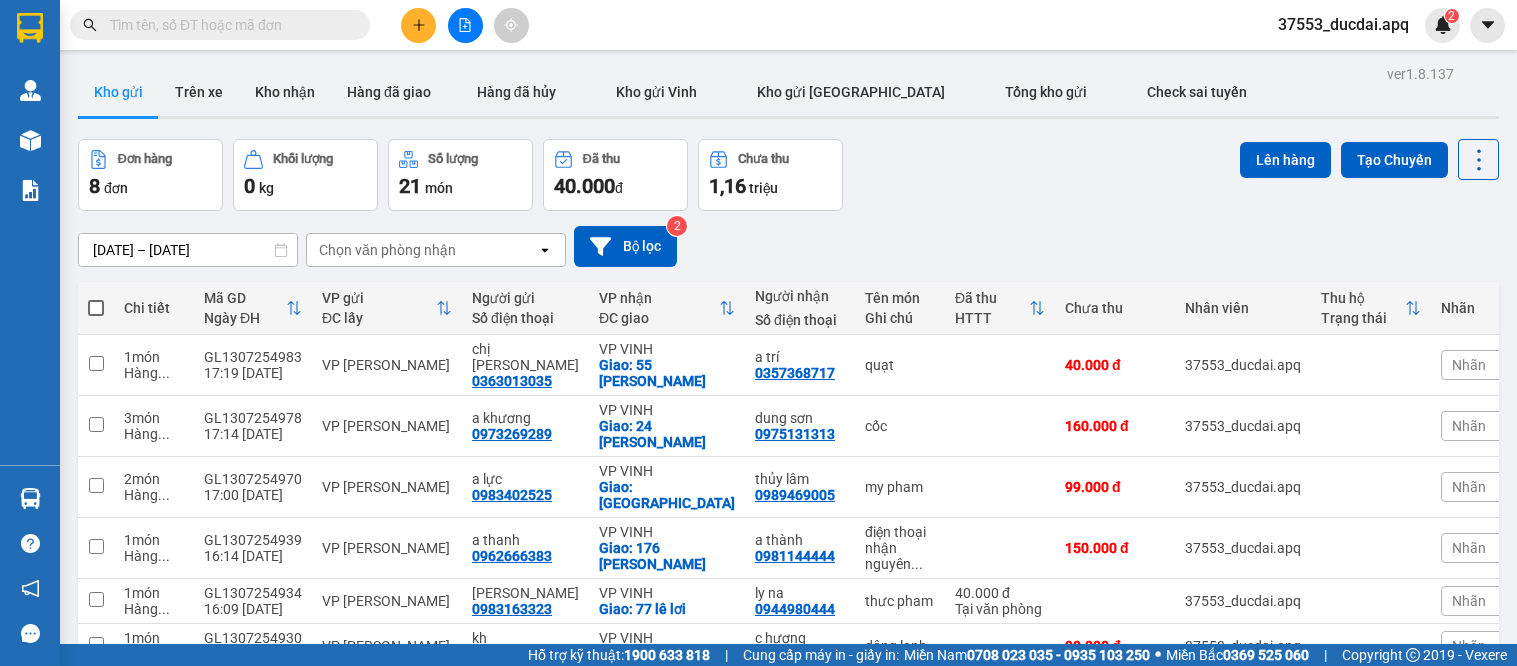 scroll, scrollTop: 0, scrollLeft: 0, axis: both 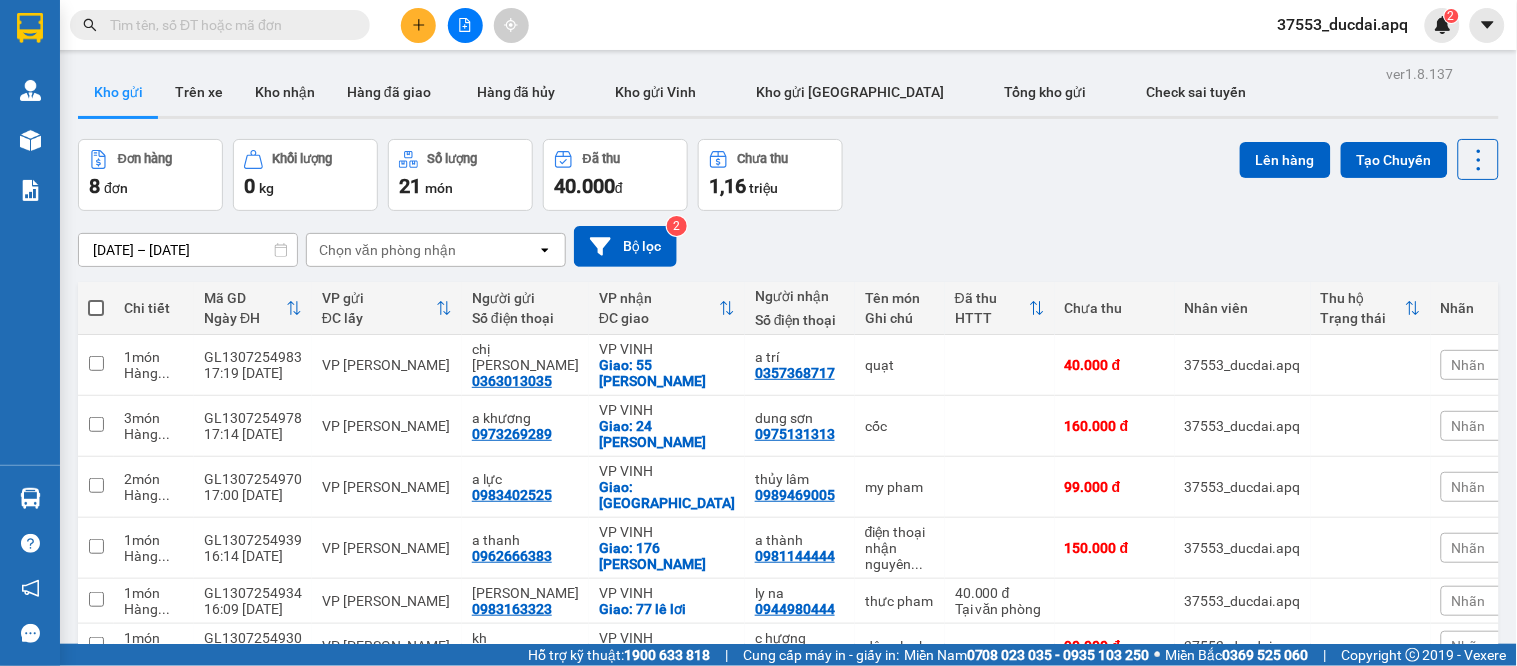 click 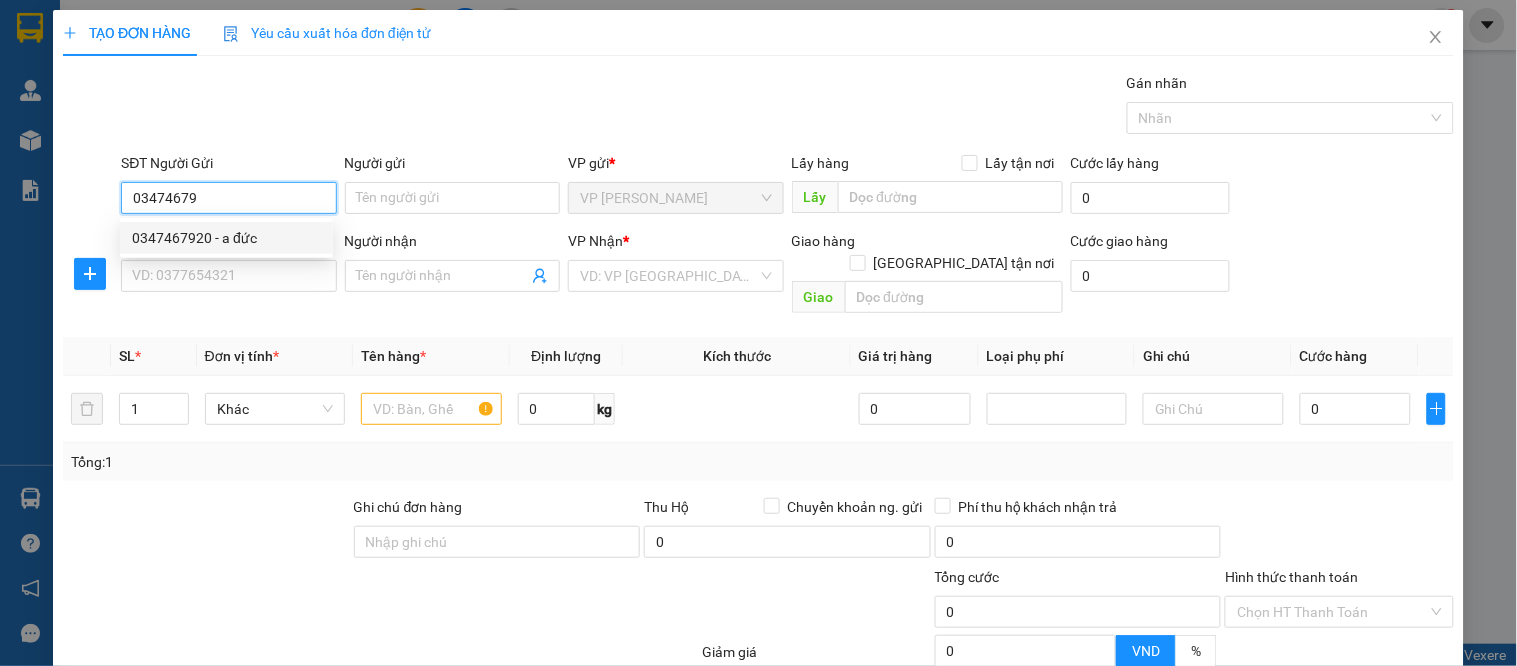 click on "0347467920 - a đức" at bounding box center (226, 238) 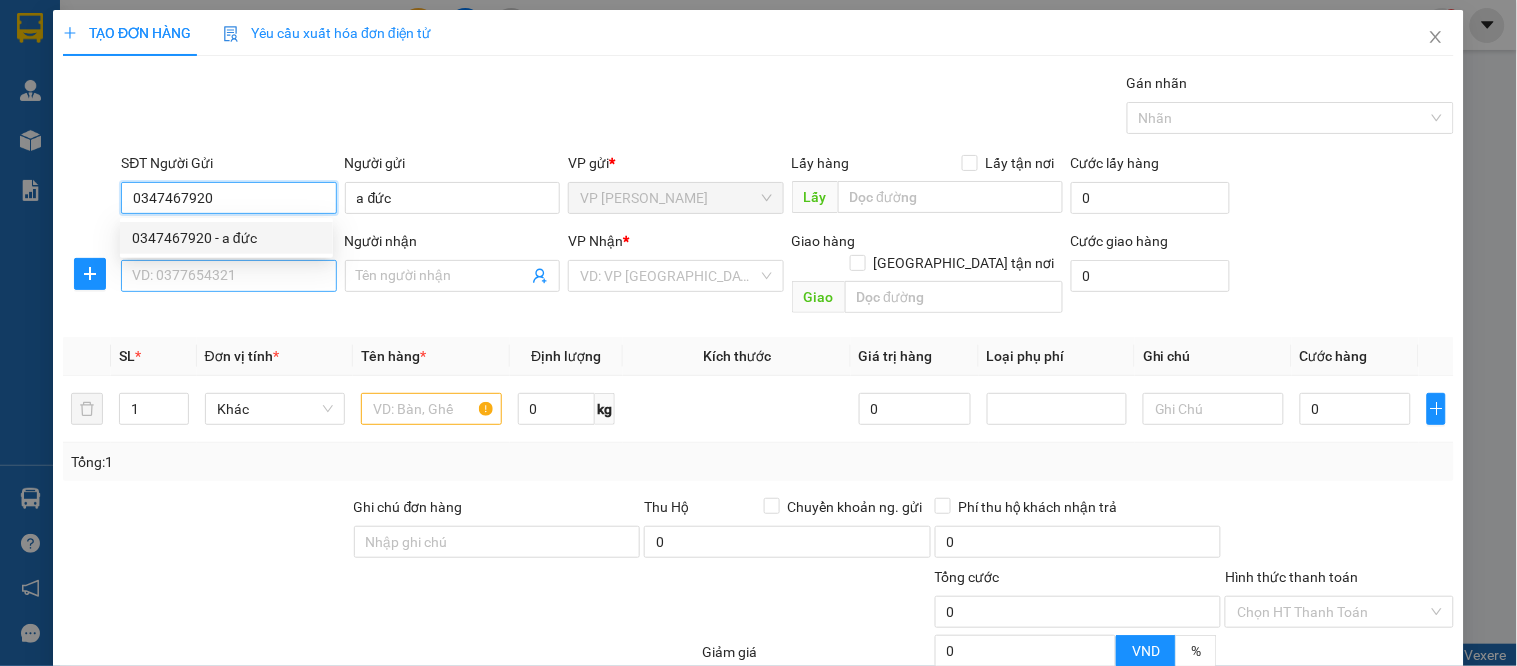 type on "0347467920" 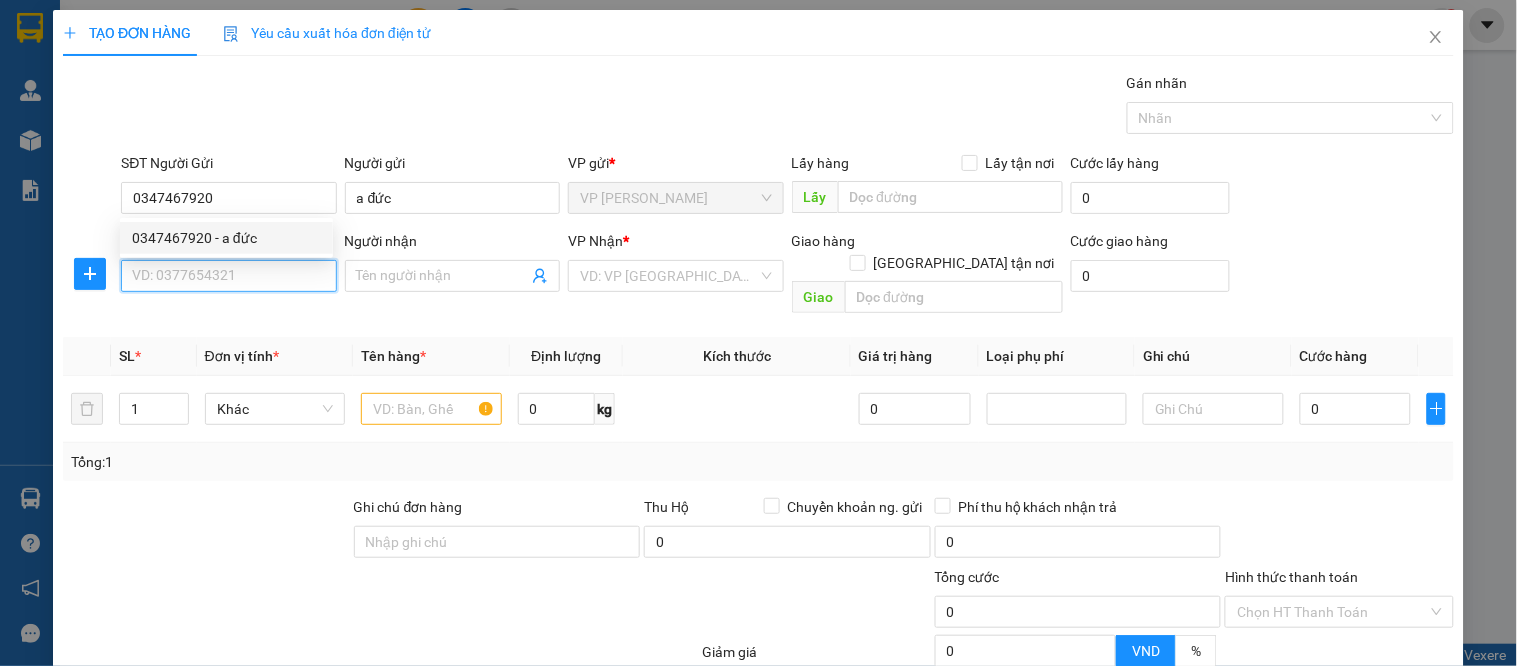 click on "SĐT Người Nhận" at bounding box center [228, 276] 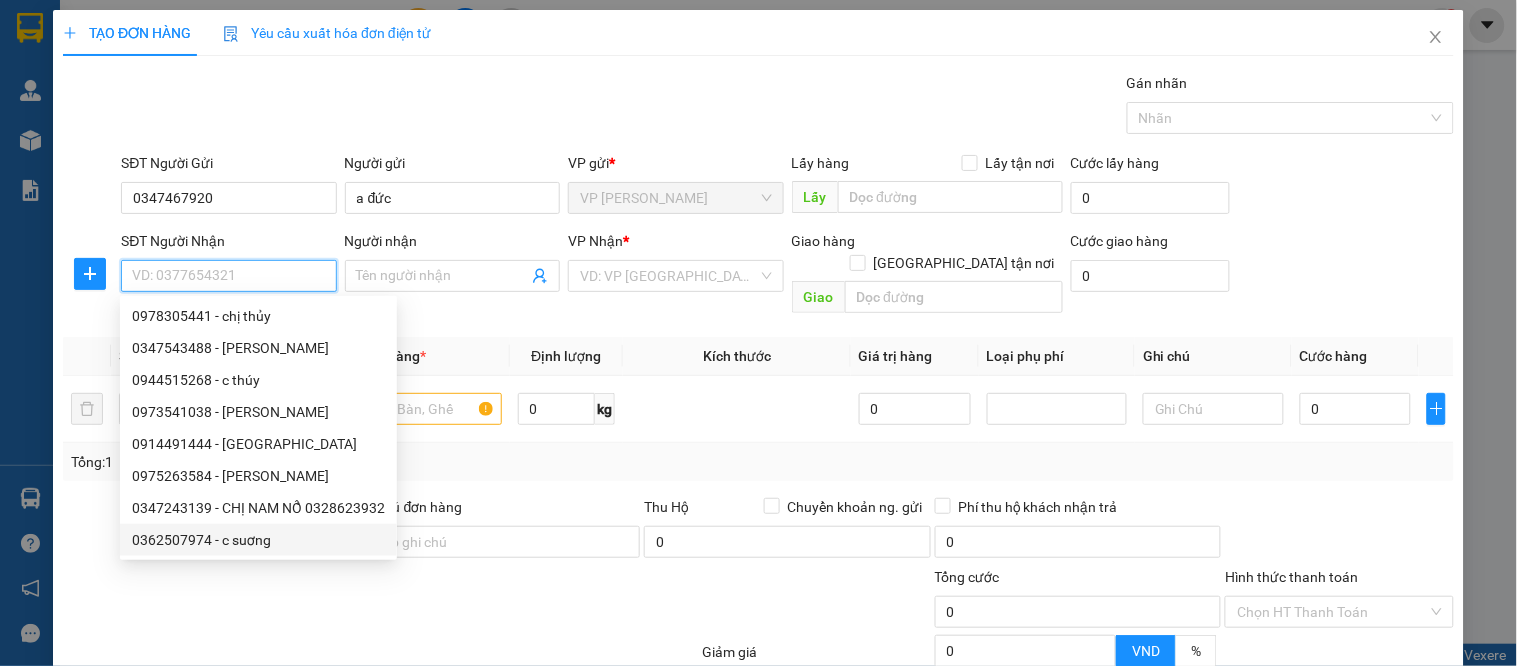 click on "0362507974 - c suơng" at bounding box center [258, 540] 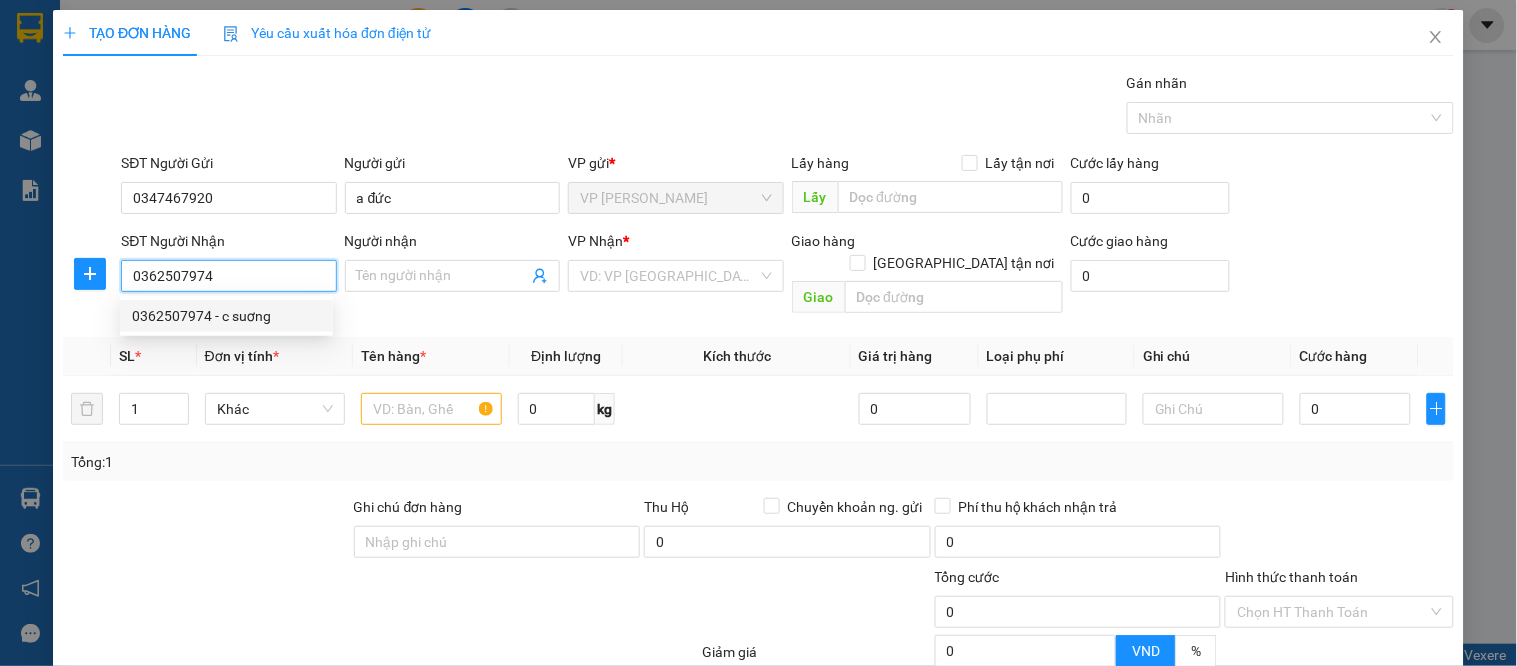 type on "c suơng" 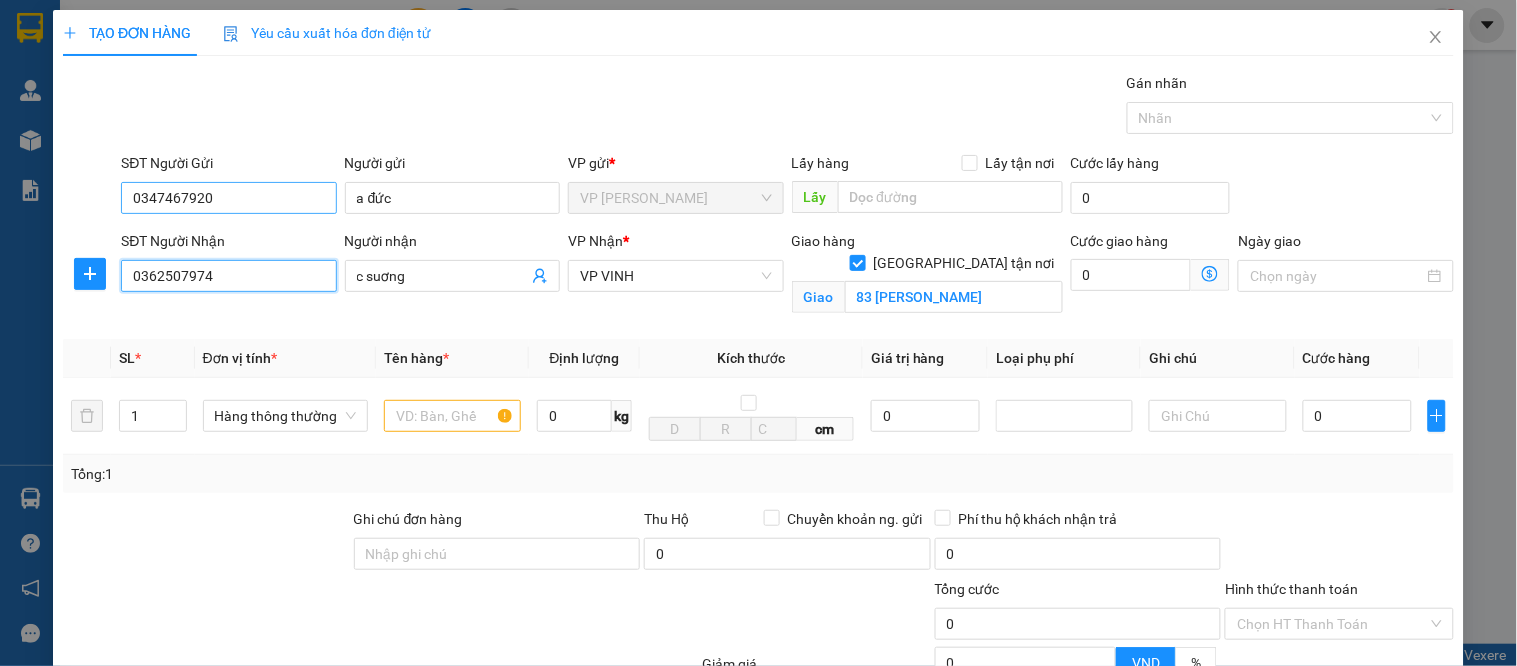 type on "10" 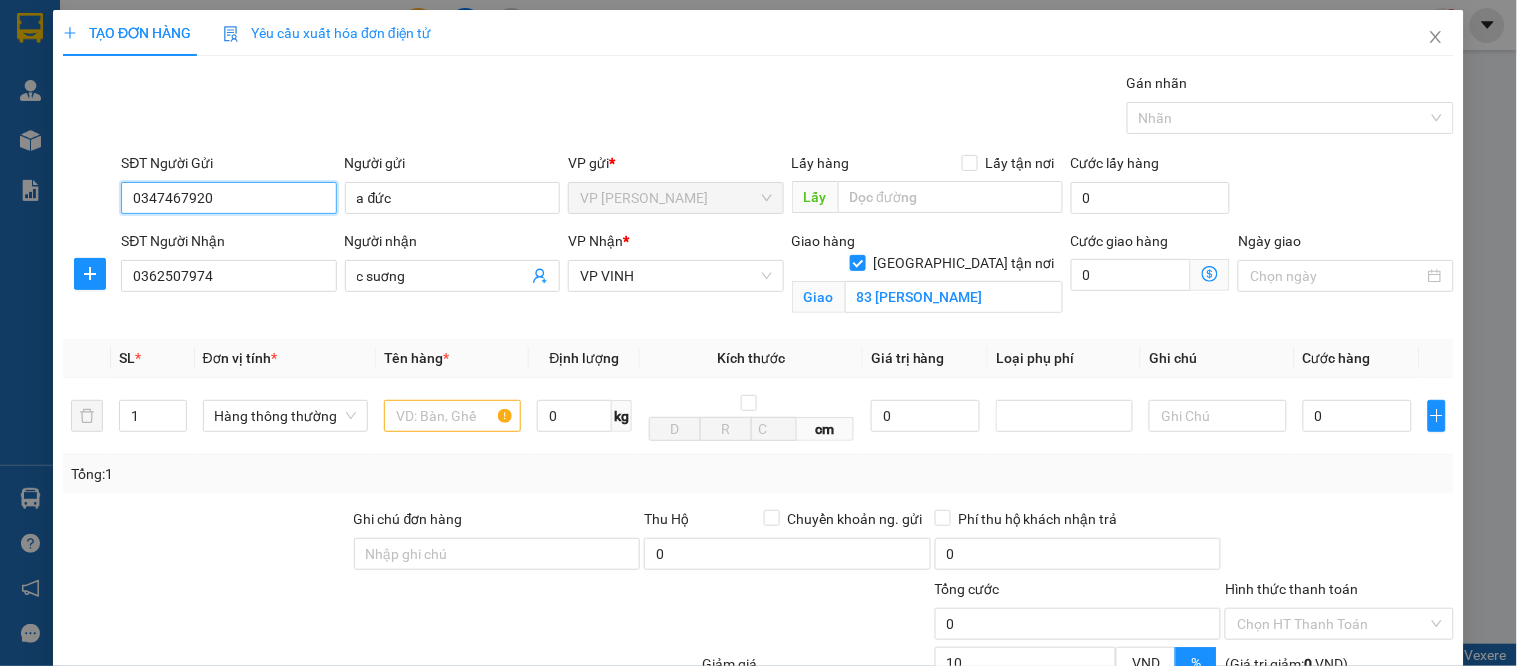 drag, startPoint x: 253, startPoint y: 191, endPoint x: 61, endPoint y: 193, distance: 192.01042 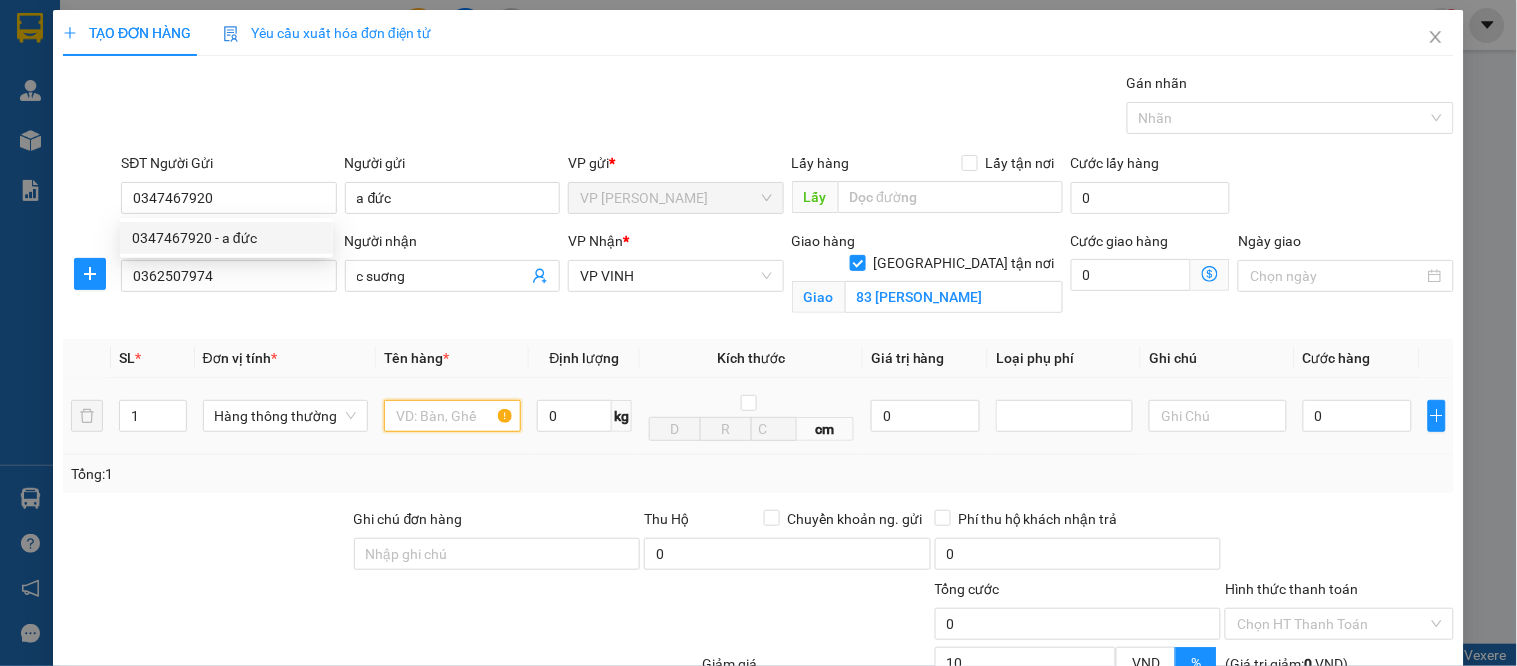 click at bounding box center (452, 416) 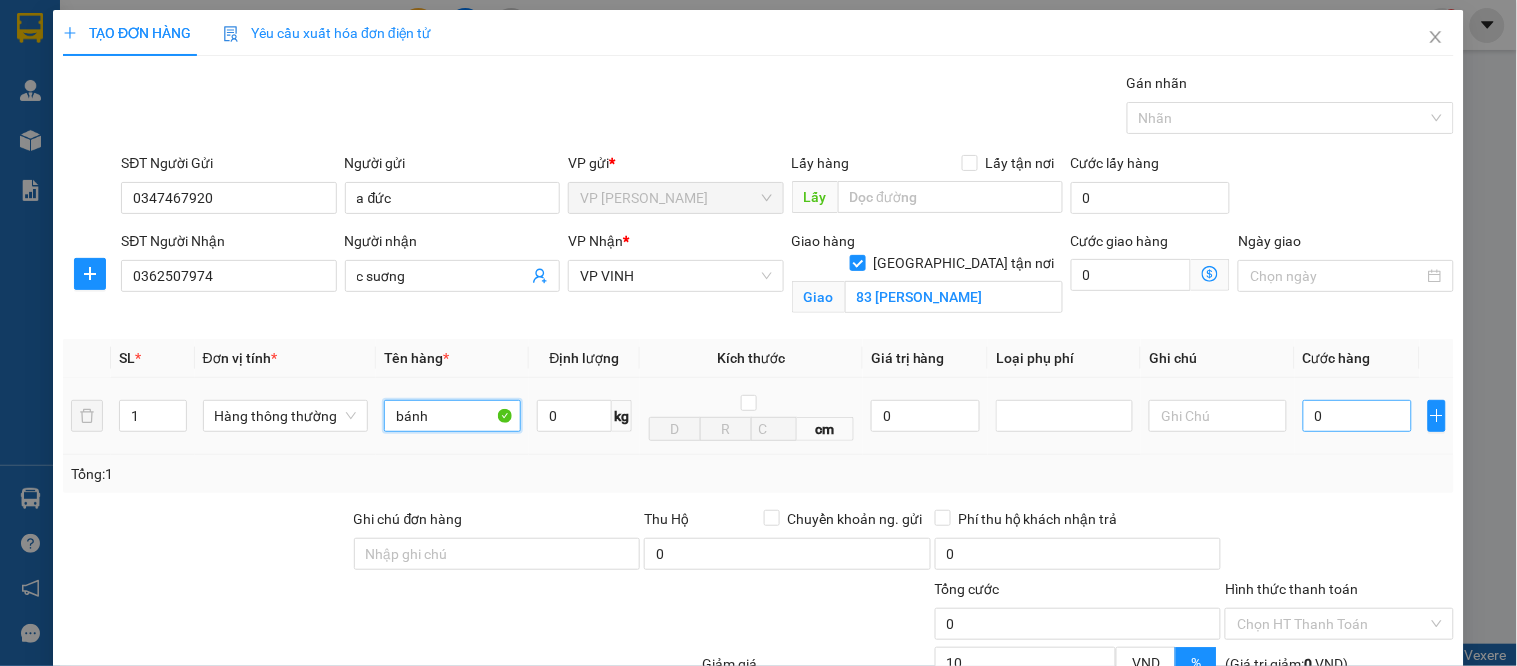 type on "bánh" 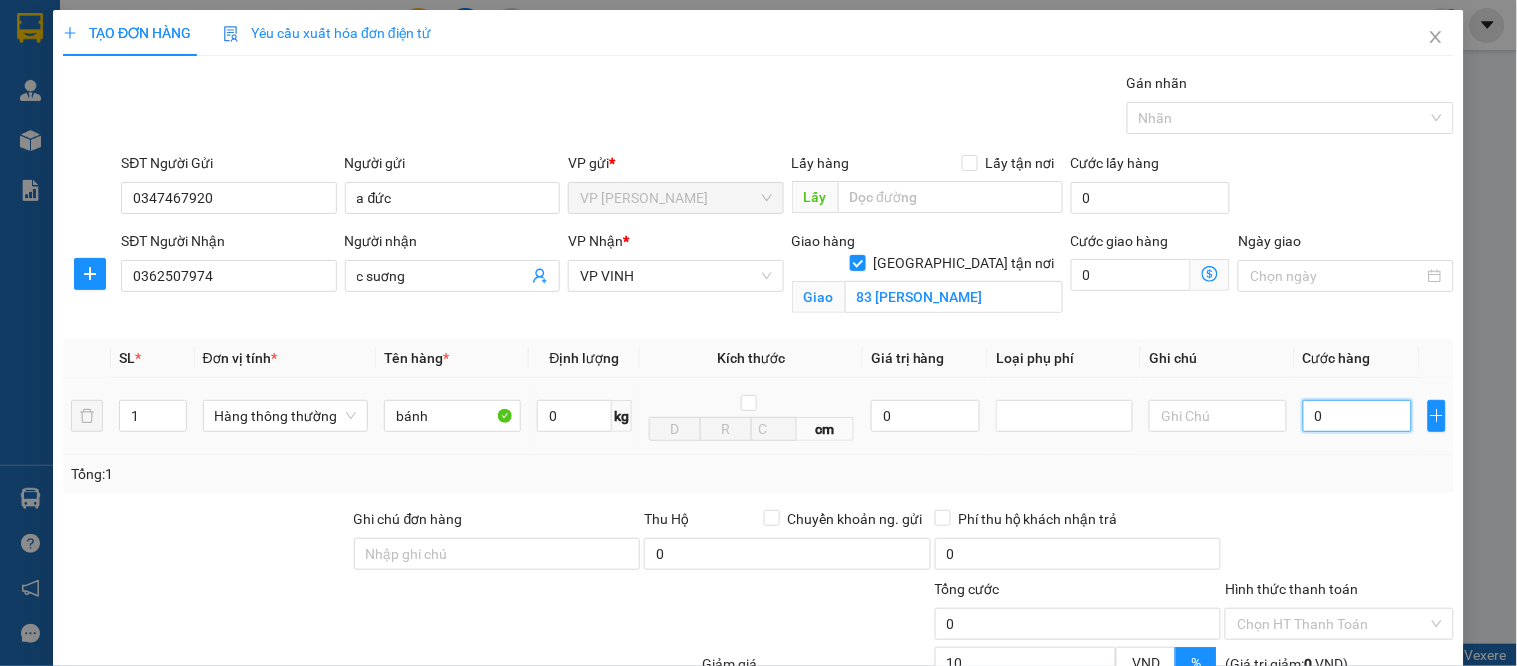 click on "0" at bounding box center (1357, 416) 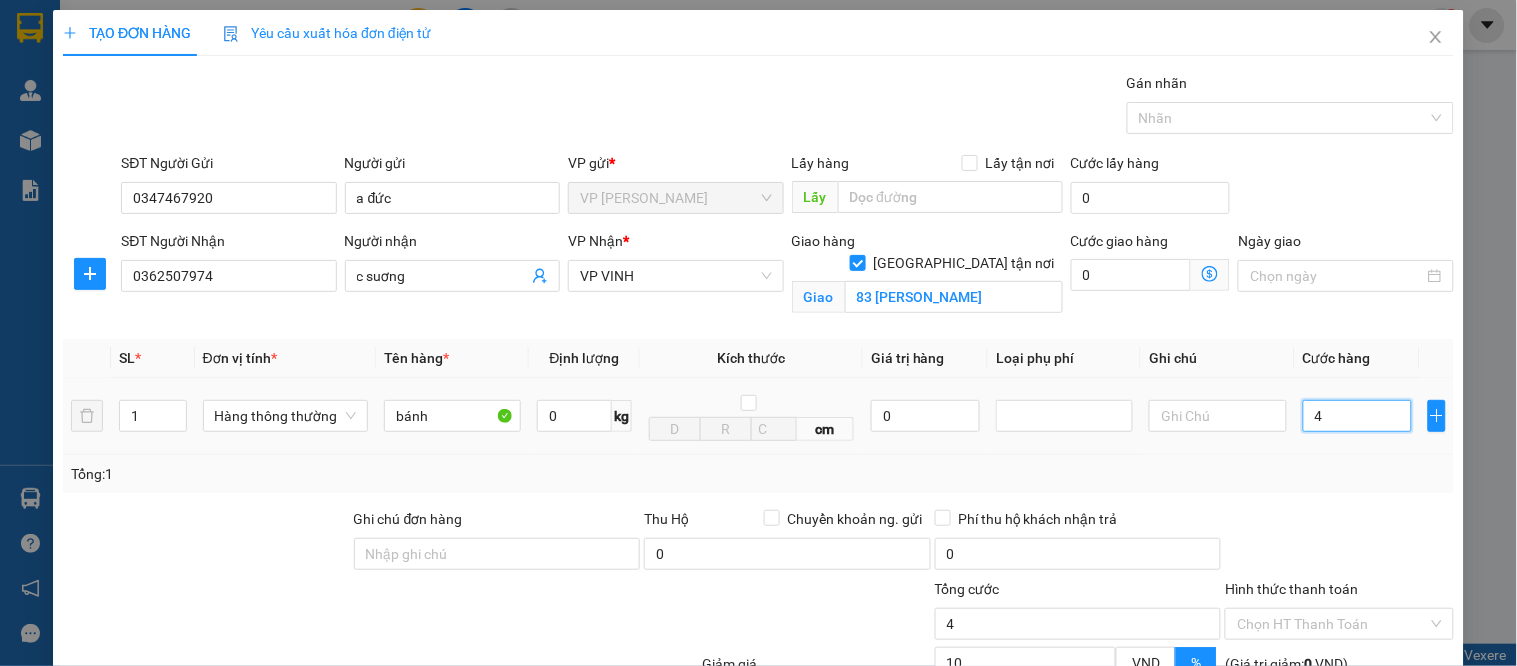 type on "40" 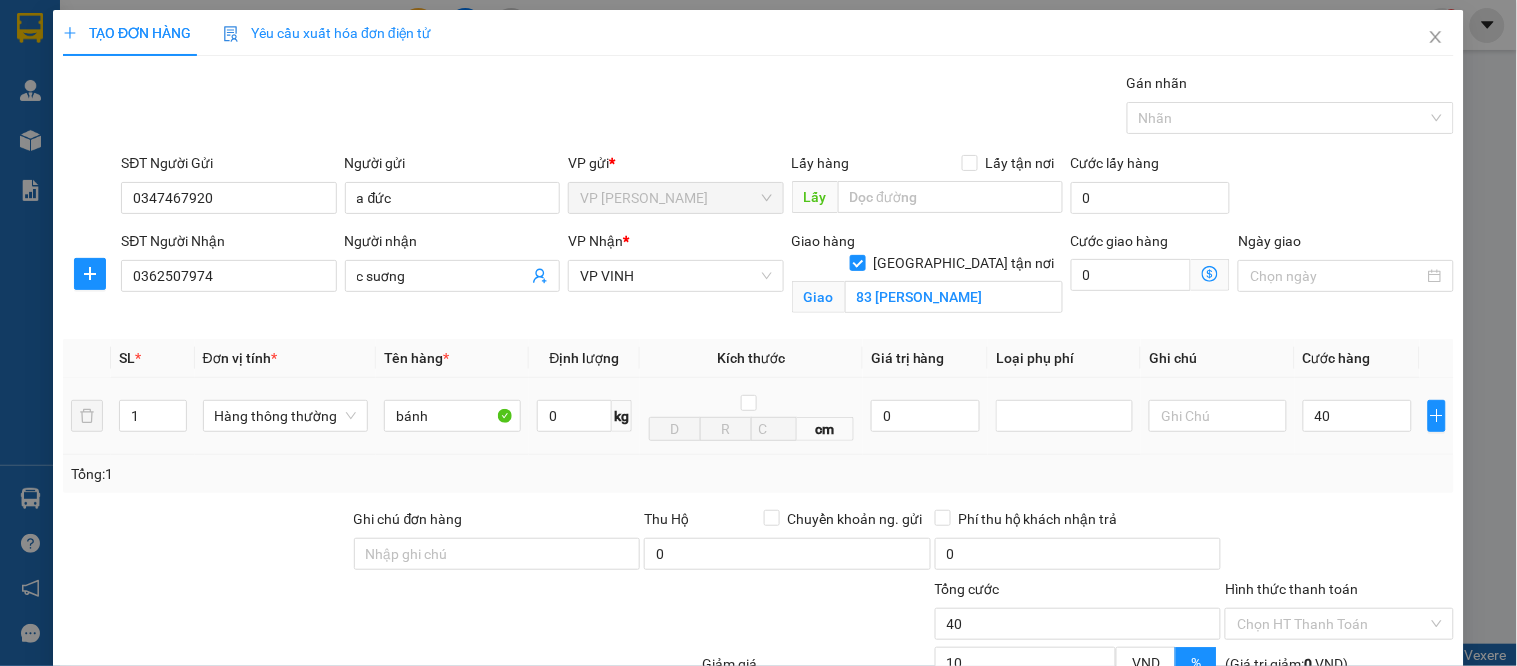 type on "40.000" 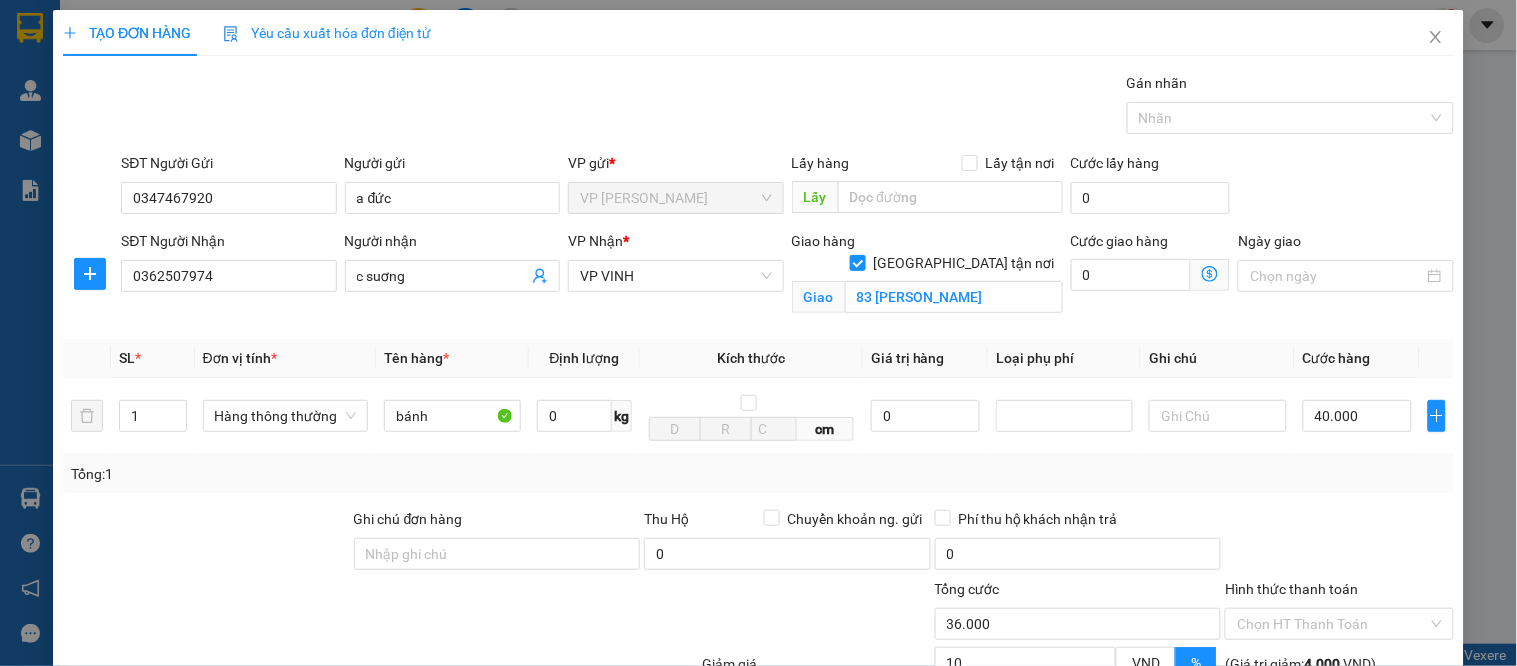 click on "Tổng:  1" at bounding box center (758, 474) 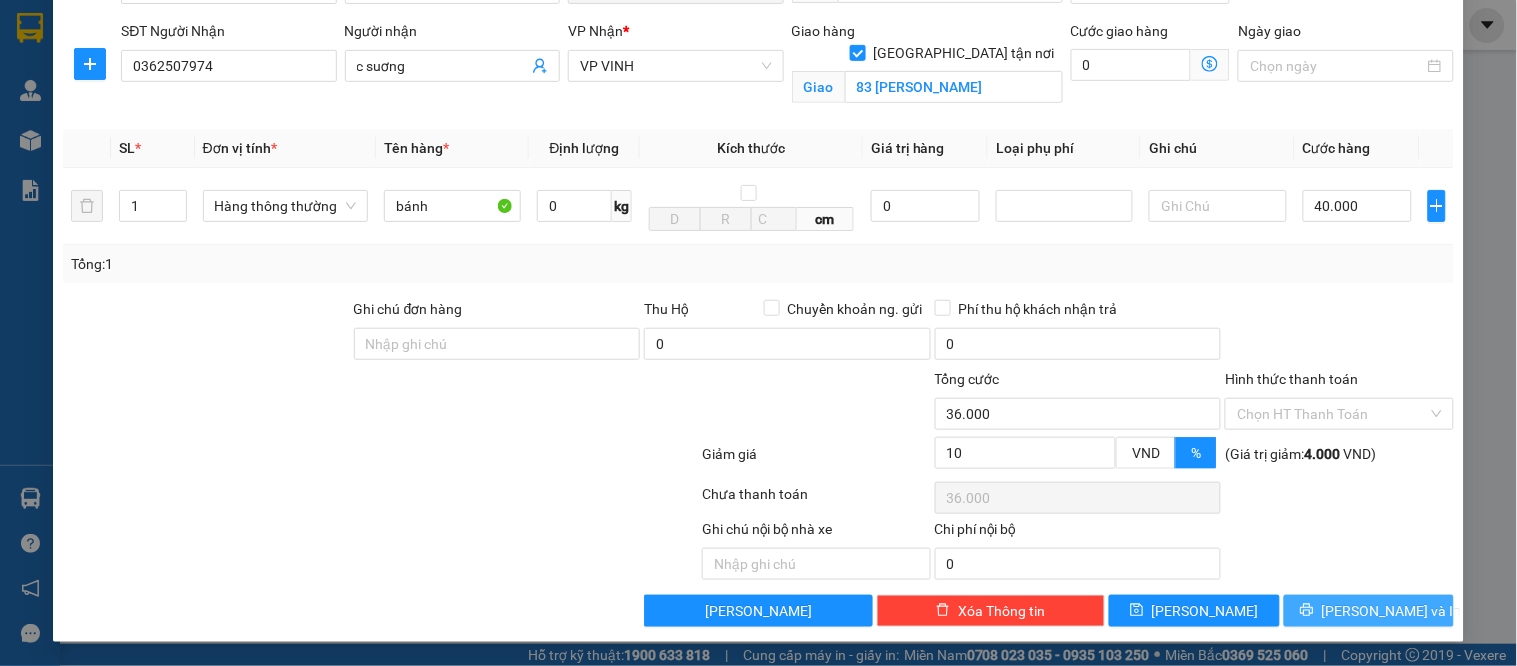 drag, startPoint x: 1348, startPoint y: 630, endPoint x: 1343, endPoint y: 610, distance: 20.615528 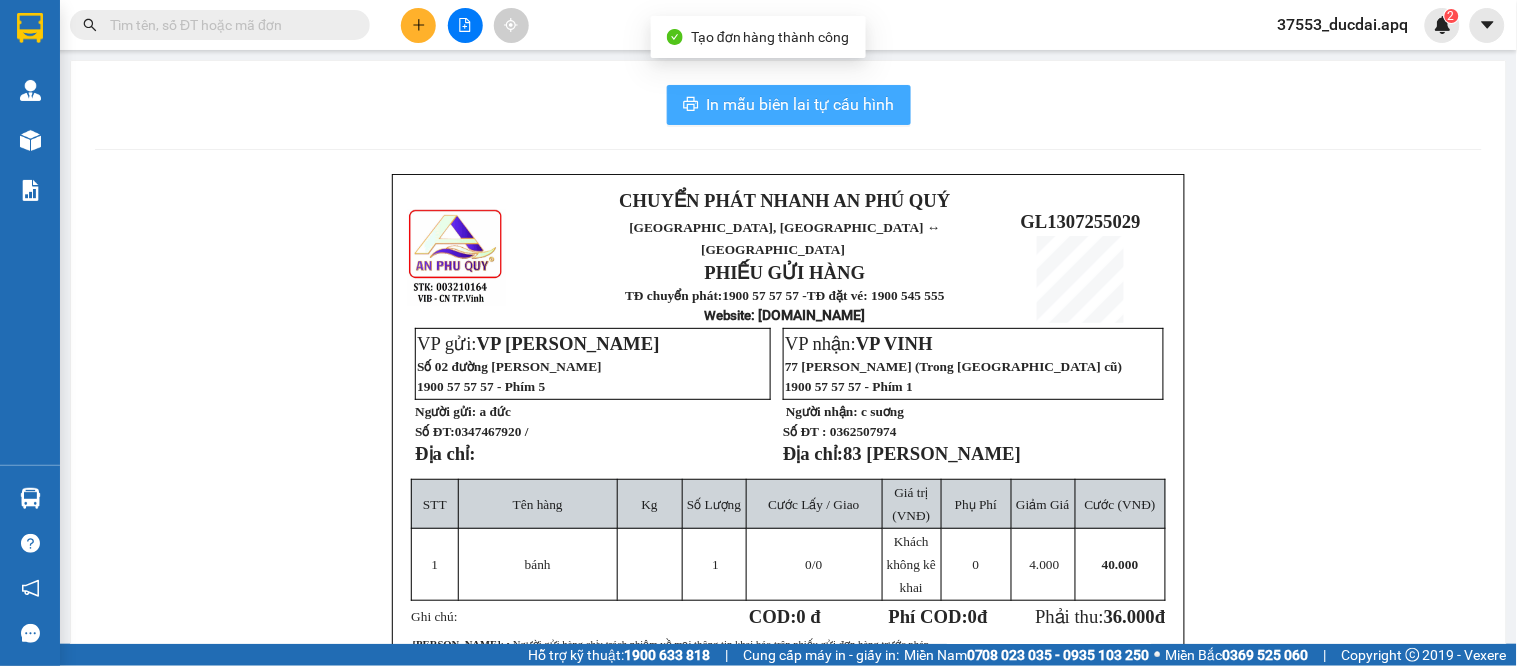 click on "In mẫu biên lai tự cấu hình" at bounding box center (789, 105) 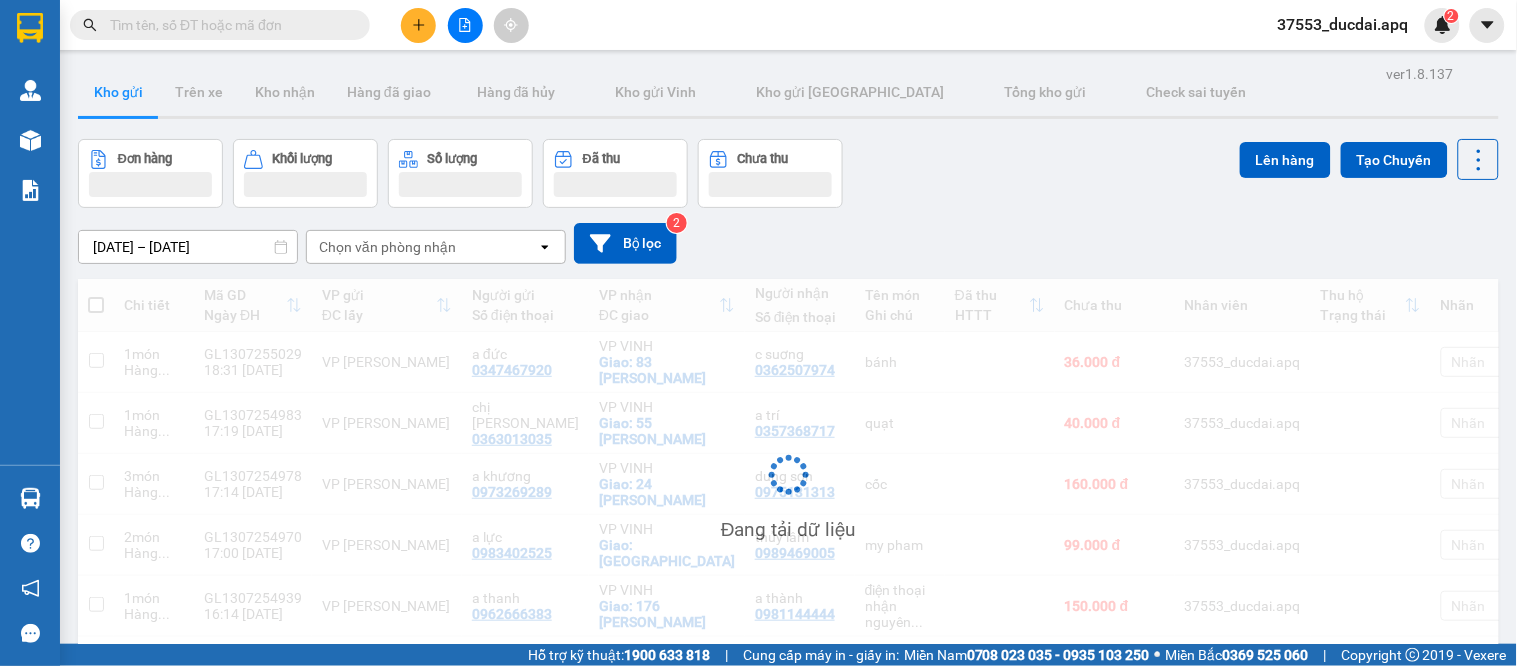 click 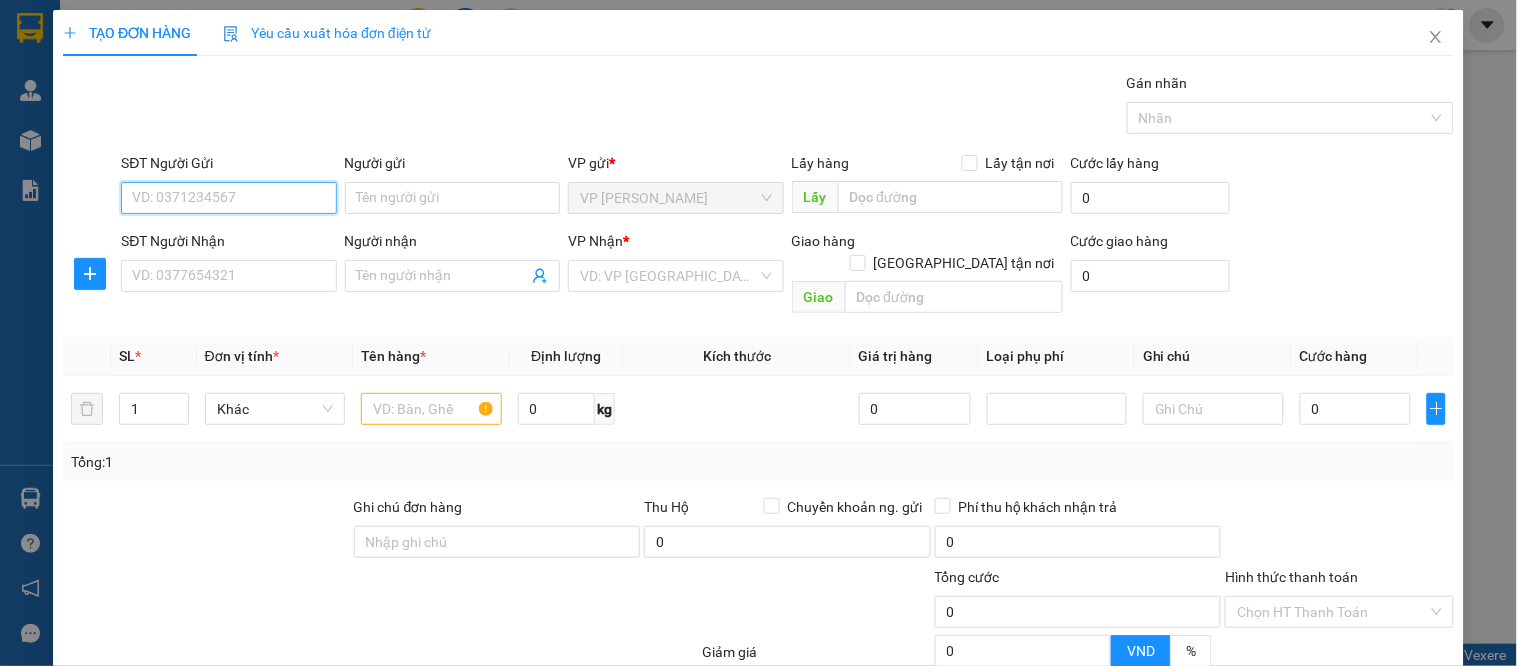 paste on "0347467920" 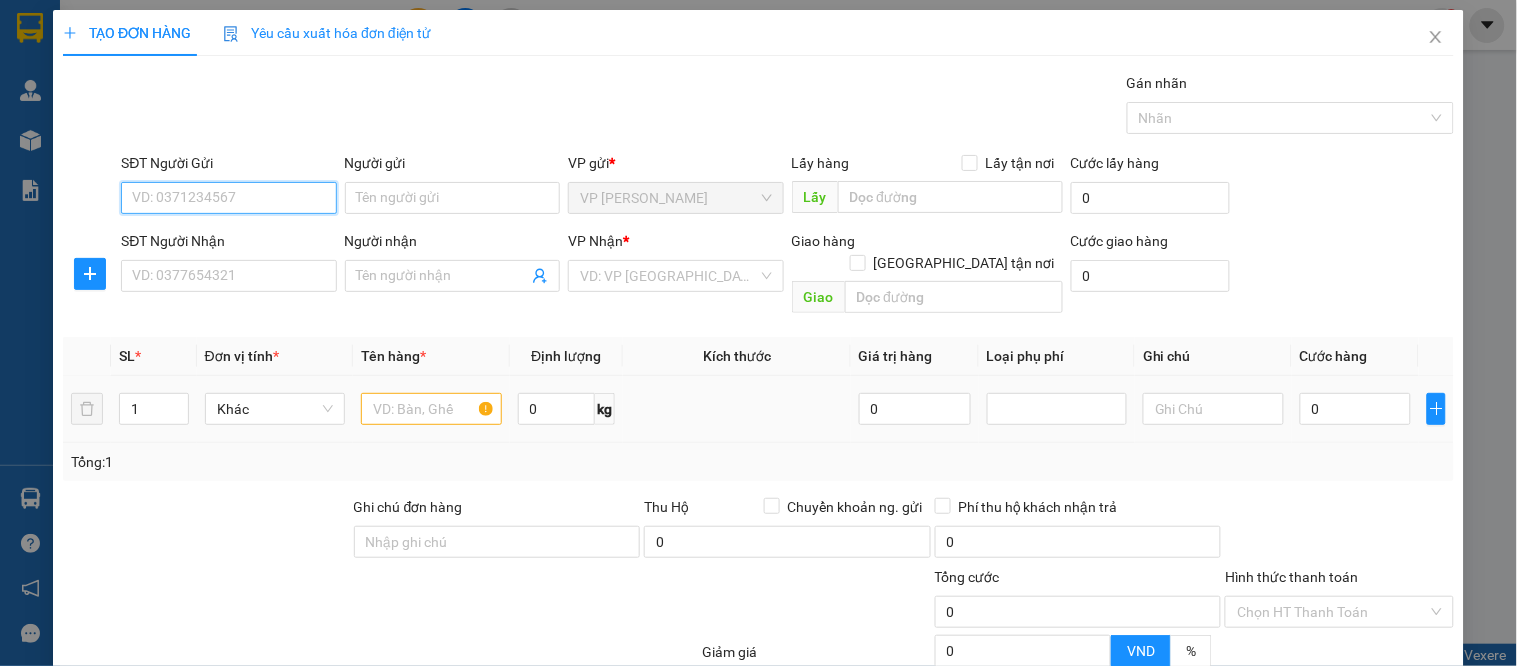 type on "0347467920" 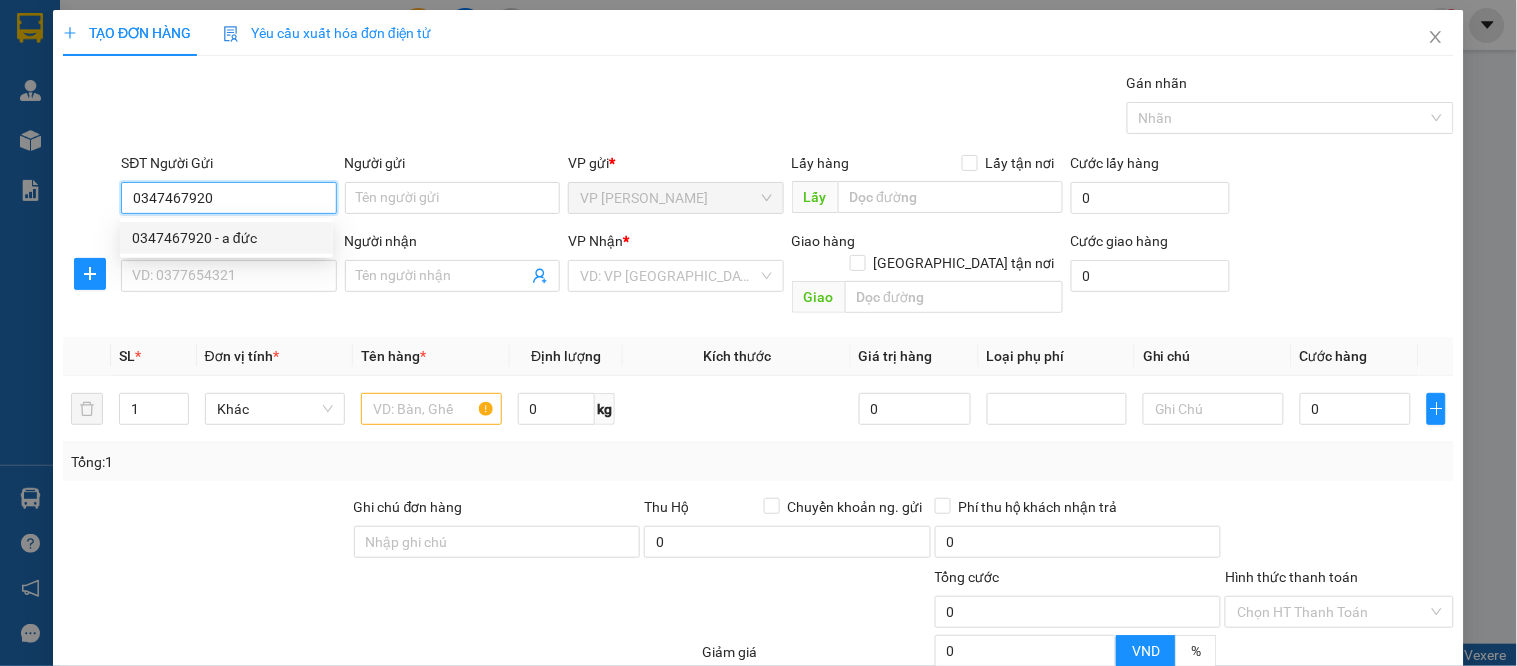 drag, startPoint x: 197, startPoint y: 231, endPoint x: 194, endPoint y: 256, distance: 25.179358 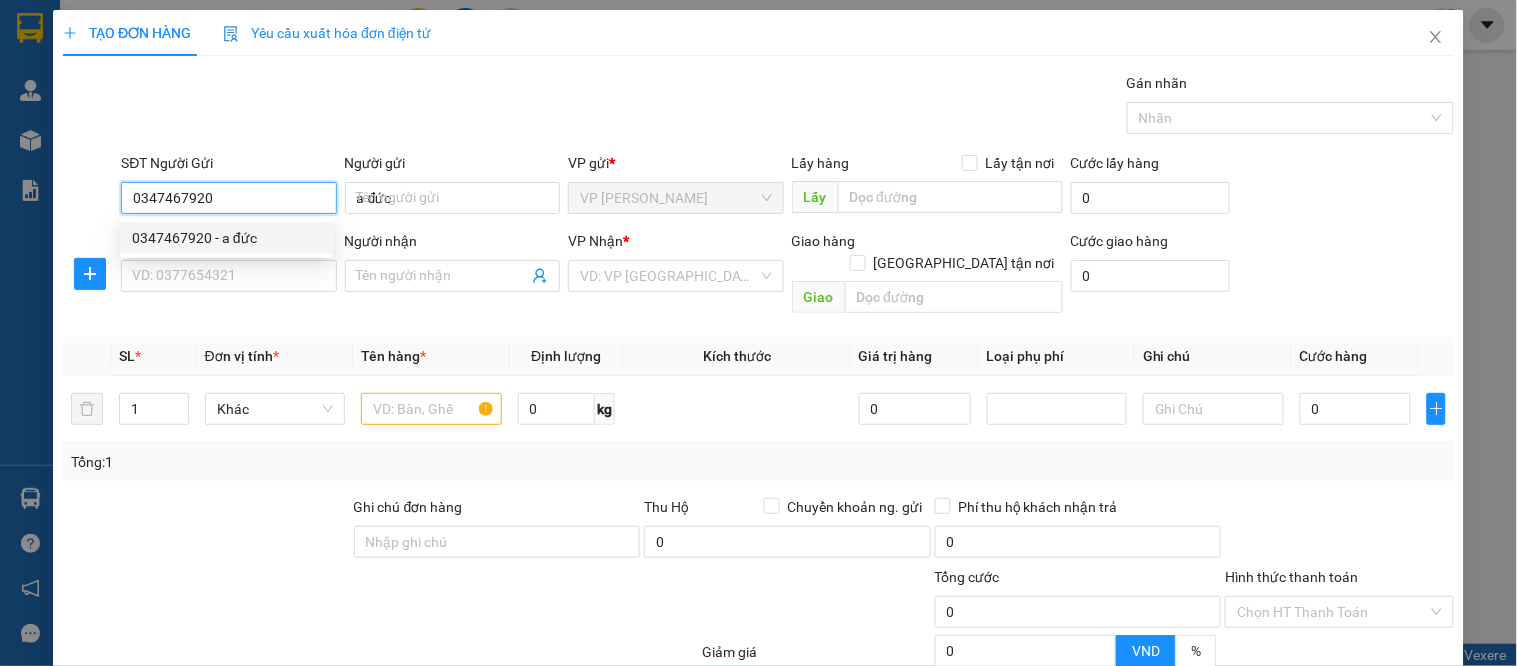 type on "0347467920" 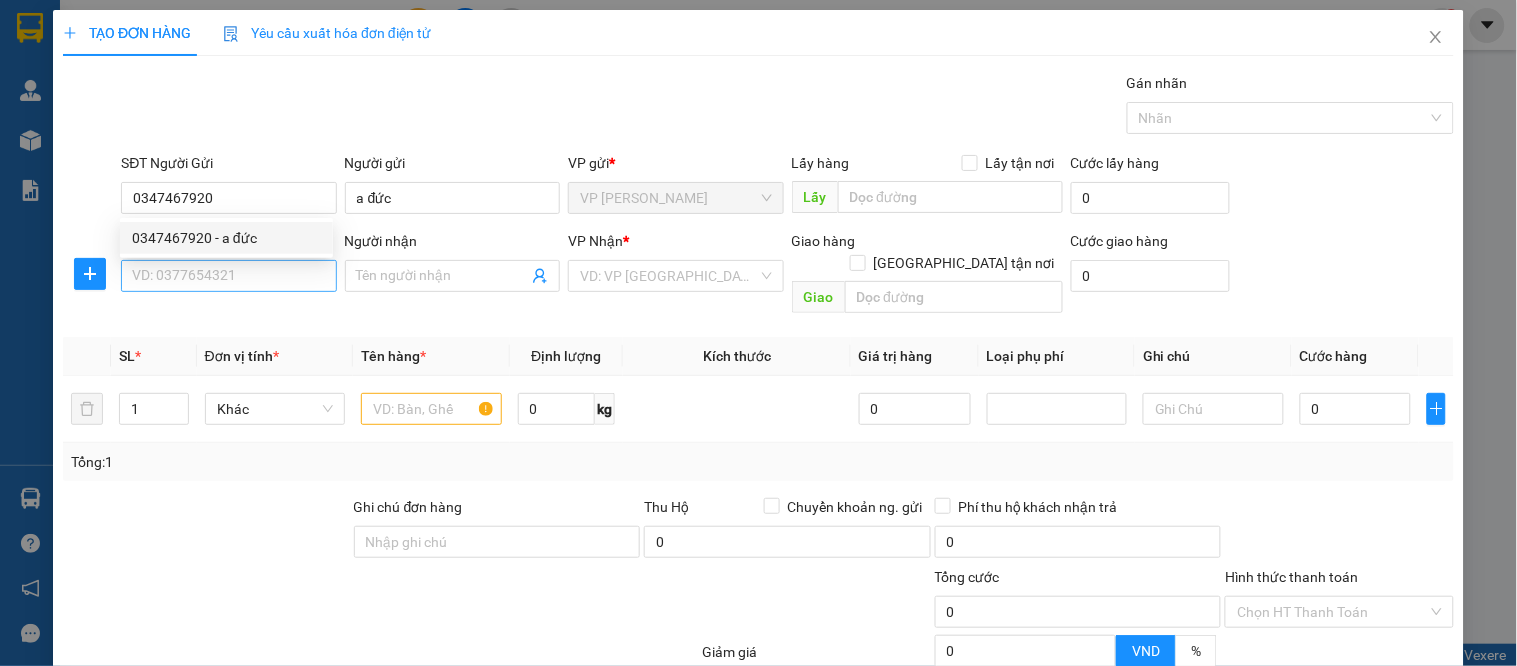 click on "SĐT Người Nhận VD: 0377654321" at bounding box center [228, 265] 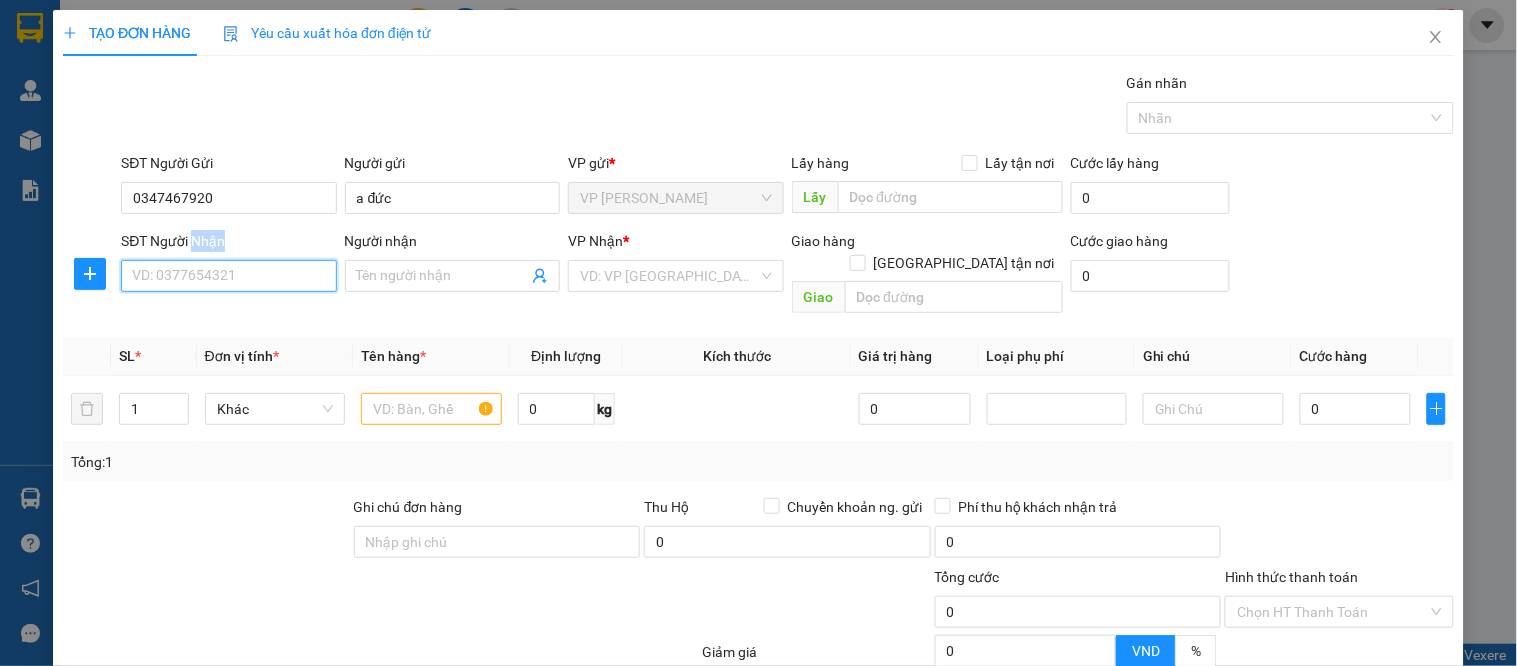 drag, startPoint x: 173, startPoint y: 282, endPoint x: 322, endPoint y: 280, distance: 149.01343 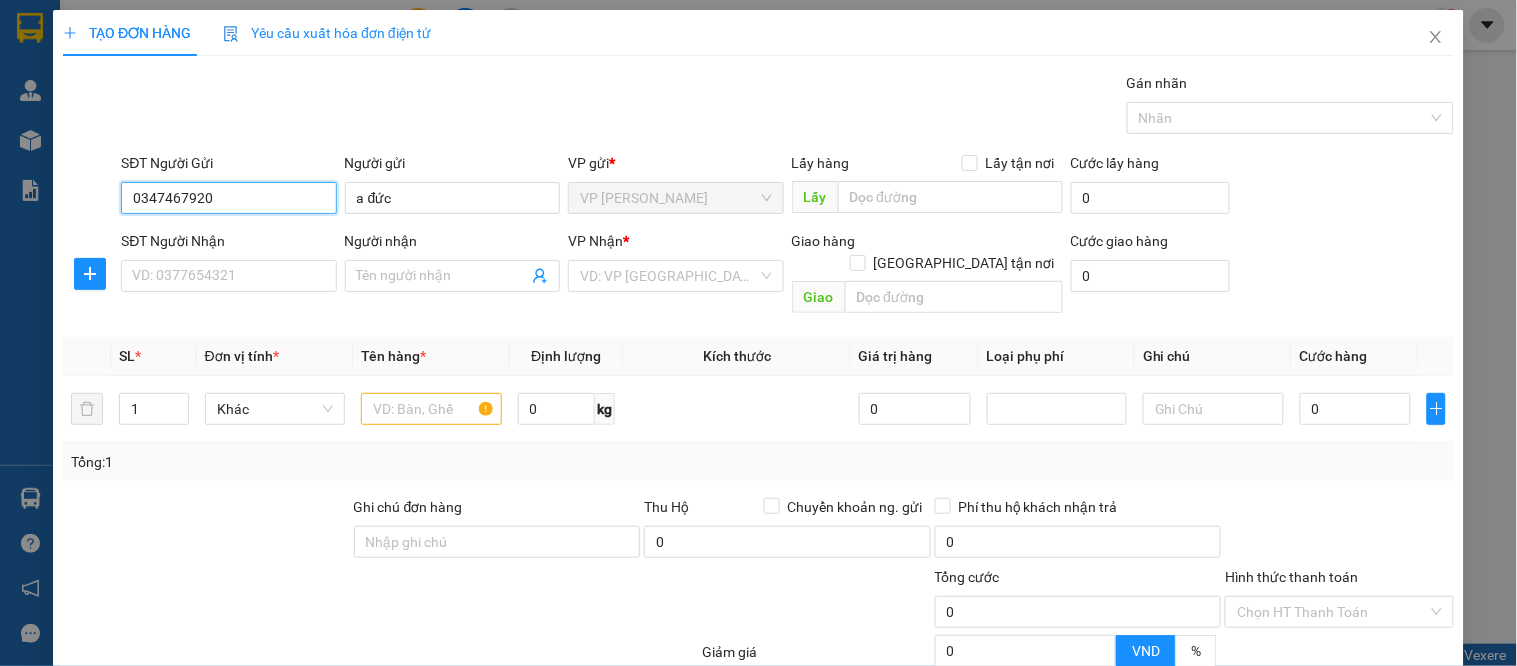 drag, startPoint x: 223, startPoint y: 196, endPoint x: 0, endPoint y: 150, distance: 227.69498 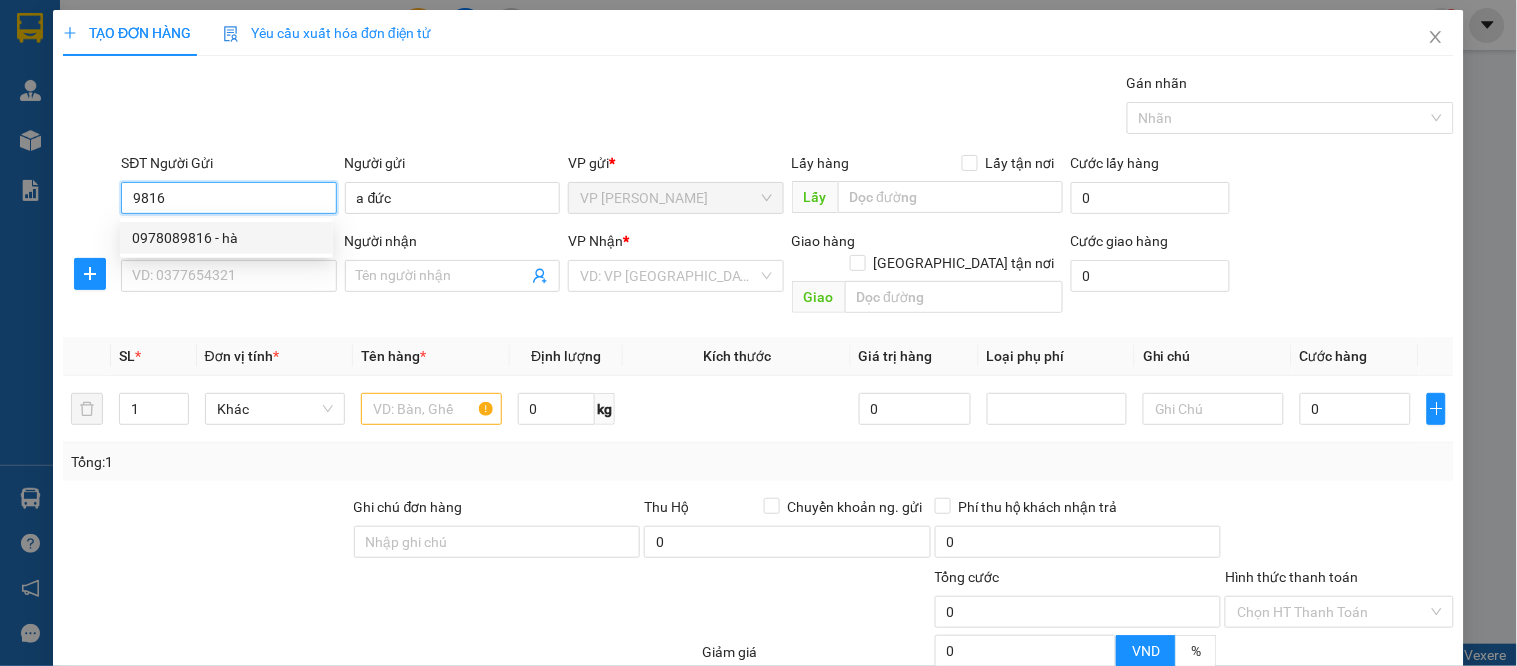 drag, startPoint x: 206, startPoint y: 240, endPoint x: 211, endPoint y: 268, distance: 28.442924 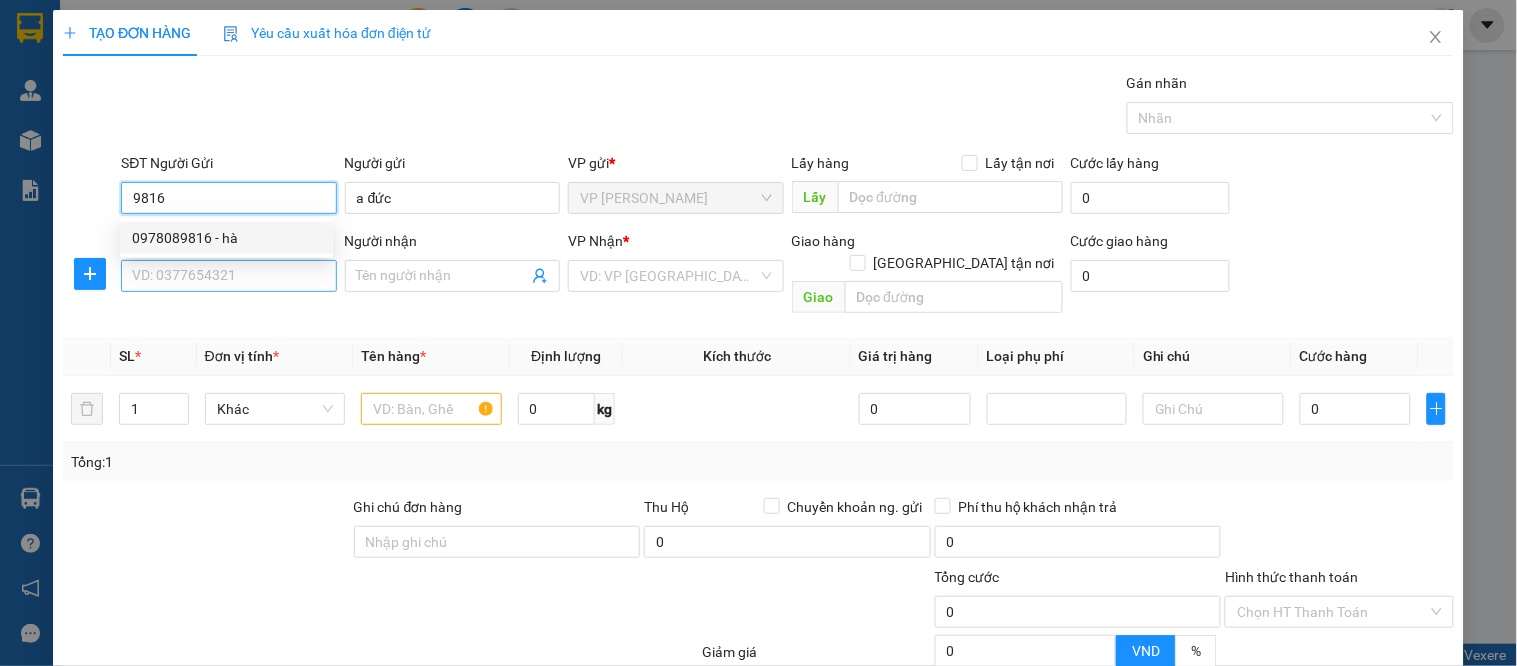 type on "0978089816" 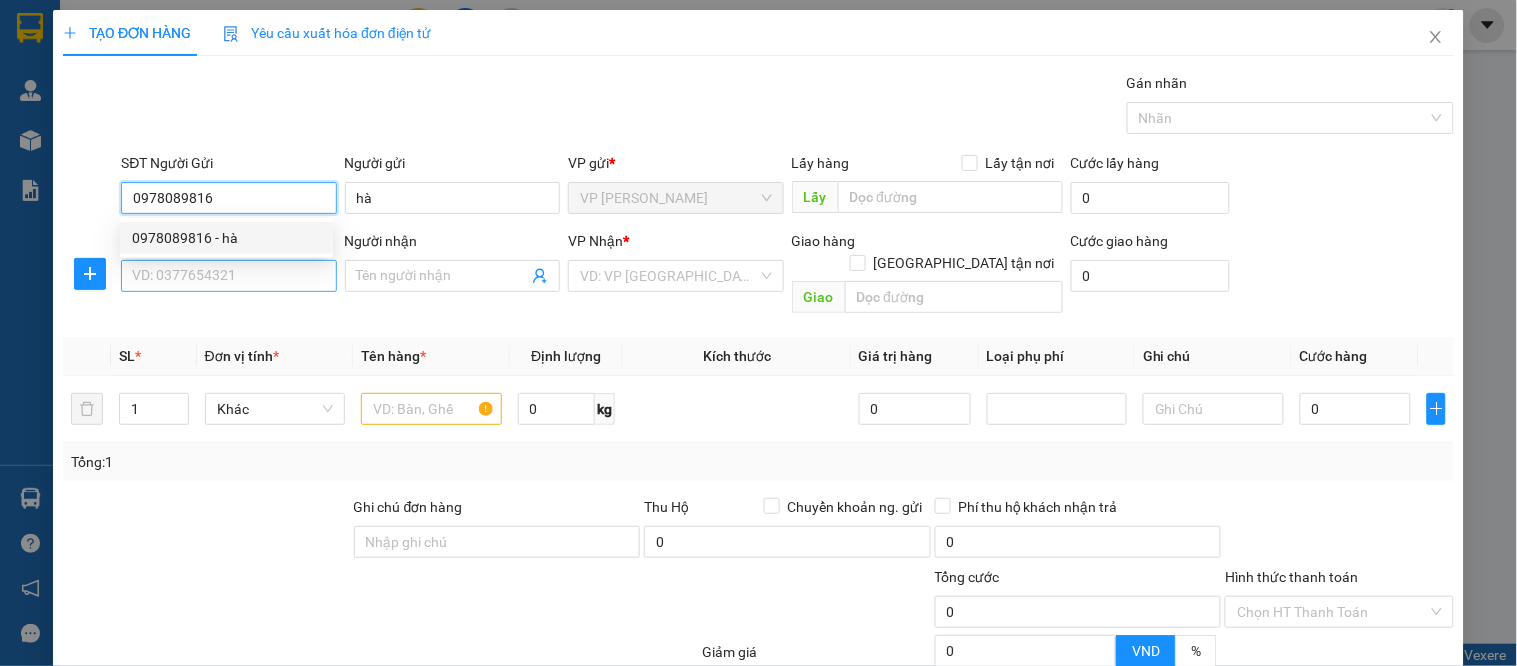 type on "0978089816" 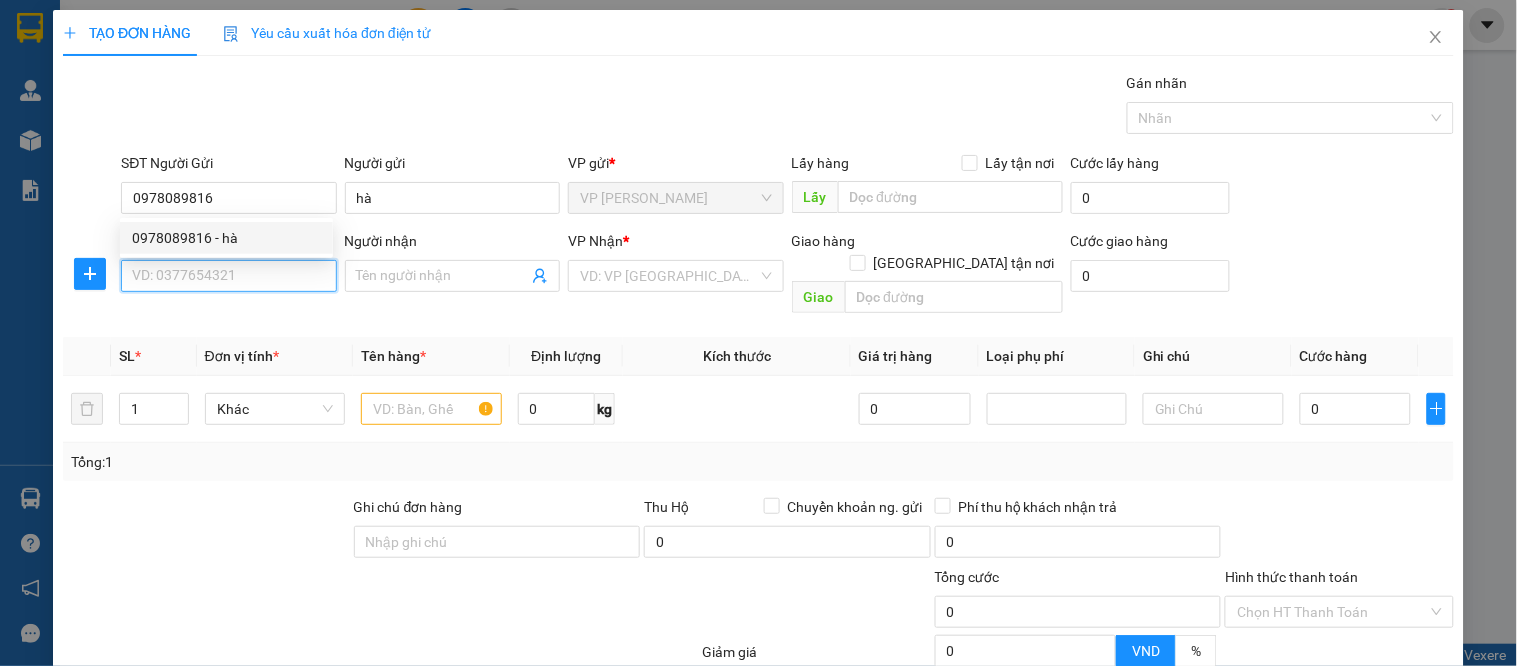 click on "SĐT Người Nhận" at bounding box center (228, 276) 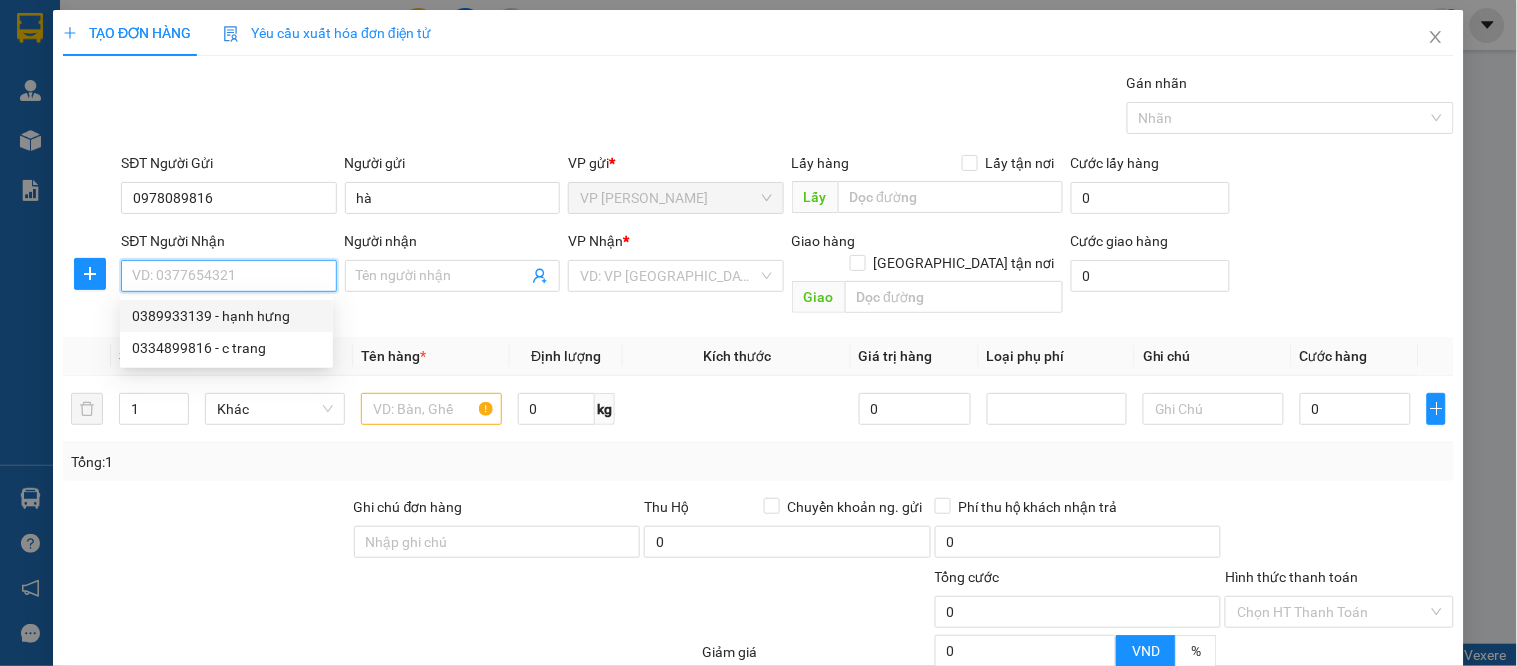 click on "0389933139 - hạnh hưng" at bounding box center (226, 316) 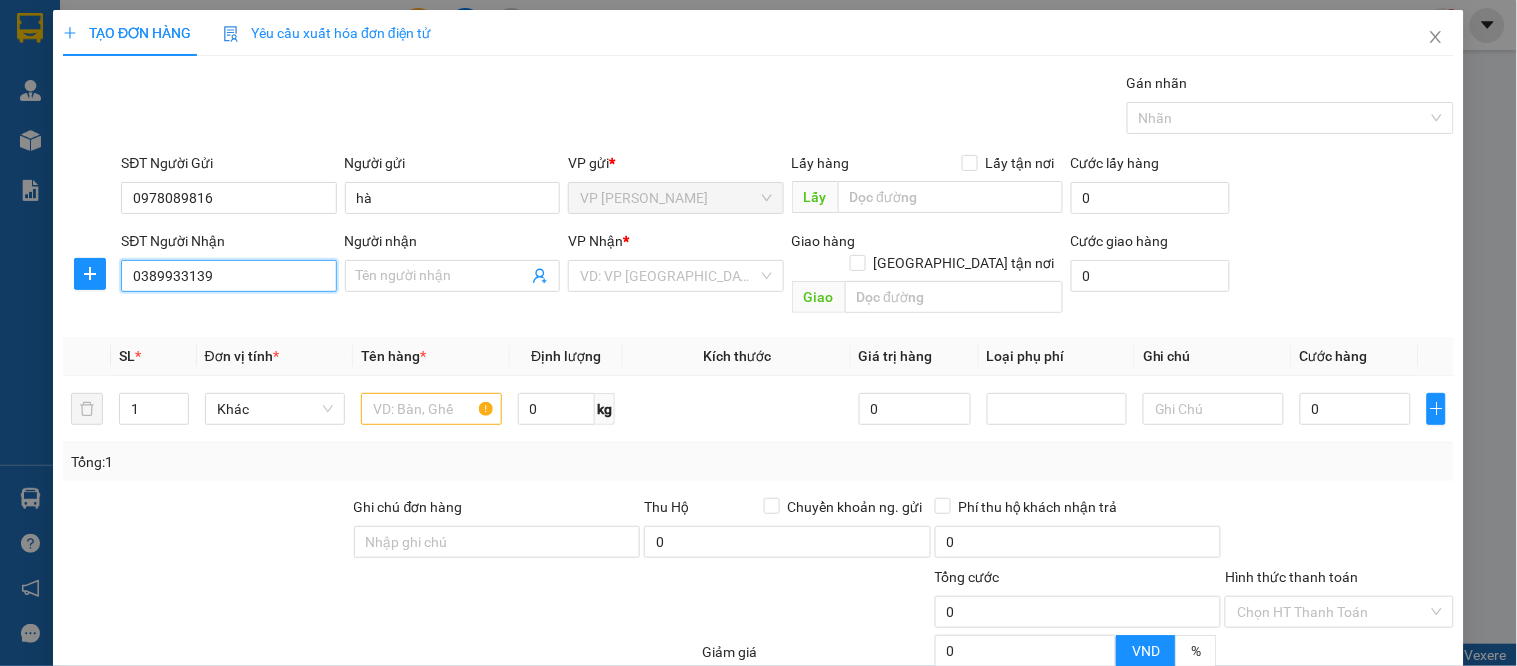 type on "hạnh hưng" 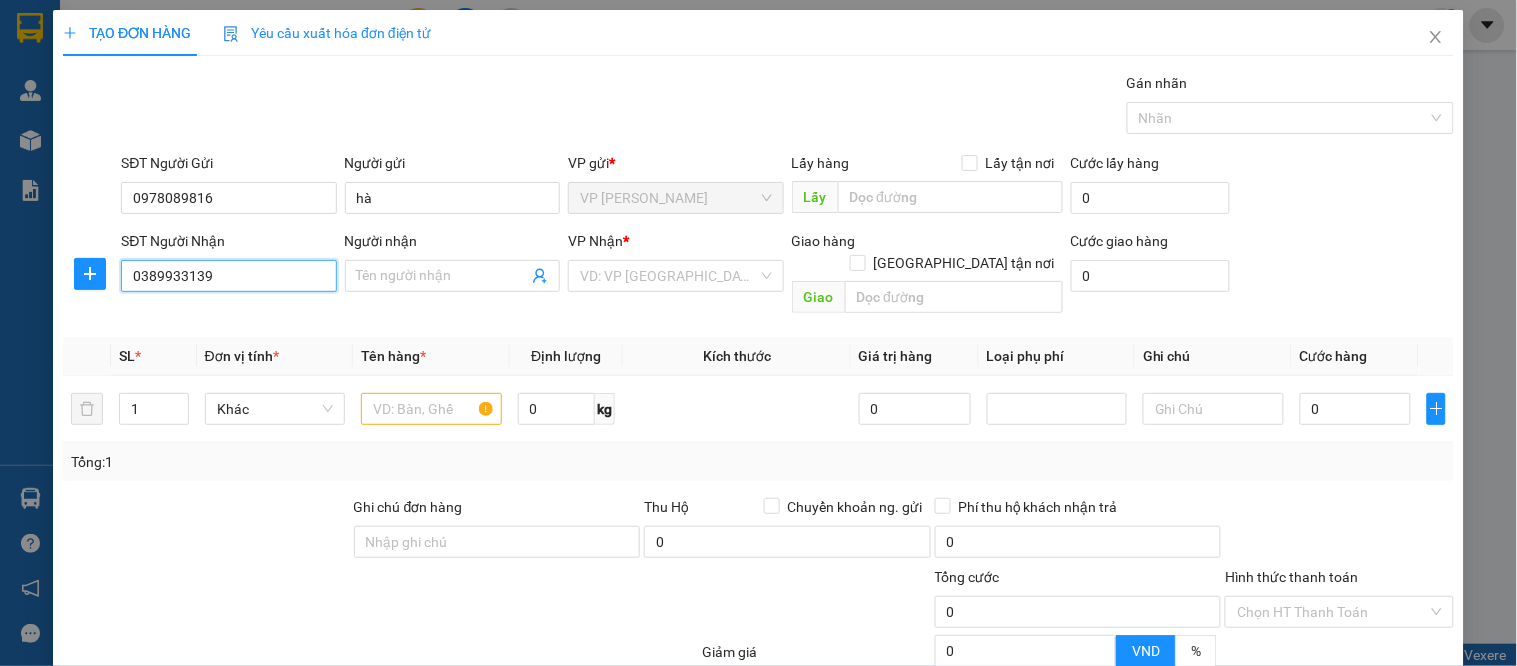 checkbox on "true" 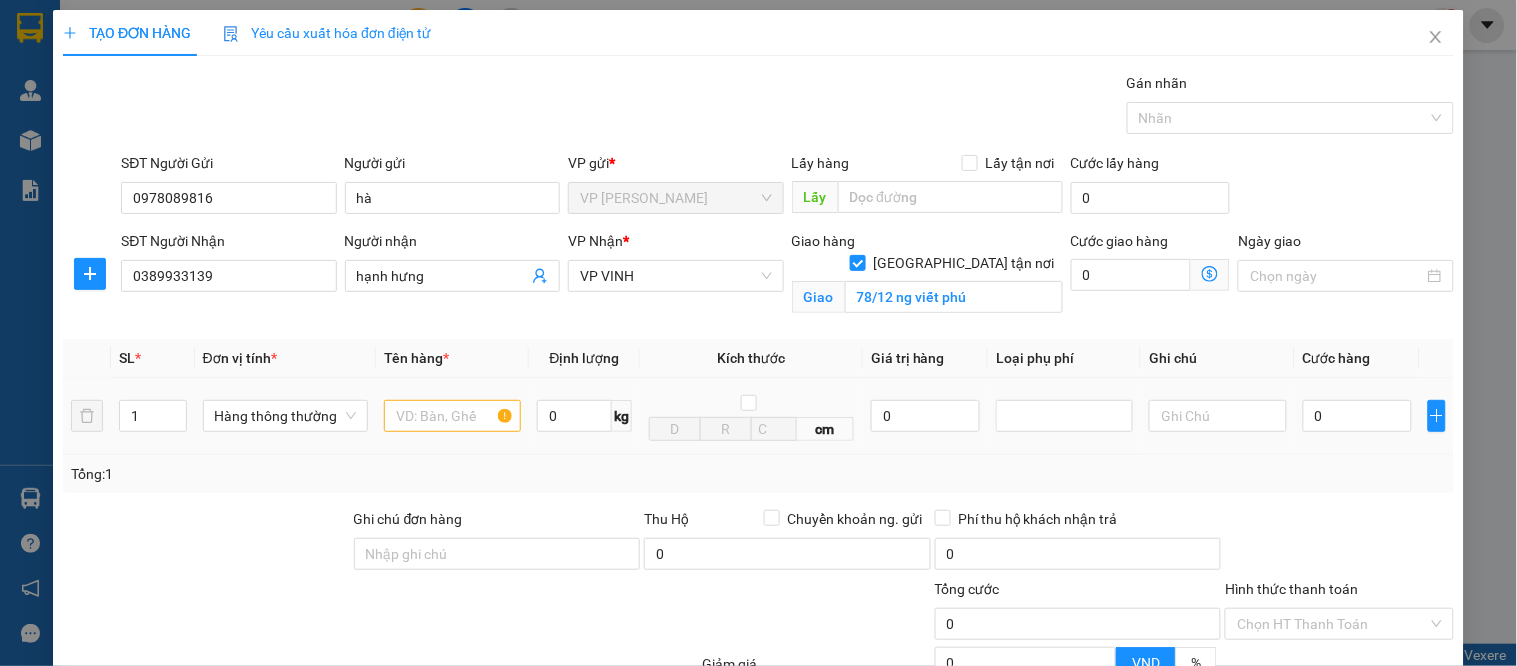click at bounding box center (452, 416) 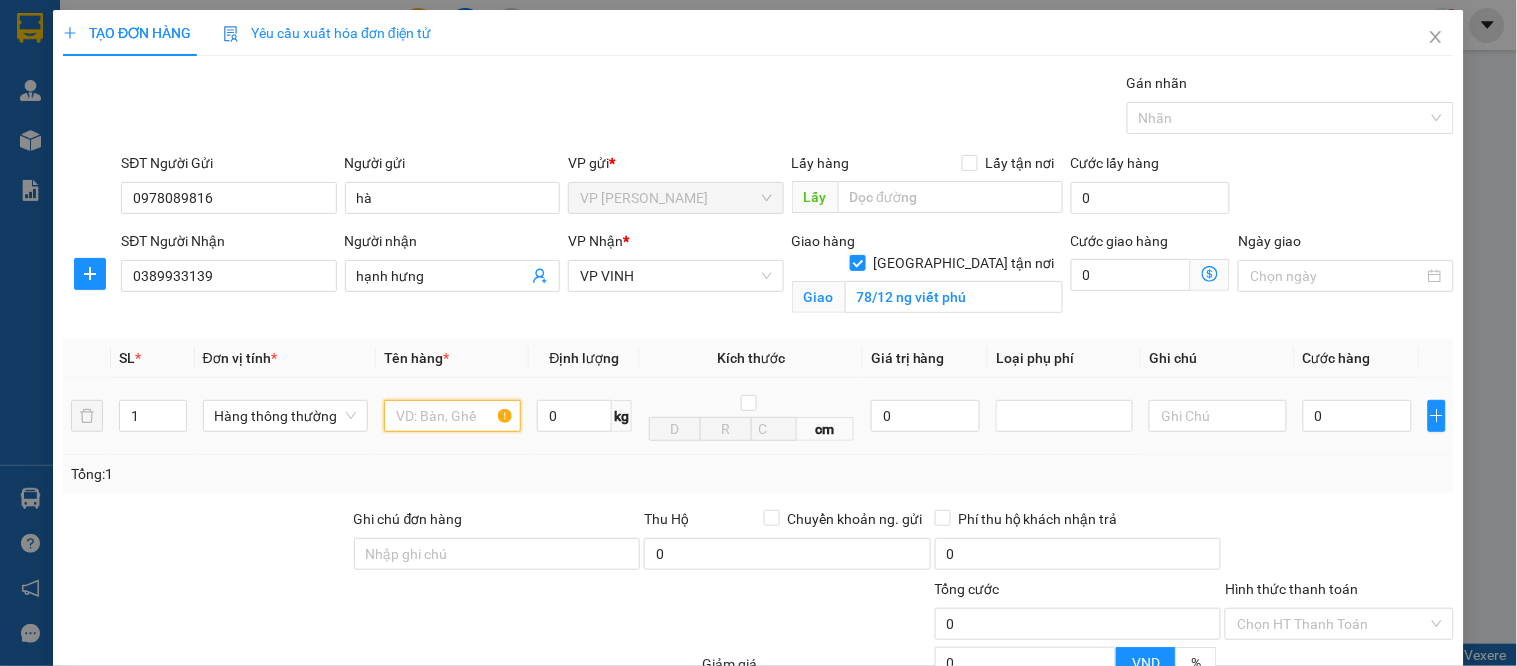 click at bounding box center [452, 416] 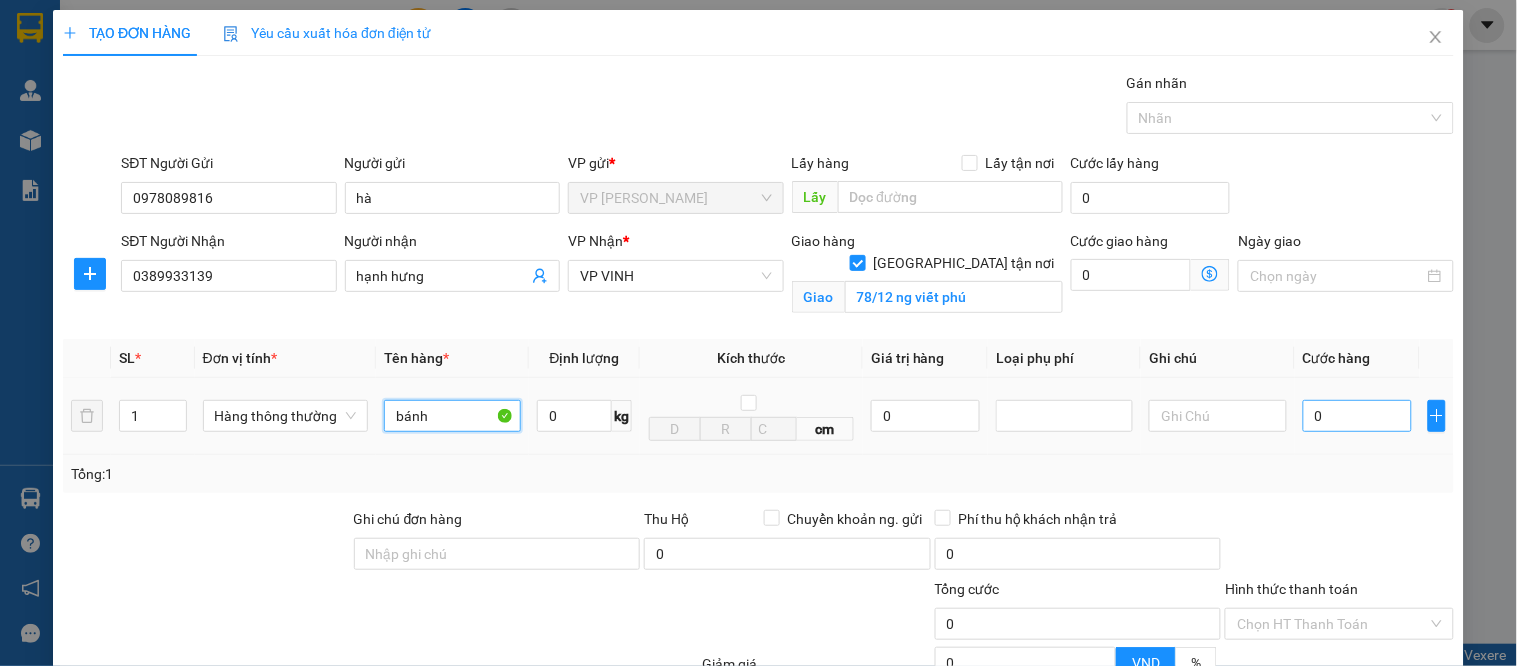 type on "bánh" 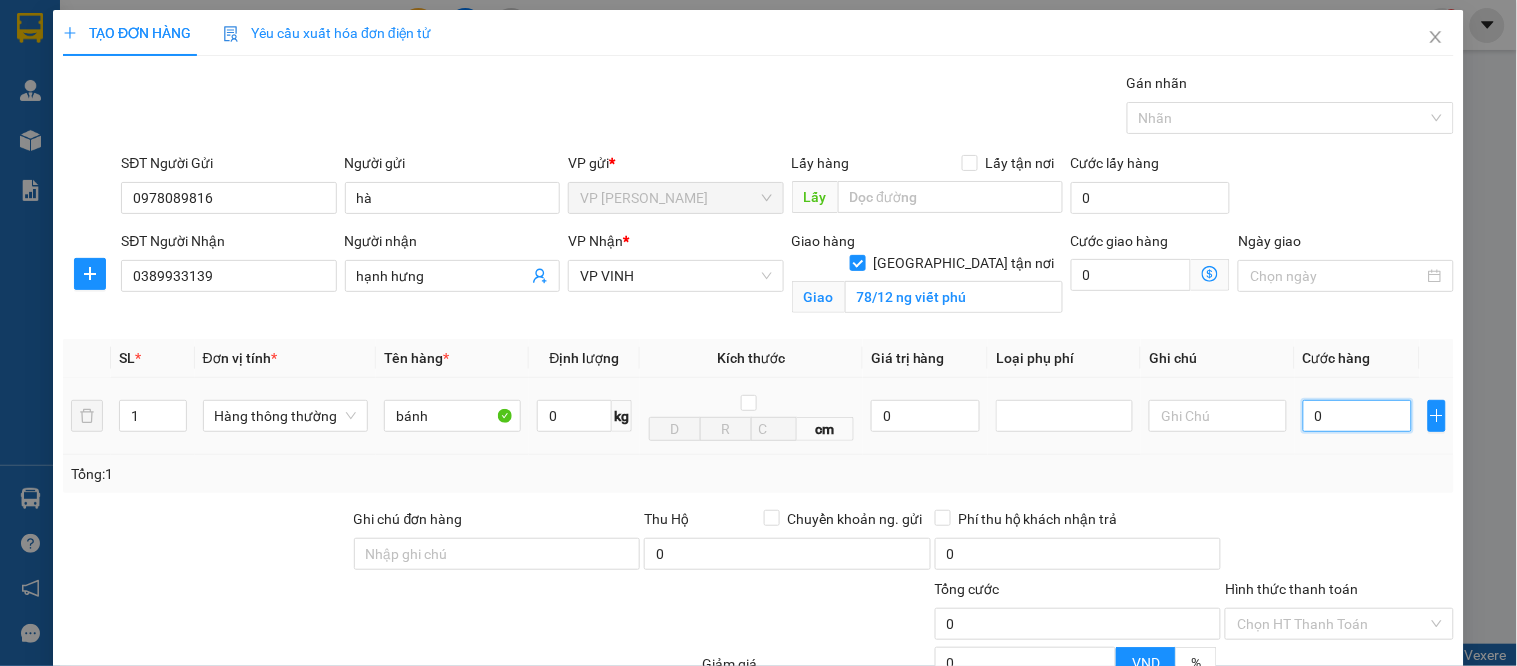 click on "0" at bounding box center [1357, 416] 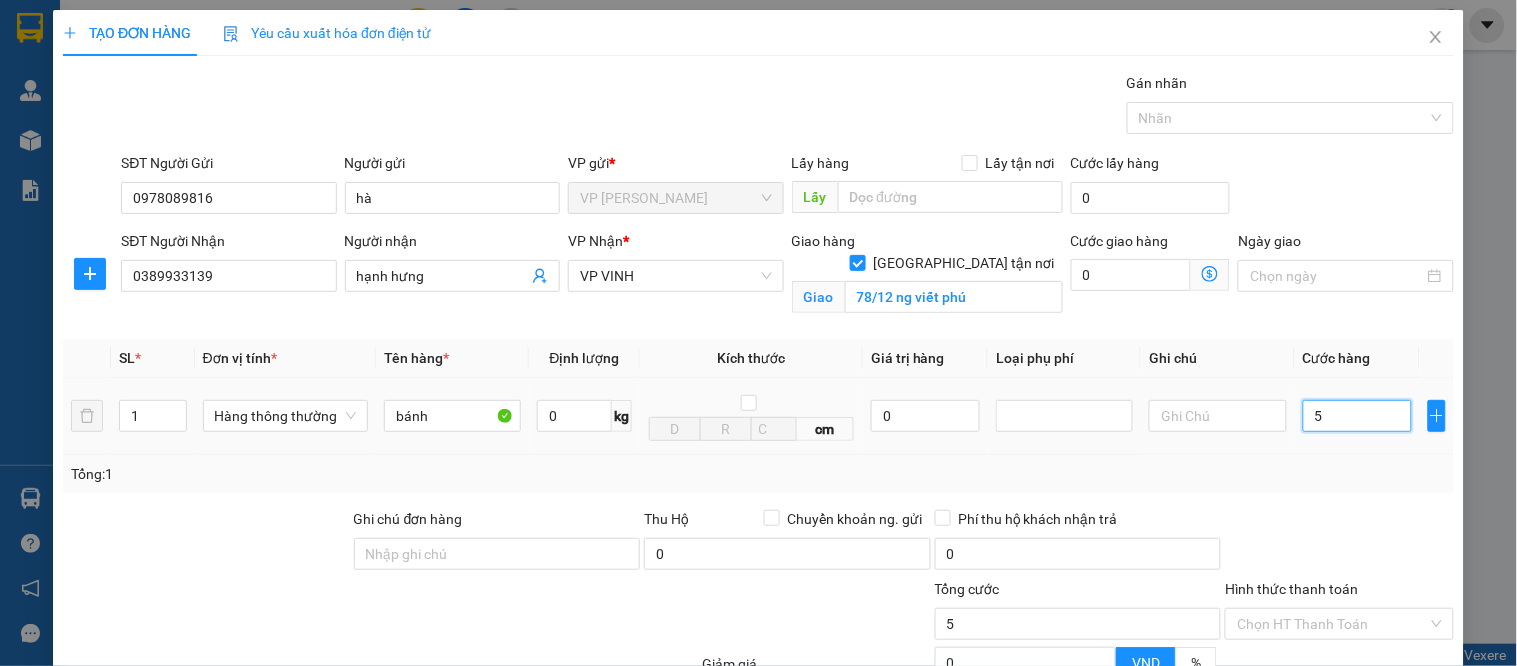 type on "50" 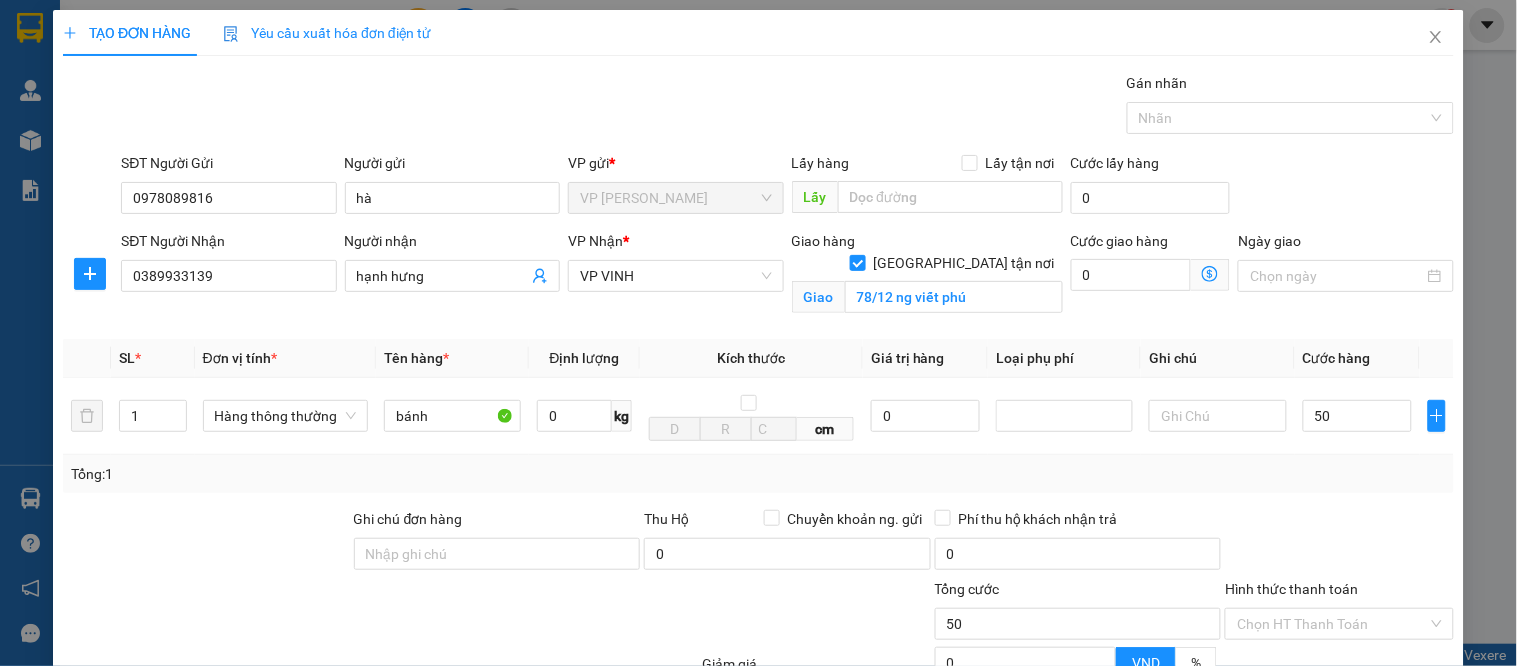 type on "50.000" 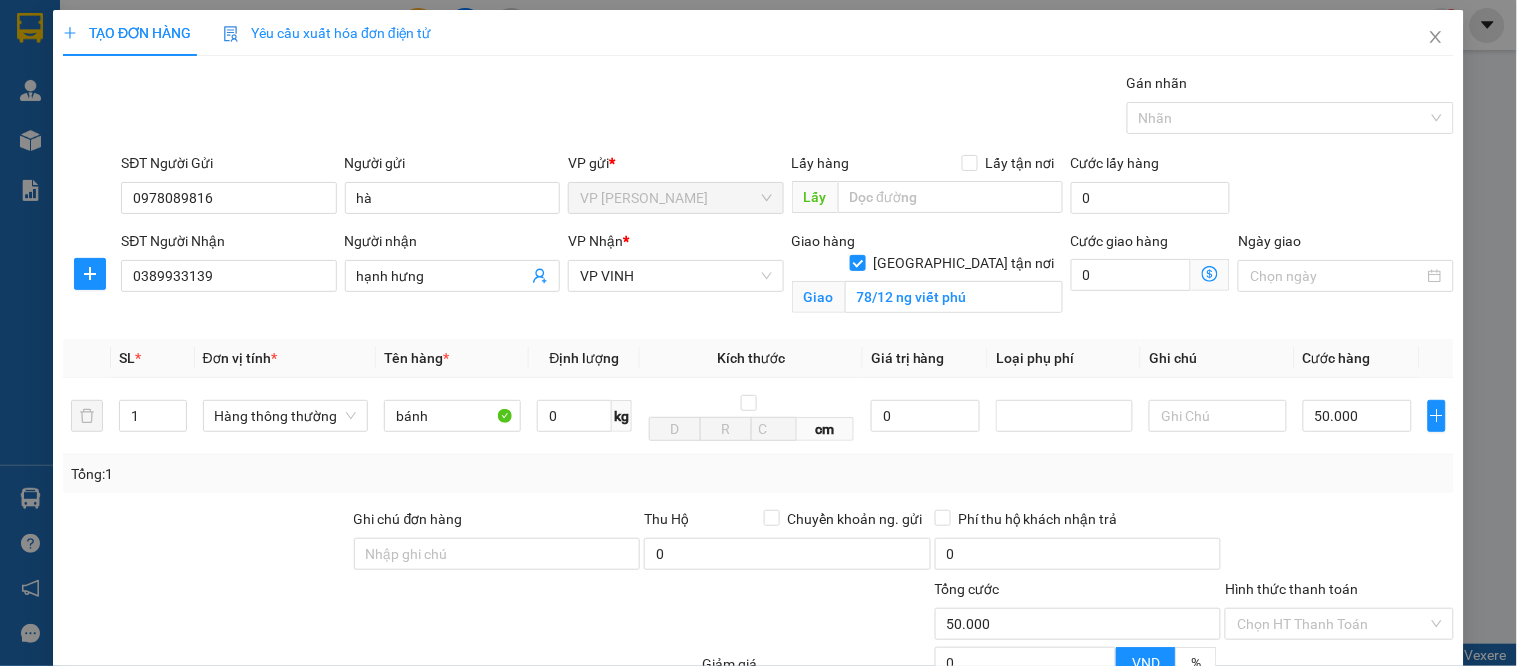 drag, startPoint x: 1425, startPoint y: 482, endPoint x: 1393, endPoint y: 494, distance: 34.176014 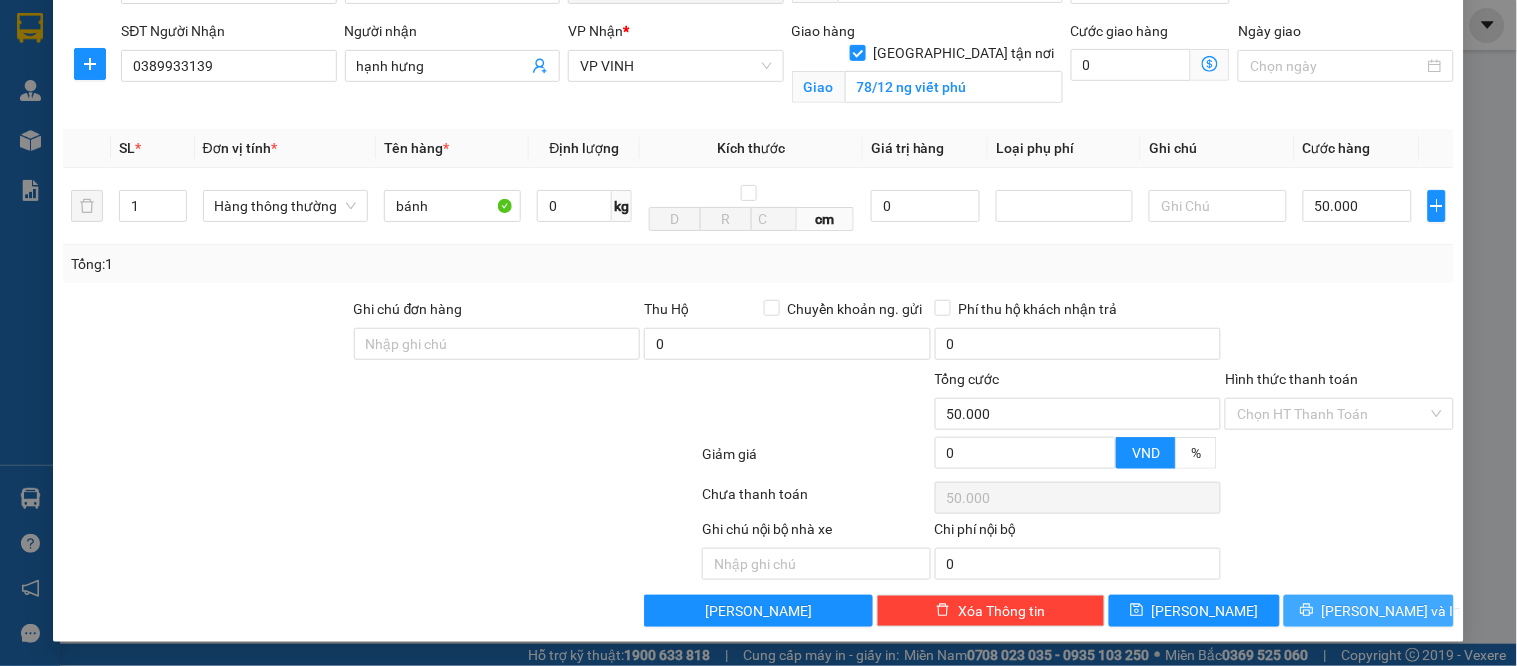 click on "[PERSON_NAME] và In" at bounding box center (1392, 611) 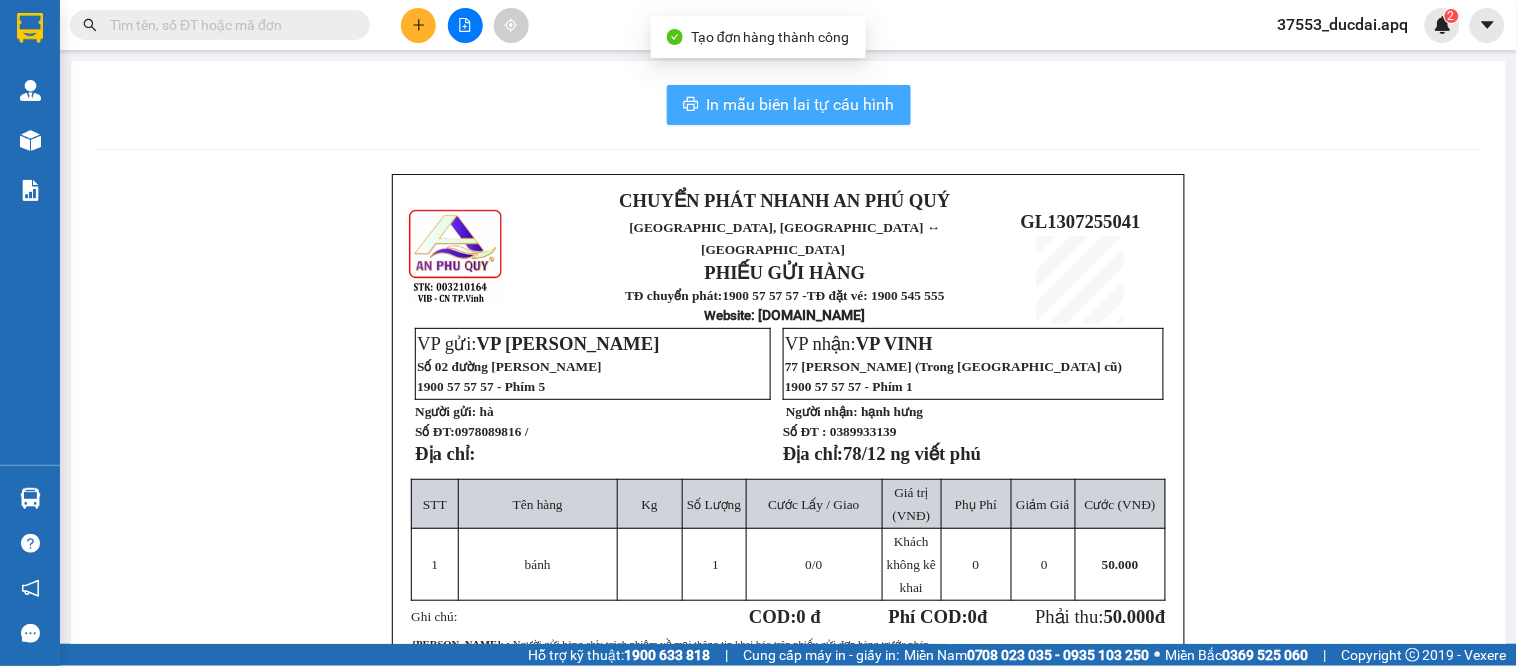 click on "In mẫu biên lai tự cấu hình" at bounding box center [801, 104] 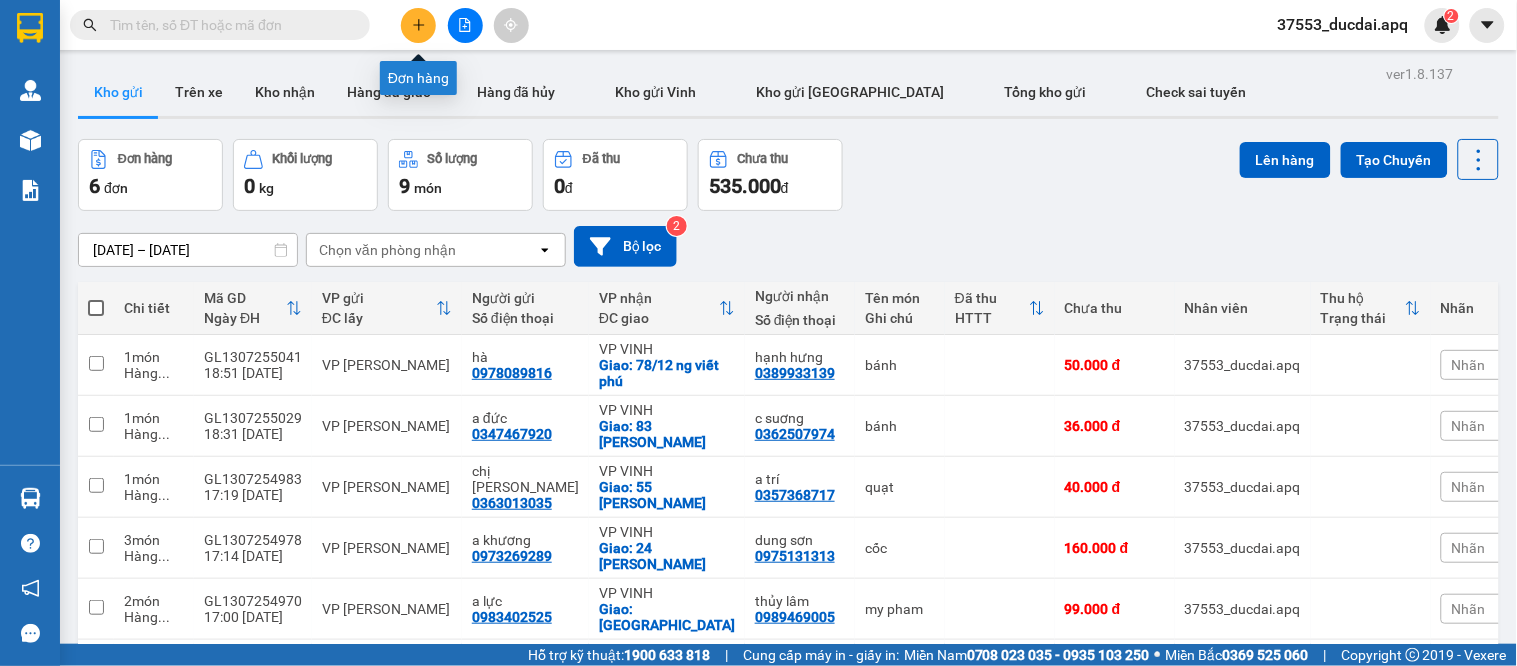 click 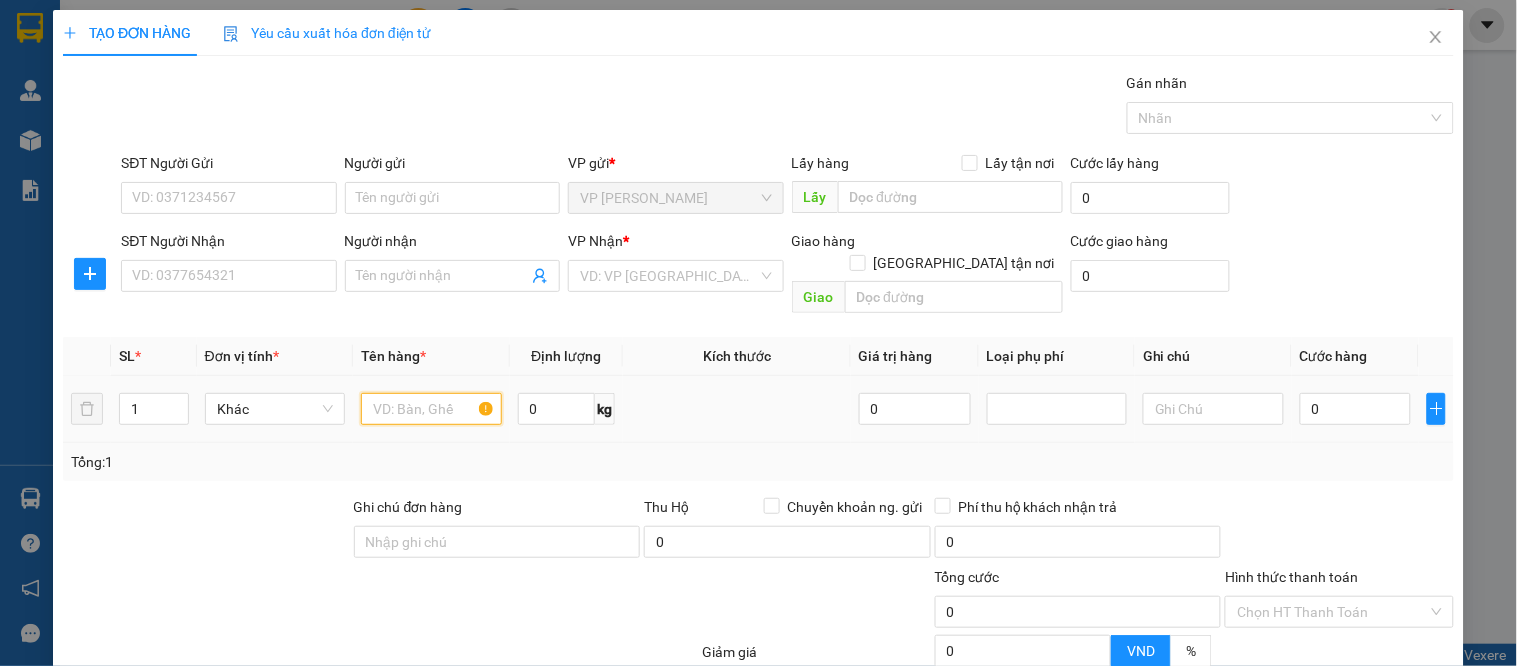 click at bounding box center (431, 409) 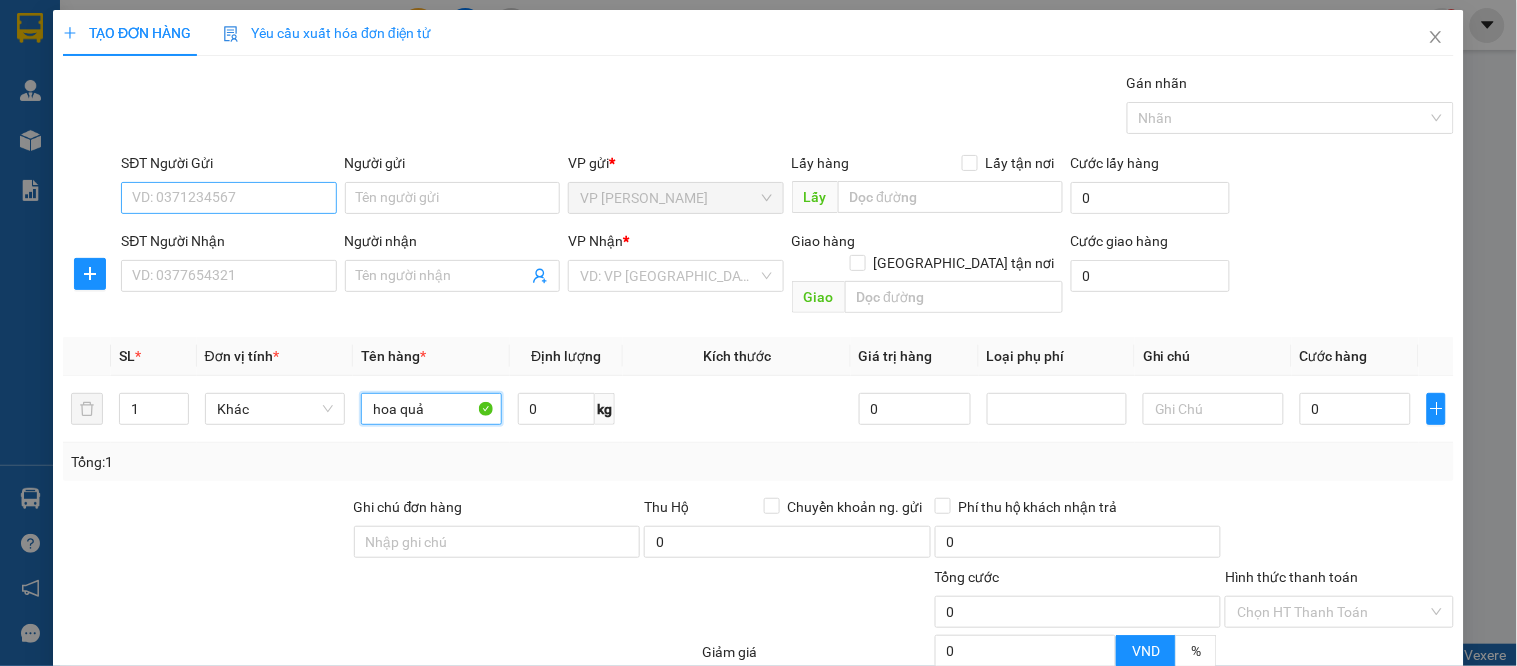 type on "hoa quả" 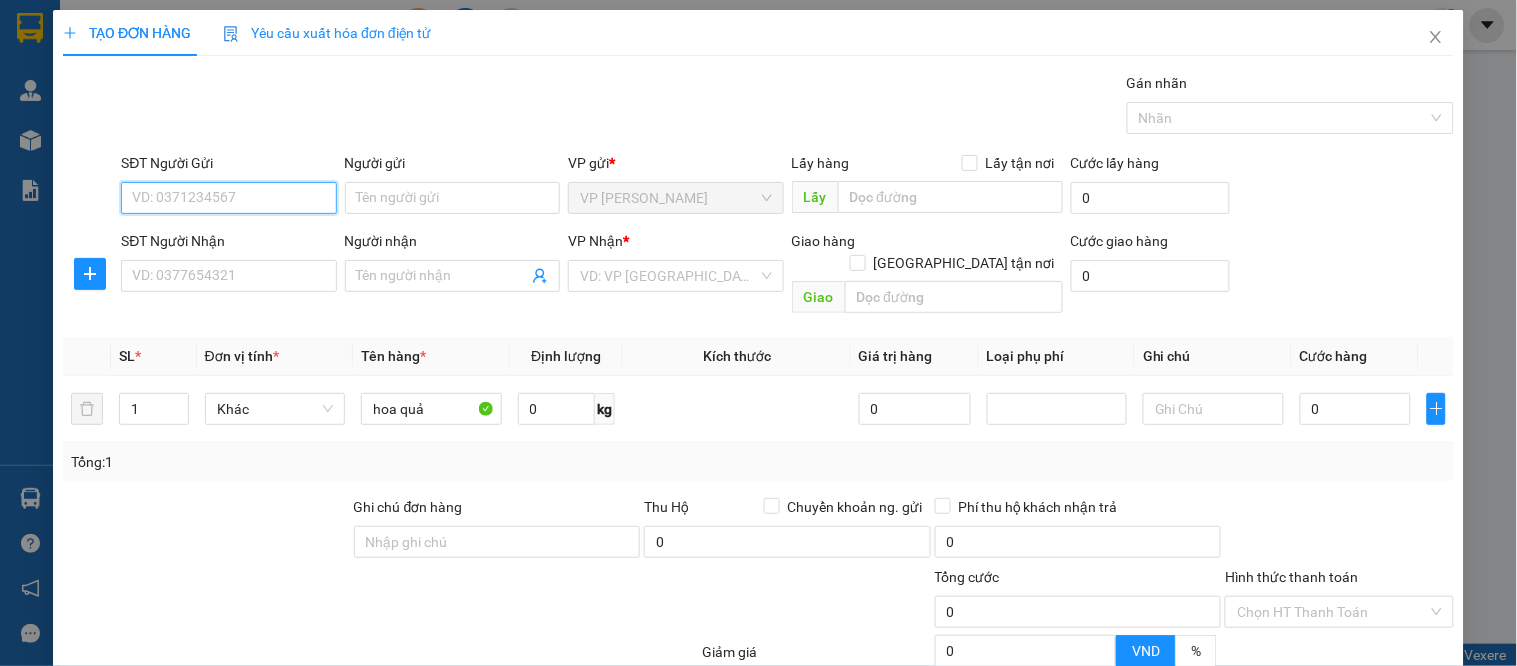 click on "SĐT Người Gửi" at bounding box center [228, 198] 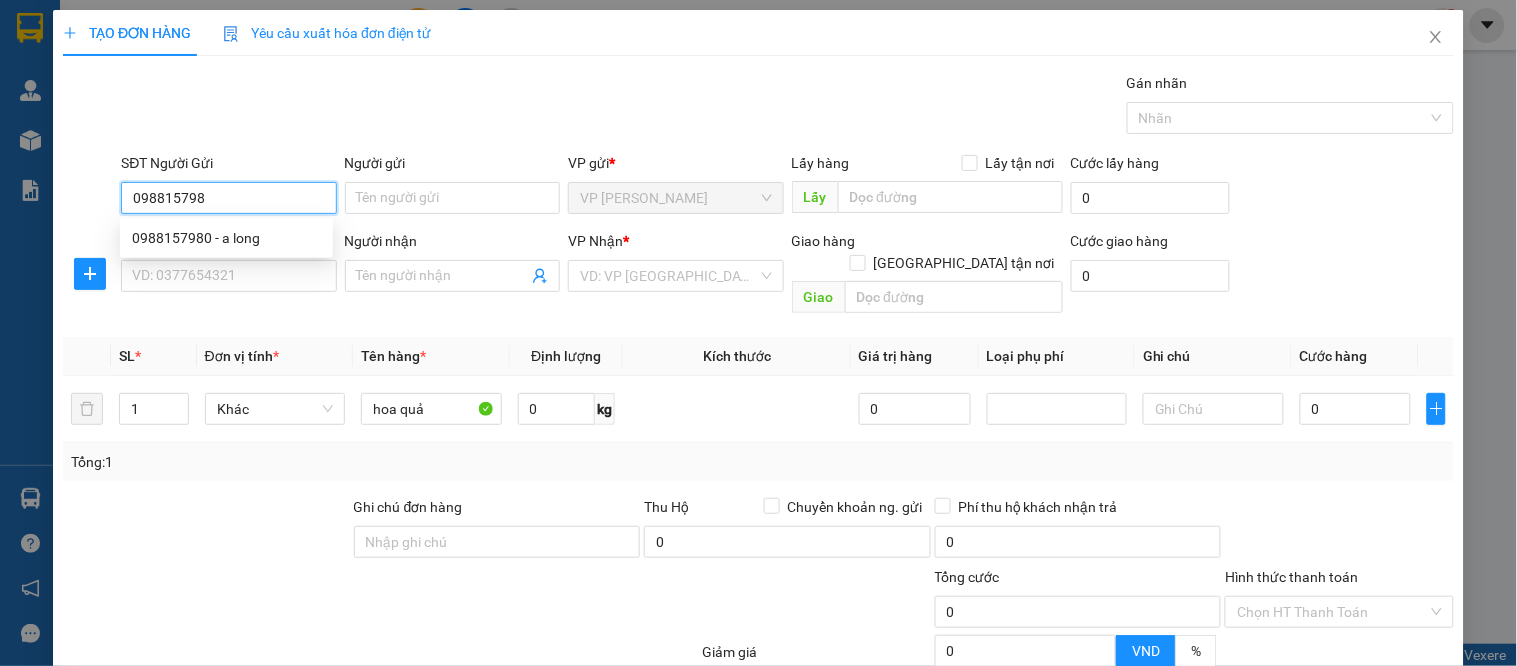 type on "0988157980" 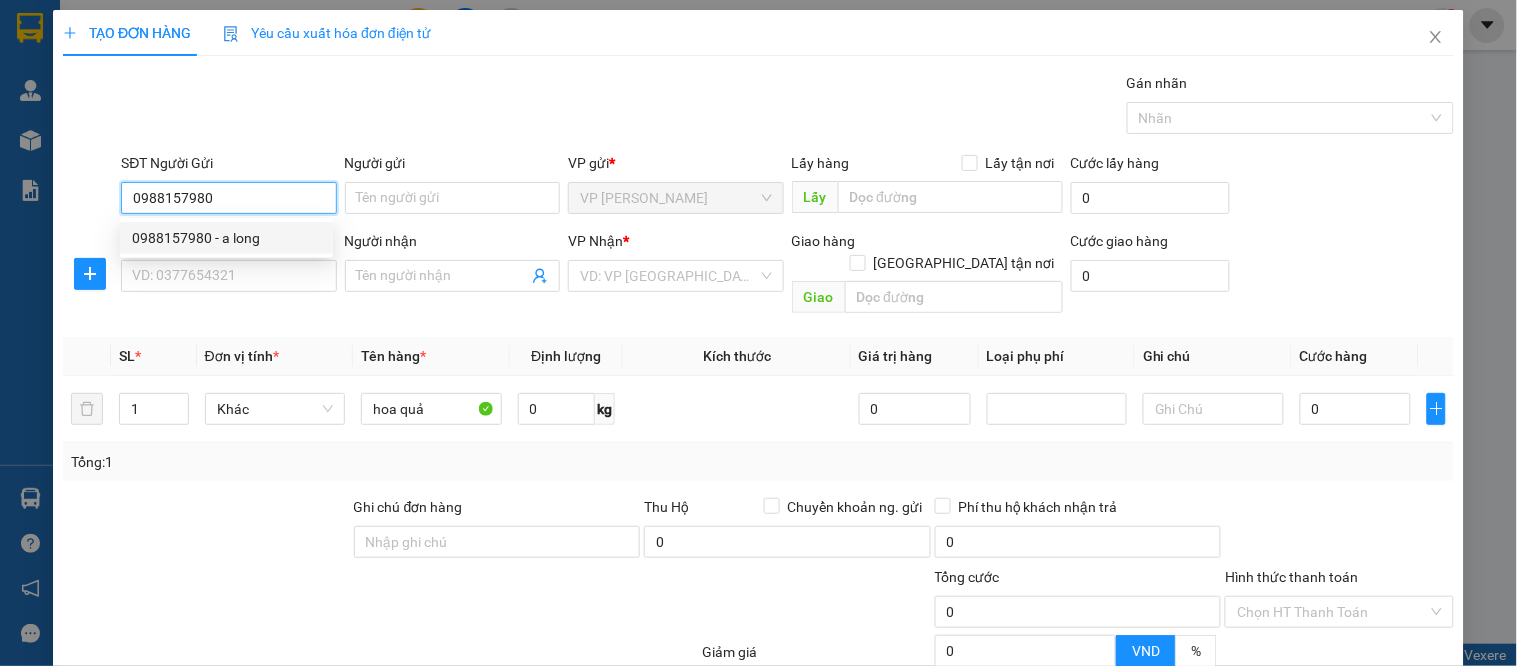 click on "0988157980 - a long" at bounding box center (226, 238) 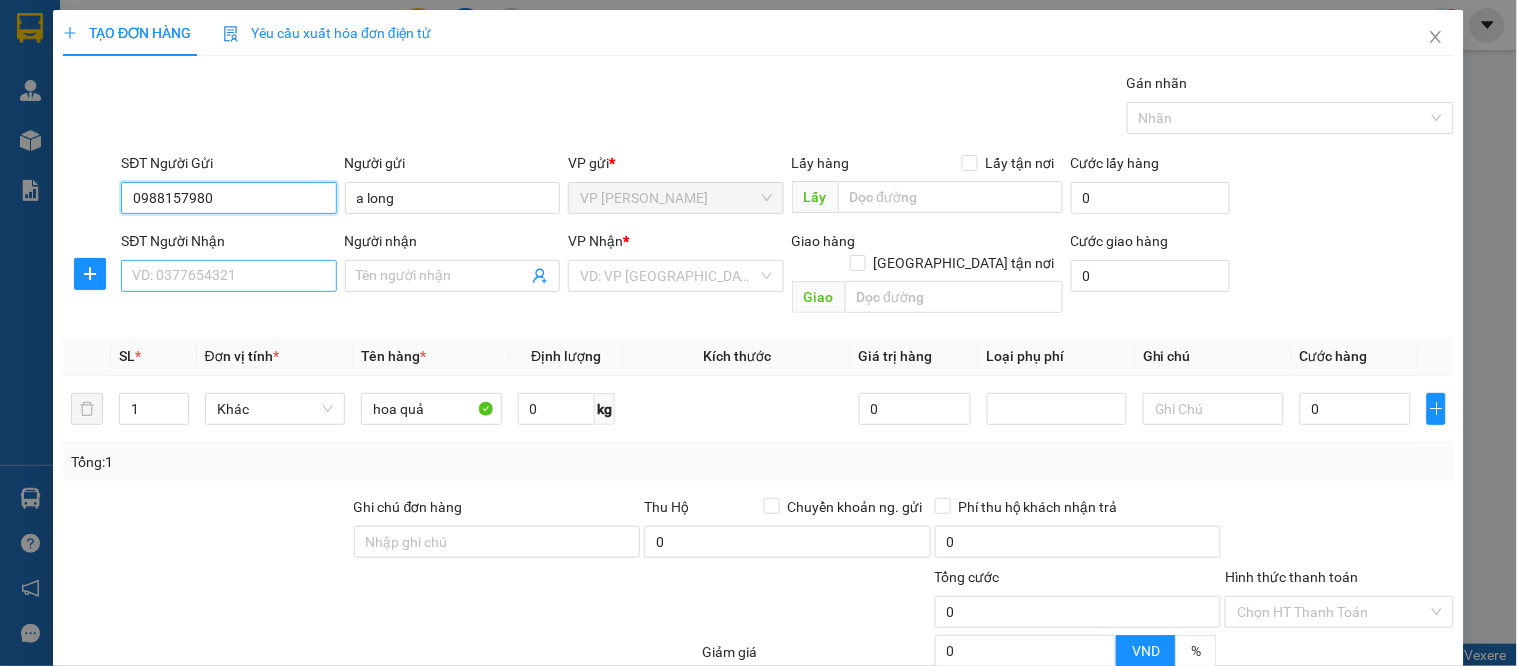 type on "0988157980" 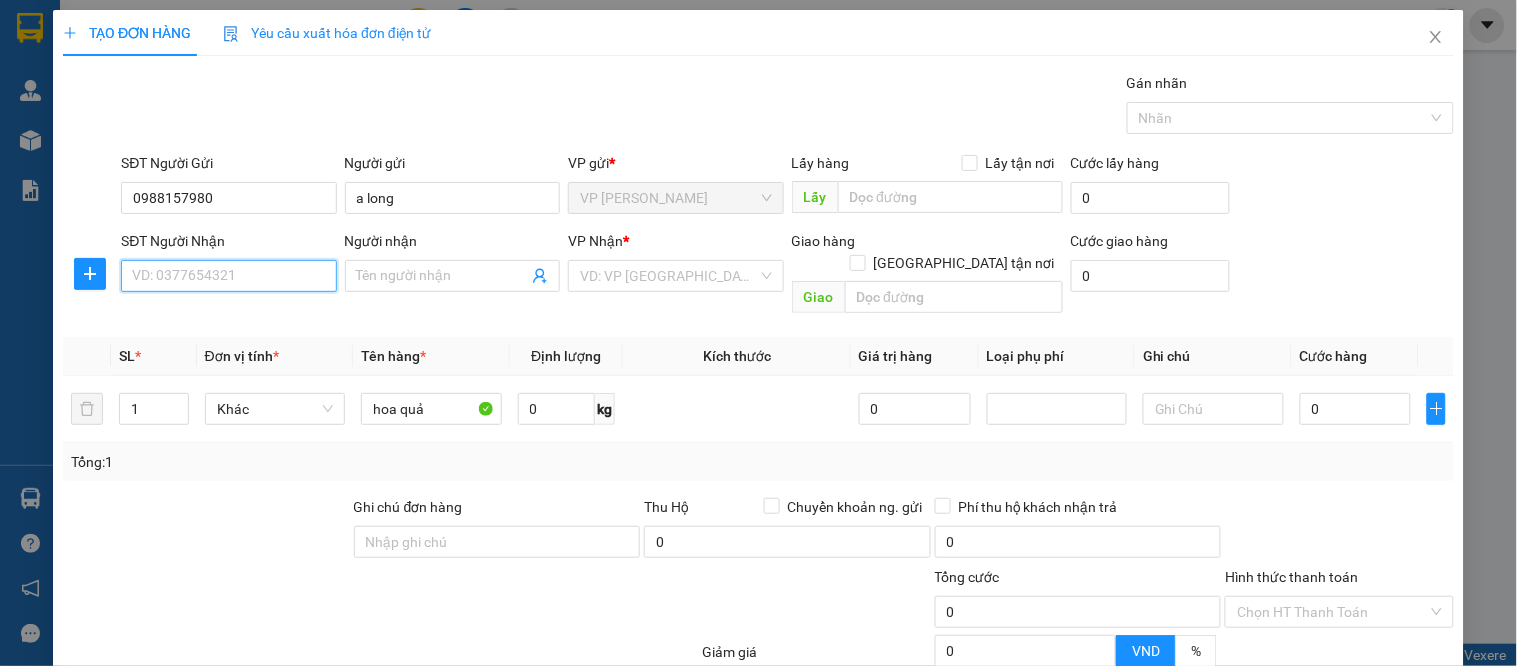 click on "SĐT Người Nhận" at bounding box center [228, 276] 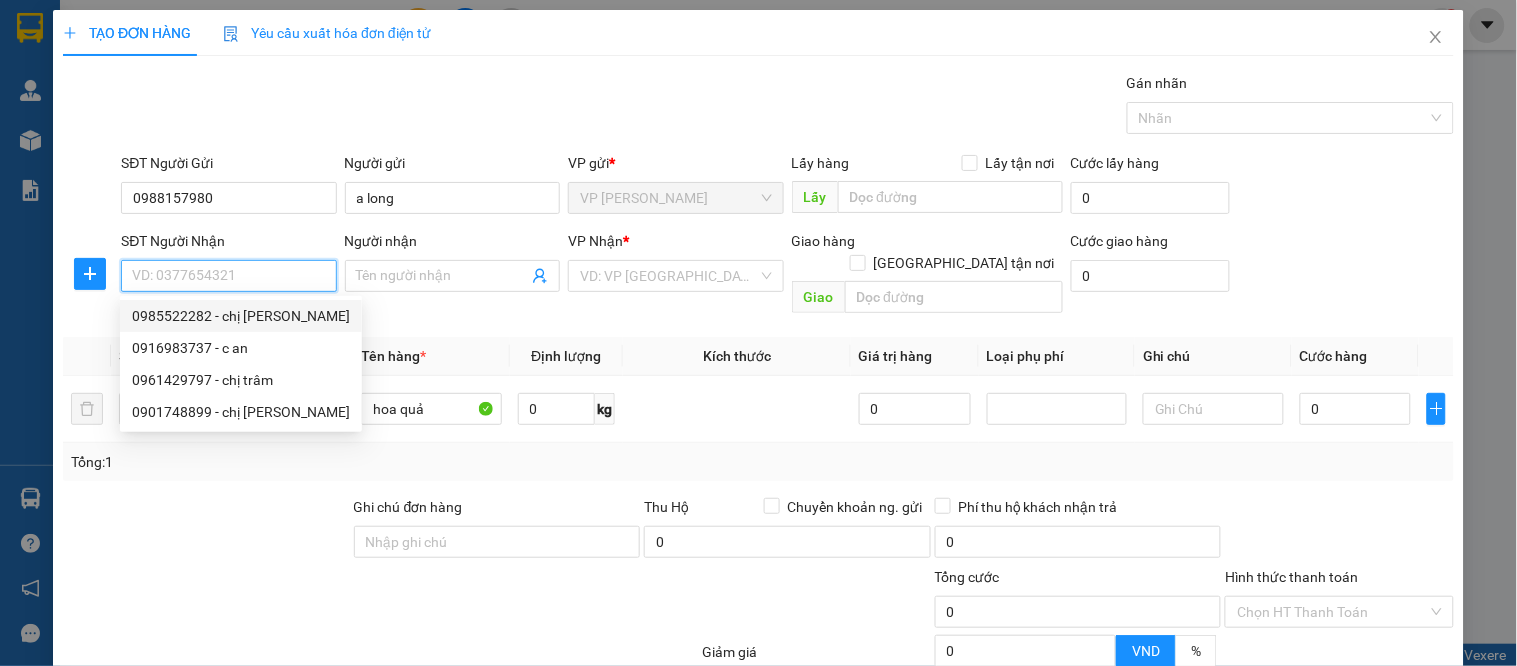 click on "0985522282 - chị [PERSON_NAME]" at bounding box center (241, 316) 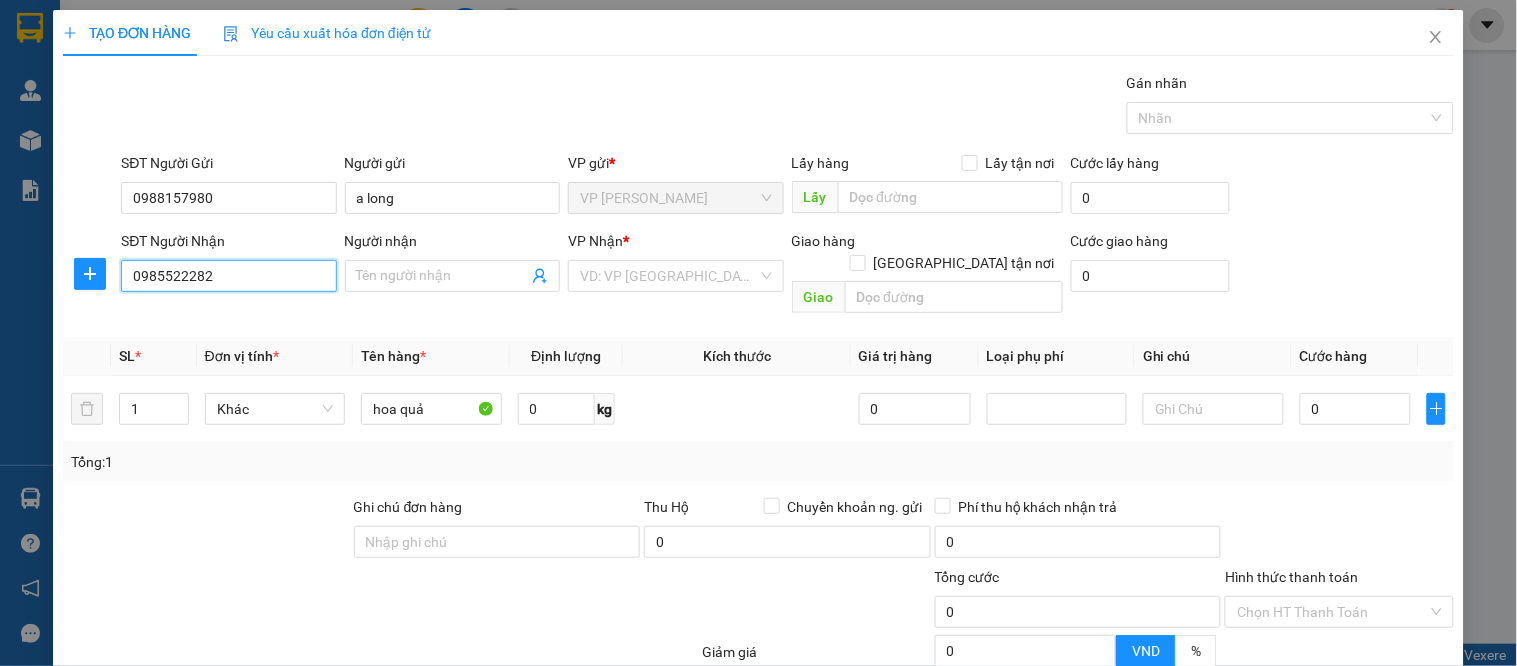 type on "chị [PERSON_NAME]" 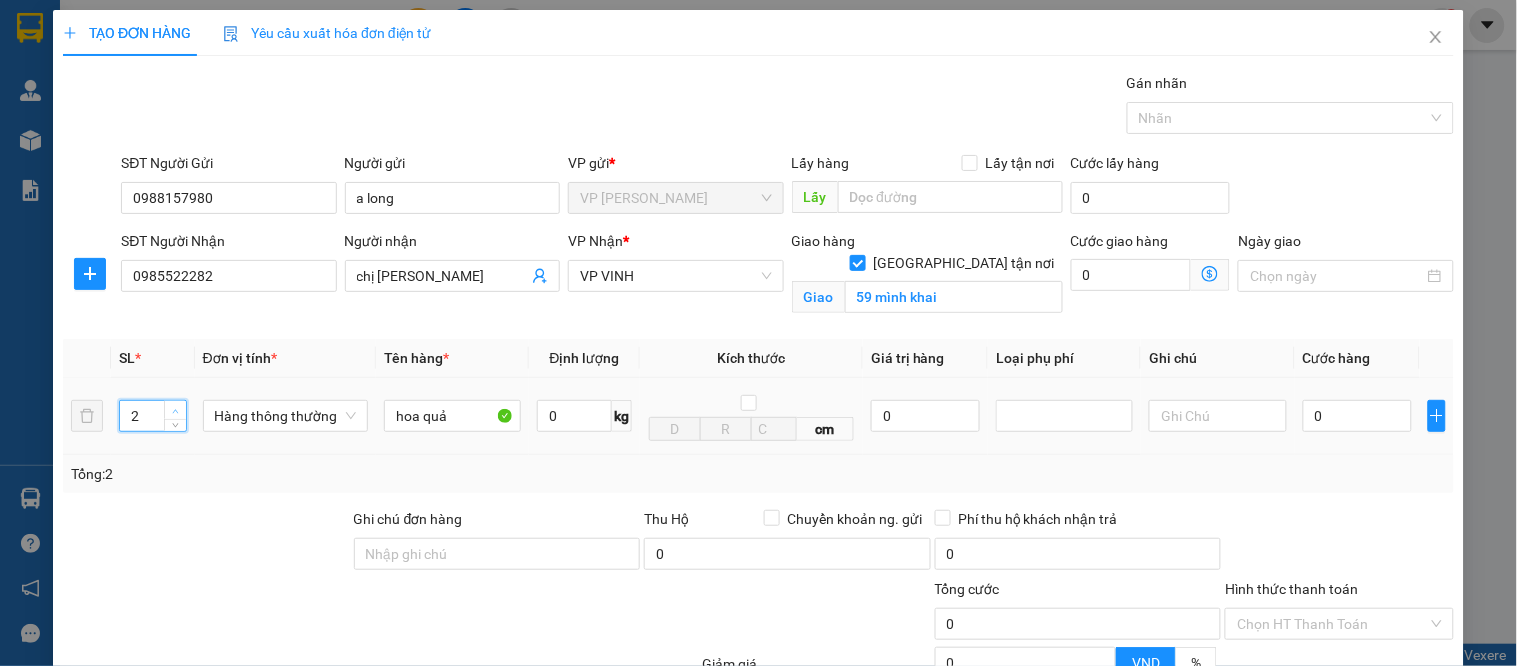 click 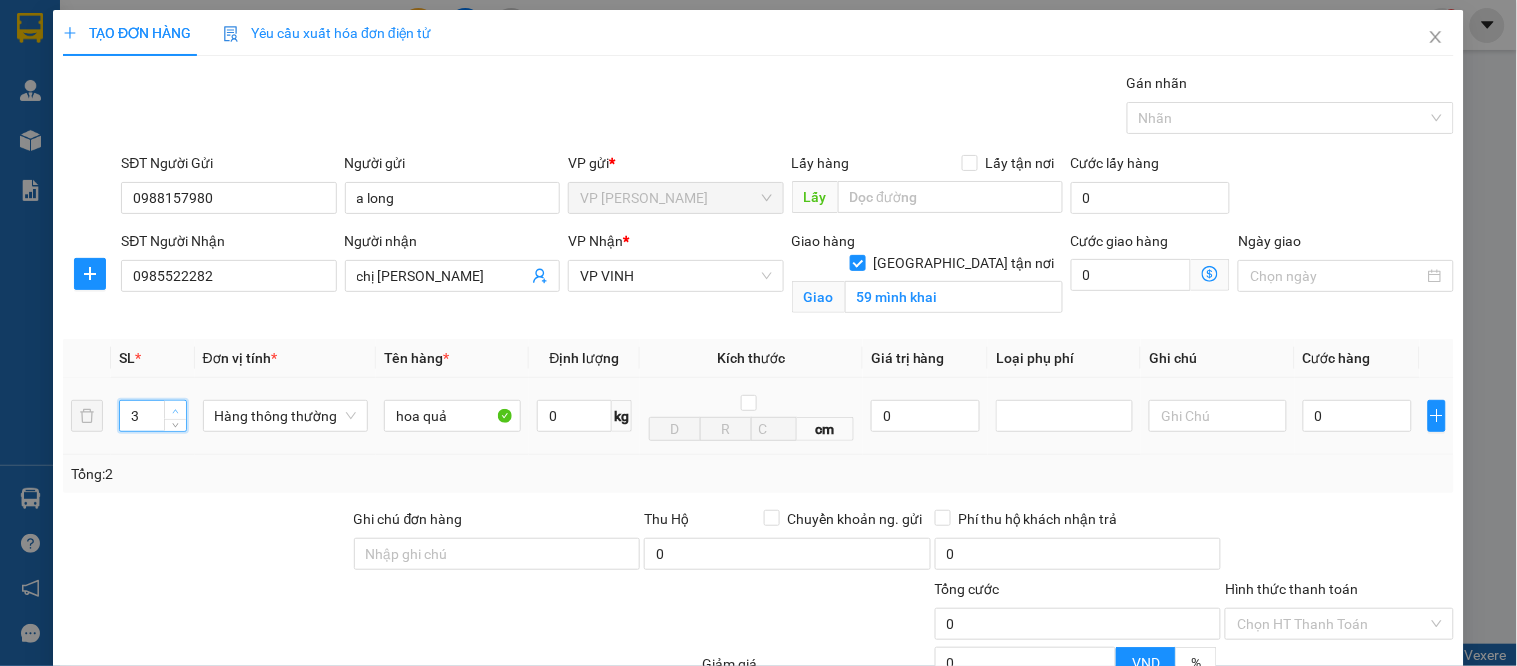 click 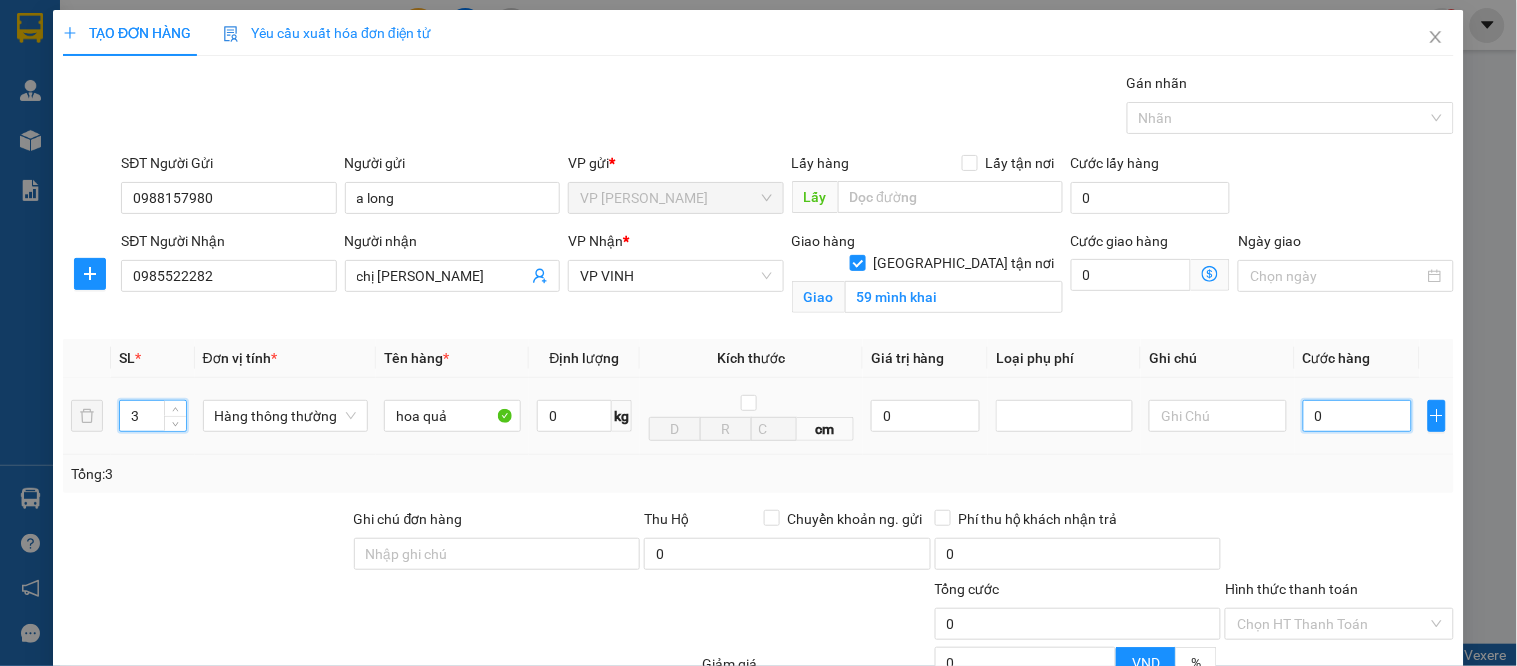 click on "0" at bounding box center (1357, 416) 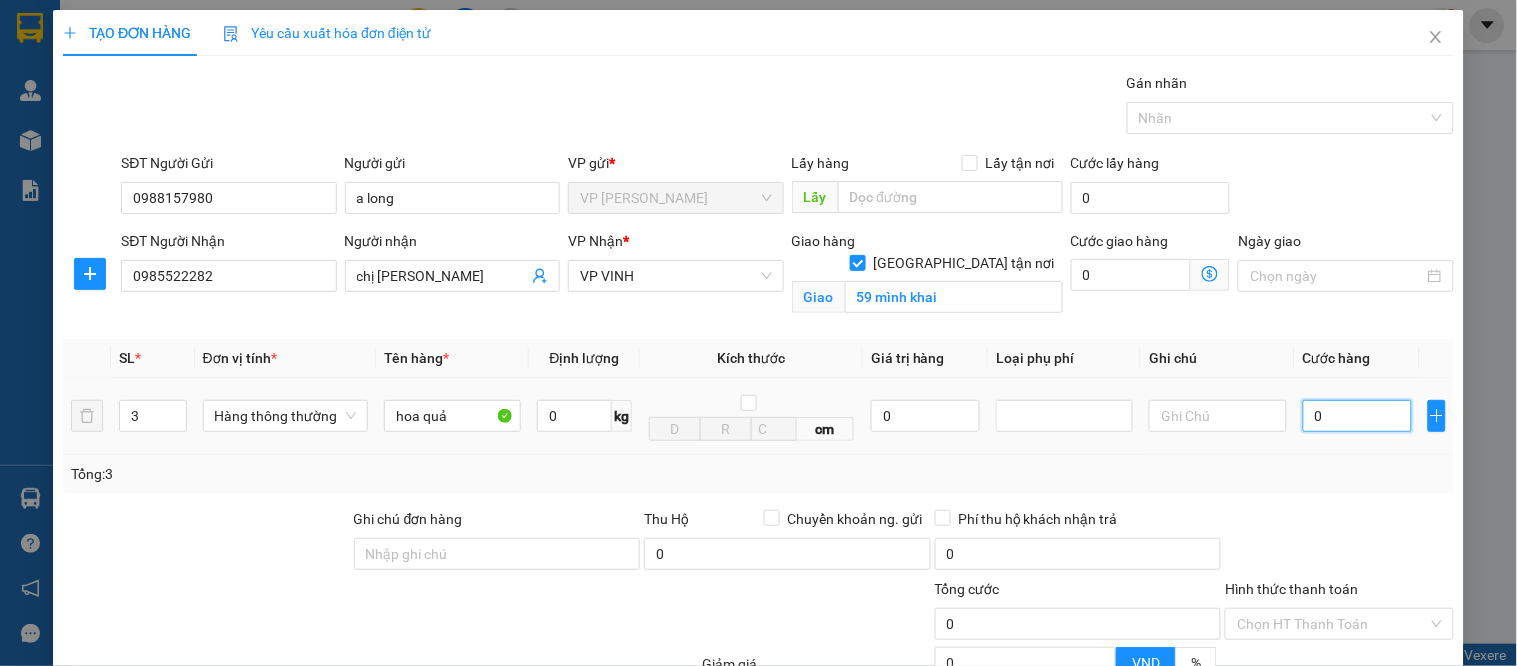 type on "1" 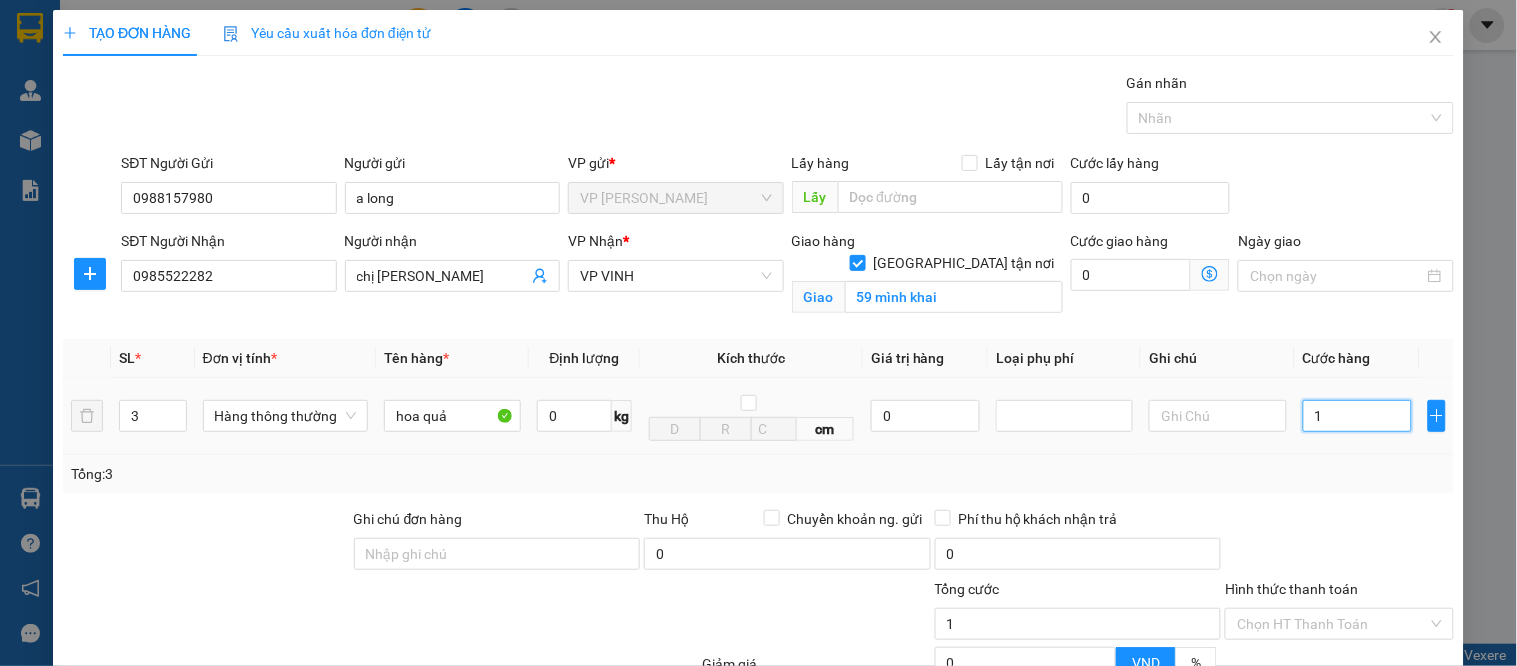 type on "12" 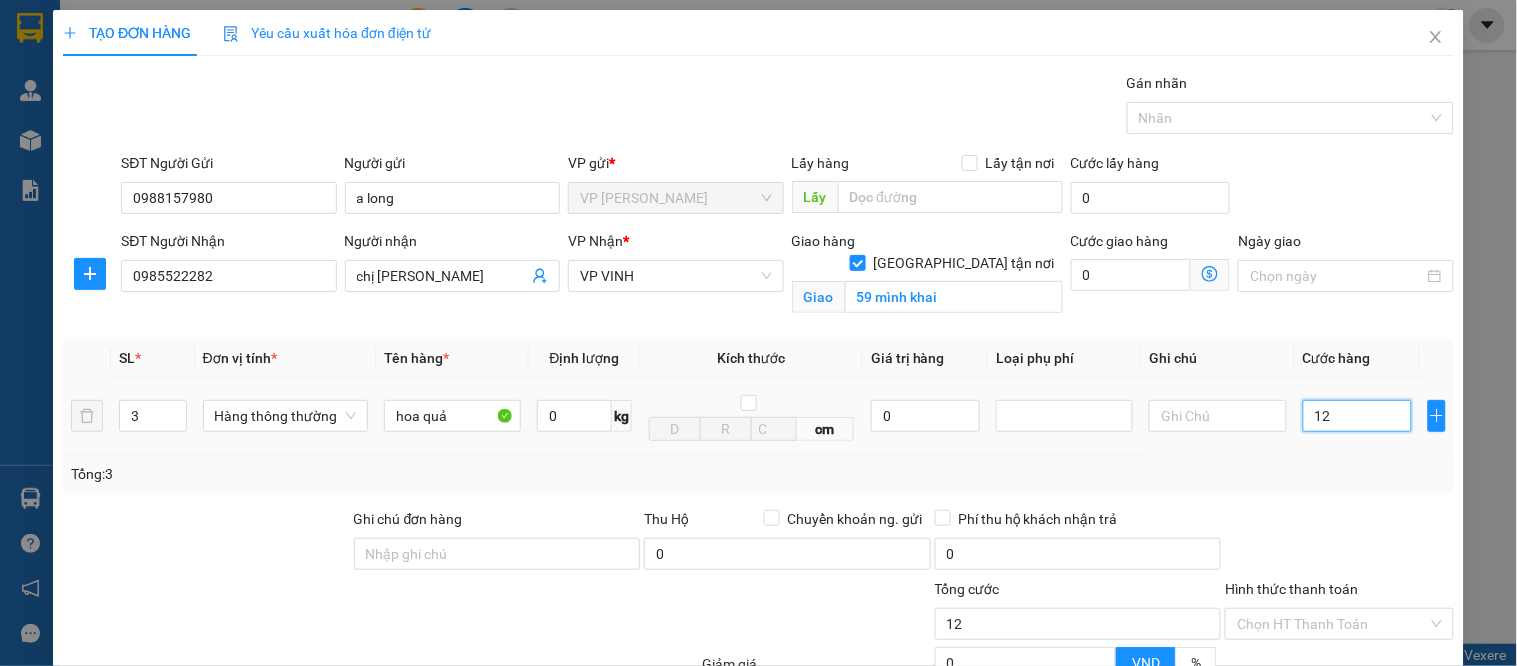 type on "120" 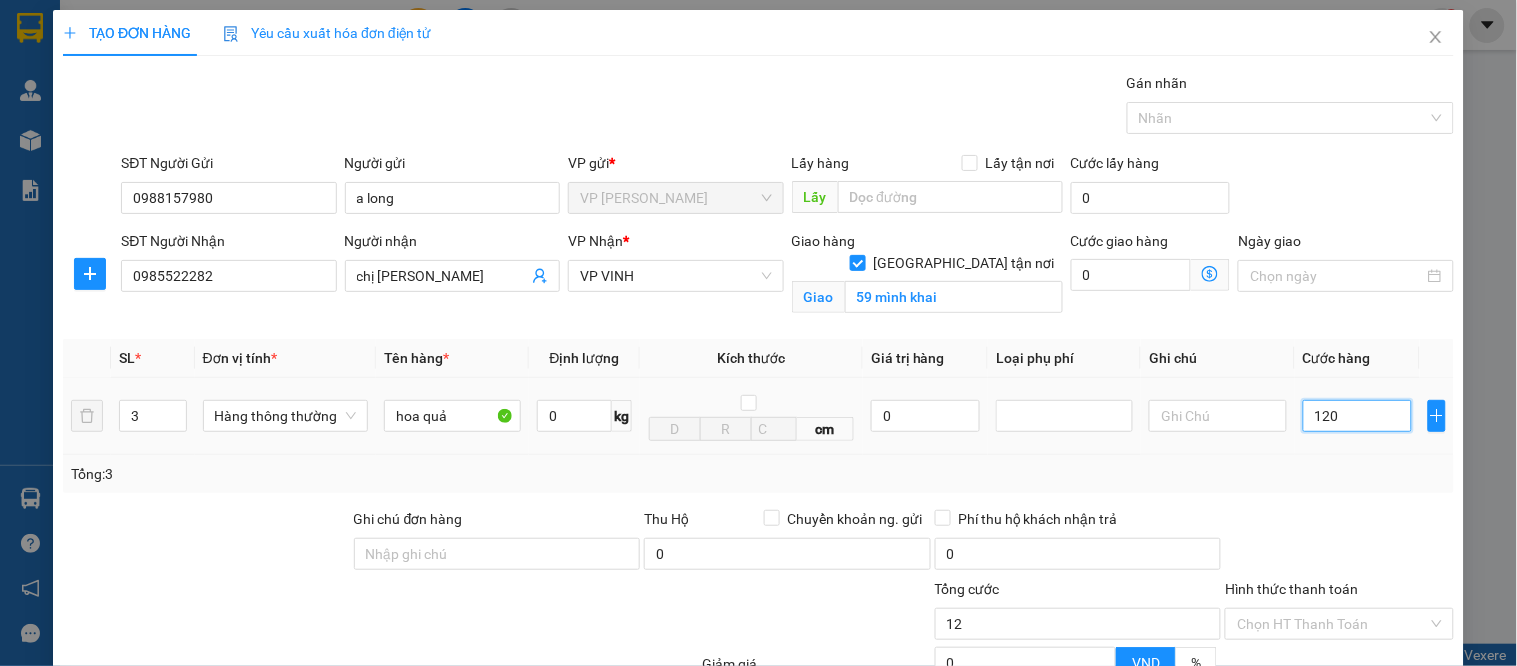 type on "120" 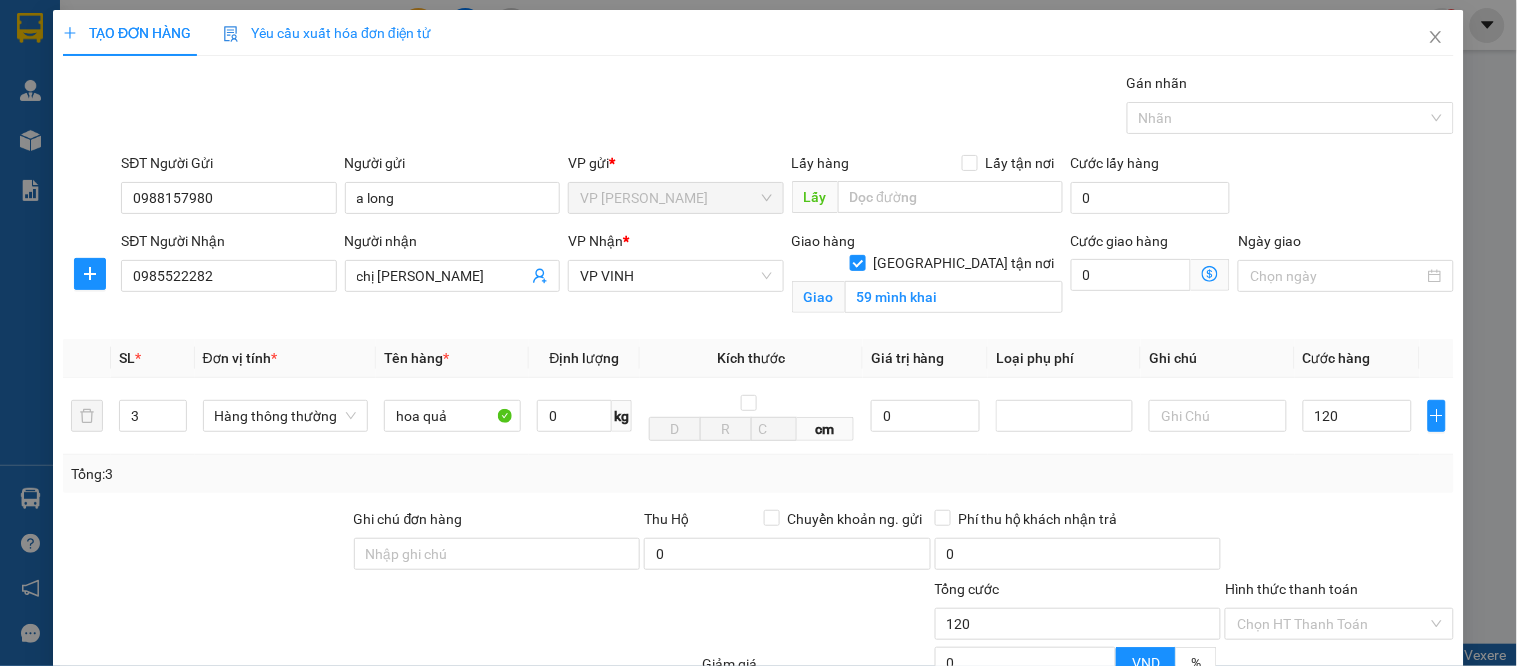 type on "120.000" 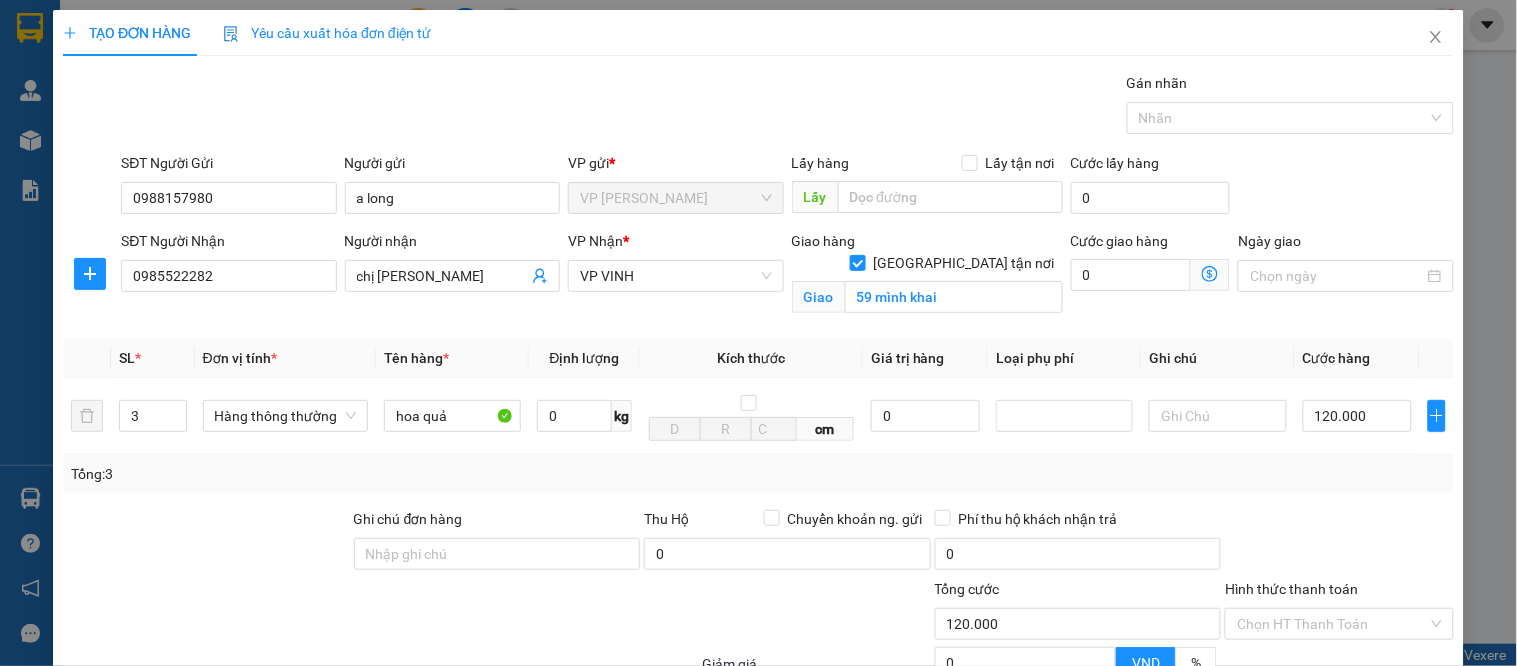click on "Tổng:  3" at bounding box center [758, 474] 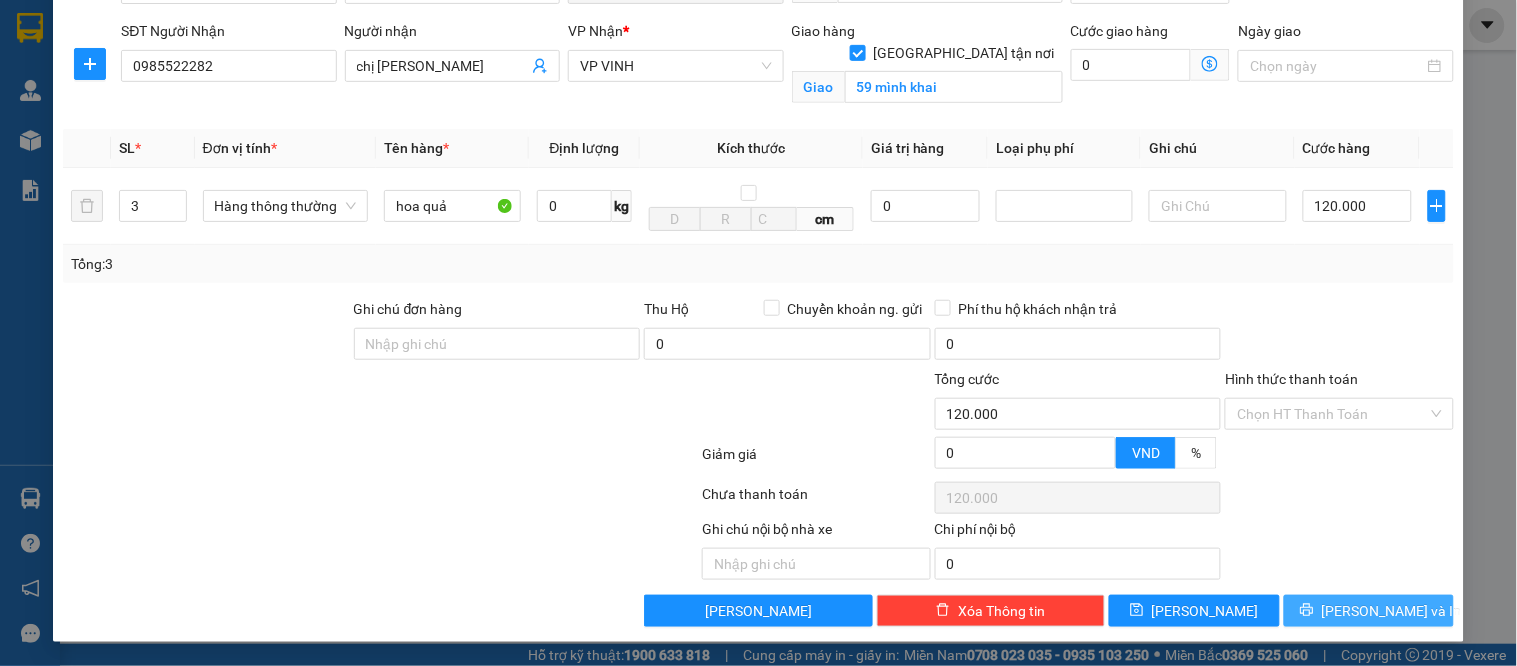click on "[PERSON_NAME] và In" at bounding box center (1369, 611) 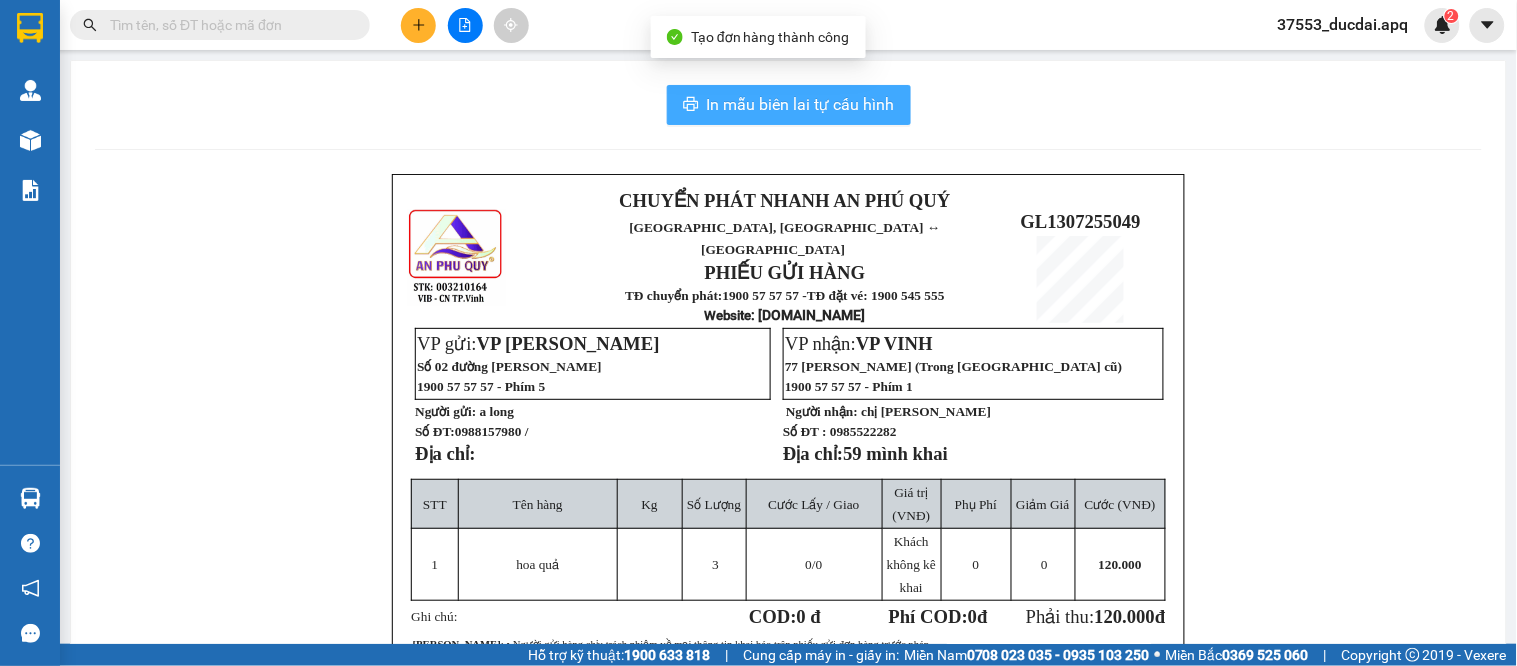 click on "In mẫu biên lai tự cấu hình" at bounding box center (801, 104) 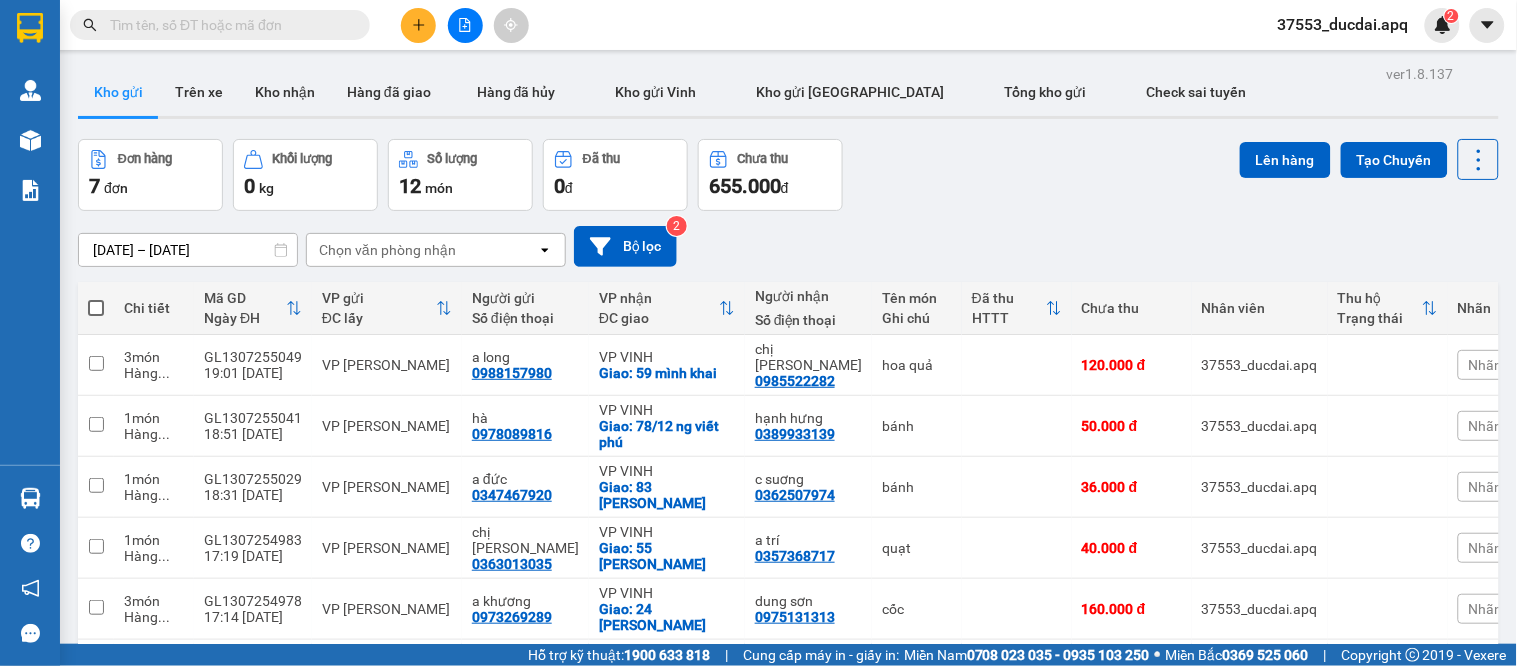 click on "[DATE] – [DATE] Press the down arrow key to interact with the calendar and select a date. Press the escape button to close the calendar. Selected date range is from [DATE] to [DATE]. Chọn văn phòng nhận open Bộ lọc 2" at bounding box center (788, 246) 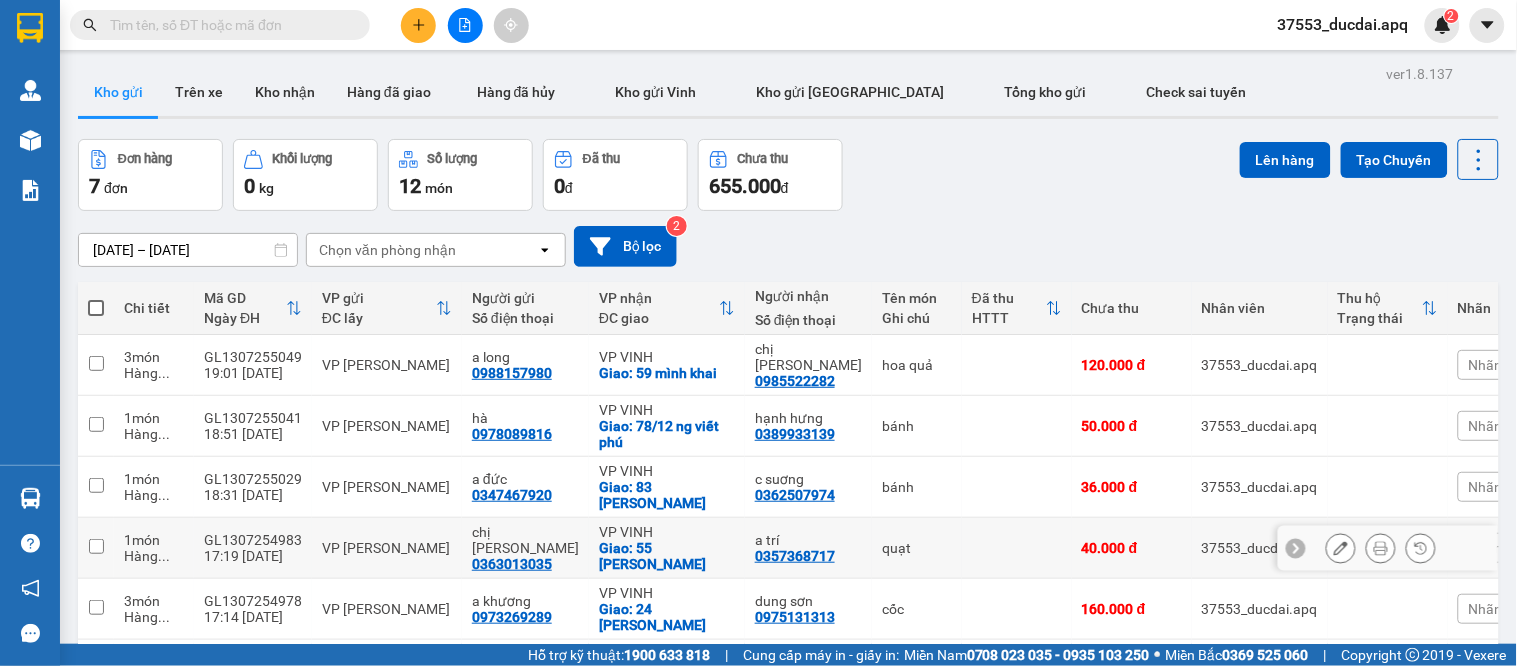 scroll, scrollTop: 161, scrollLeft: 0, axis: vertical 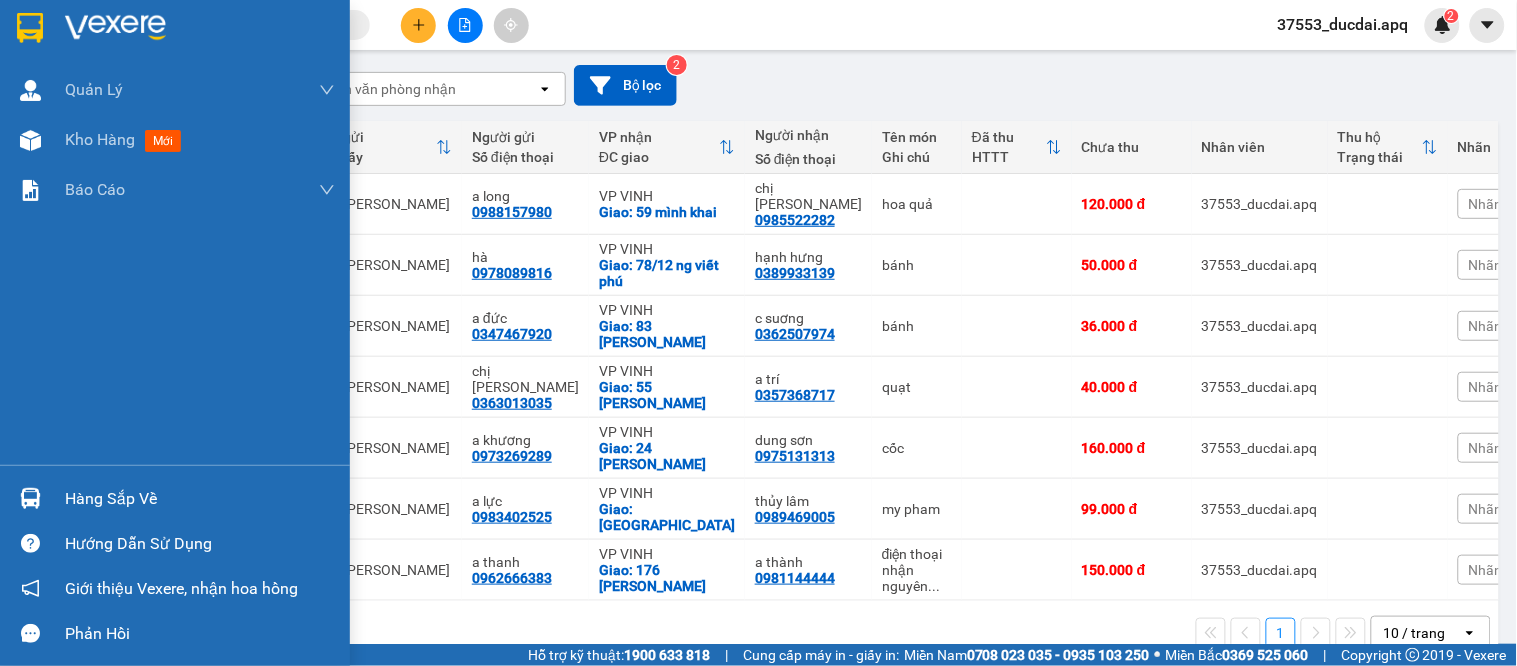 click on "Hàng sắp về" at bounding box center [175, 498] 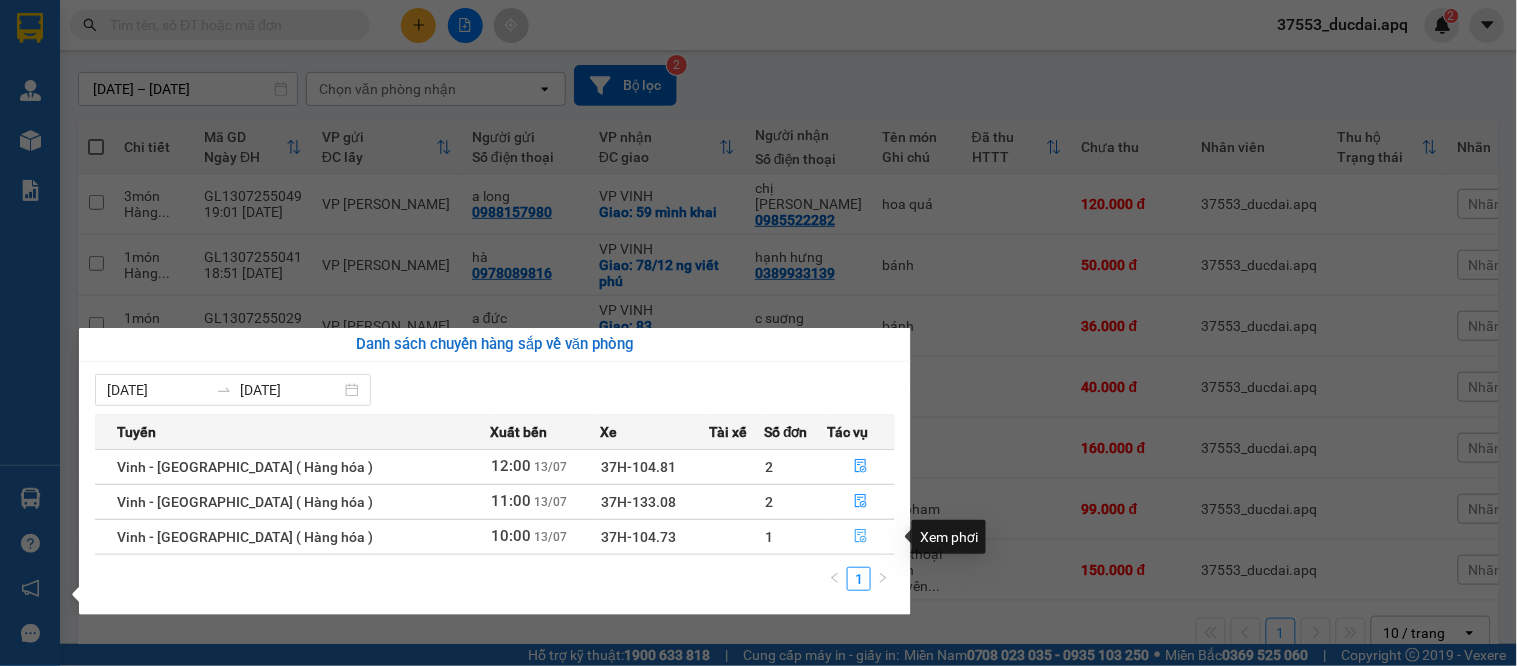 click at bounding box center [861, 537] 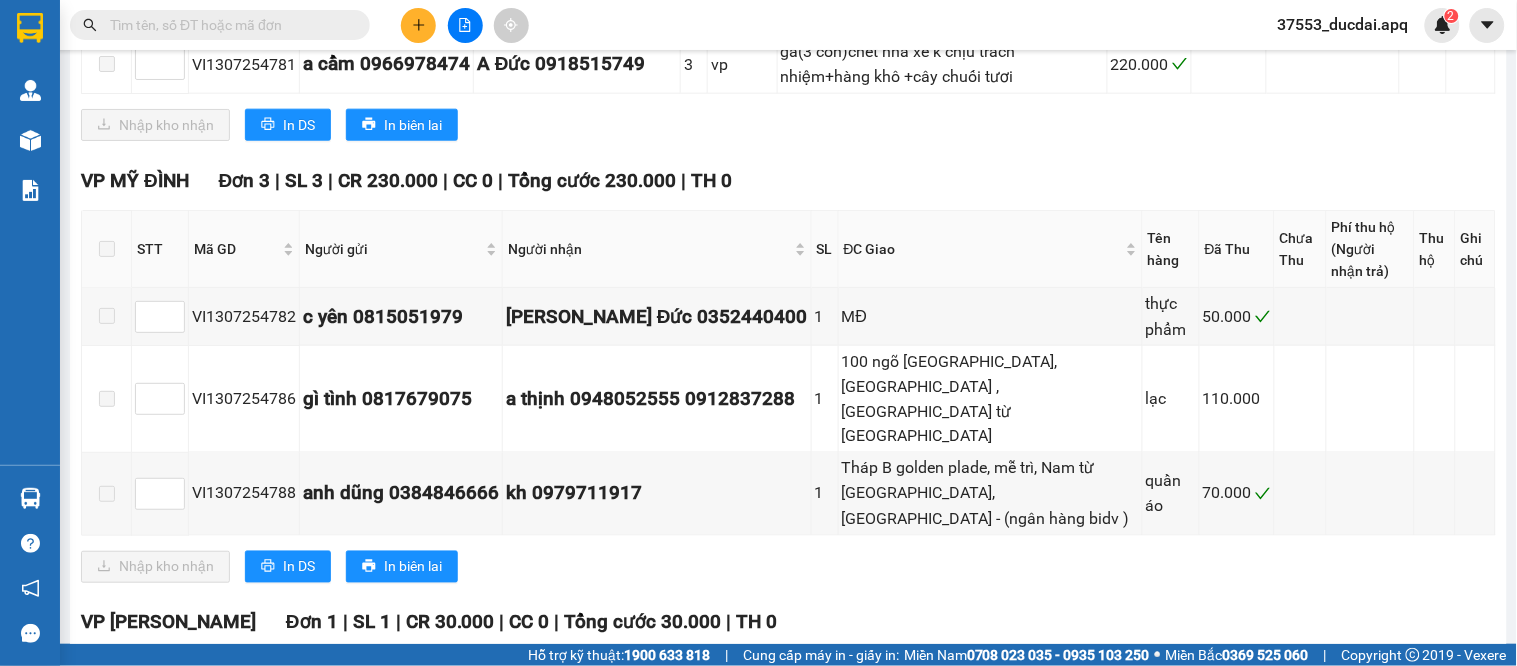 scroll, scrollTop: 687, scrollLeft: 0, axis: vertical 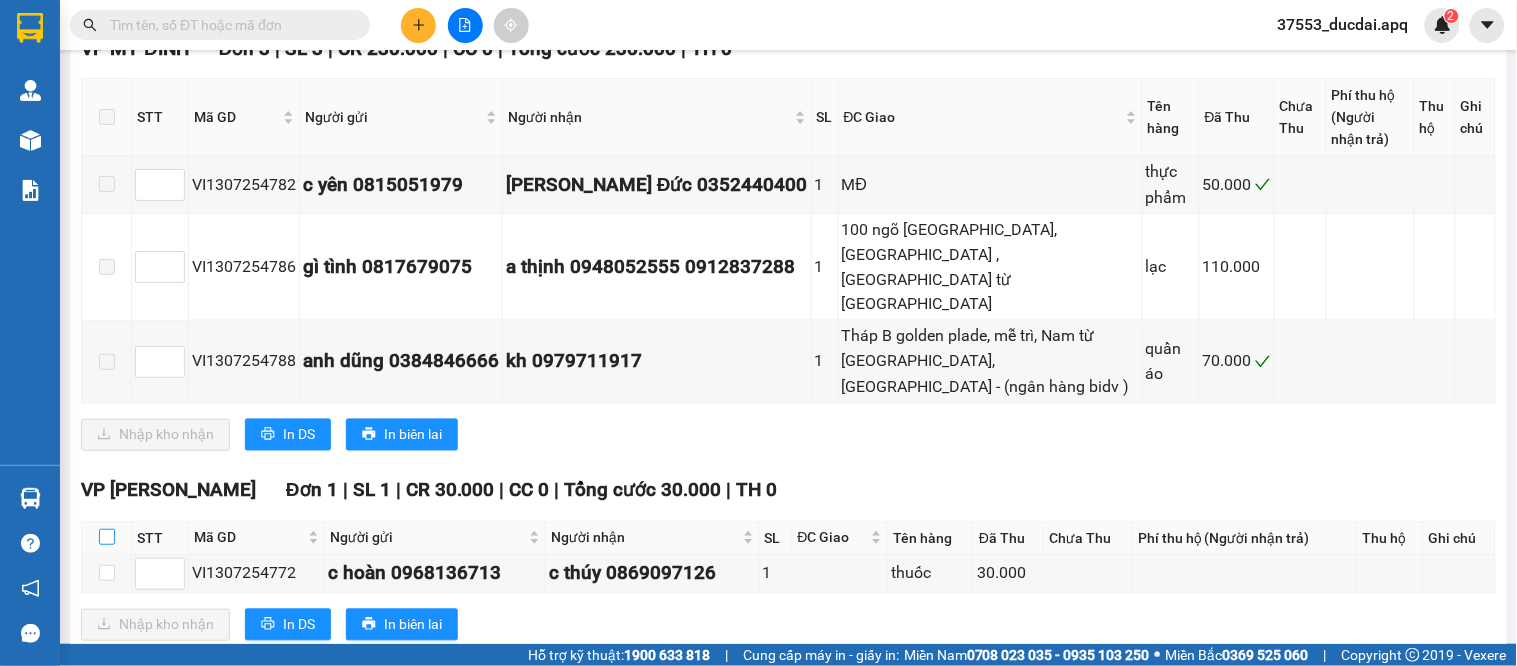 click at bounding box center [107, 537] 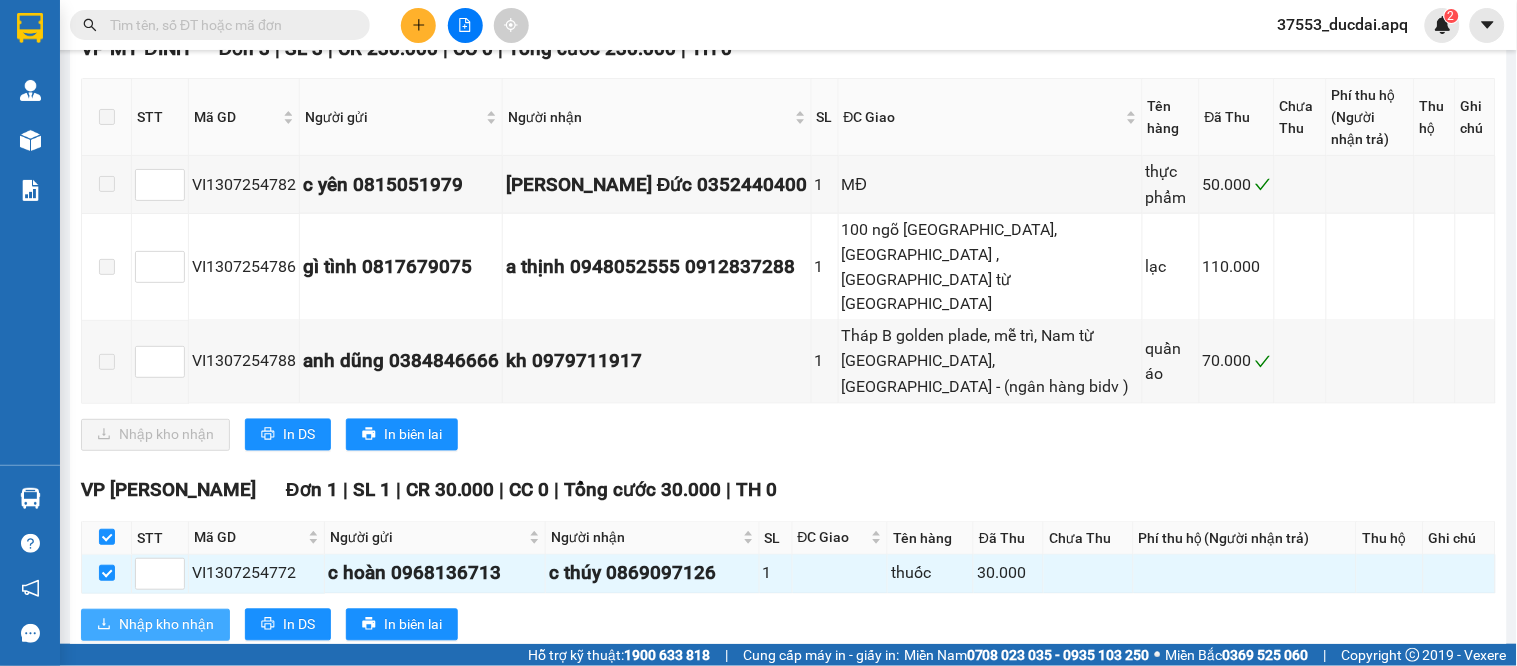 click on "Nhập kho nhận" at bounding box center (166, 625) 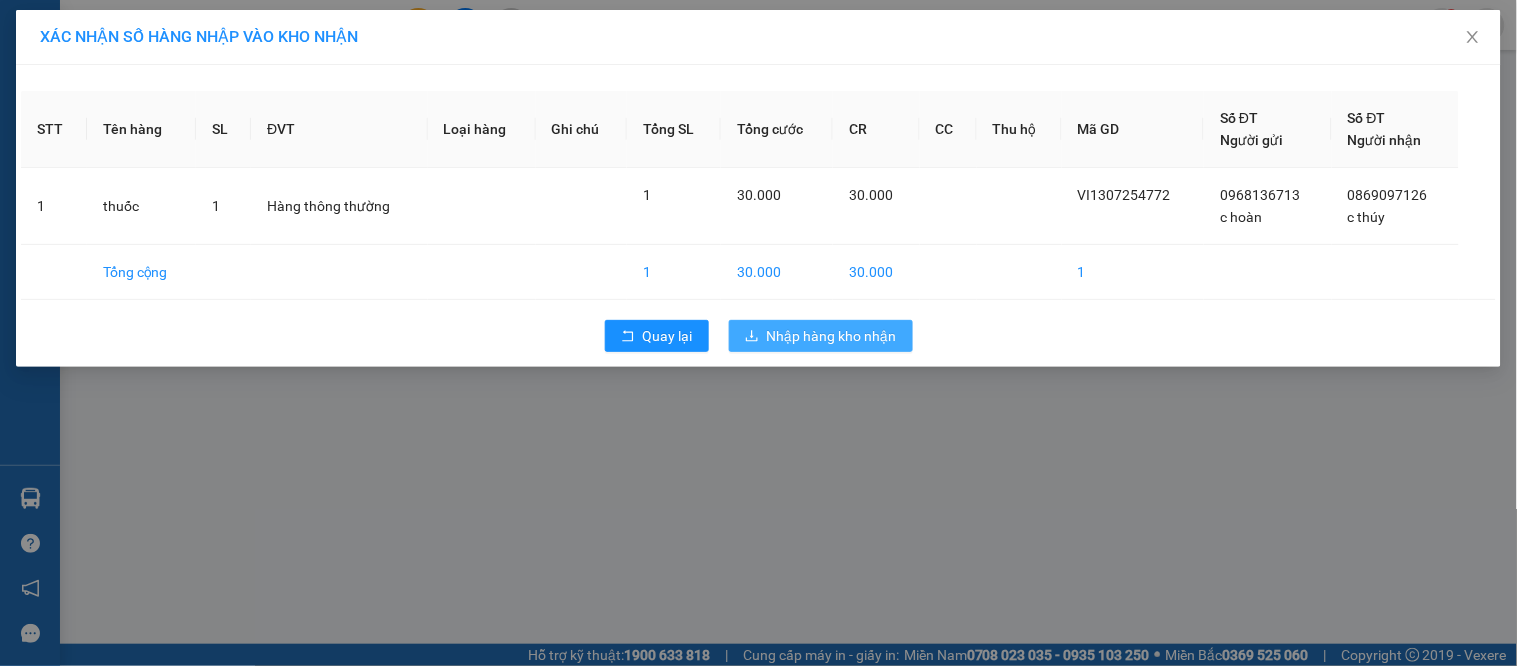 click on "Nhập hàng kho nhận" at bounding box center [832, 336] 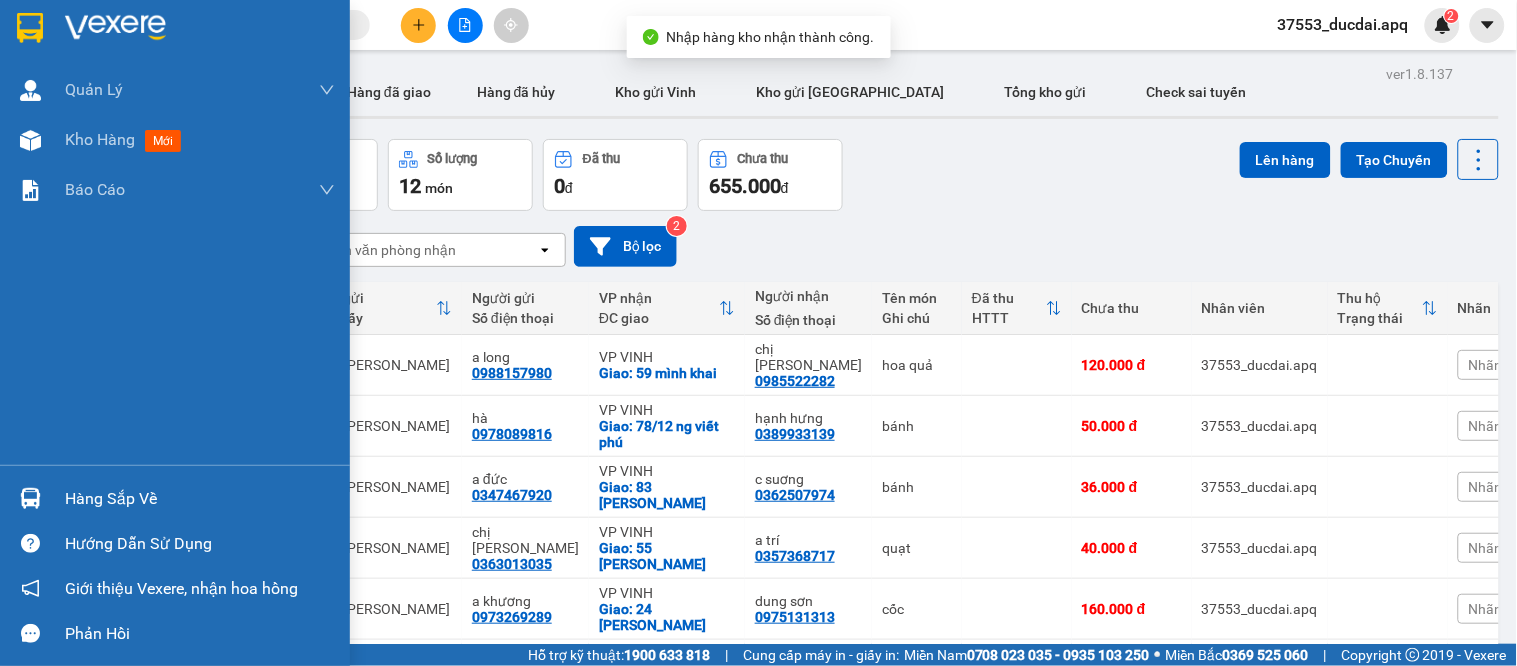 click at bounding box center (30, 498) 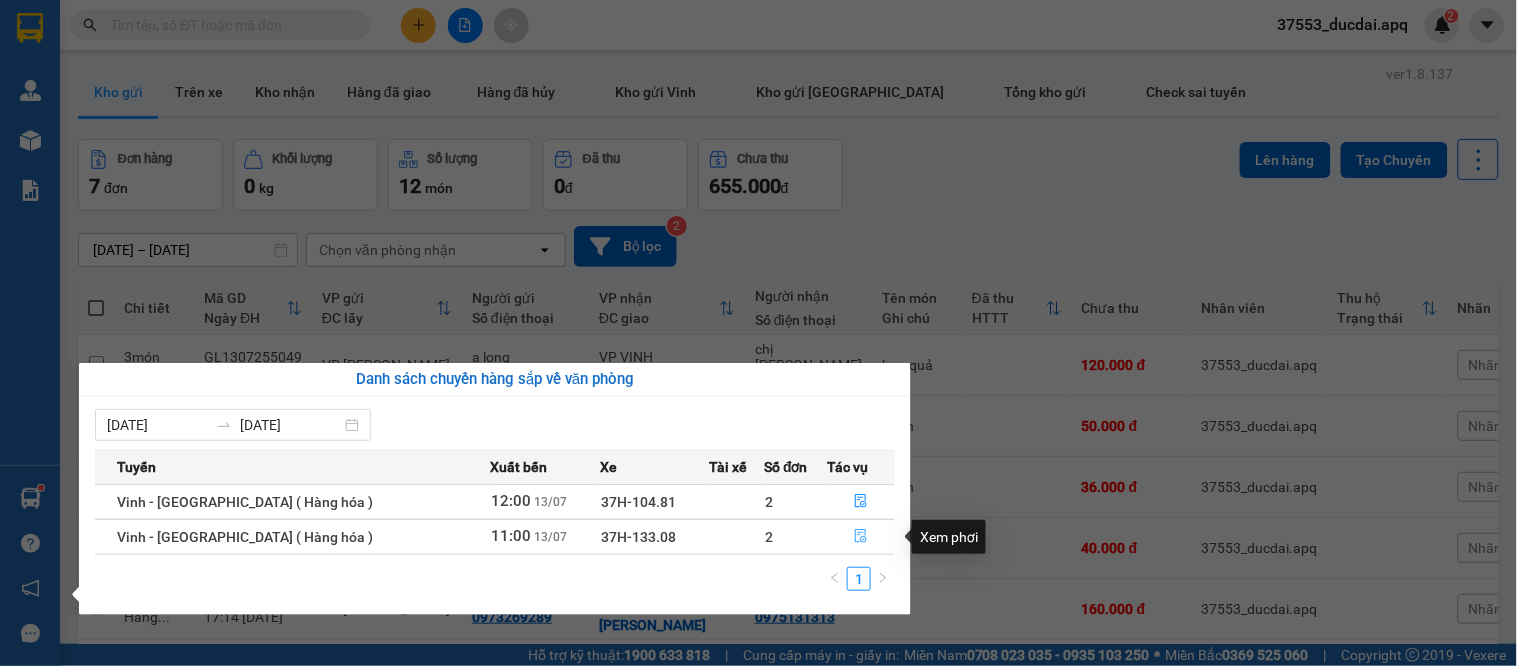 click 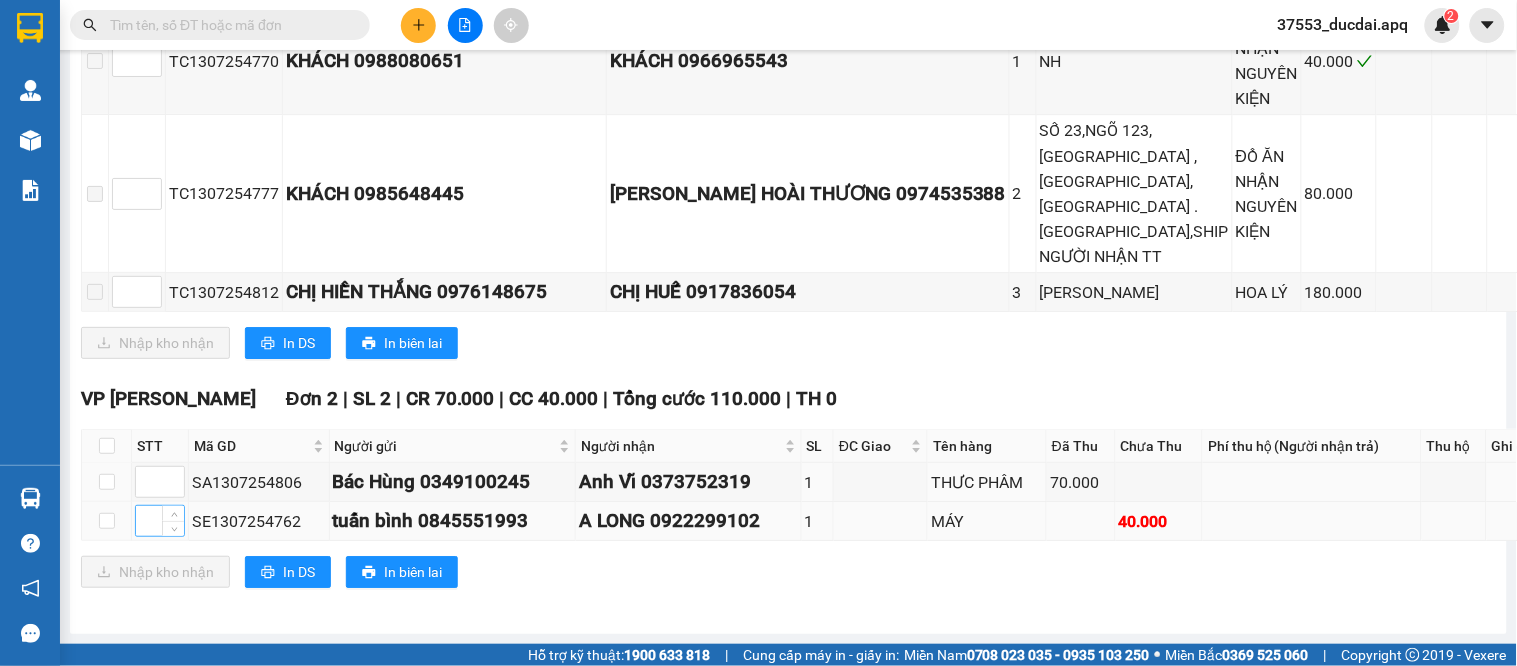 scroll, scrollTop: 1582, scrollLeft: 0, axis: vertical 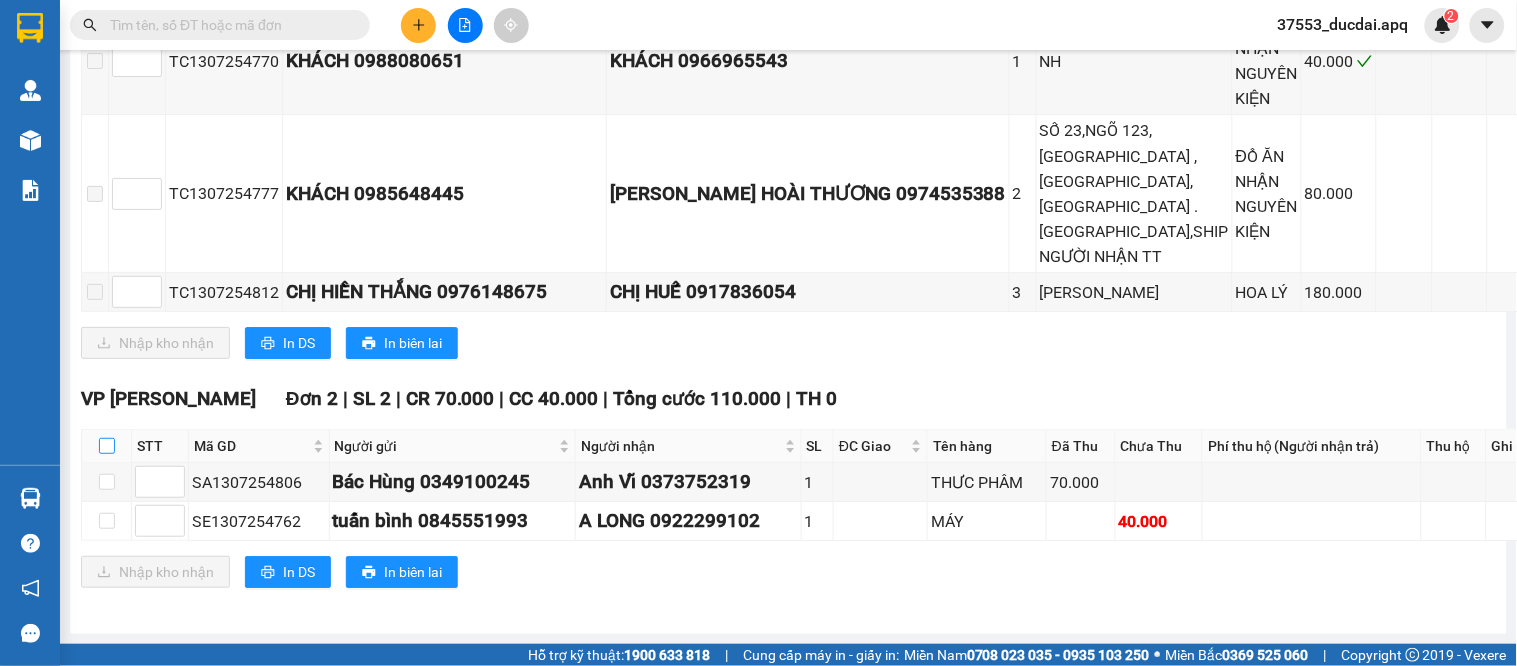 click at bounding box center (107, 446) 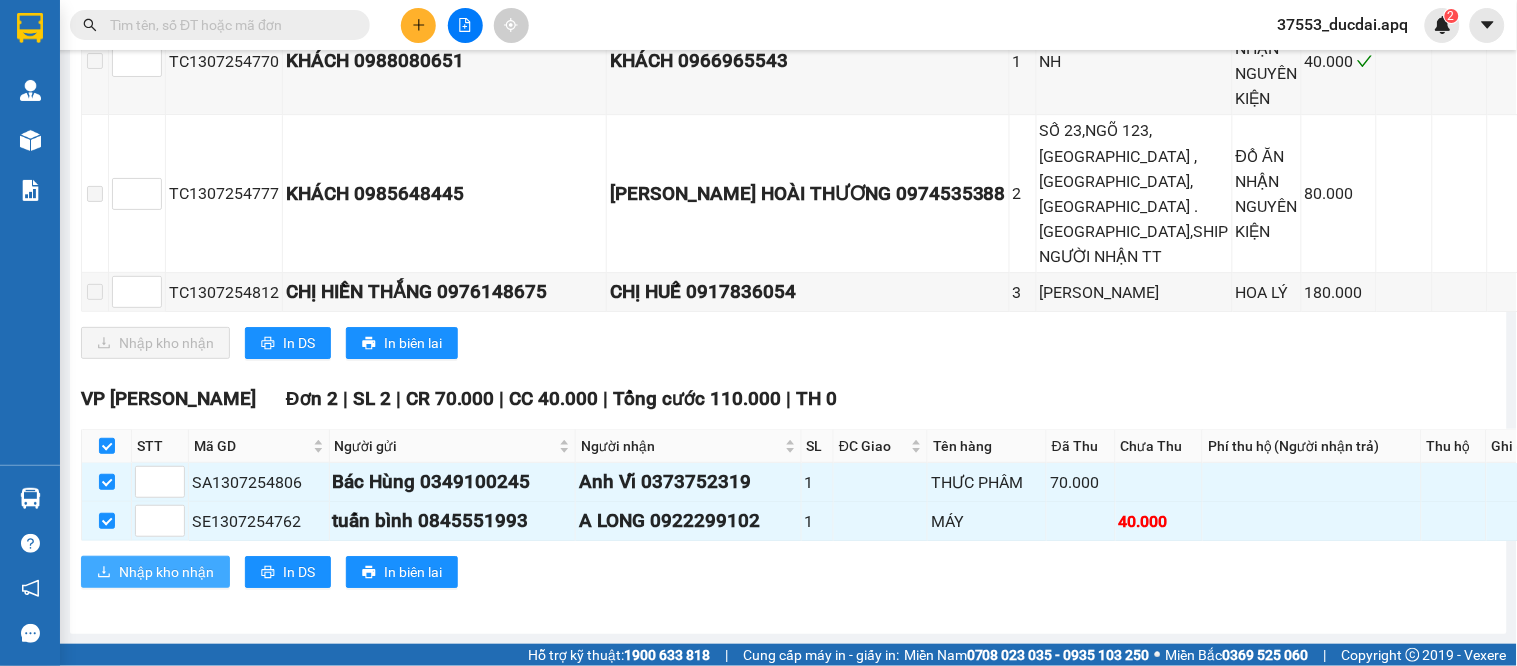 click on "Nhập kho nhận" at bounding box center [155, 572] 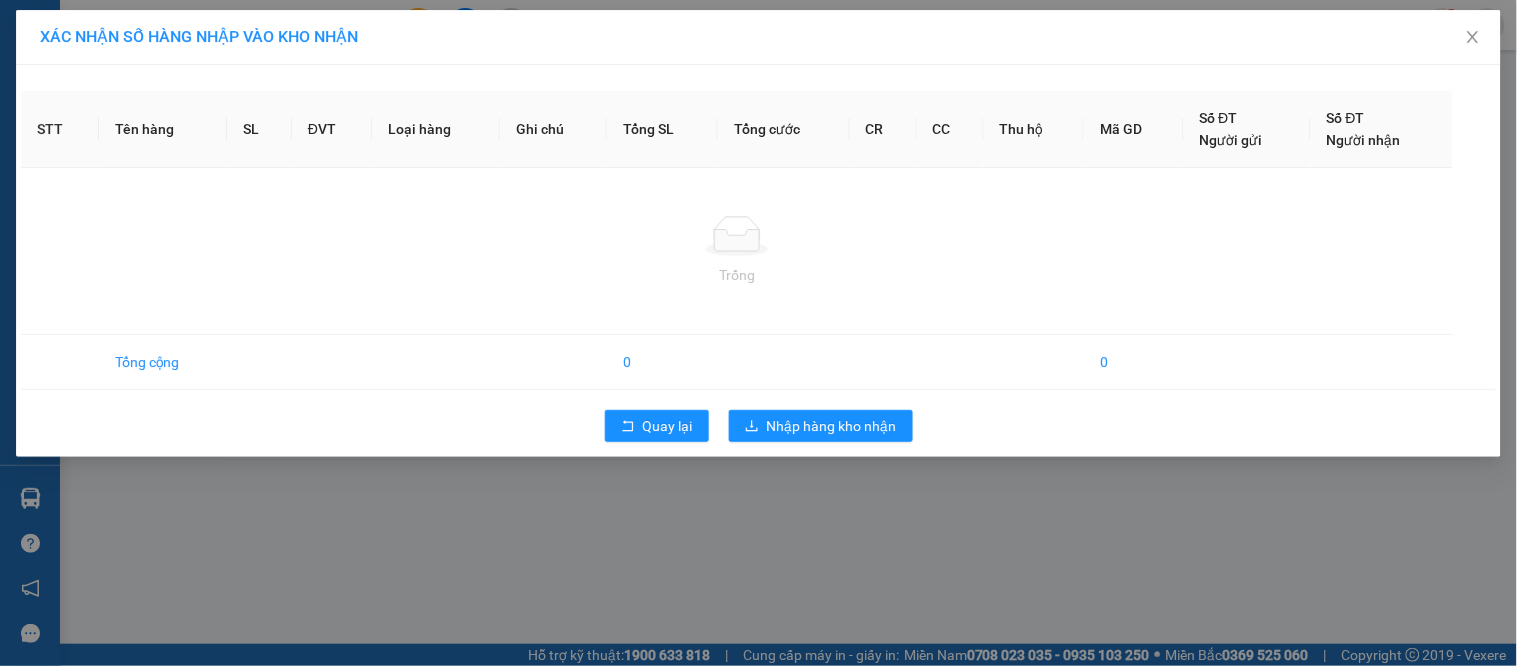 scroll, scrollTop: 0, scrollLeft: 0, axis: both 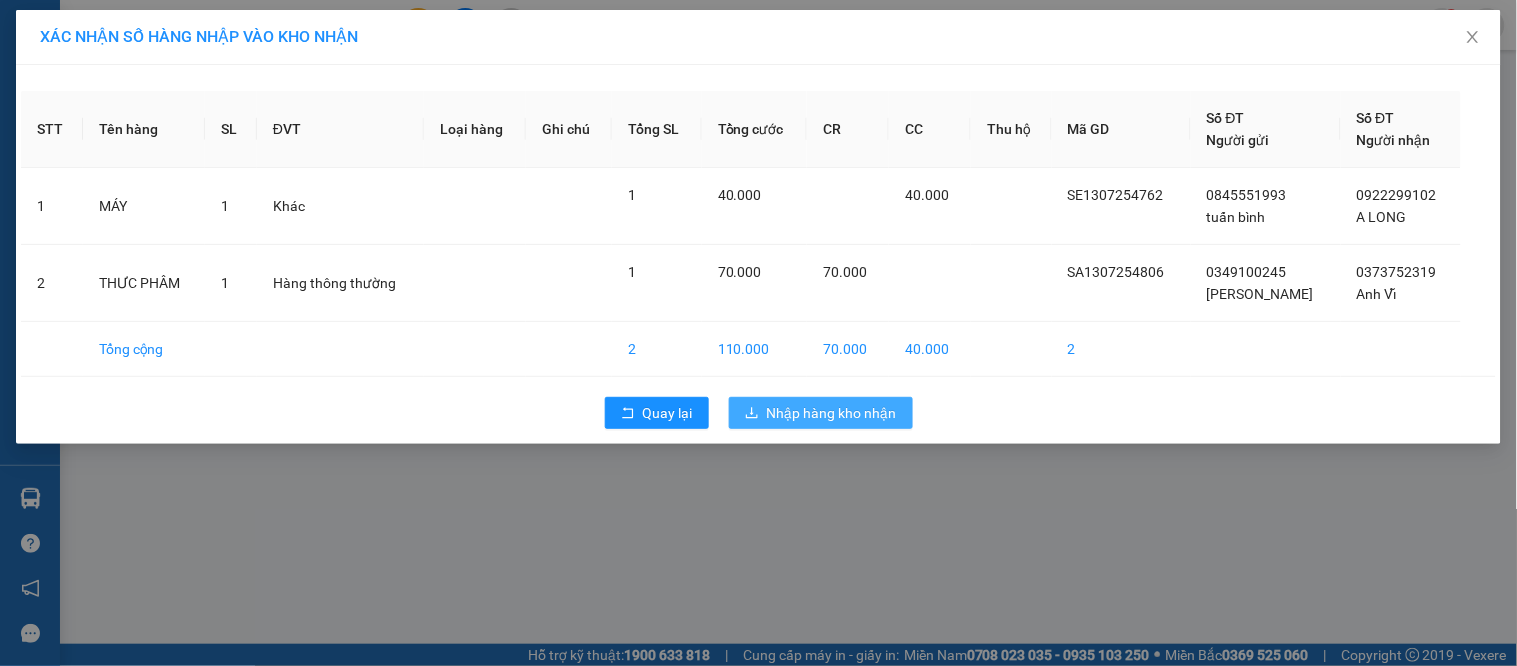 click on "Nhập hàng kho nhận" at bounding box center (832, 413) 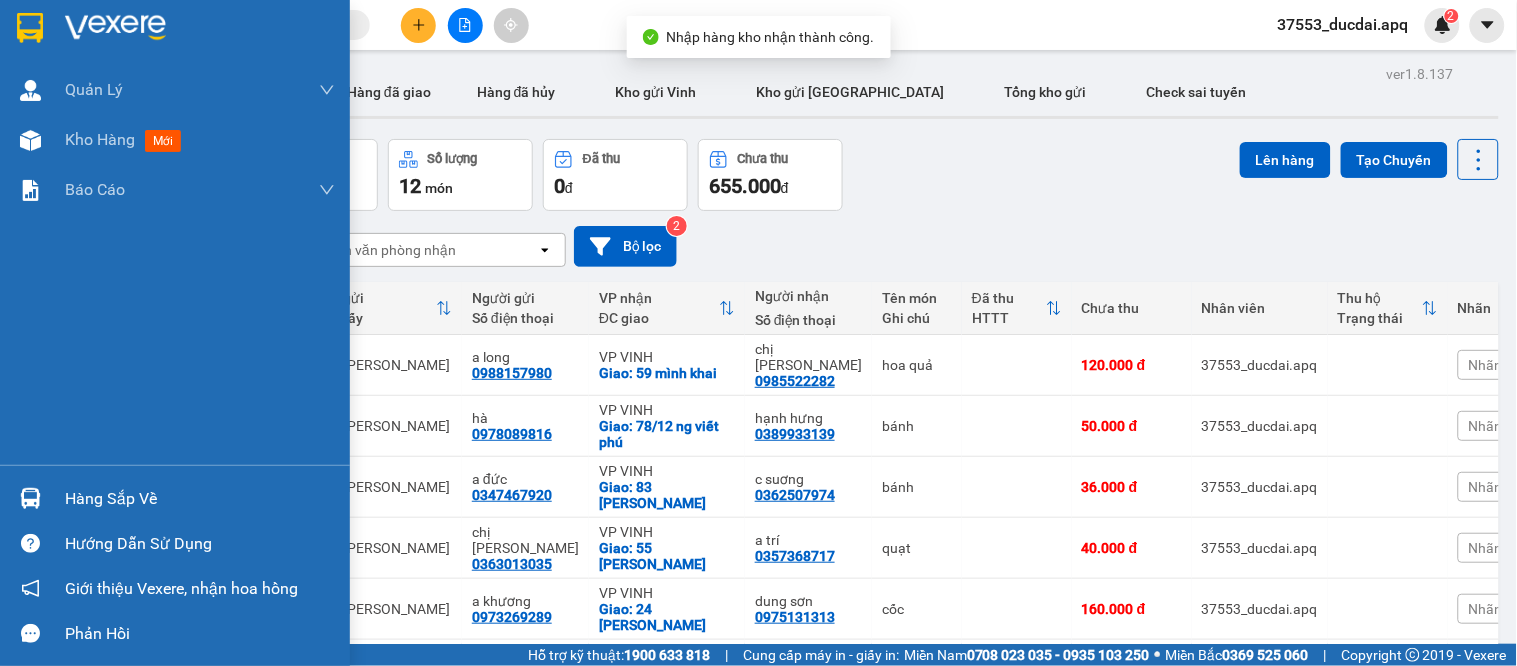 click on "Hàng sắp về" at bounding box center [175, 498] 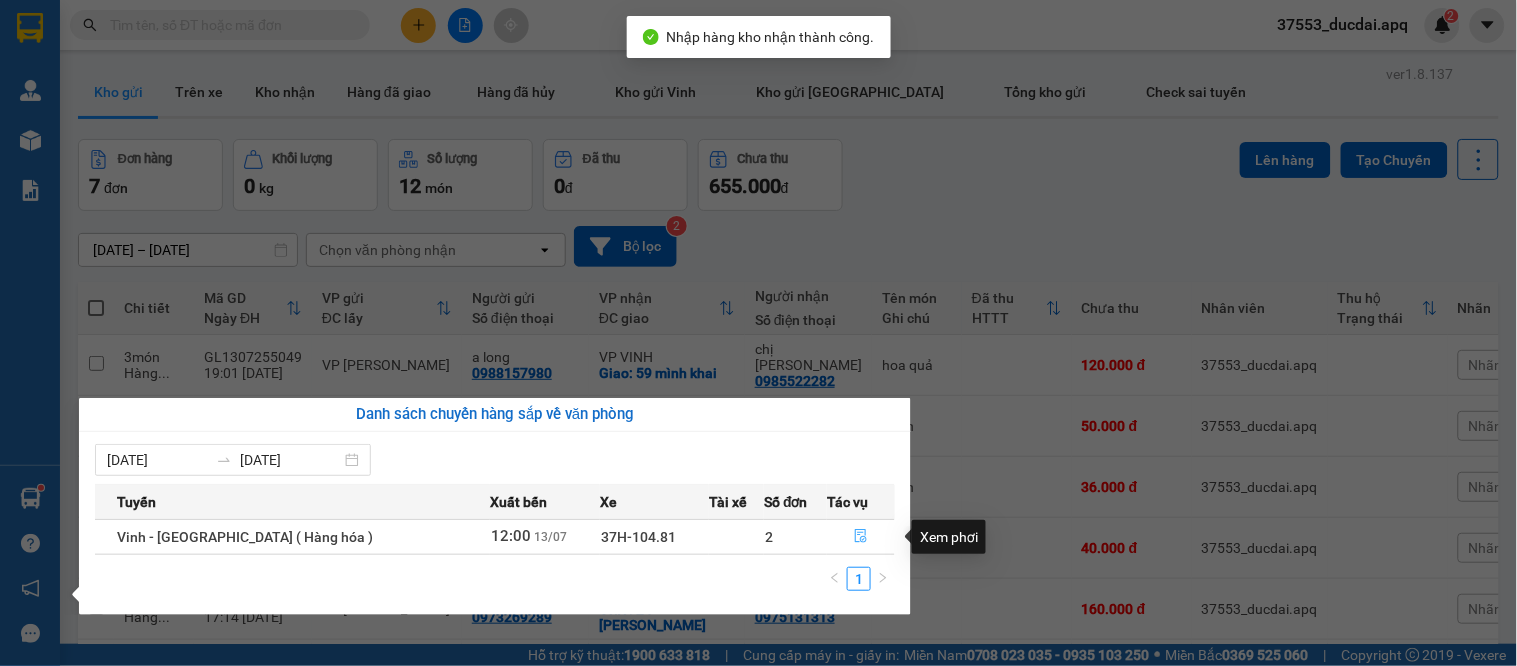 click 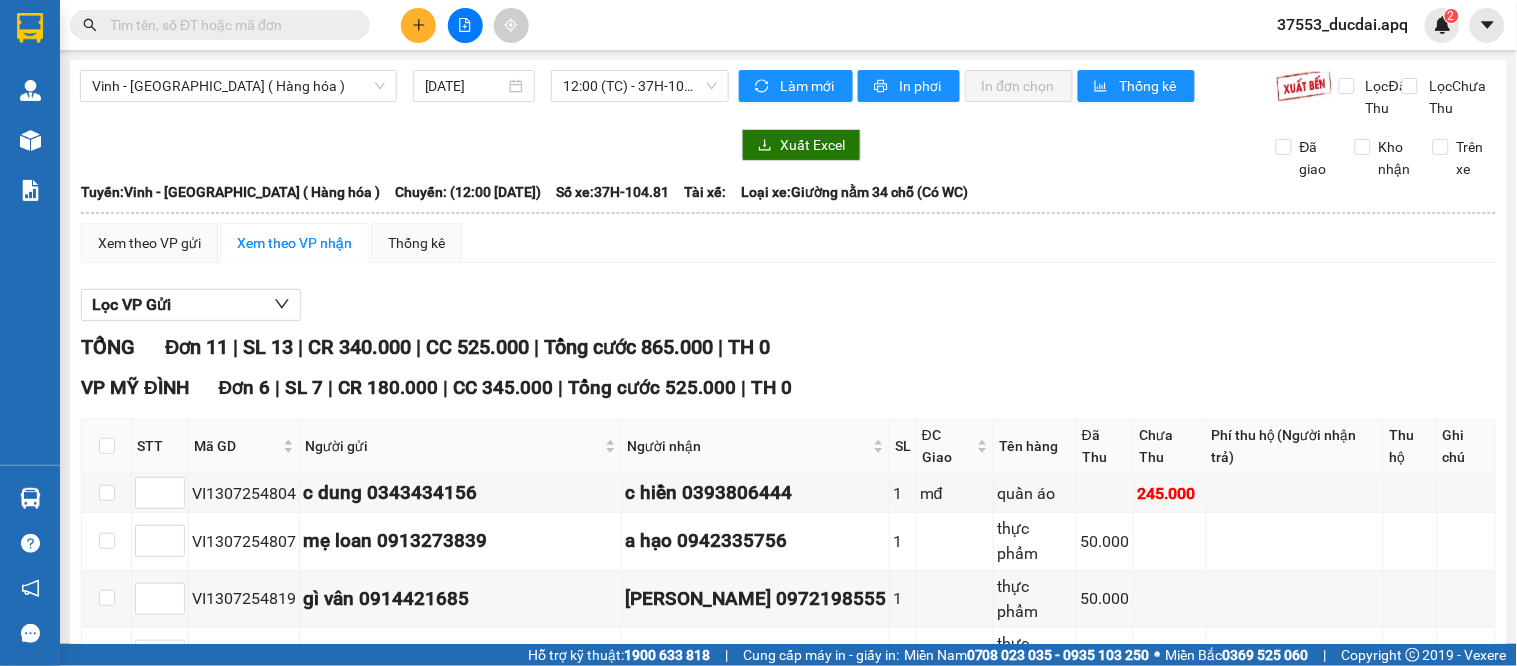 scroll, scrollTop: 444, scrollLeft: 0, axis: vertical 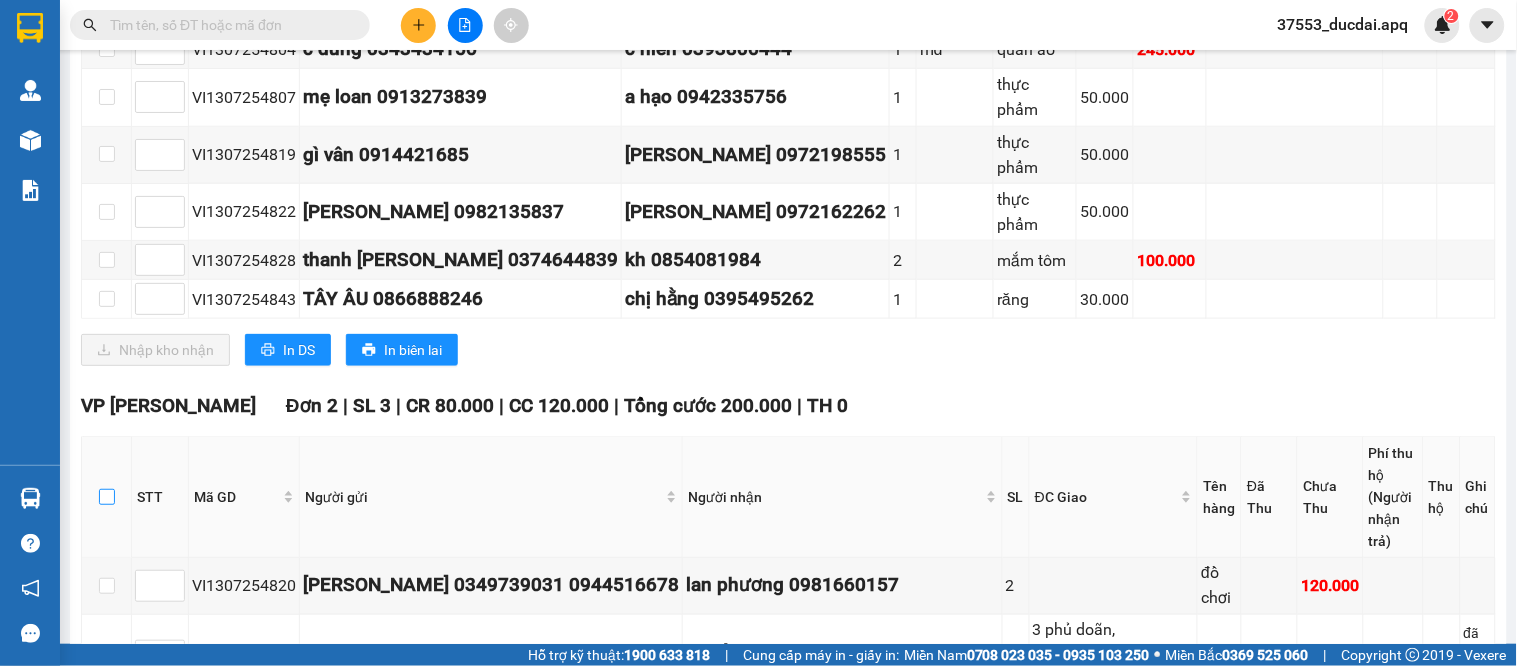 click at bounding box center [107, 497] 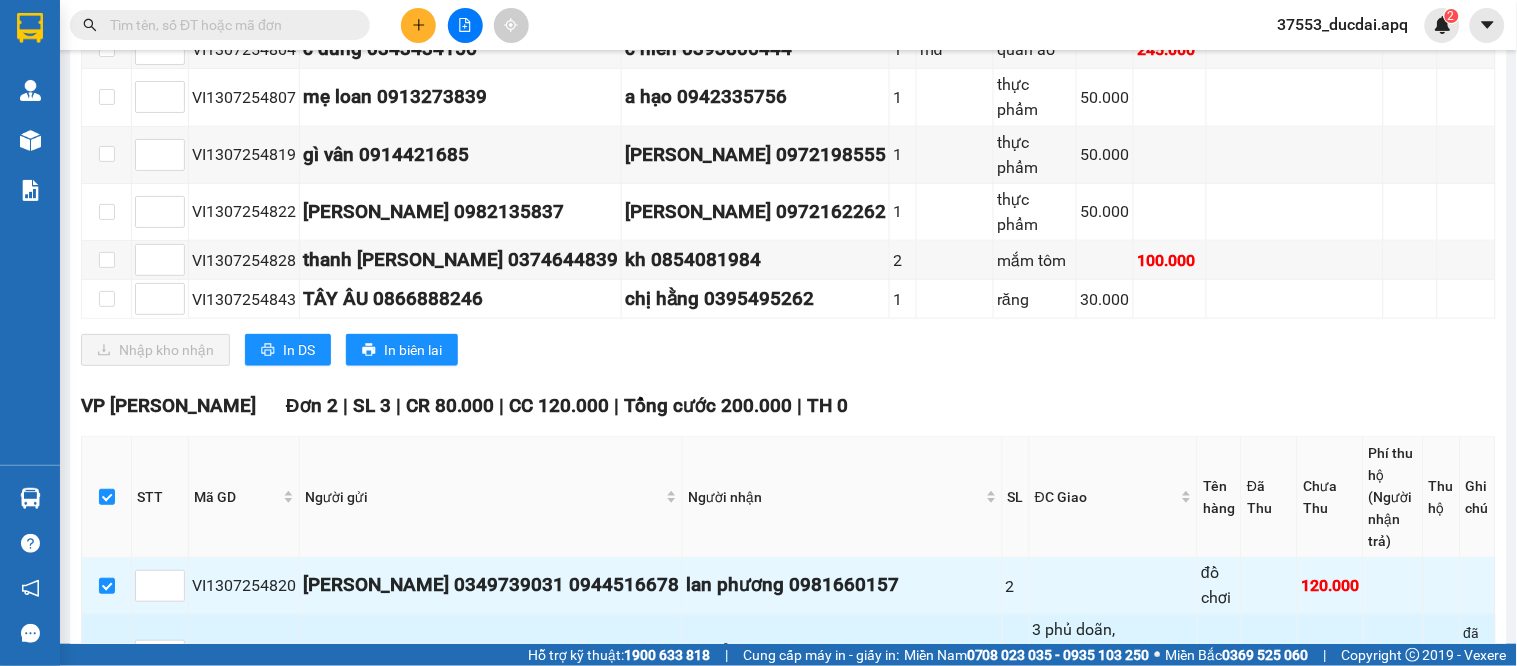 scroll, scrollTop: 555, scrollLeft: 0, axis: vertical 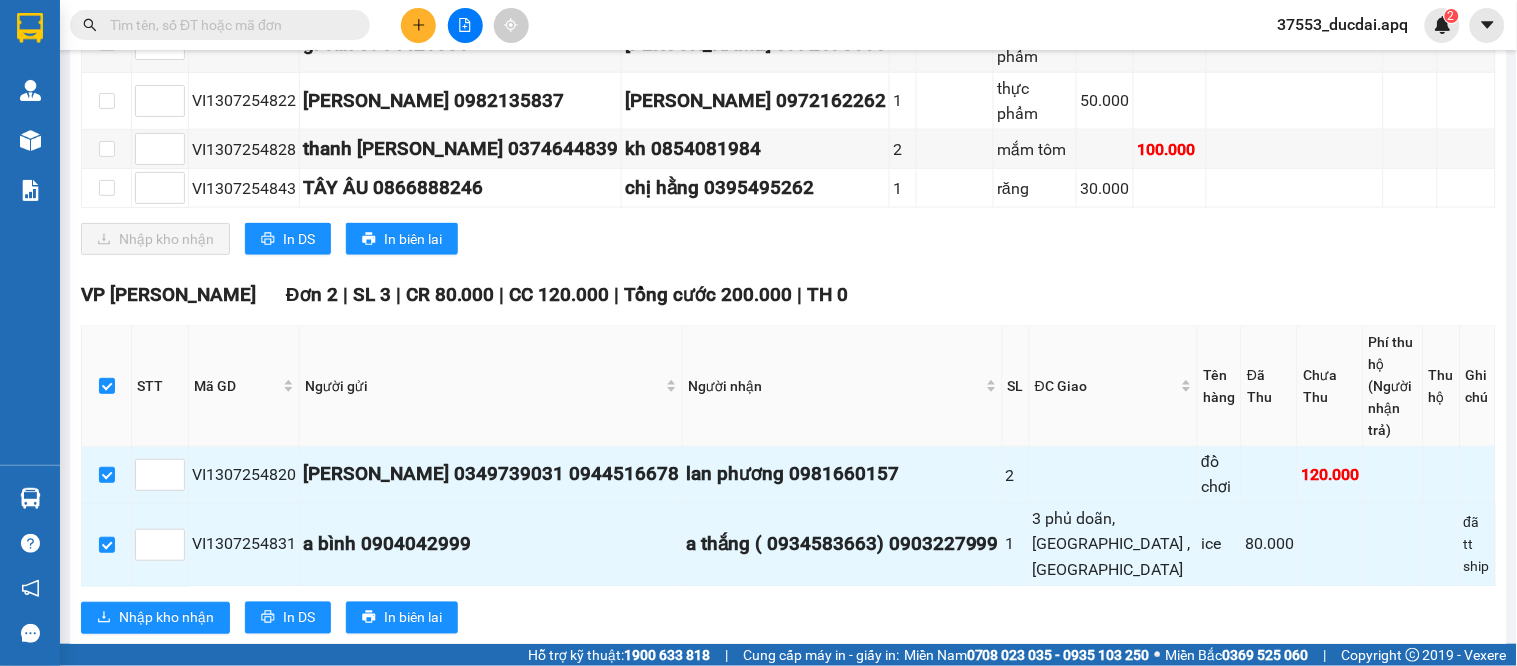 click on "VP [GEOGRAPHIC_DATA]   2 | SL   3 | CR   80.000 | CC   120.000 | Tổng cước   200.000 | TH   0 STT Mã GD Người gửi Người nhận SL ĐC Giao Tên hàng Đã Thu Chưa Thu Phí thu hộ (Người nhận trả) Thu hộ Ghi chú Ký nhận                             VI1307254820 [PERSON_NAME] 0349739031 0944516678 lan phương 0981660157 2 đồ chơi 120.000 VI1307254831 a bình 0904042999 a thắng ( 0934583663)  0903227999 1 3 phủ doãn, [GEOGRAPHIC_DATA] , [GEOGRAPHIC_DATA] ice 80.000 đã tt ship Nhập kho nhận In DS In biên lai CHUYỂN PHÁT NHANH AN PHÚ QUÝ CHUYÊN TUYẾN: NGHỆ AN, [GEOGRAPHIC_DATA] ⟷ [GEOGRAPHIC_DATA] 113 Lý Thường Kiệt - Tp.Vinh - Nghệ An BẢNG KÊ HÀNG GỬI Thời điểm phát hành:  19:14 [DATE] QL nơi gửi (Ký và ghi rõ họ tên) Ngày chuyến hàng:  [DATE] Tài xế:  Nơi phát hành:  VP GIA LÂM Tổng cước:  150.000 Tổng giao nhận tận nơi:  50.000 Biển số xe:  37H-104.81 Phụ xe:  0 Đã thu:  80.000" at bounding box center [788, 464] 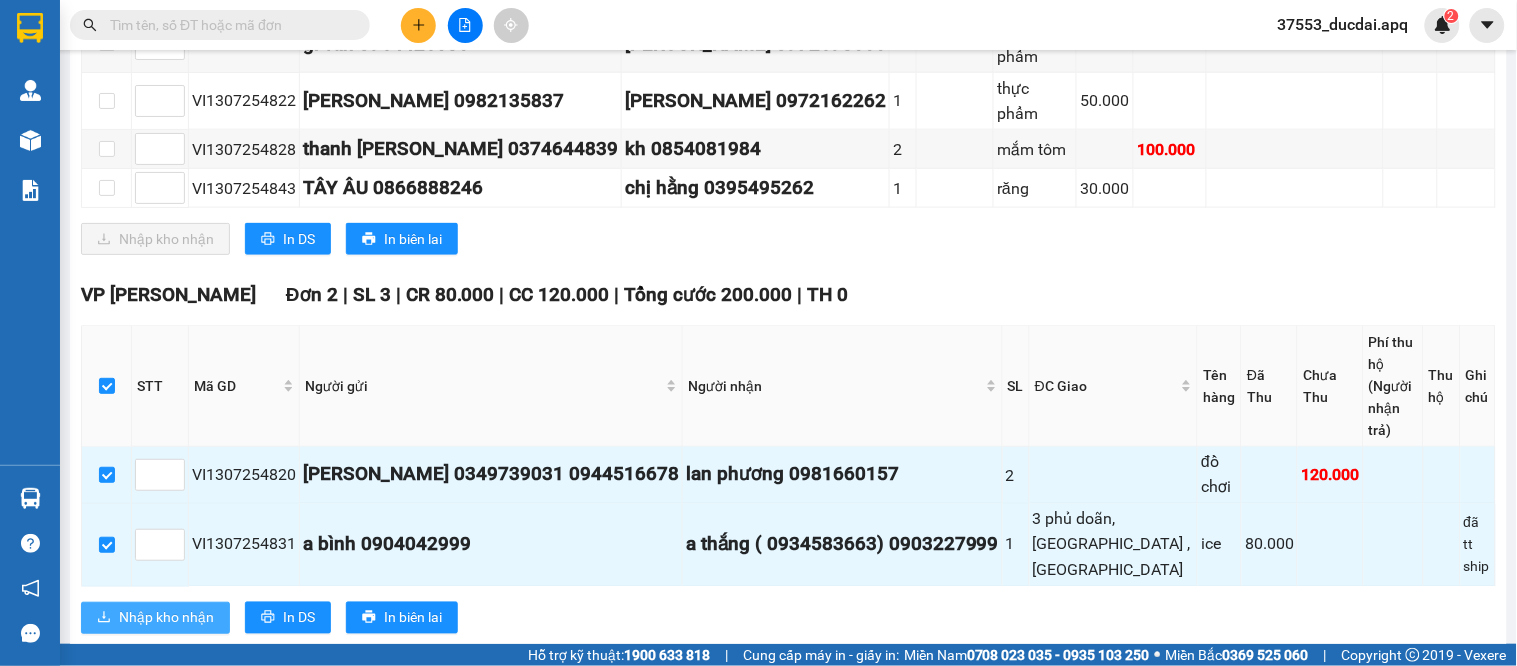 click on "Nhập kho nhận" at bounding box center (155, 618) 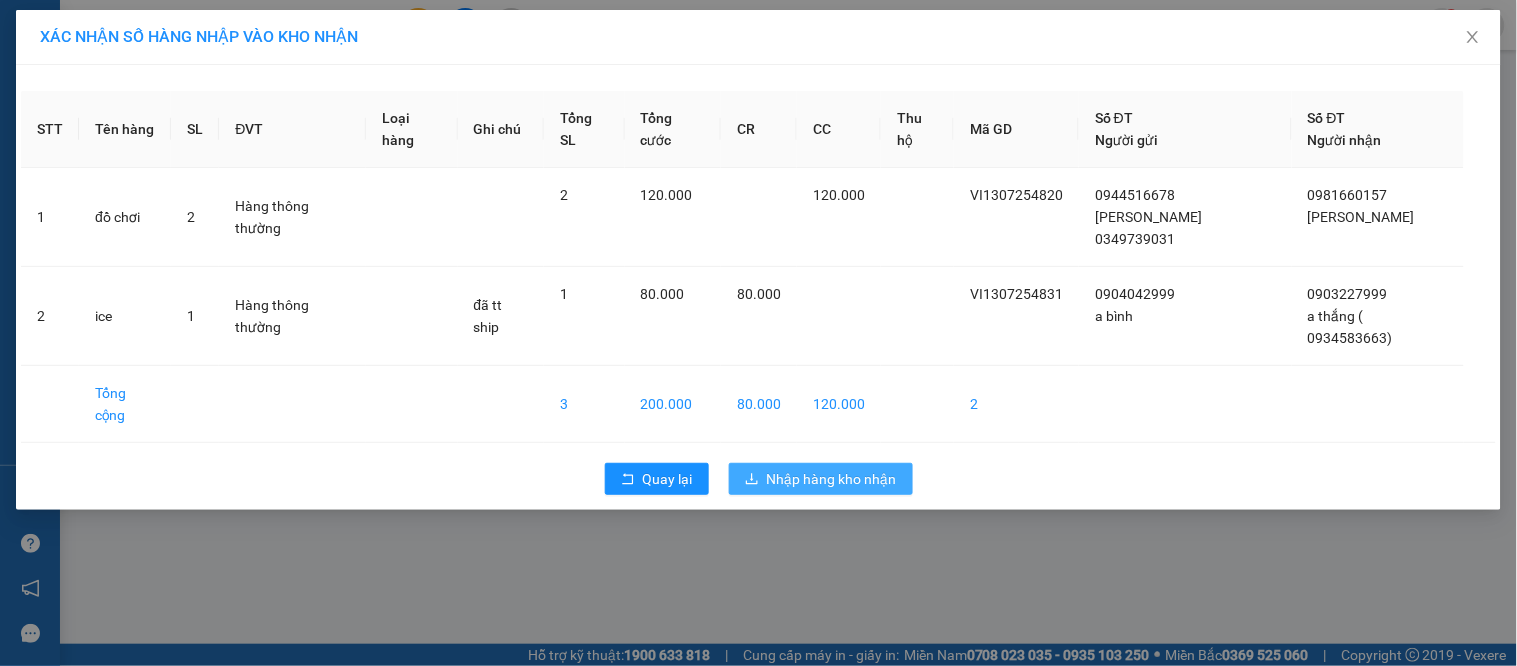 click on "Quay lại Nhập hàng kho nhận" at bounding box center [758, 479] 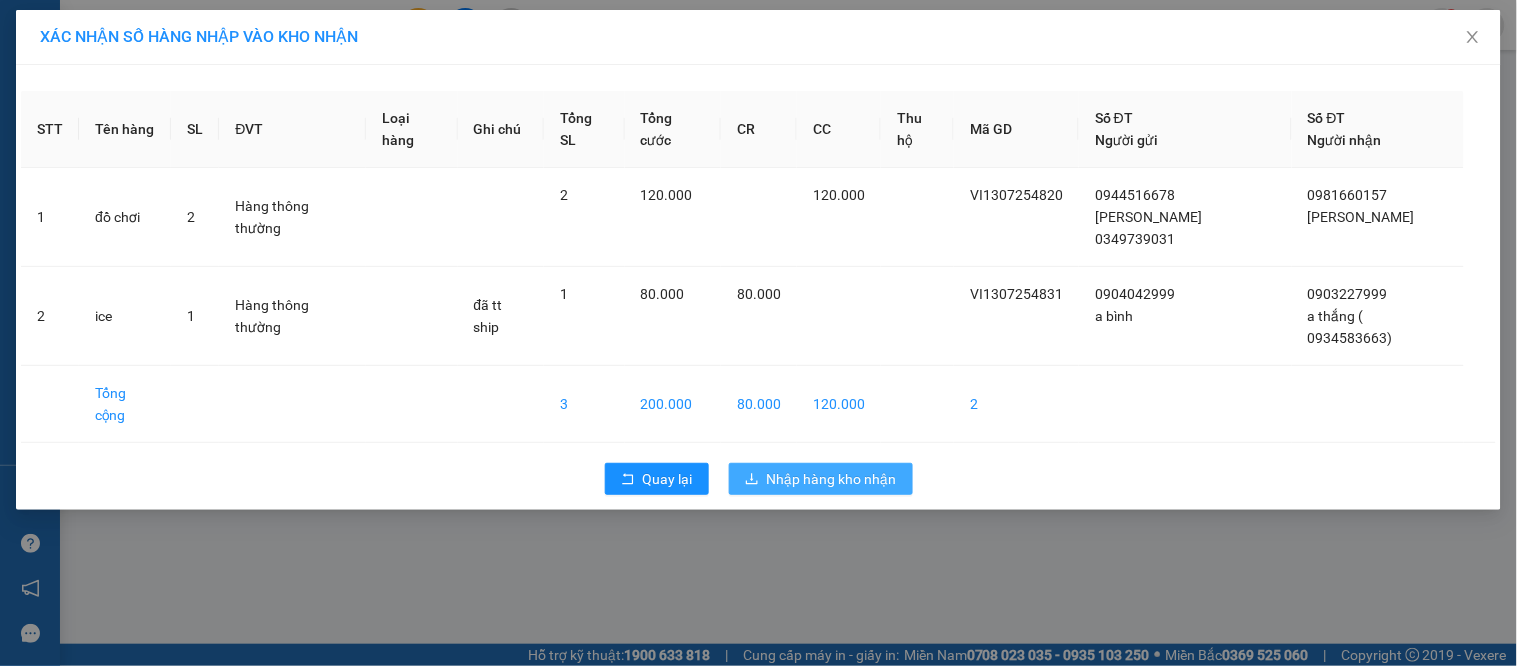 click on "Nhập hàng kho nhận" at bounding box center (832, 479) 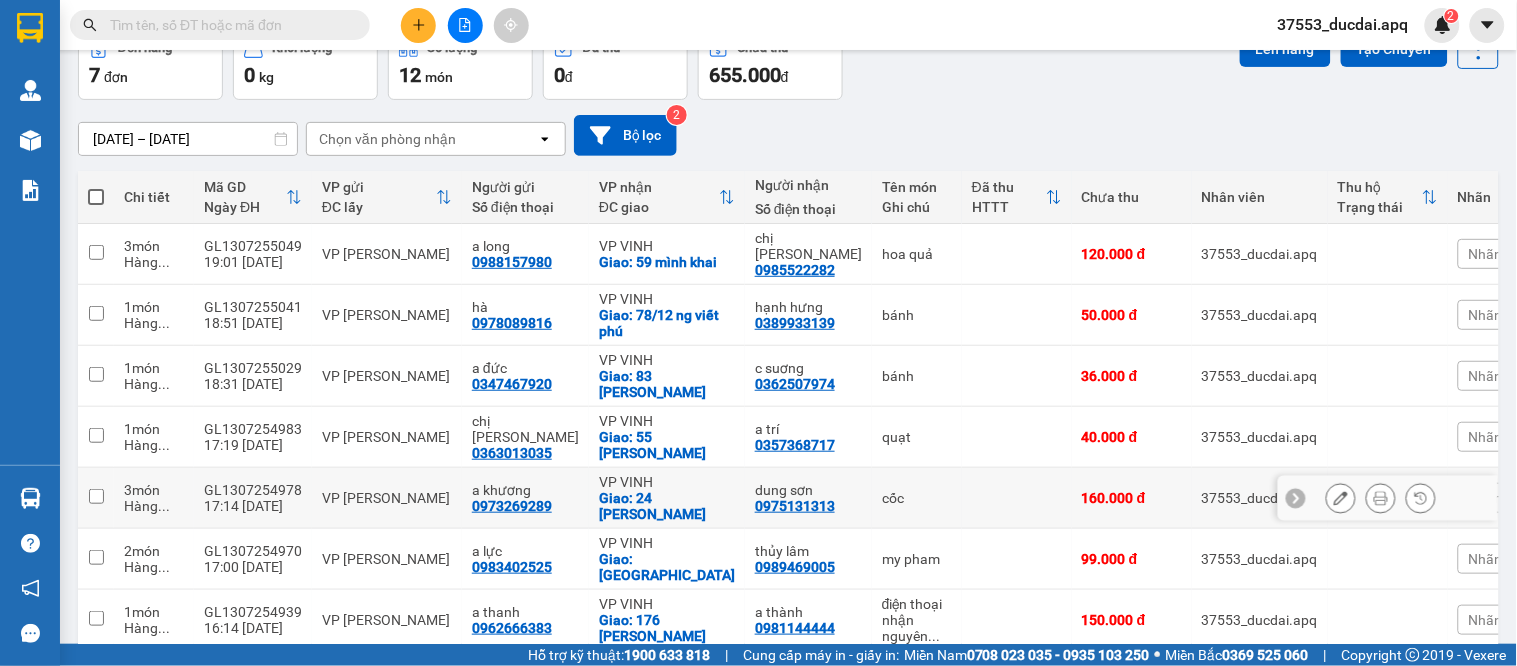 scroll, scrollTop: 0, scrollLeft: 0, axis: both 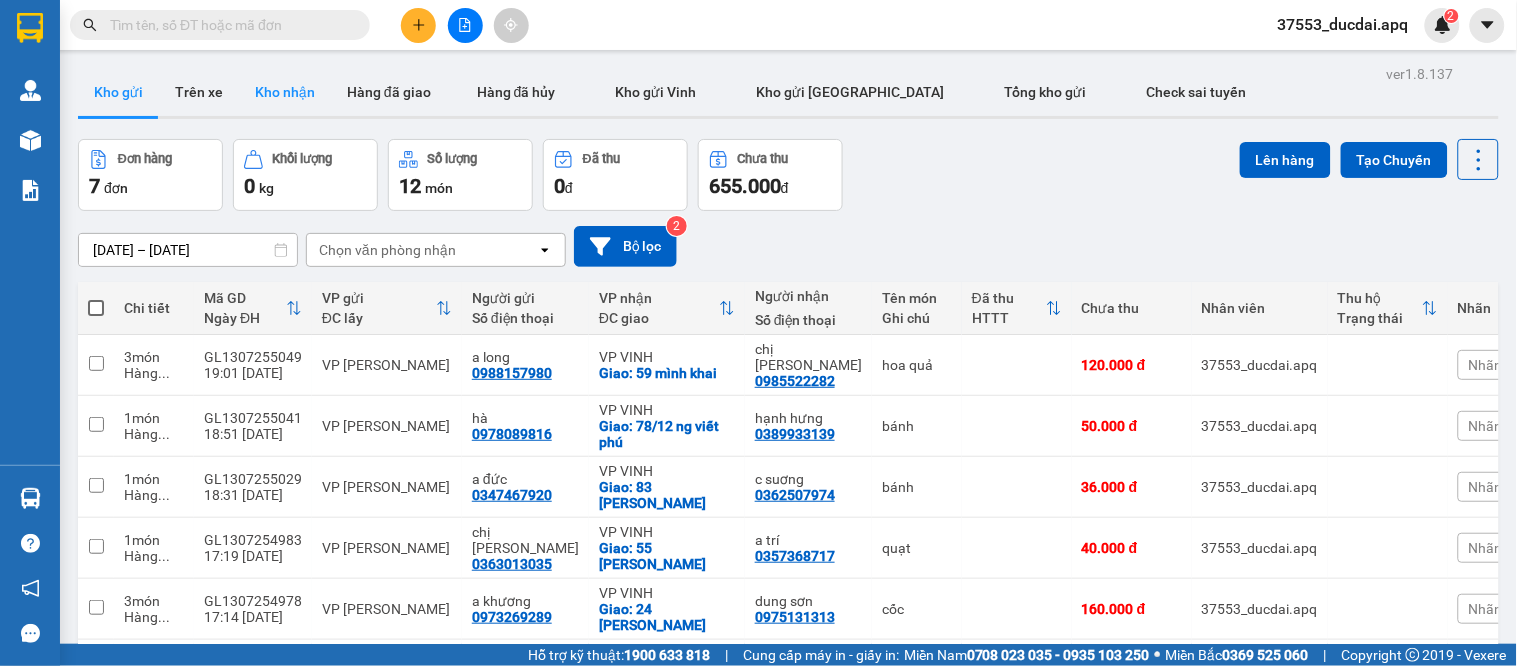 click on "Kho nhận" at bounding box center (285, 92) 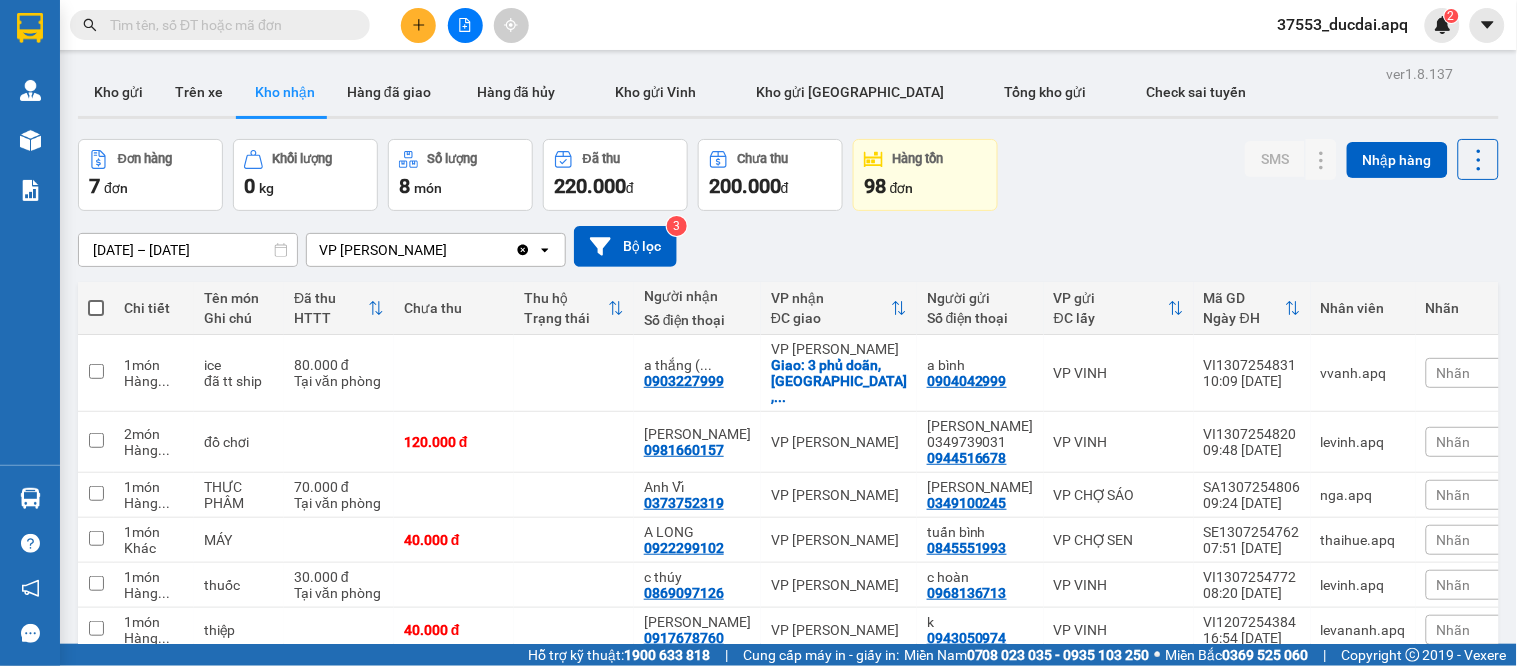 scroll, scrollTop: 144, scrollLeft: 0, axis: vertical 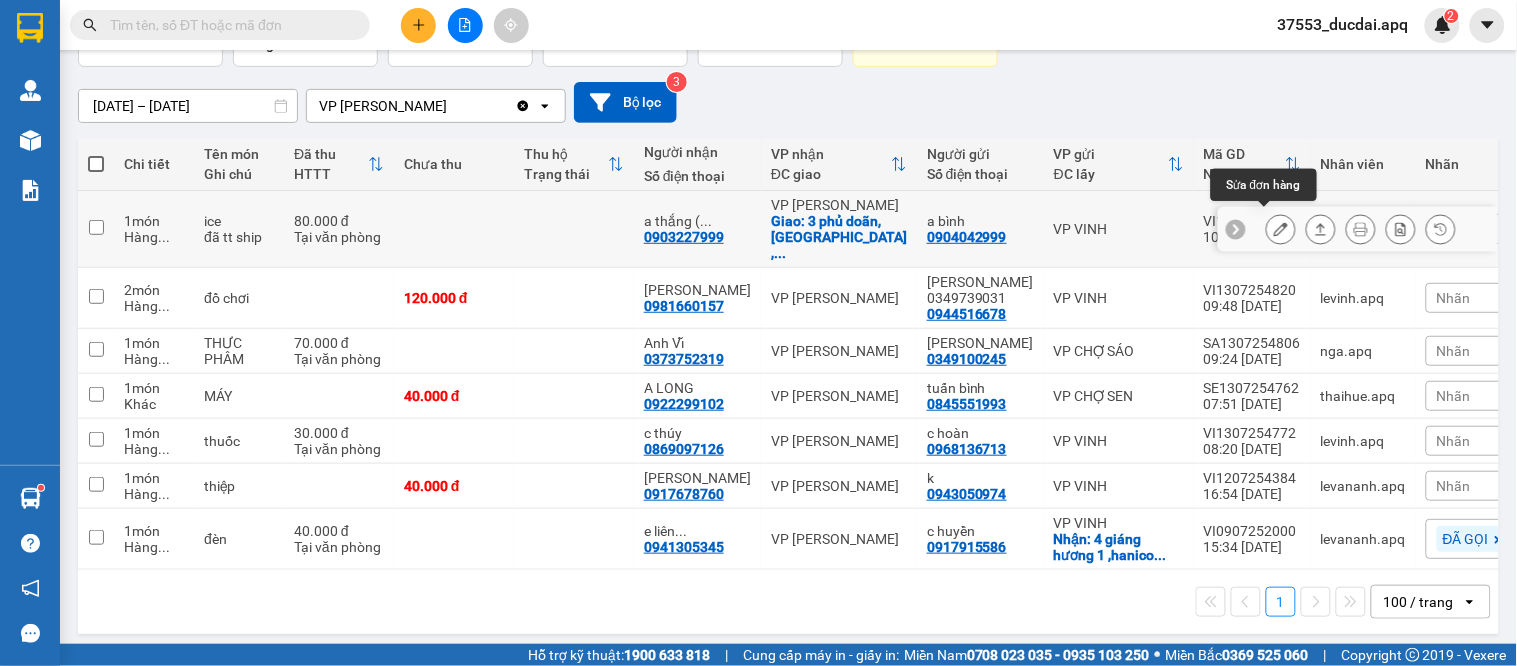 click 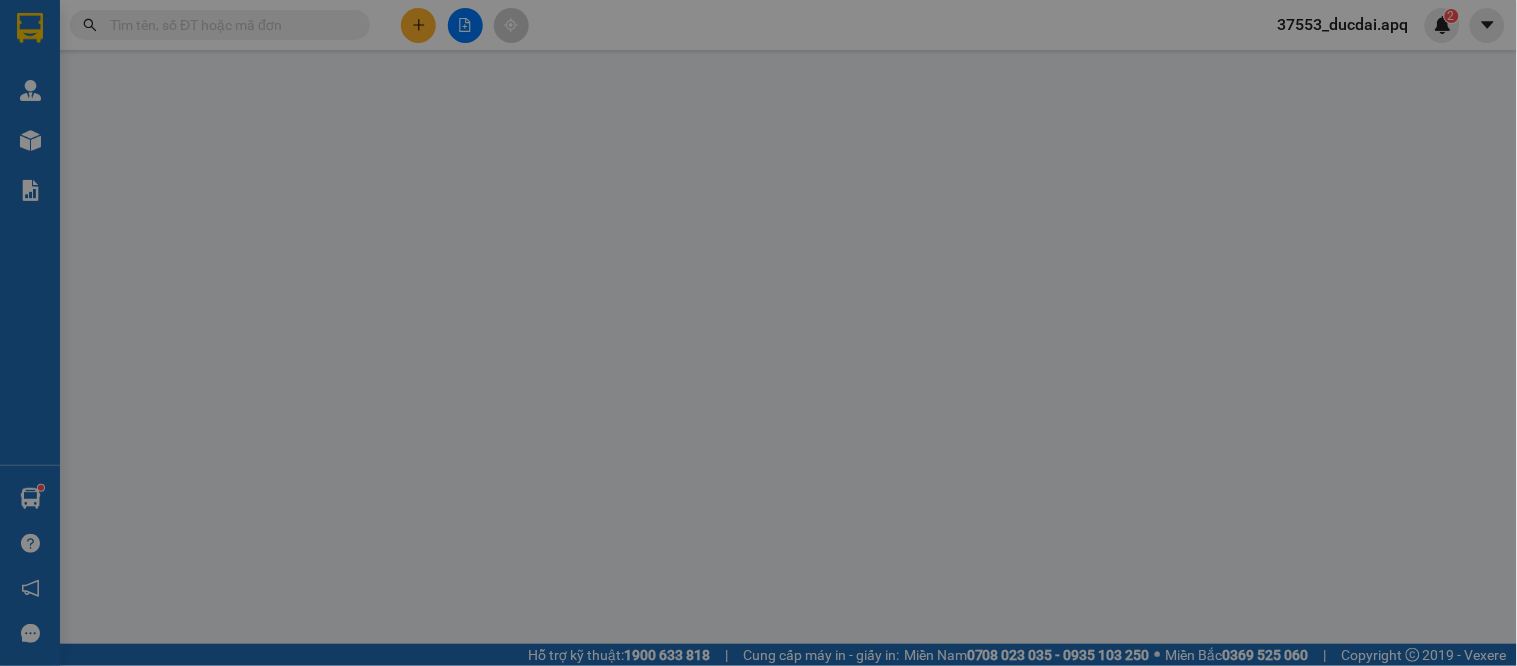 scroll, scrollTop: 0, scrollLeft: 0, axis: both 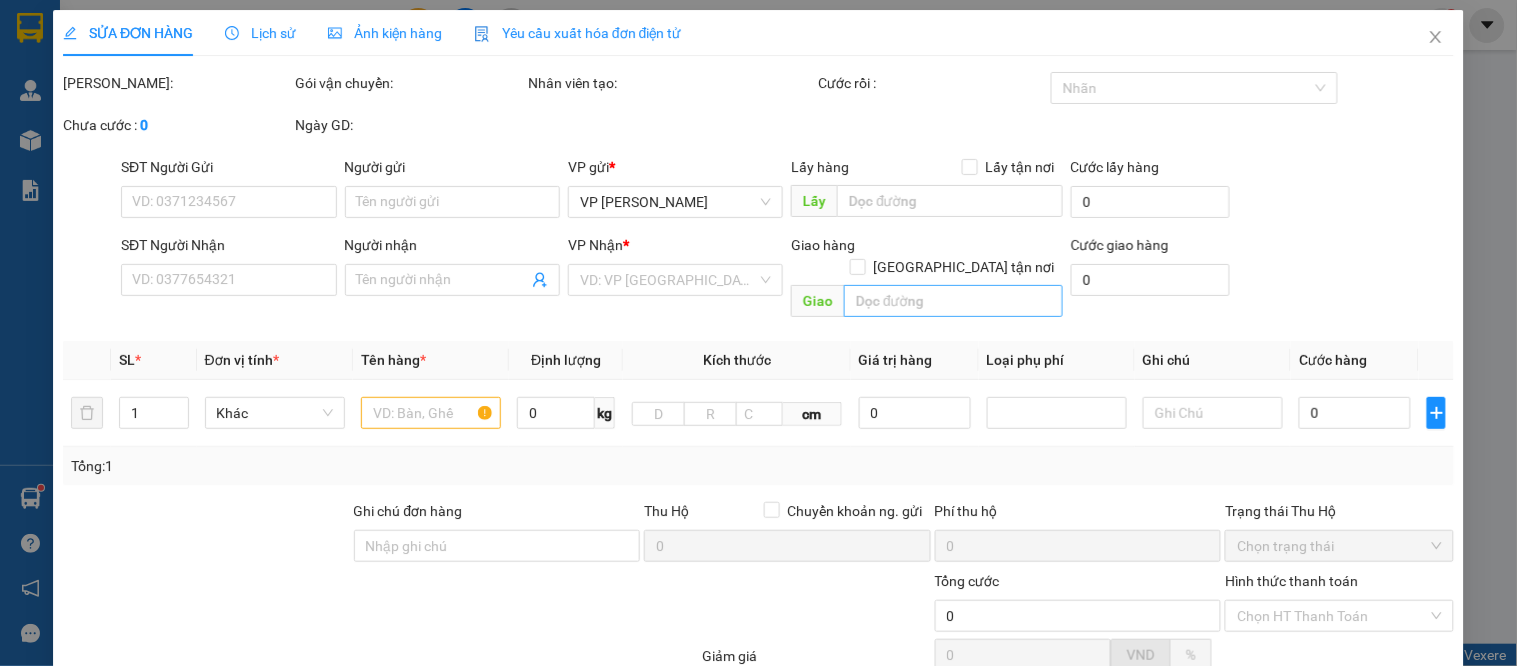 type on "0904042999" 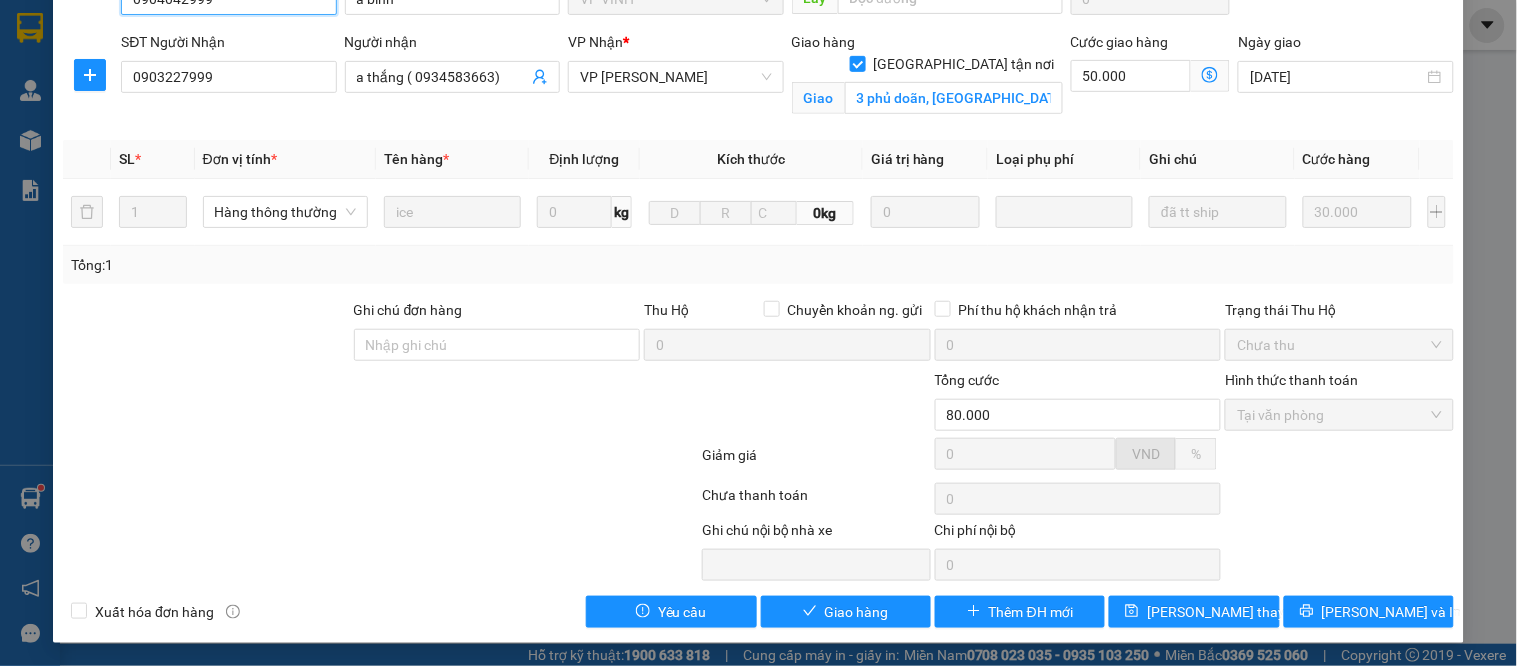 scroll, scrollTop: 0, scrollLeft: 0, axis: both 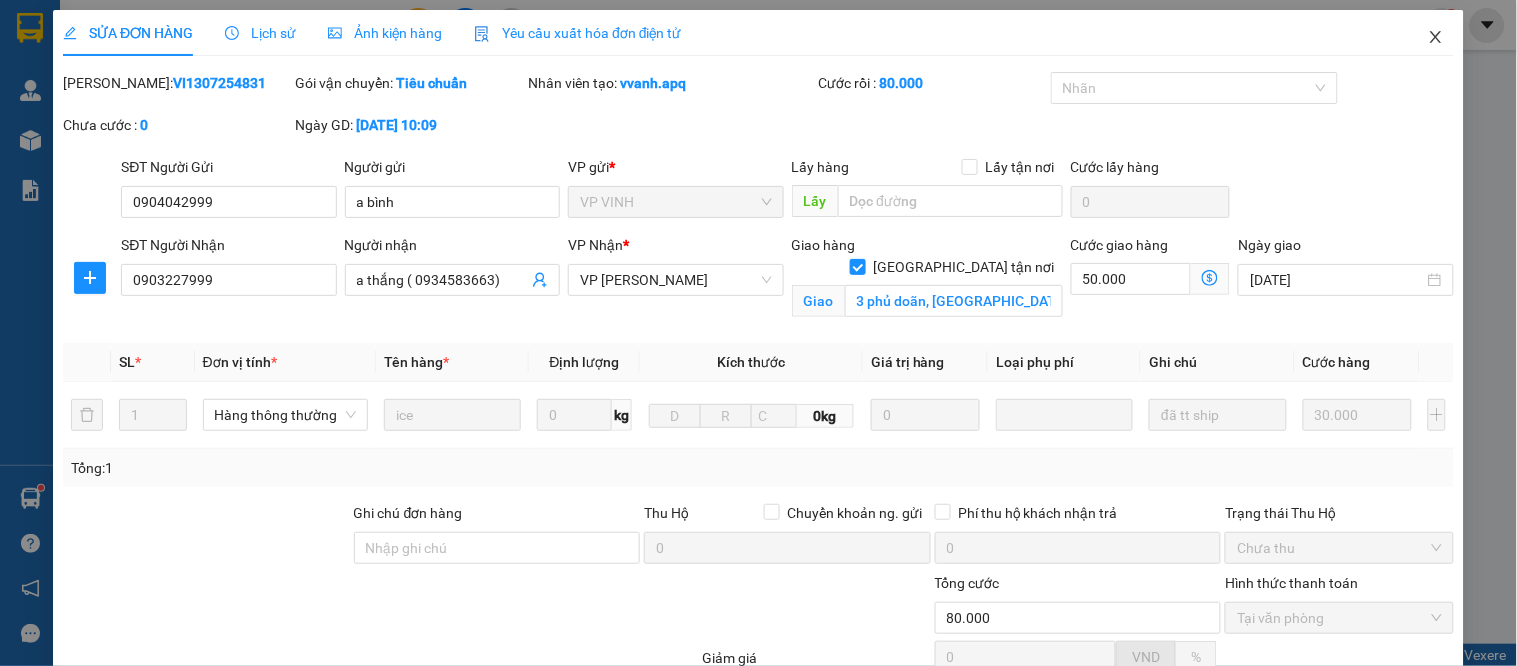 click 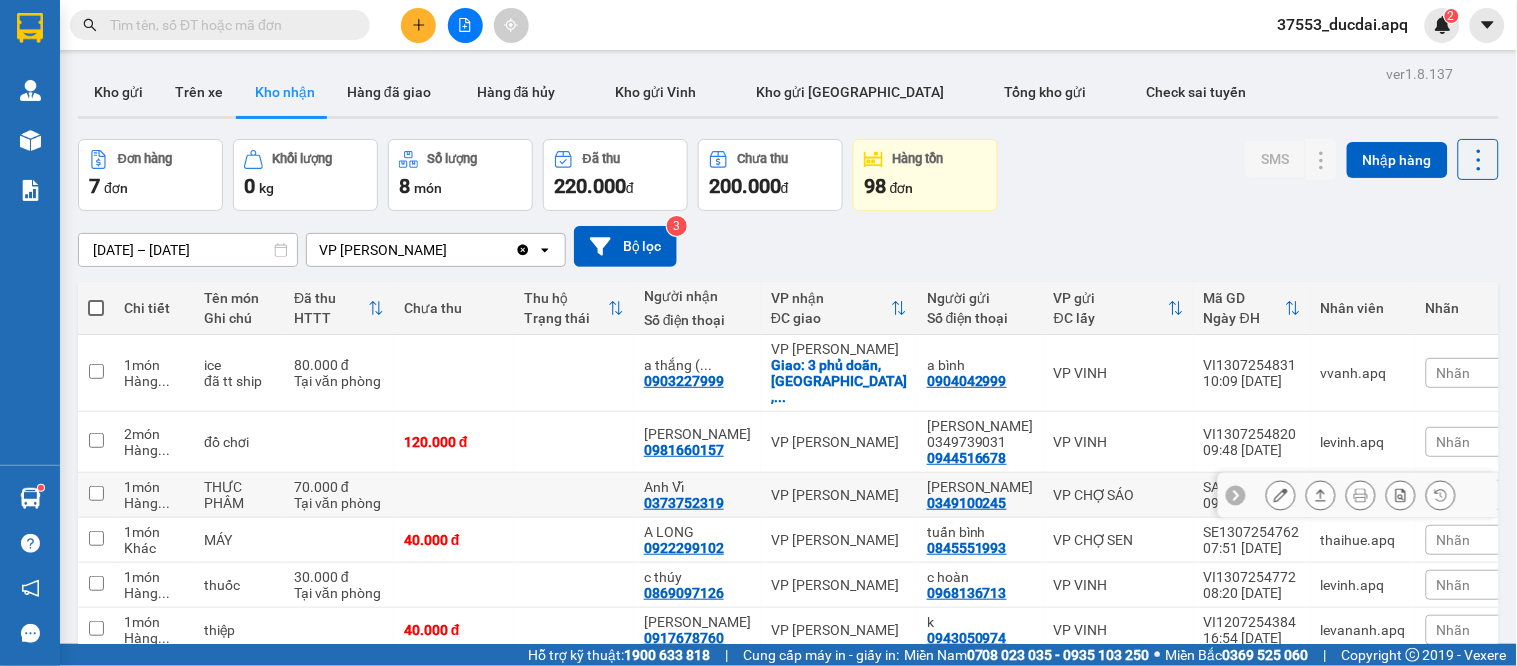 scroll, scrollTop: 144, scrollLeft: 0, axis: vertical 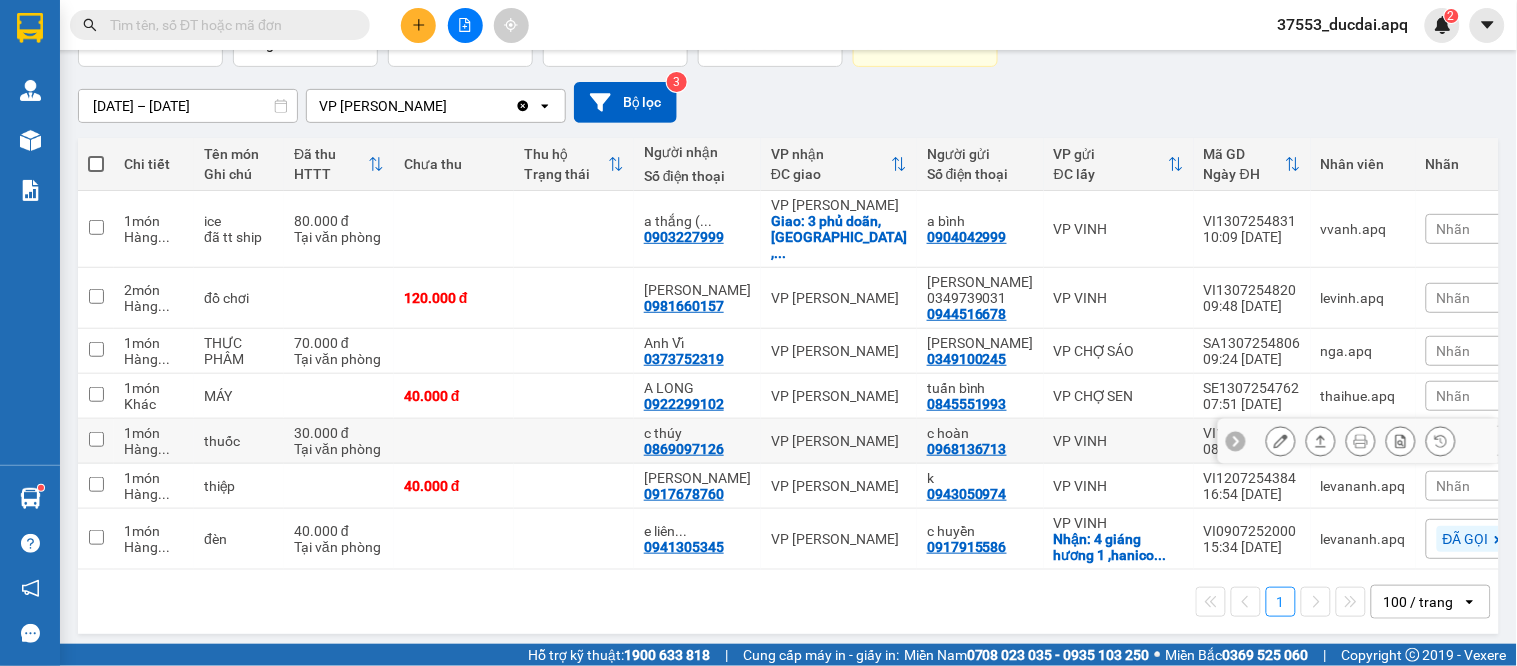 click 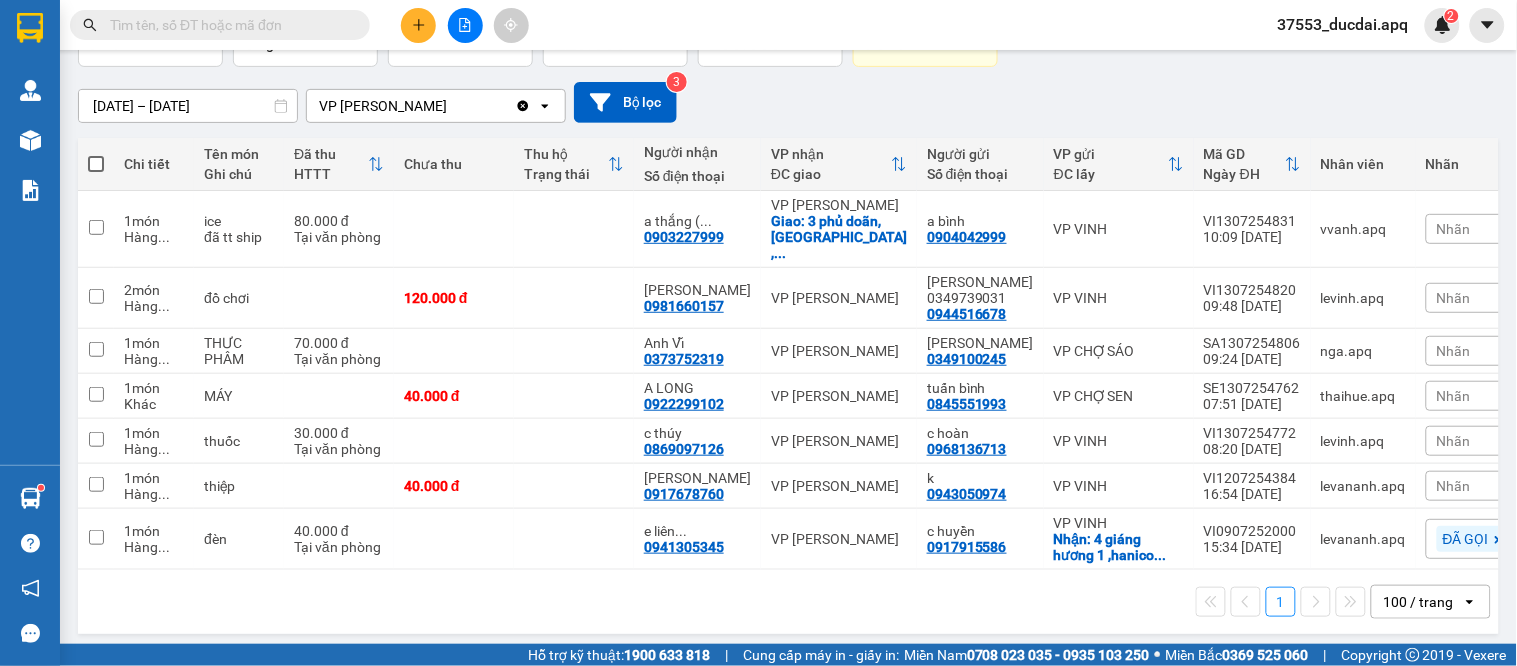 click on "Nhãn" at bounding box center (1476, 441) 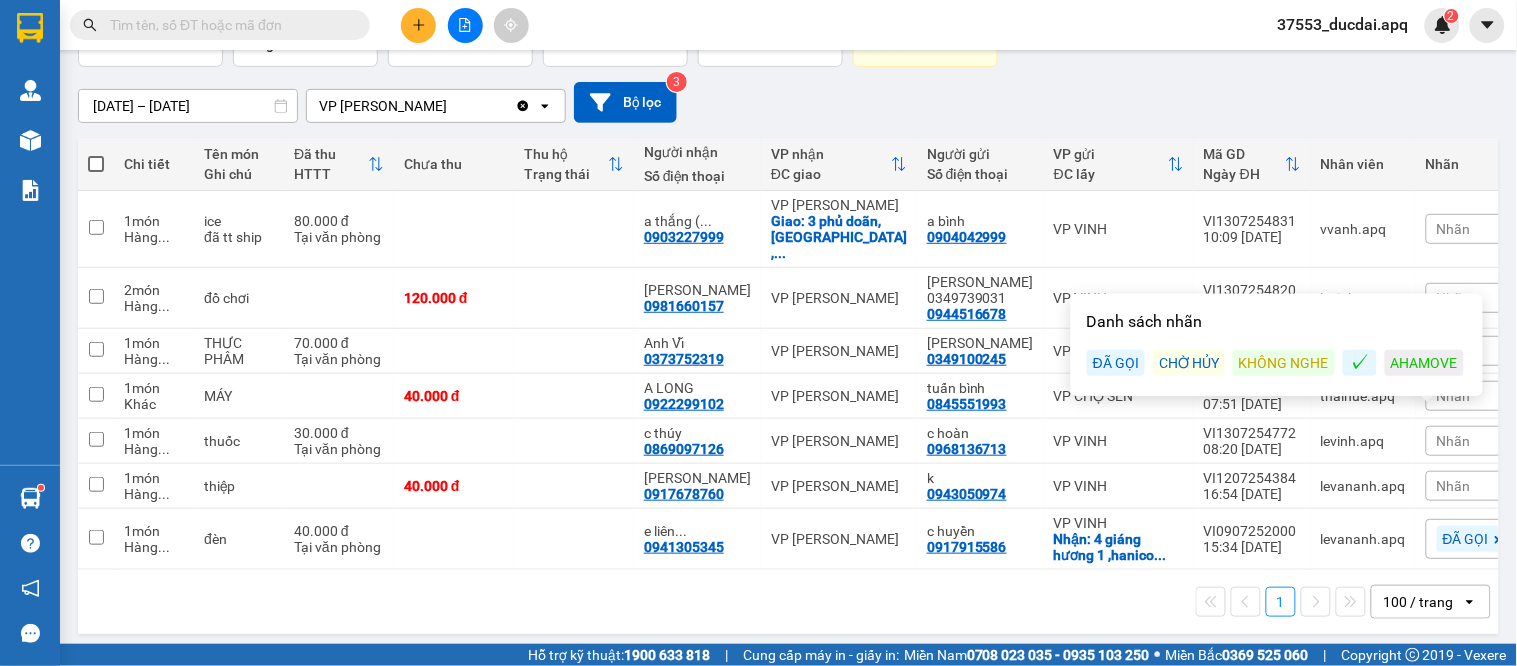 click on "ĐÃ GỌI" at bounding box center [1116, 363] 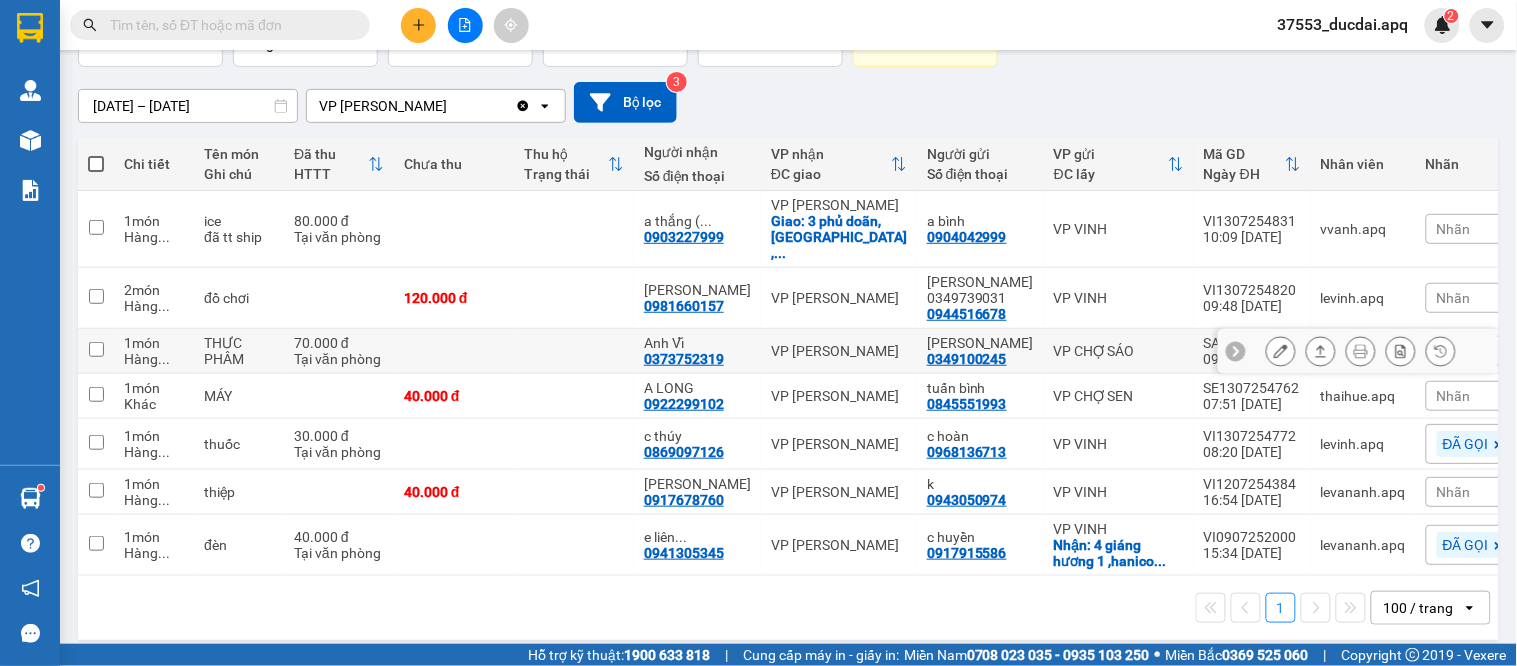 click on "VP [PERSON_NAME]" at bounding box center [839, 351] 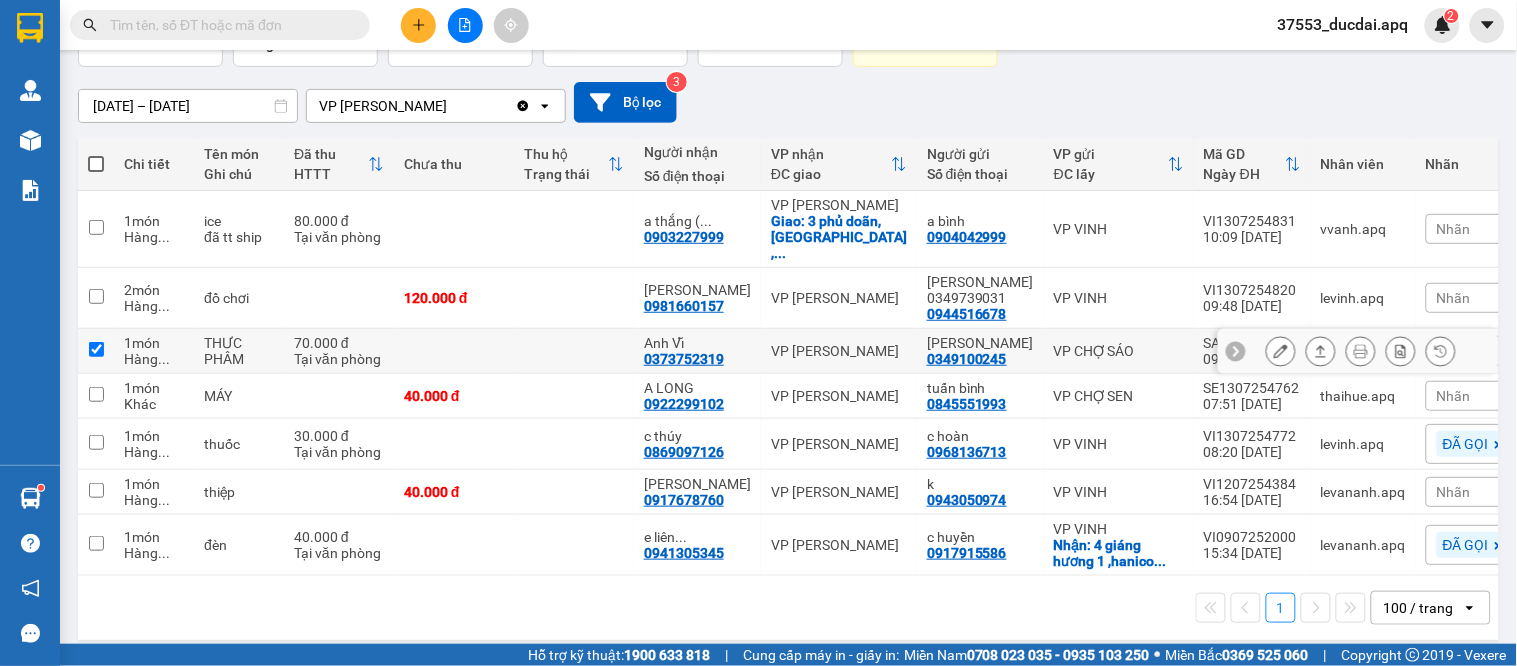 checkbox on "true" 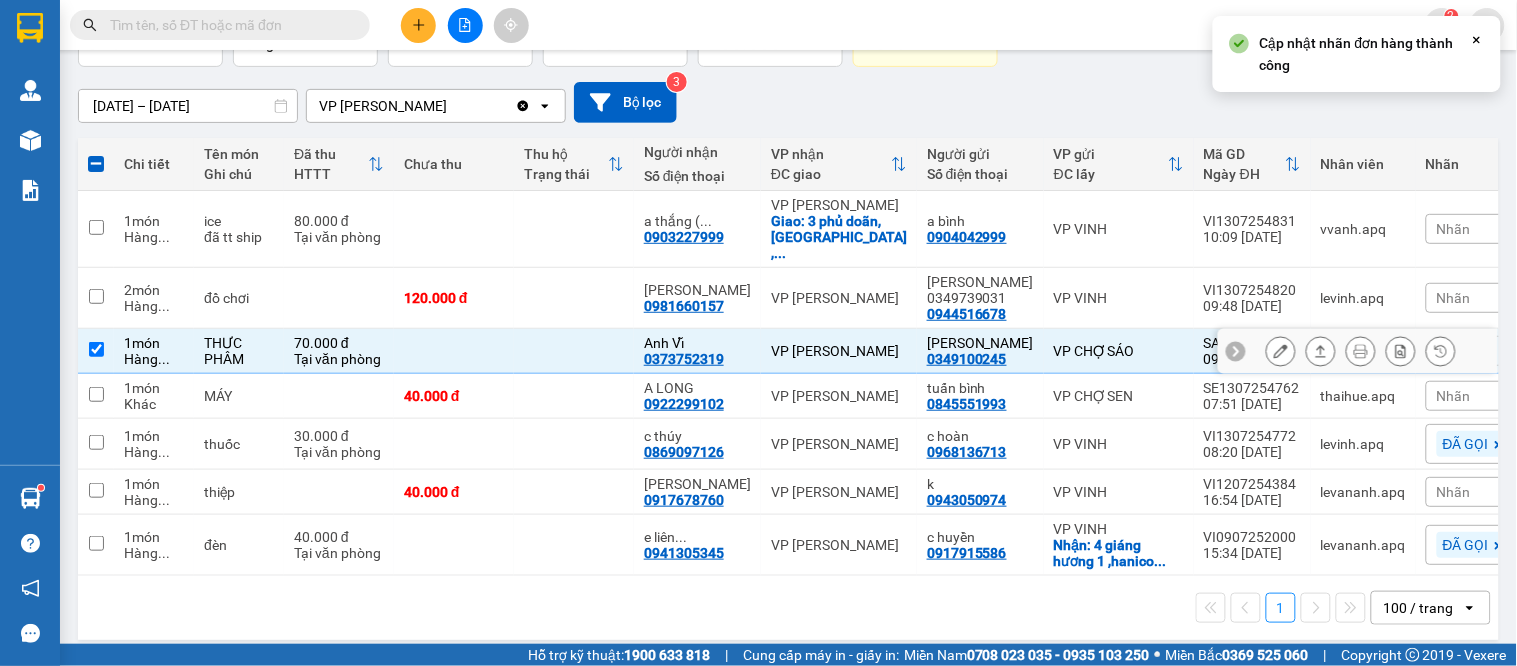 click 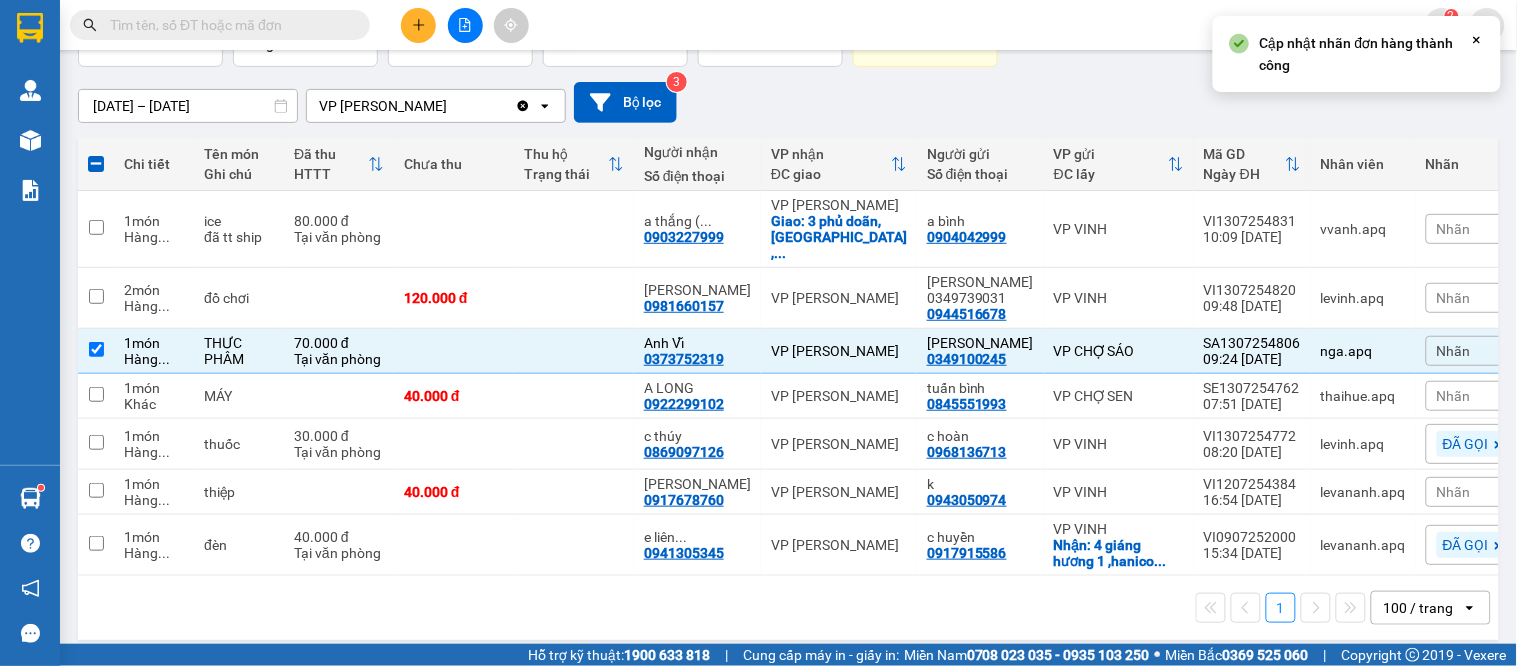 click on "Nhãn" at bounding box center [1454, 351] 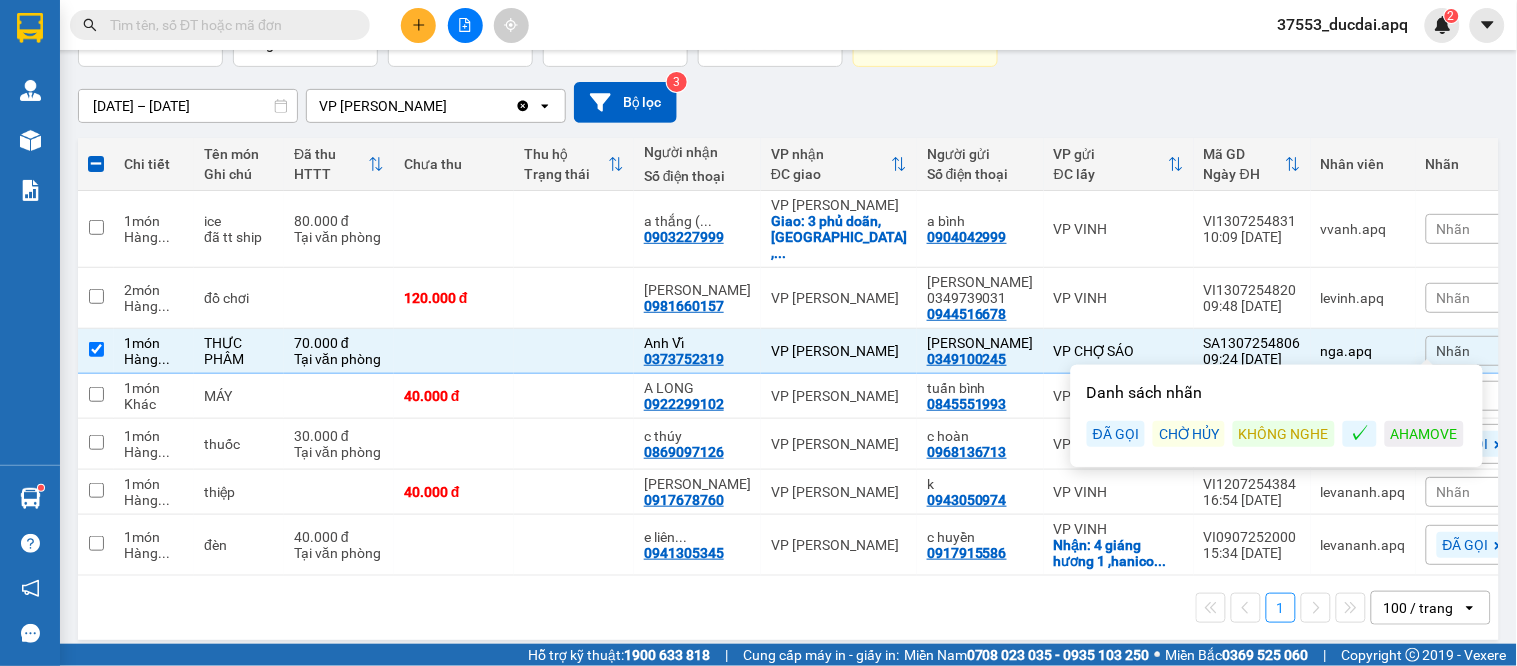 click on "KHÔNG NGHE" at bounding box center (1284, 434) 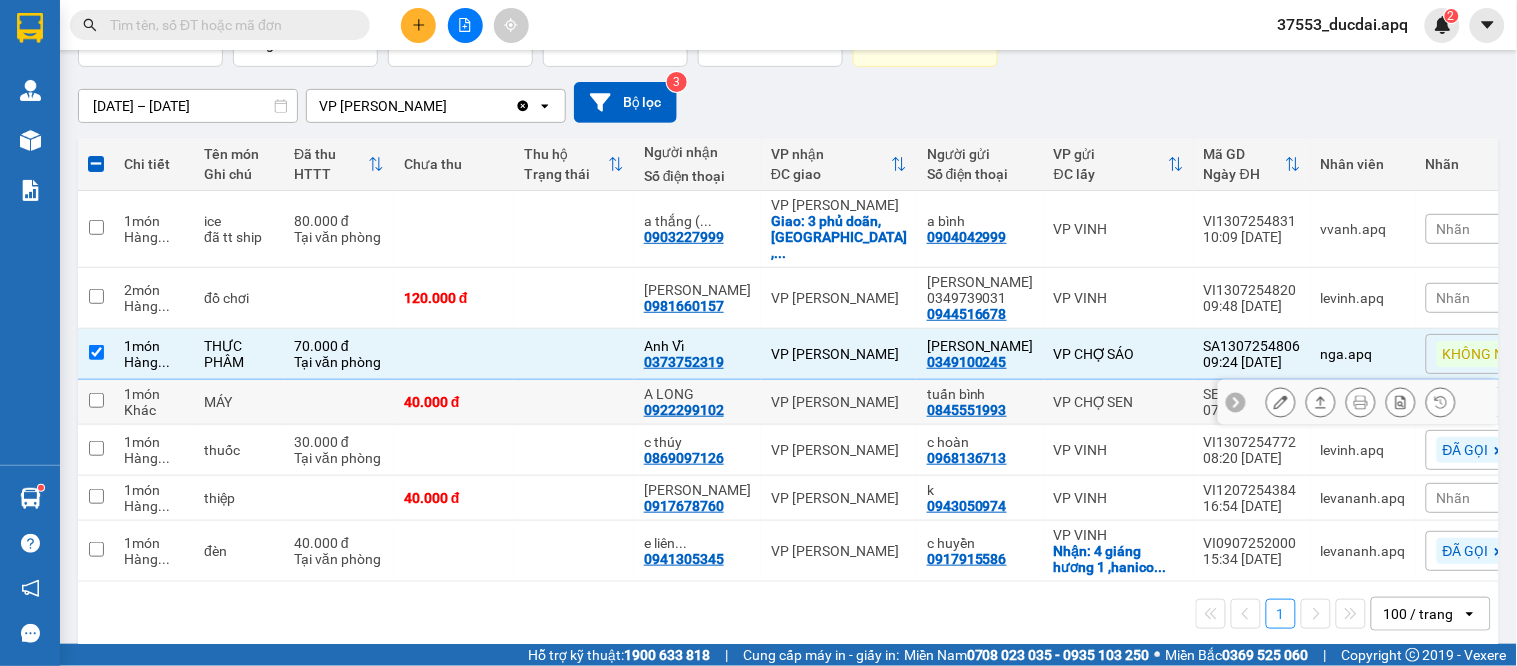 click on "0845551993" at bounding box center [967, 410] 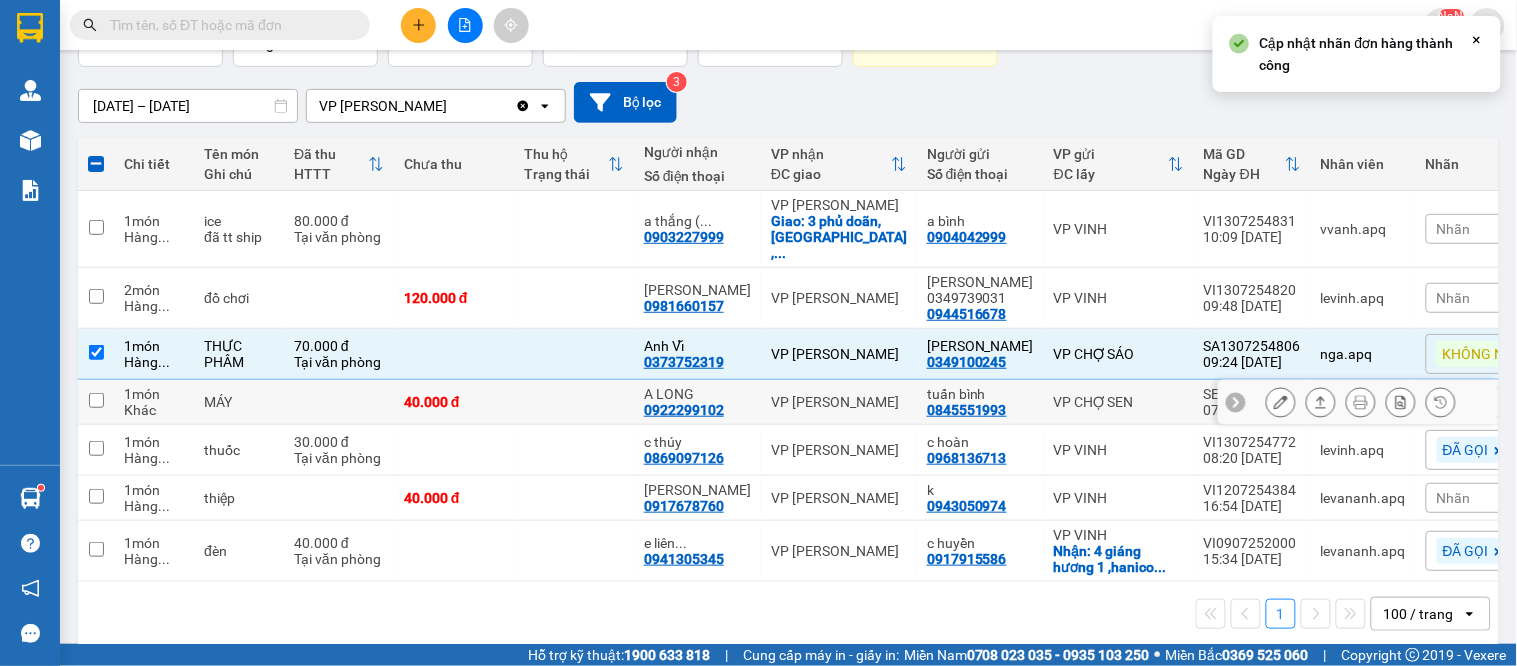 click at bounding box center [1236, 402] 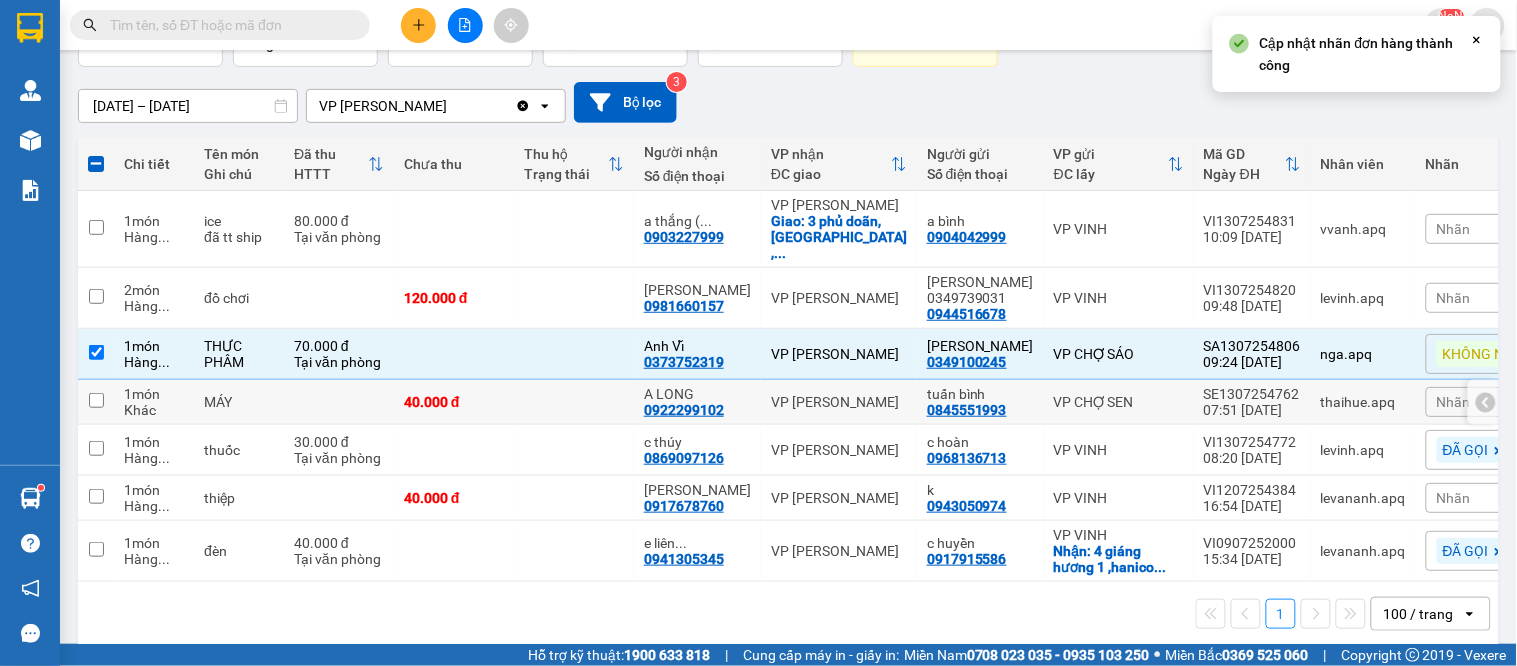 click on "Nhãn" at bounding box center (1454, 402) 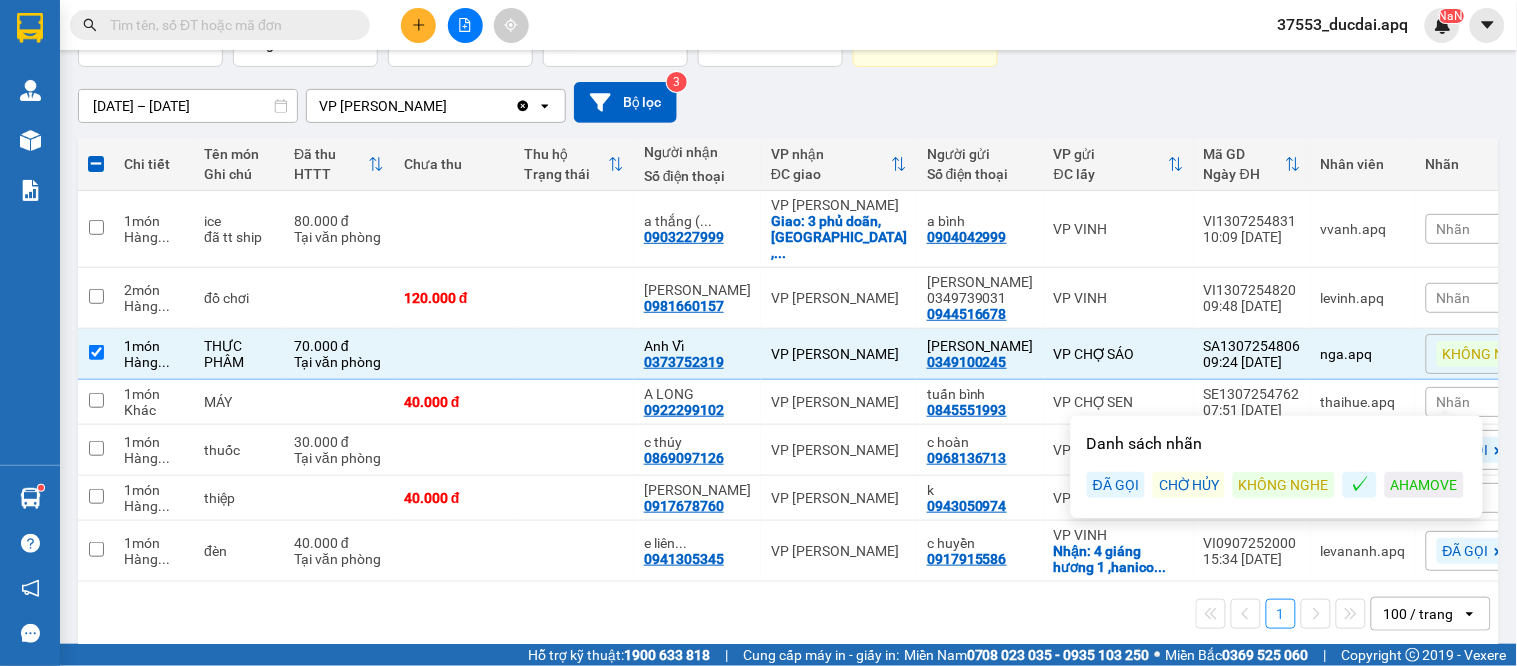 click on "KHÔNG NGHE" at bounding box center [1284, 485] 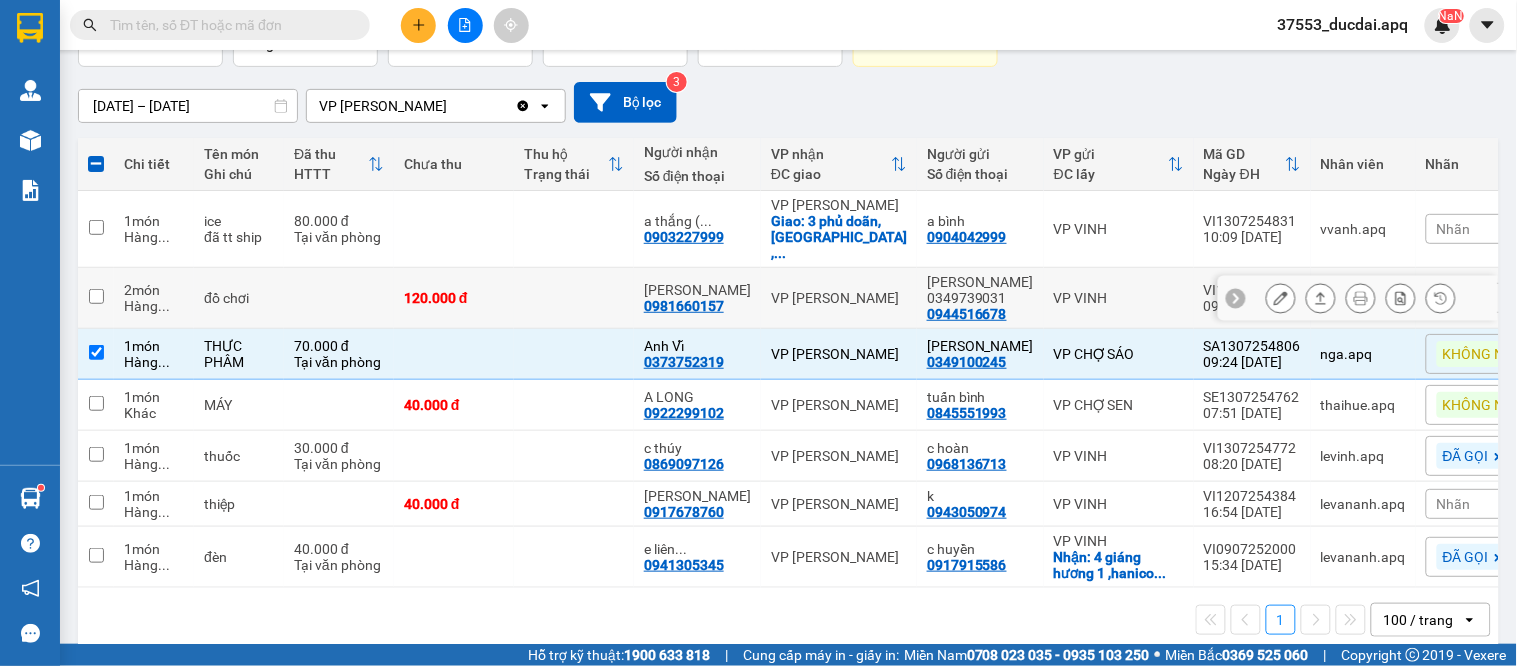 click 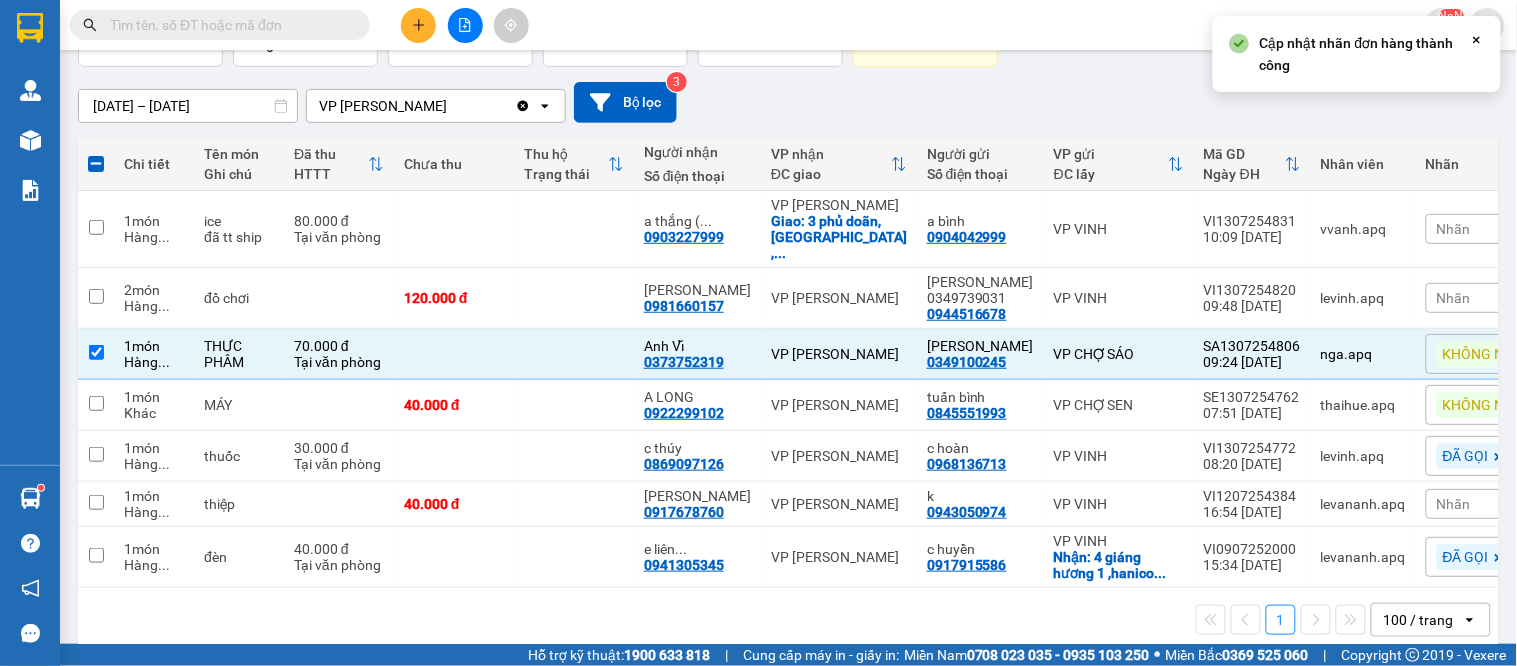 click on "Nhãn" at bounding box center (1454, 298) 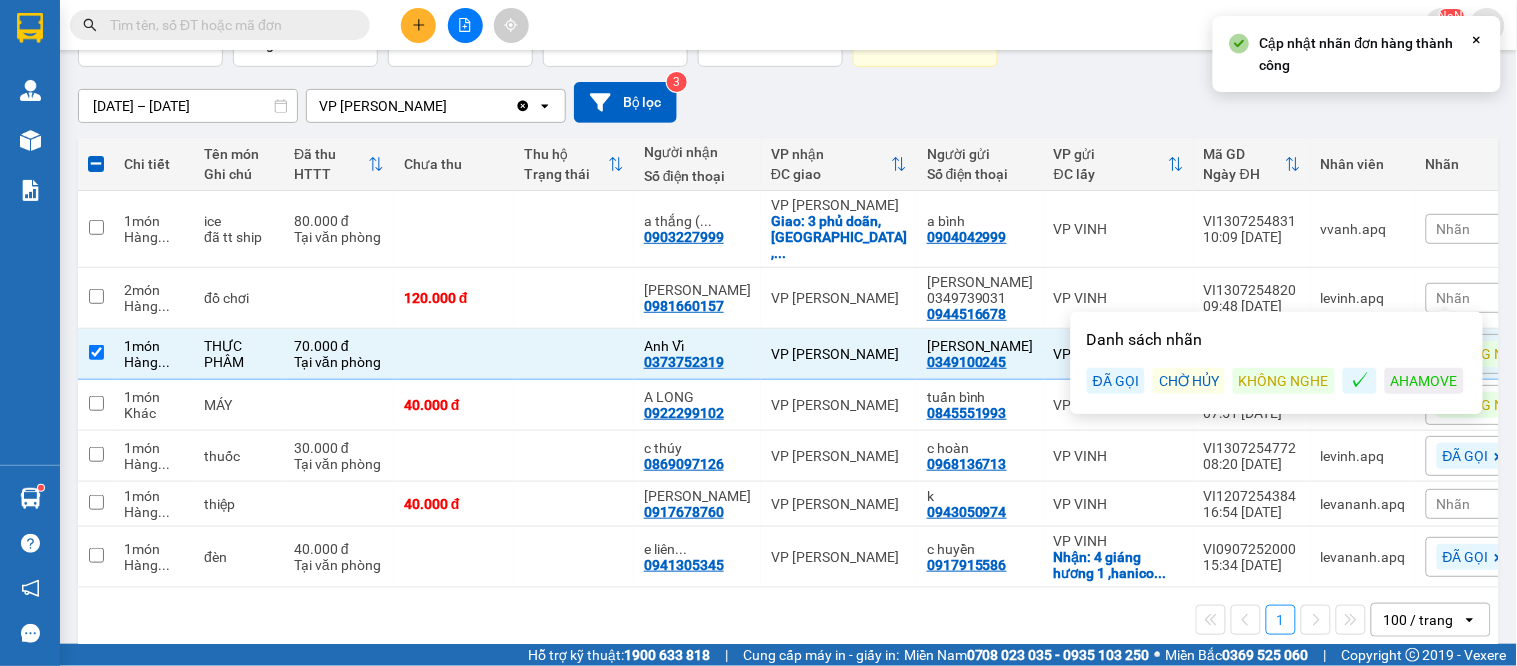 click on "KHÔNG NGHE" at bounding box center [1284, 381] 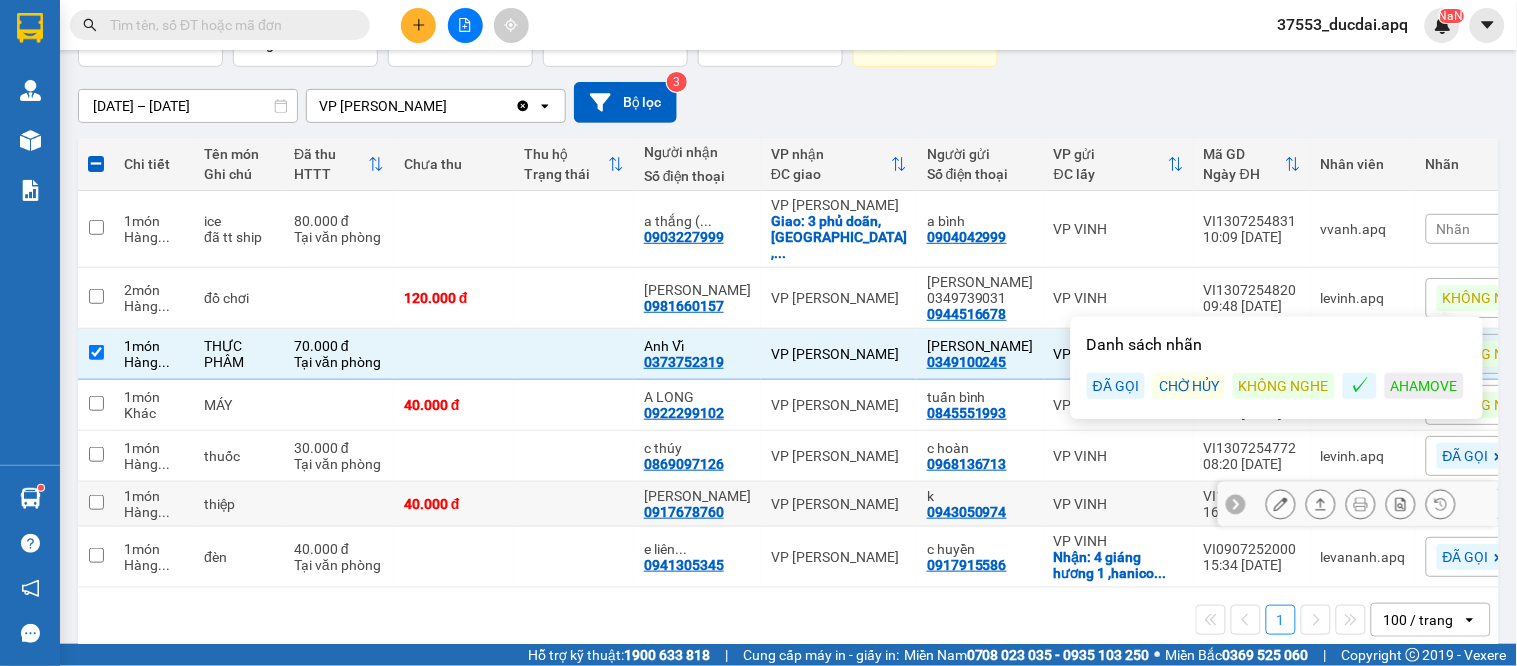 scroll, scrollTop: 0, scrollLeft: 0, axis: both 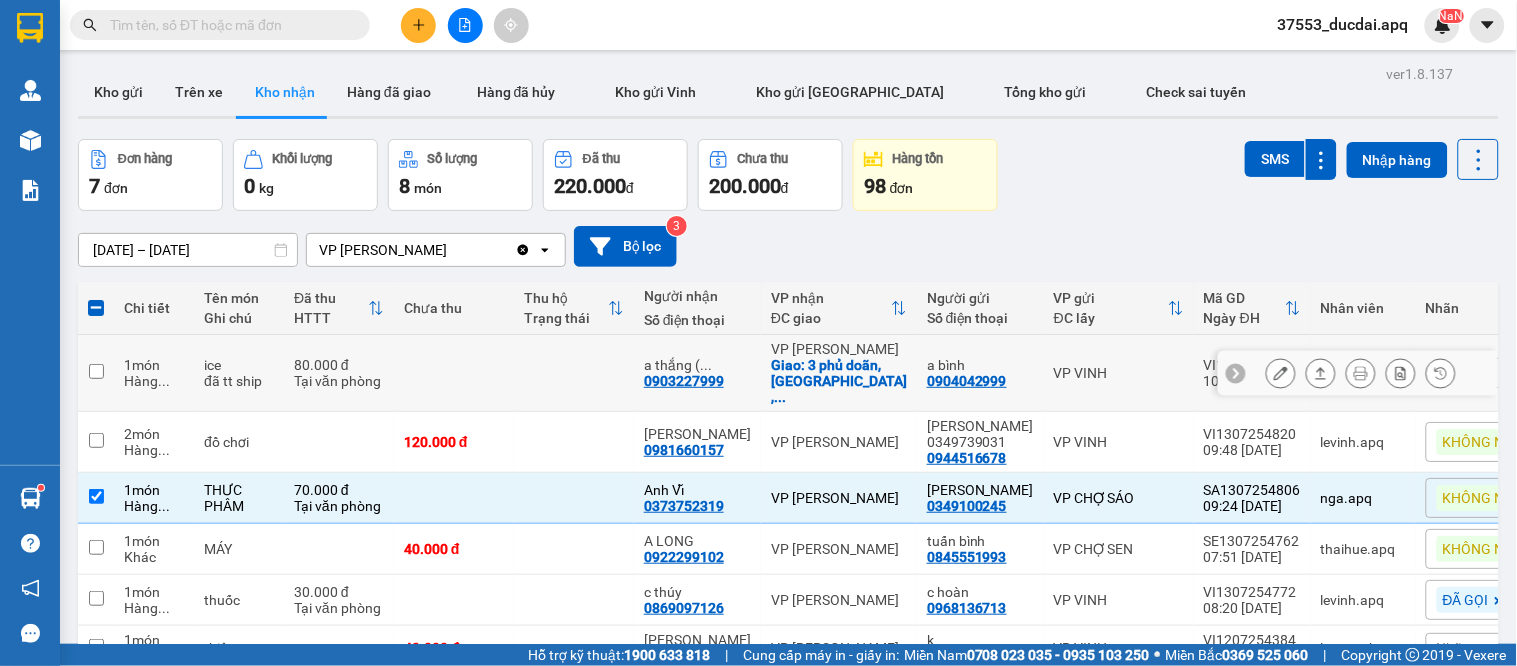 click at bounding box center (1236, 373) 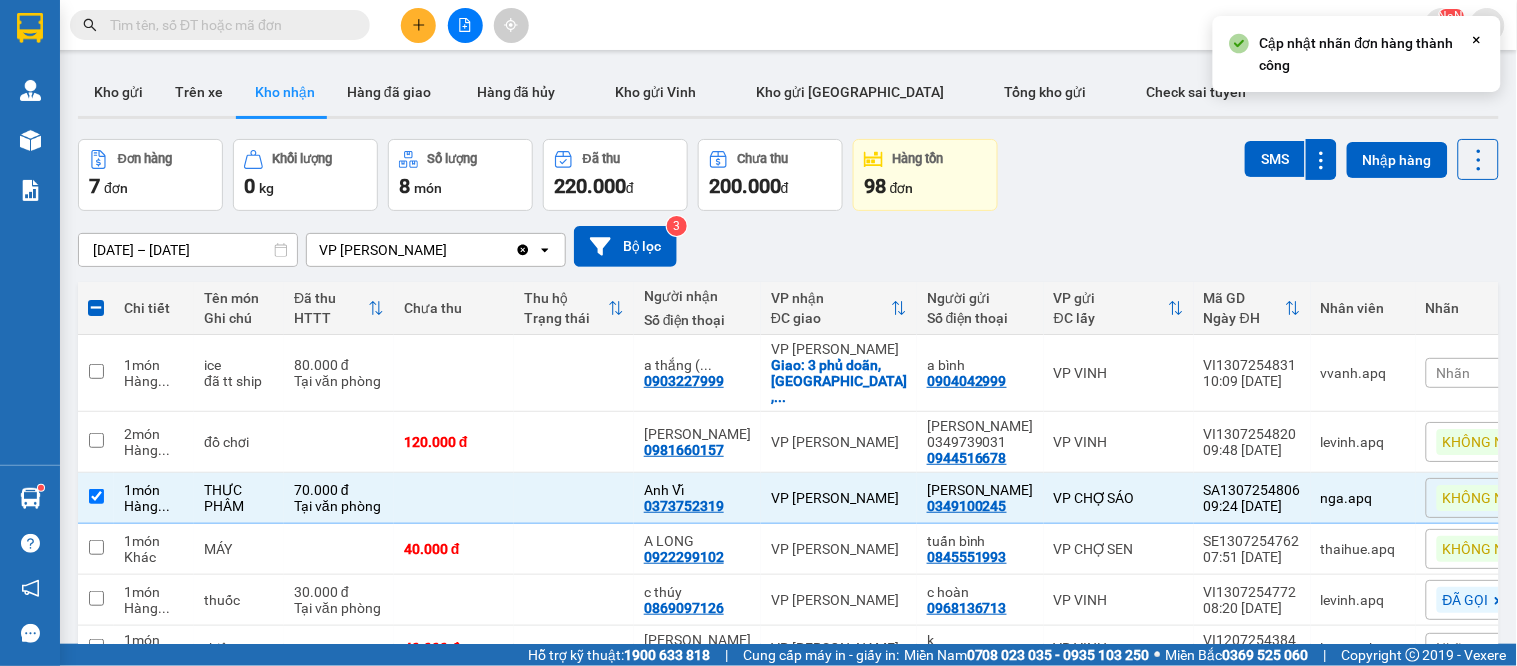 click on "Nhãn" at bounding box center (1454, 373) 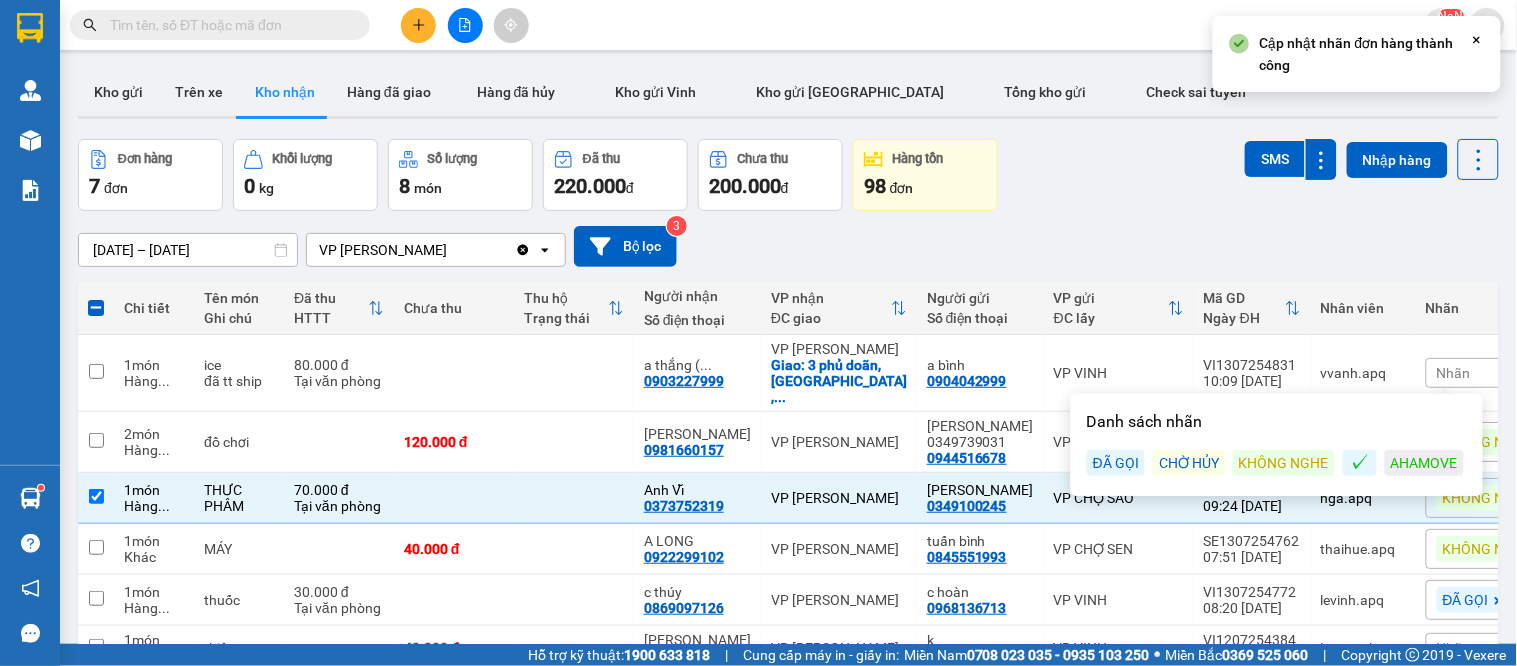 click on "ĐÃ GỌI" at bounding box center [1116, 463] 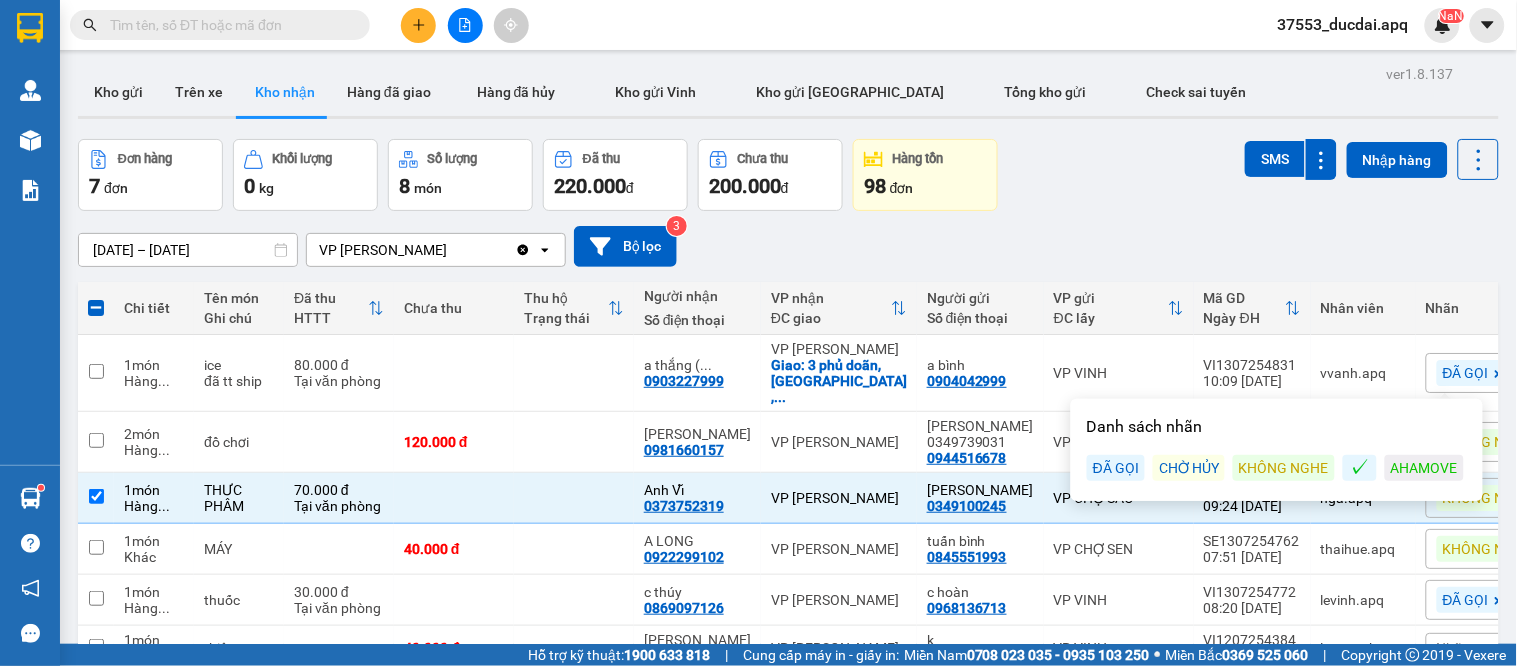 click on "[DATE] – [DATE] Press the down arrow key to interact with the calendar and select a date. Press the escape button to close the calendar. Selected date range is from [DATE] to [DATE]. VP GIA LÂM Clear value open Bộ lọc 3" at bounding box center [788, 246] 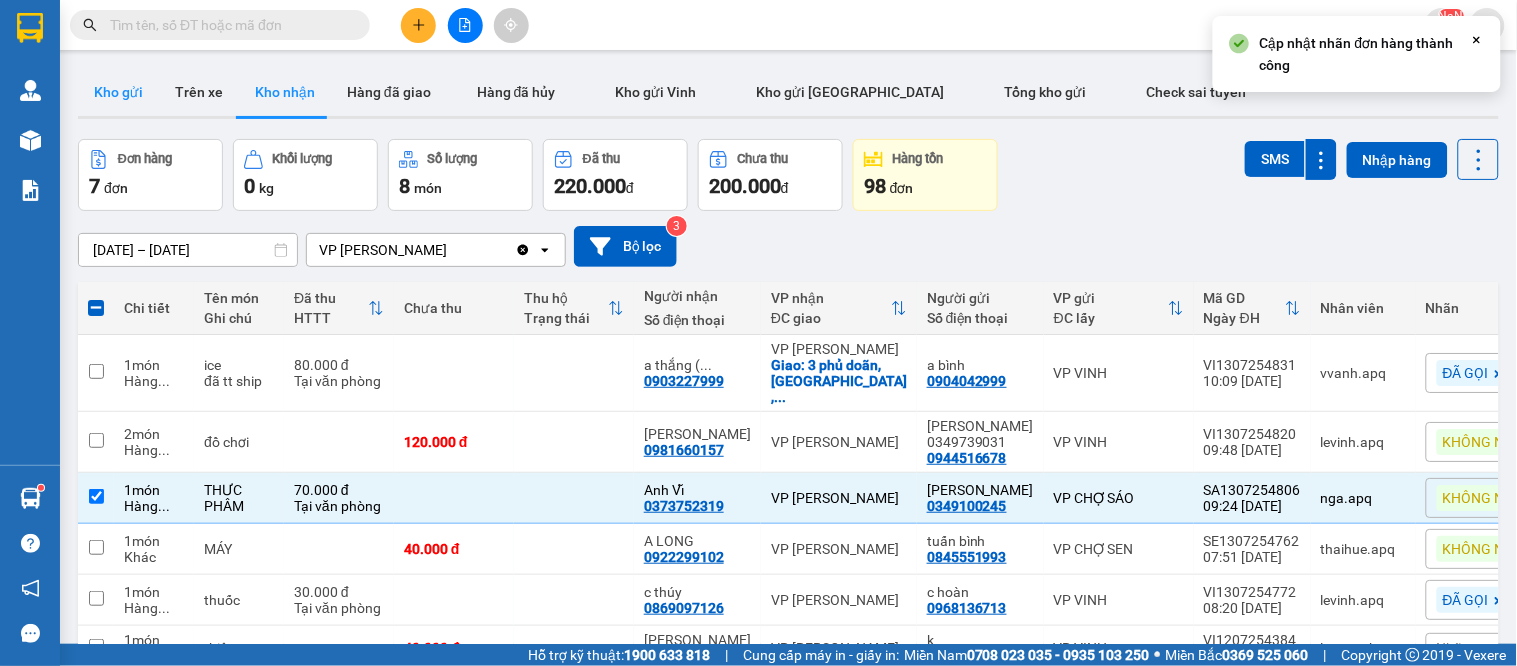 click on "Kho gửi" at bounding box center (118, 92) 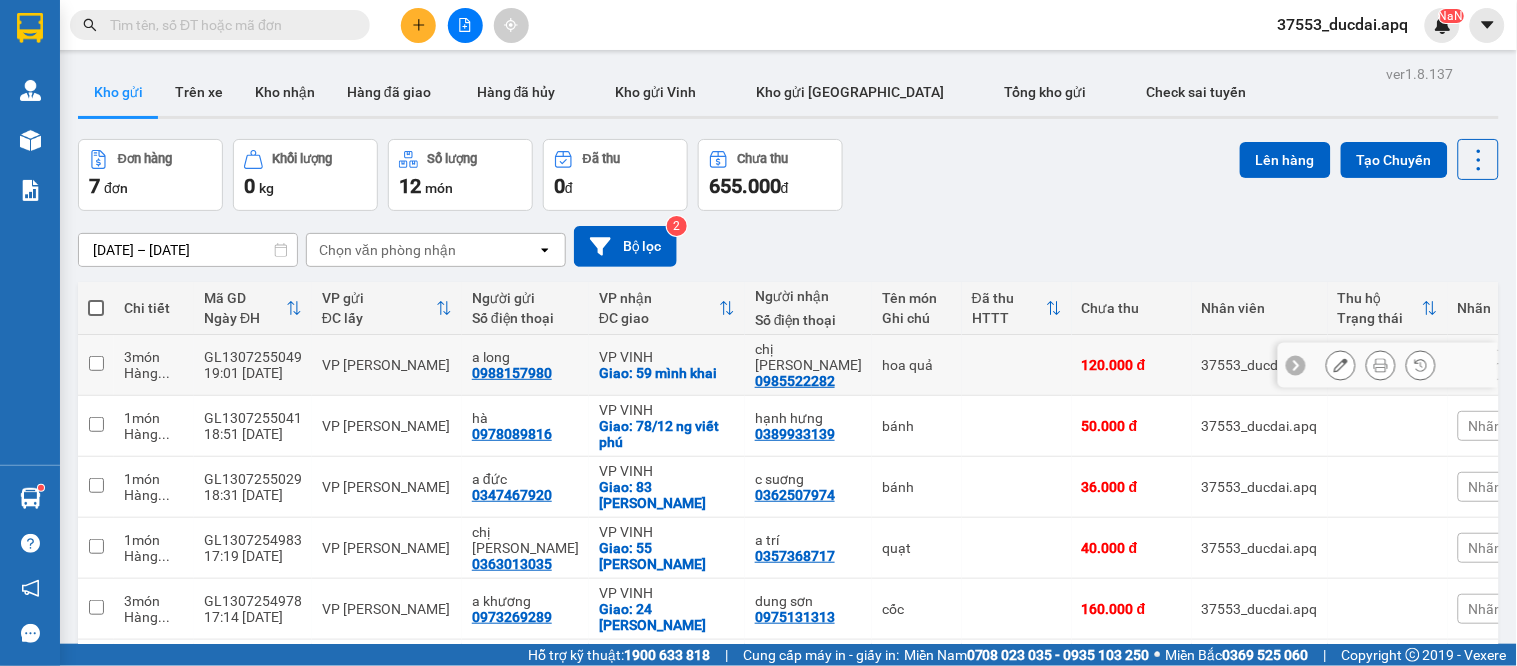 scroll, scrollTop: 161, scrollLeft: 0, axis: vertical 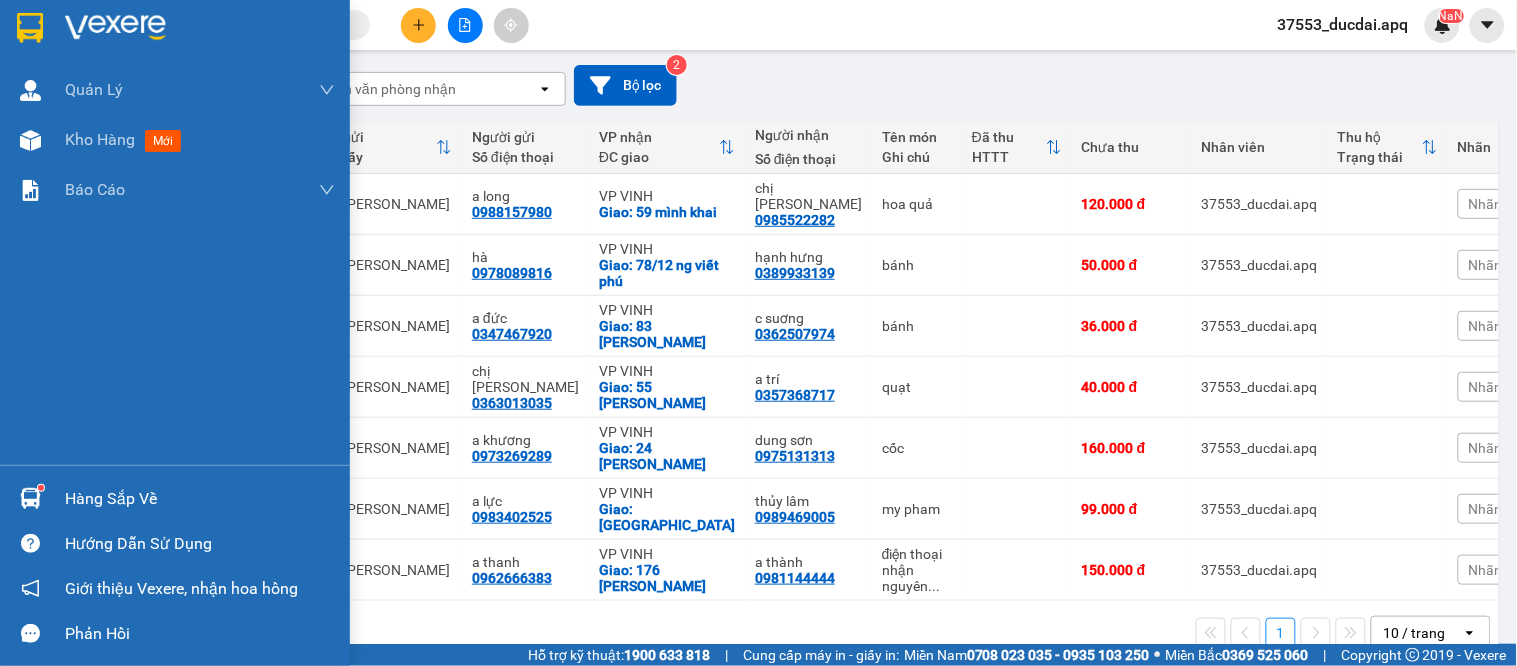 click on "Hàng sắp về" at bounding box center [175, 498] 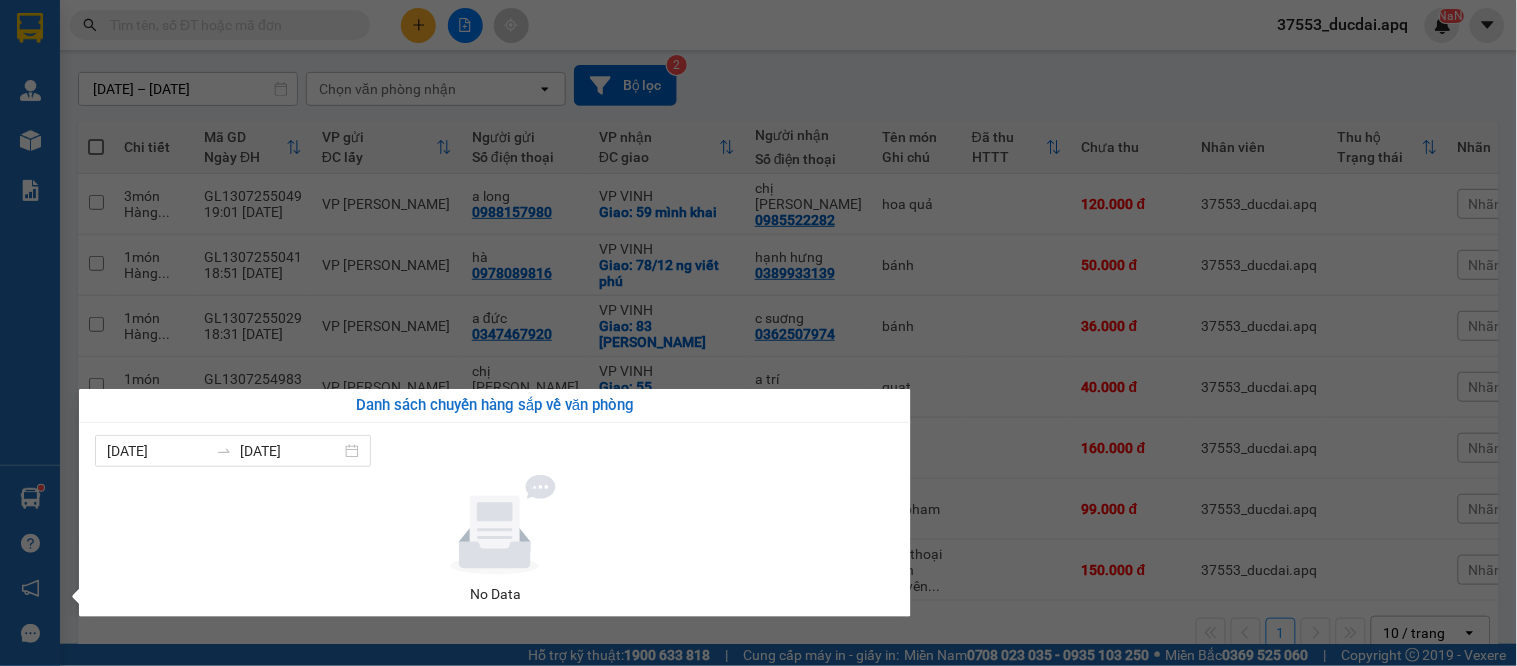 click on "Kết quả tìm kiếm ( 1 )  Bộ lọc  Gửi 3 ngày gần nhất Mã ĐH Trạng thái Món hàng Thu hộ Tổng cước Chưa cước Nhãn Người gửi VP Gửi Người nhận VP Nhận GL1307254862 11:20 [DATE] Trên xe   37H-104.41 12:25  [DATE] lốc máy SL:  1 60.000 60.000 0988883993 a dương VP GIA LÂM 0914302108 anh tuấn anh  VP DIỄN CHÂU TC: vp 1 37553_ducdai.[PERSON_NAME] lý thu hộ Quản lý giao nhận mới Quản lý kiểm kho     Kho hàng mới     Báo cáo 1. Báo cáo nộp tiền từng văn phòng 12. Thống kê đơn đối tác 2. Báo cáo doanh thu các văn phòng ( không có công nợ - tính theo ngày lên hàng) 3. Thống kê hàng về từng văn phòng 5. Báo cáo COD đi hàng ngày 6. Doanh số theo xe, tài xế chi tiết Hàng sắp về Hướng dẫn sử dụng Giới thiệu Vexere, nhận hoa hồng Phản hồi Phần mềm hỗ trợ bạn tốt chứ? ver  1.8.137 Kho gửi Trên xe Kho nhận Hàng đã giao 7 đơn" at bounding box center [758, 333] 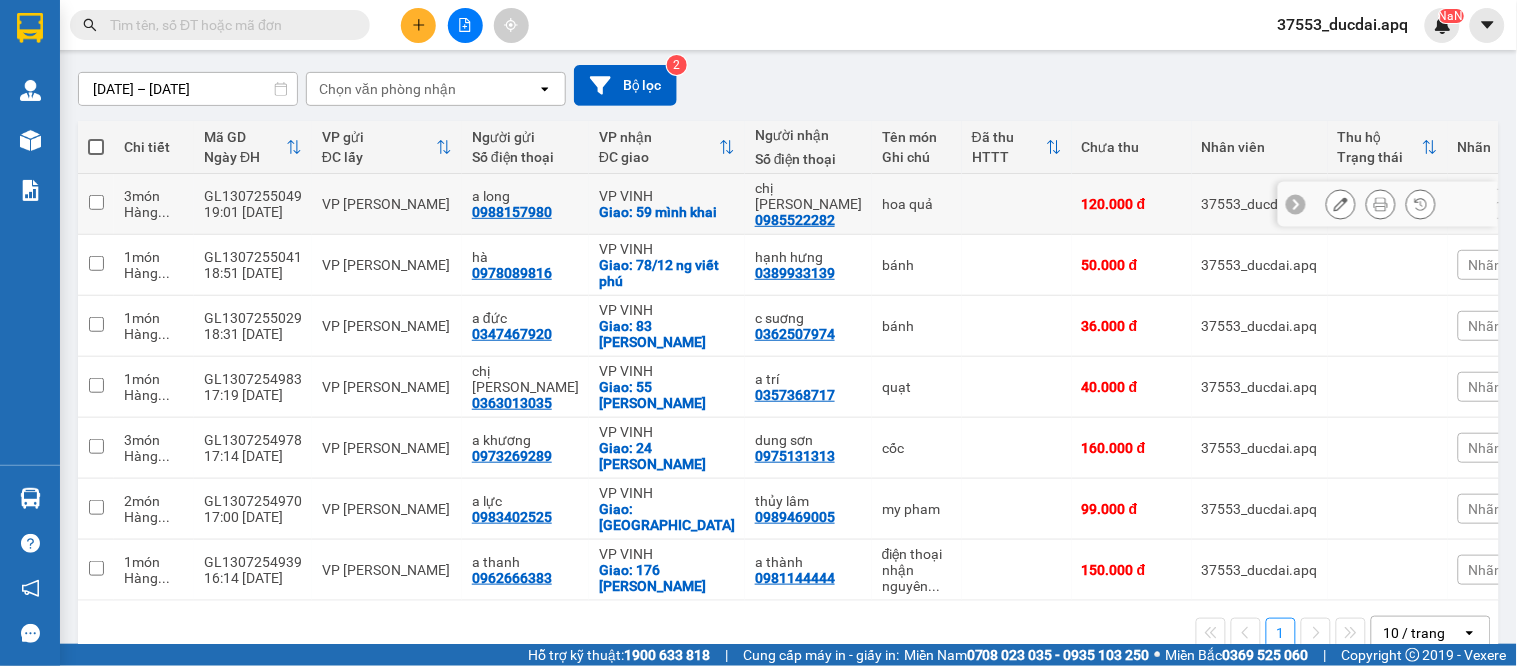 scroll, scrollTop: 0, scrollLeft: 0, axis: both 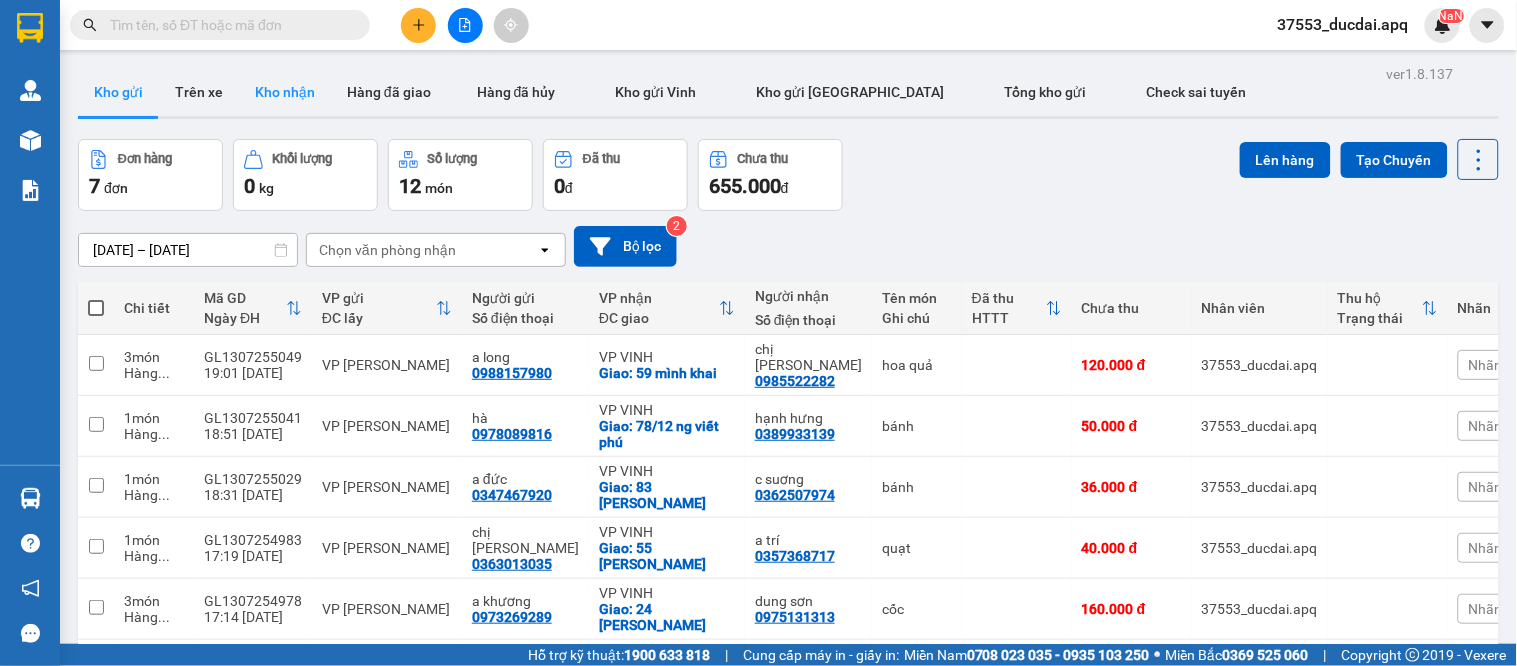 click on "Kho nhận" at bounding box center [285, 92] 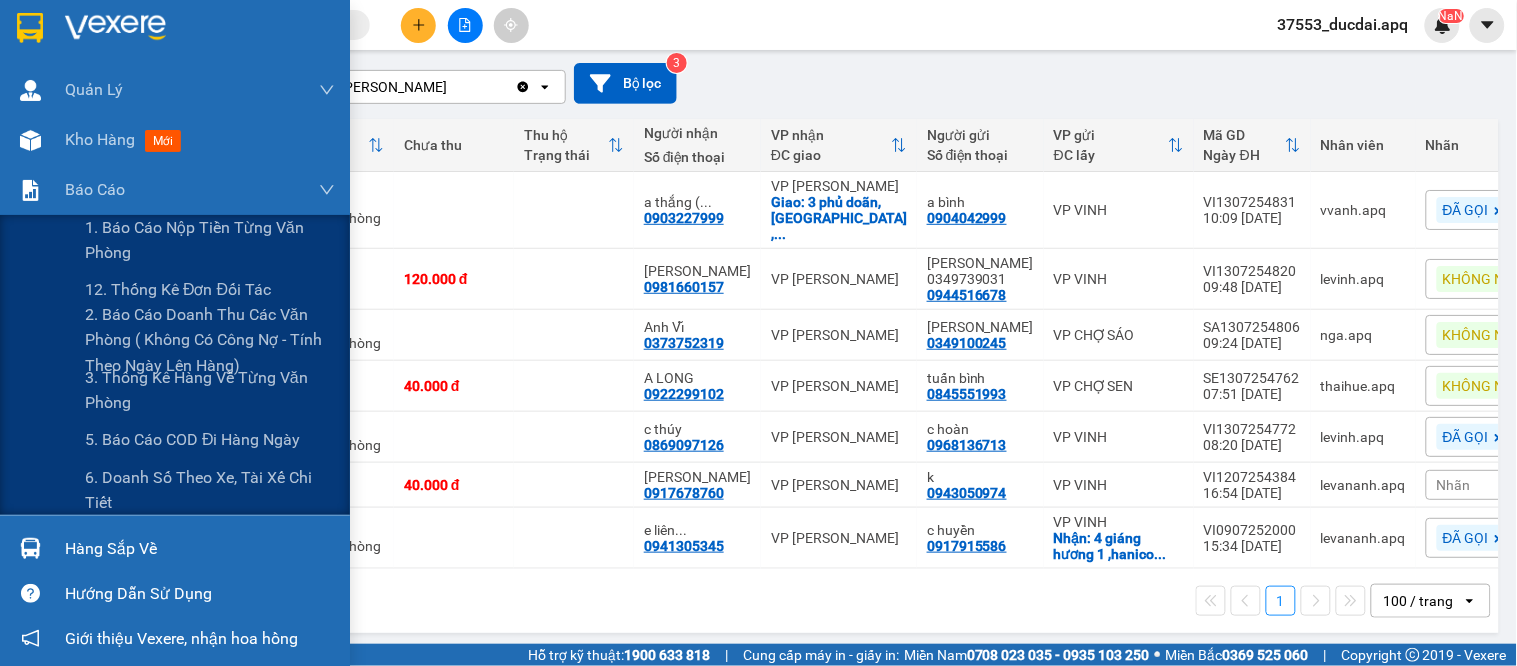 scroll, scrollTop: 0, scrollLeft: 0, axis: both 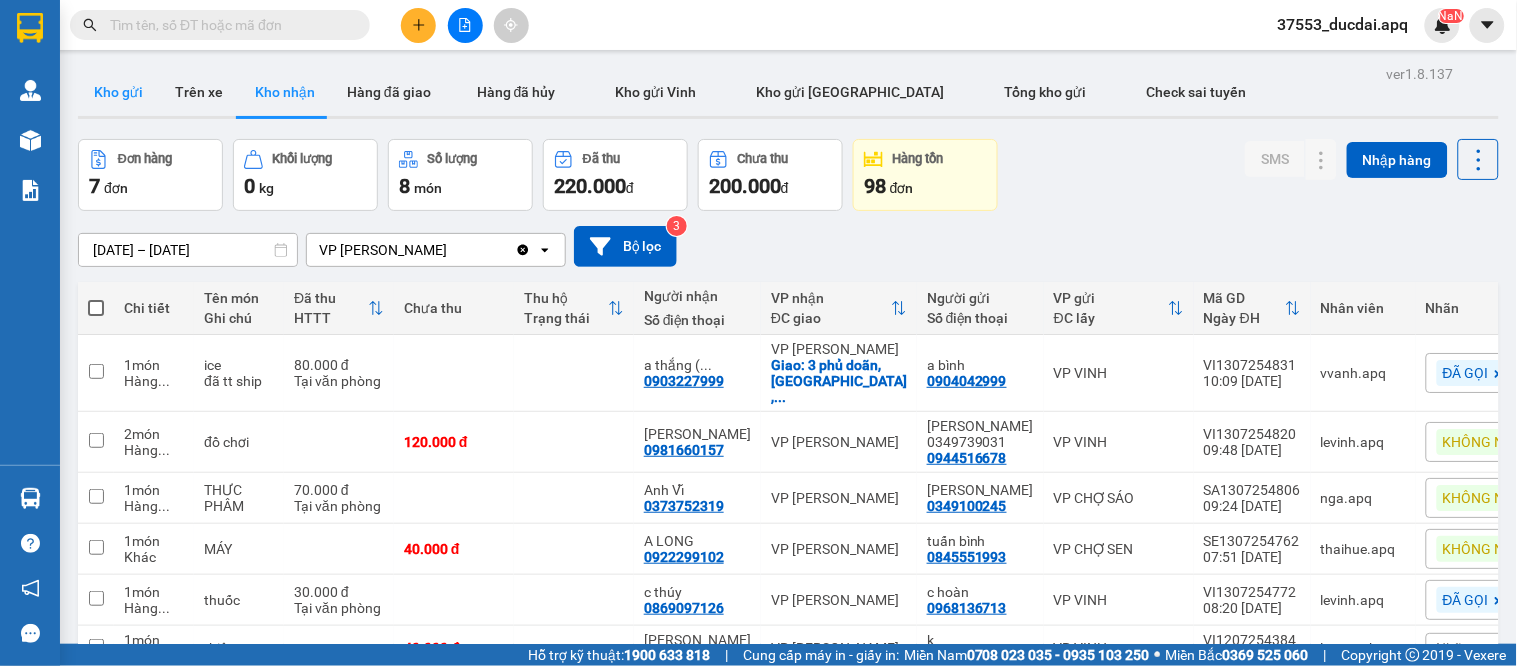 click on "Kho gửi" at bounding box center [118, 92] 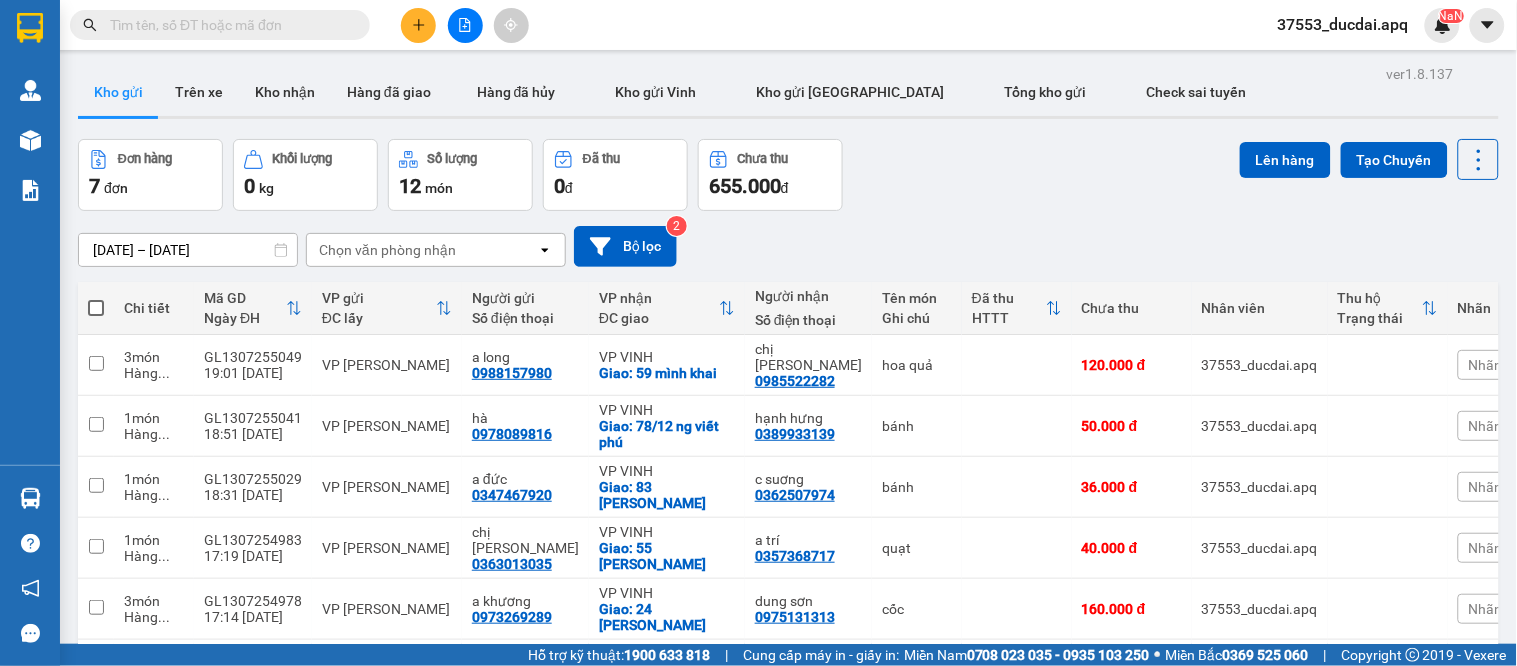 scroll, scrollTop: 111, scrollLeft: 0, axis: vertical 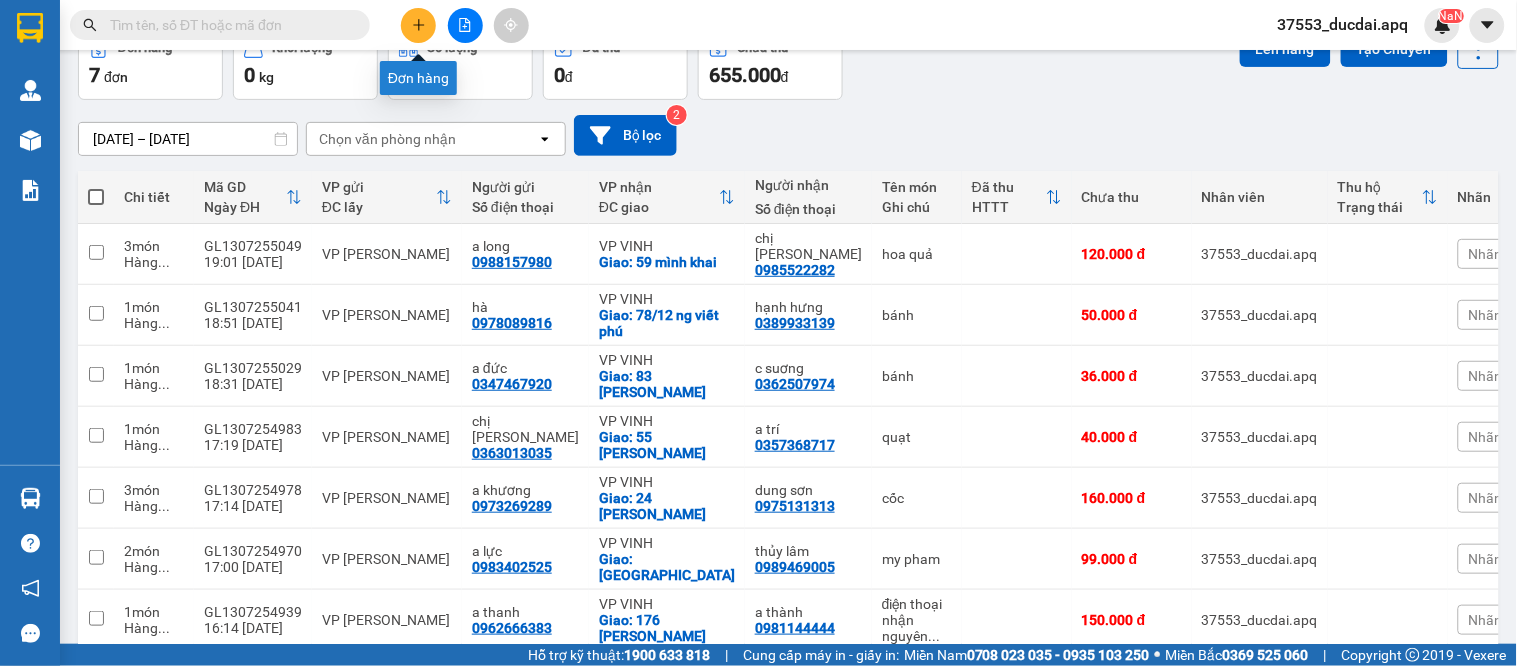 click 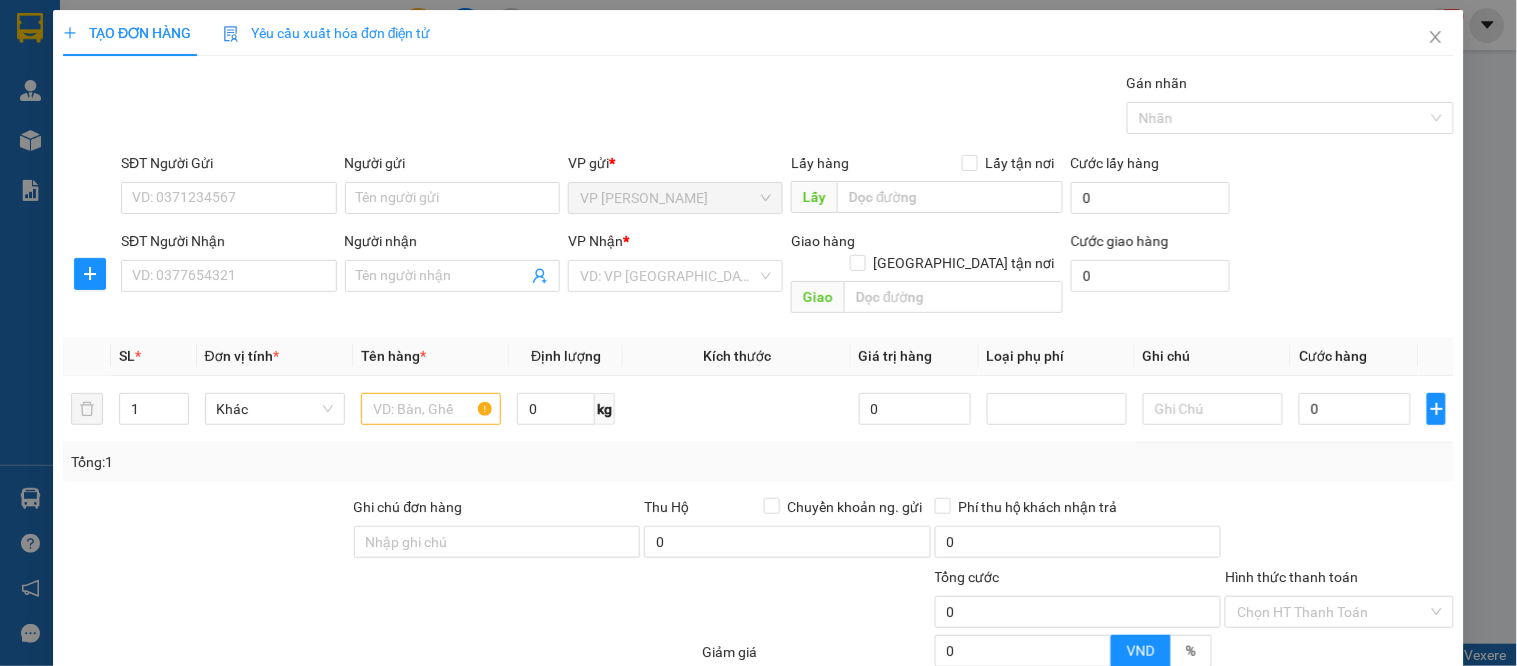 scroll, scrollTop: 0, scrollLeft: 0, axis: both 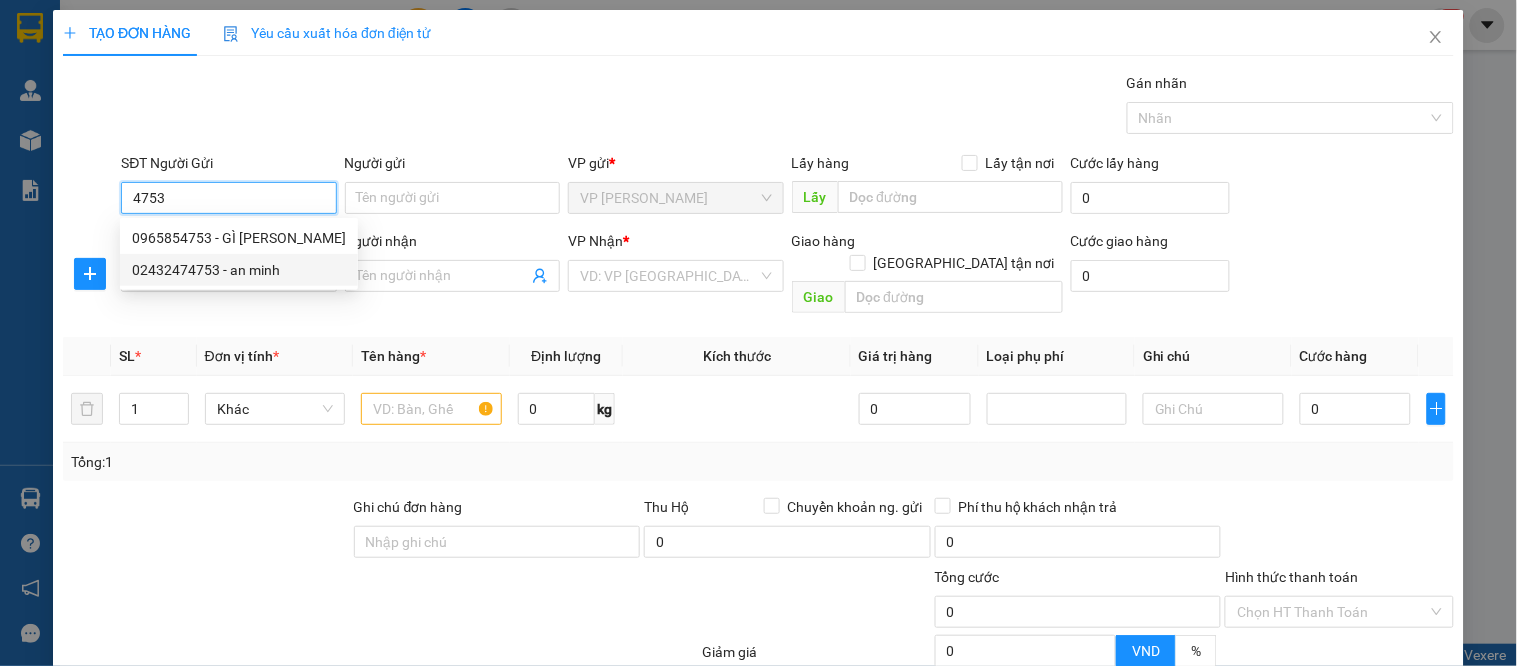 click on "02432474753 - an minh" at bounding box center (239, 270) 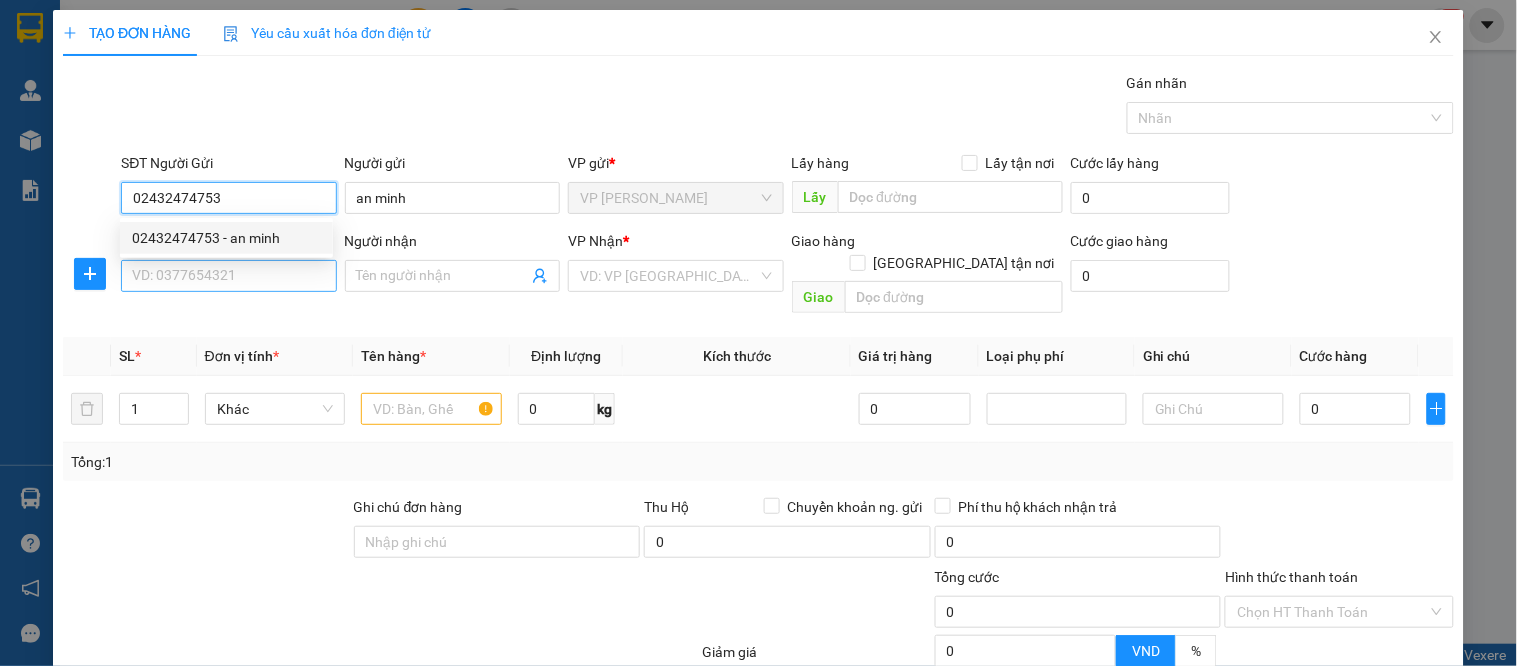 type on "02432474753" 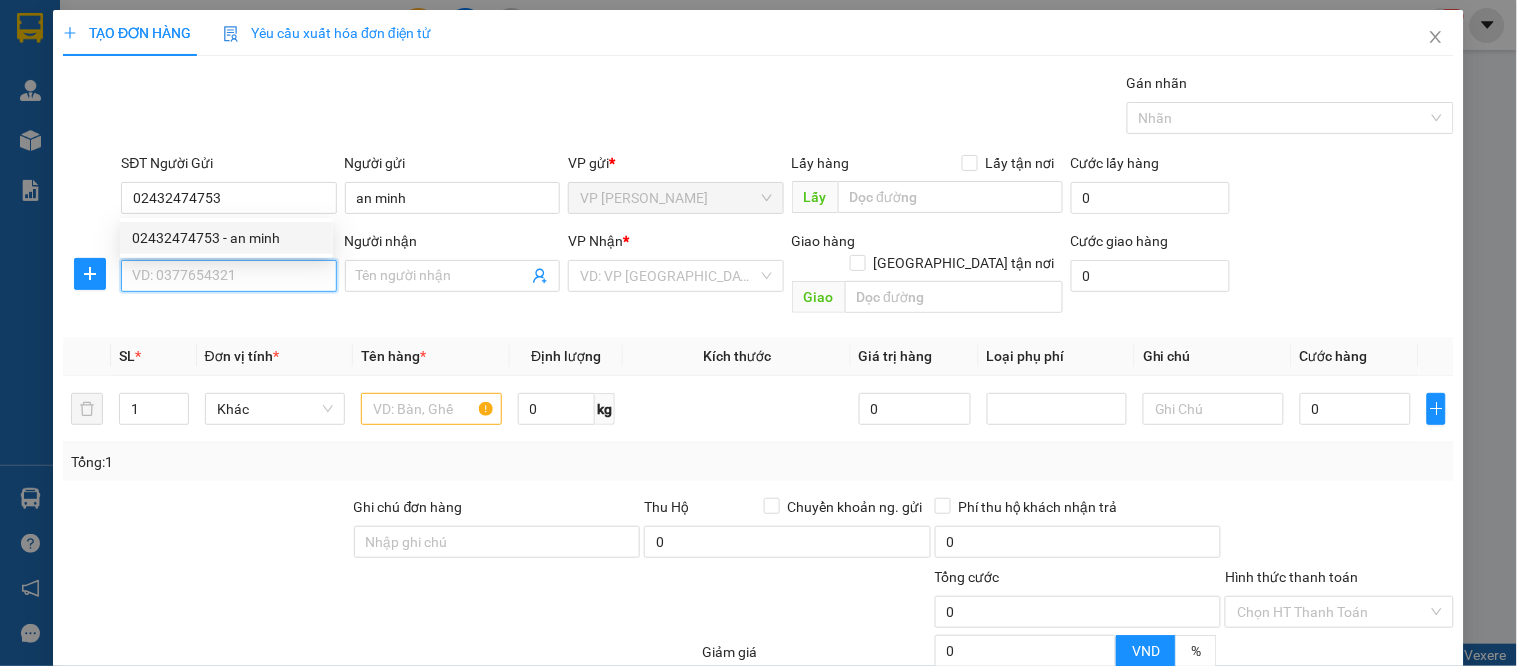 click on "SĐT Người Nhận" at bounding box center (228, 276) 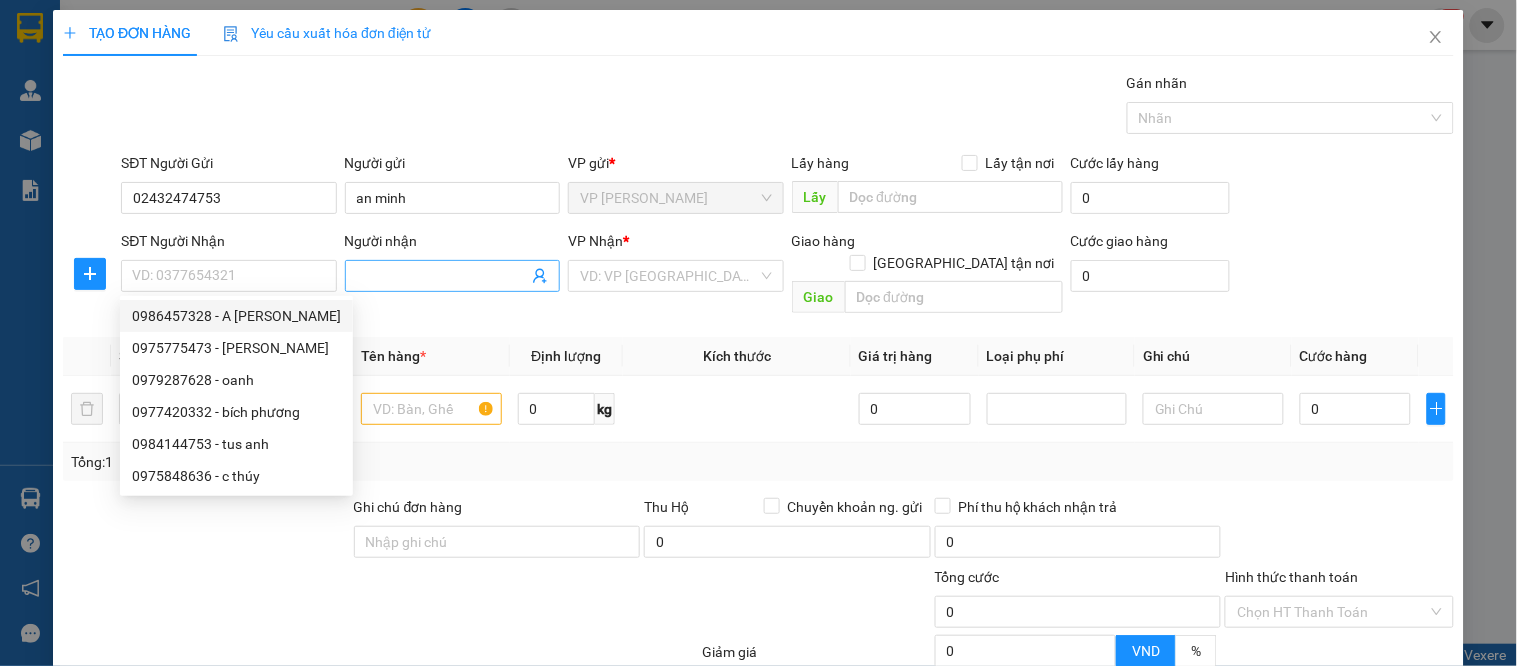 drag, startPoint x: 530, startPoint y: 272, endPoint x: 551, endPoint y: 272, distance: 21 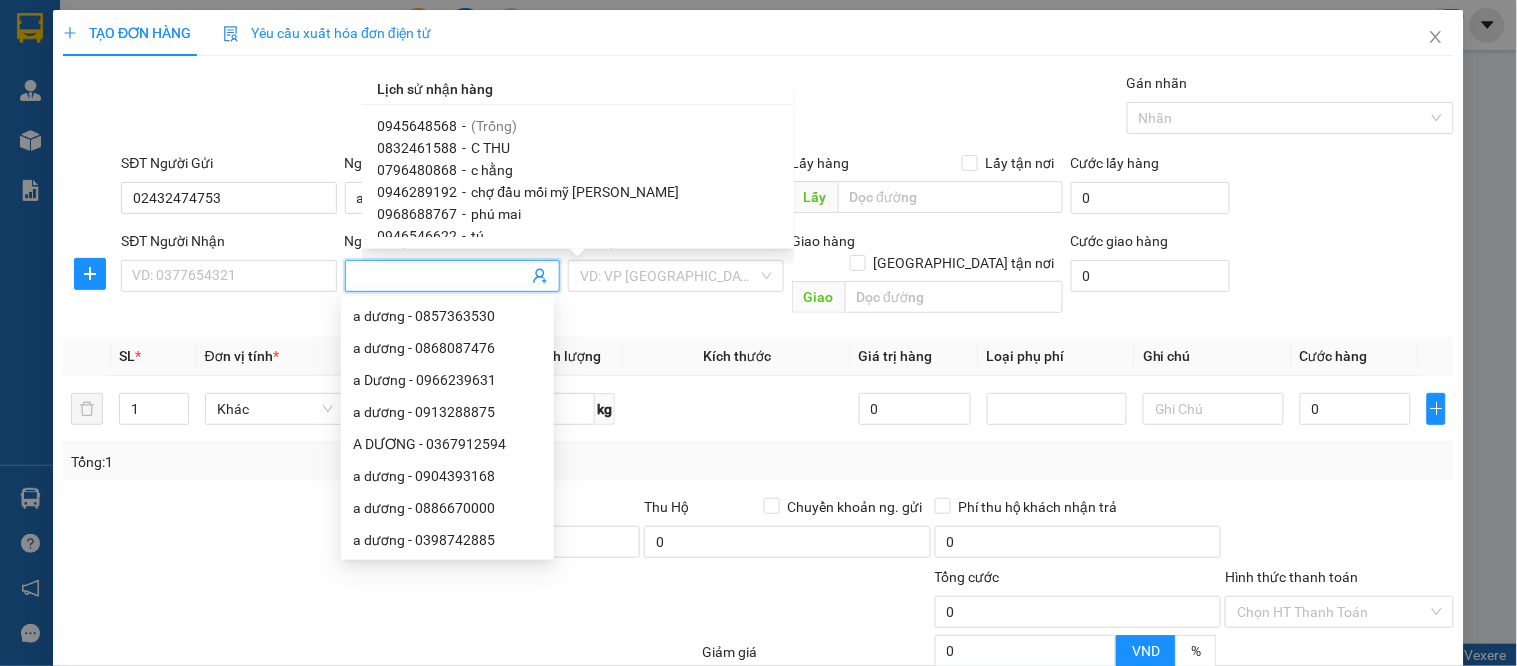 scroll, scrollTop: 111, scrollLeft: 0, axis: vertical 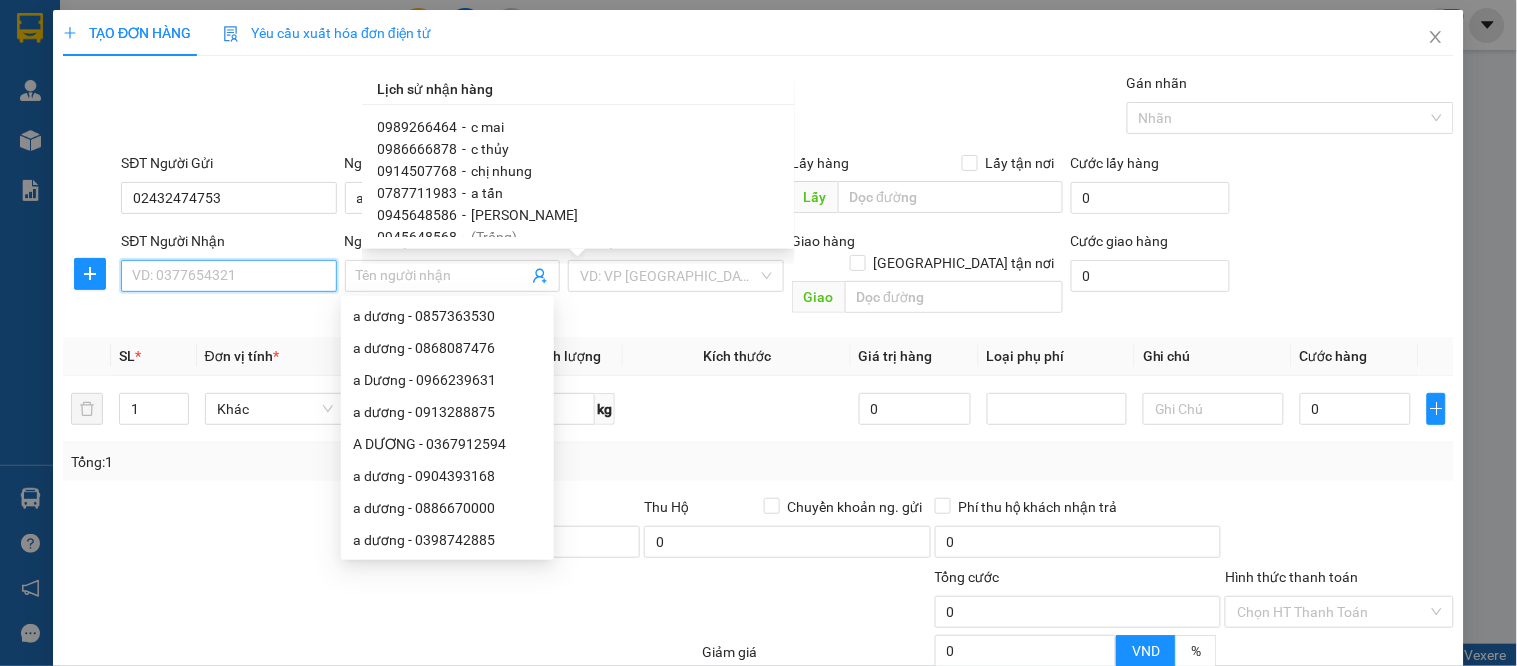 click on "SĐT Người Nhận" at bounding box center (228, 276) 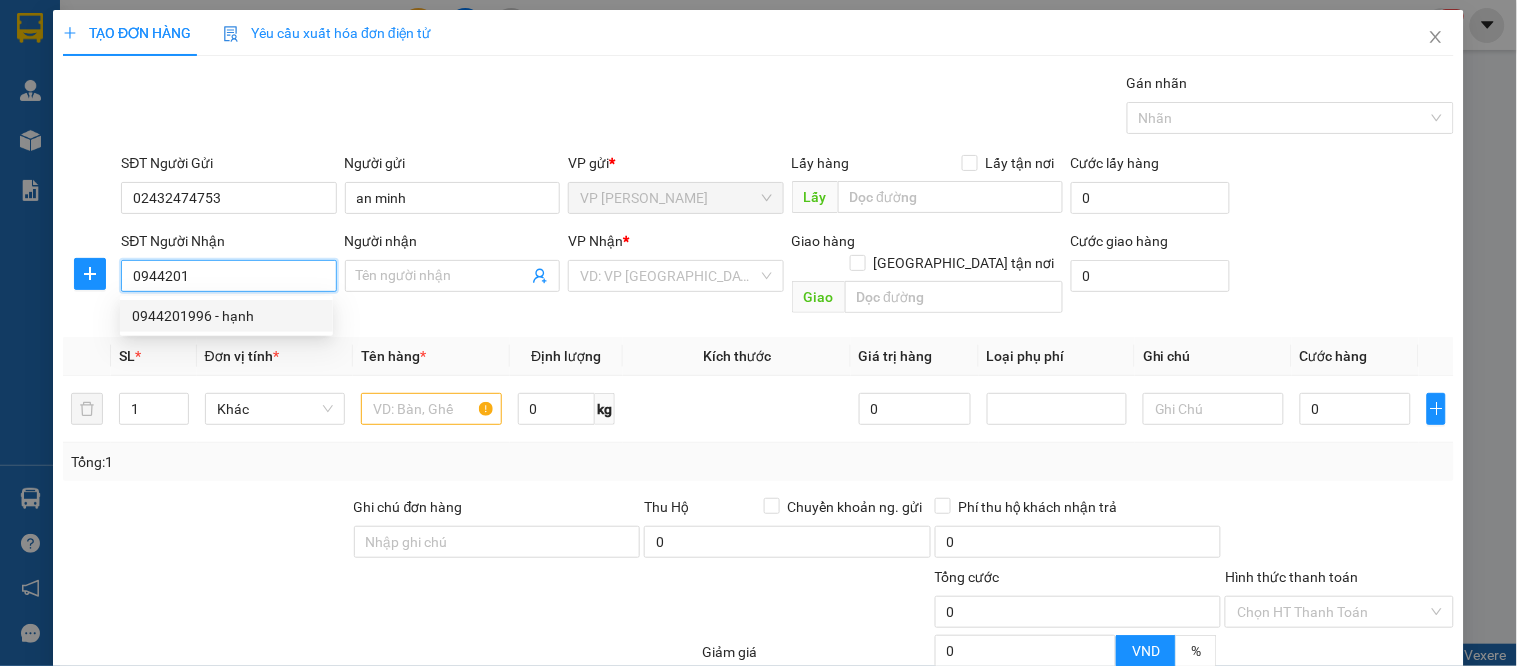 drag, startPoint x: 195, startPoint y: 311, endPoint x: 274, endPoint y: 335, distance: 82.565125 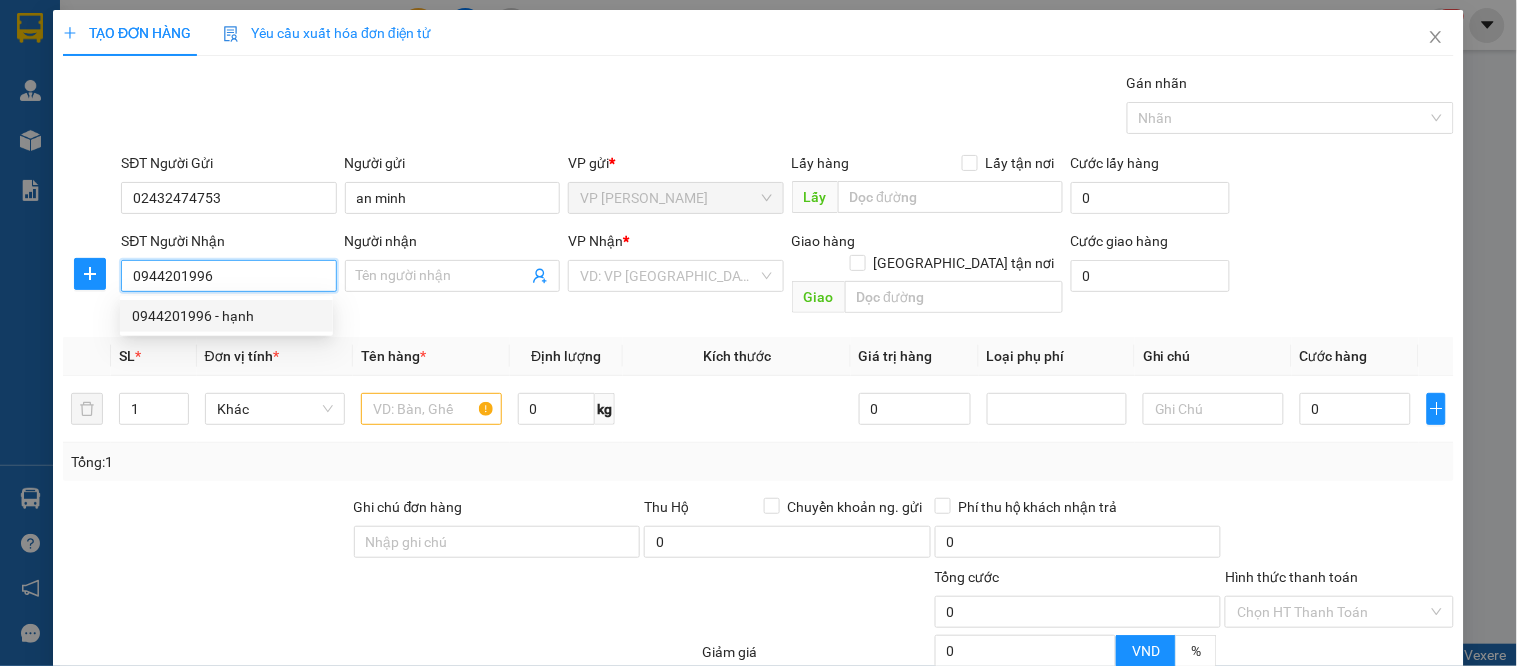 type on "hạnh" 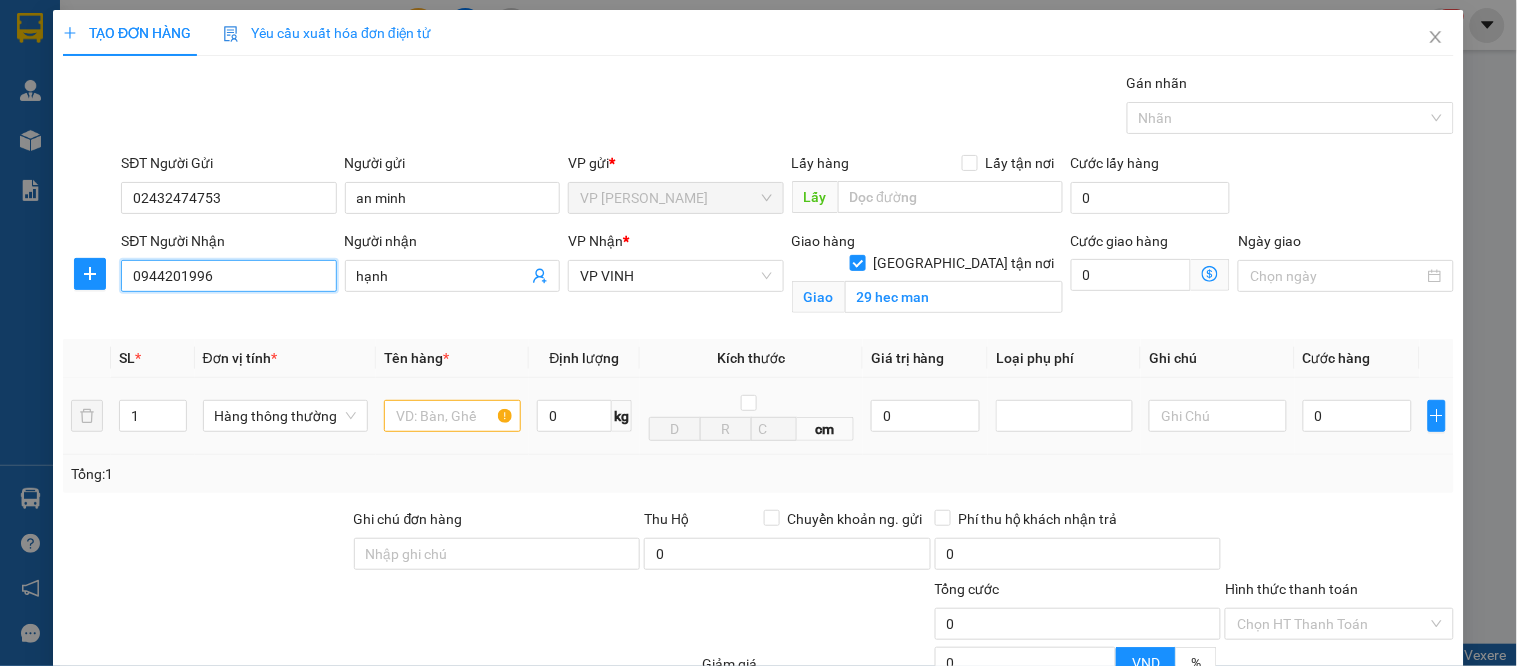 type on "0944201996" 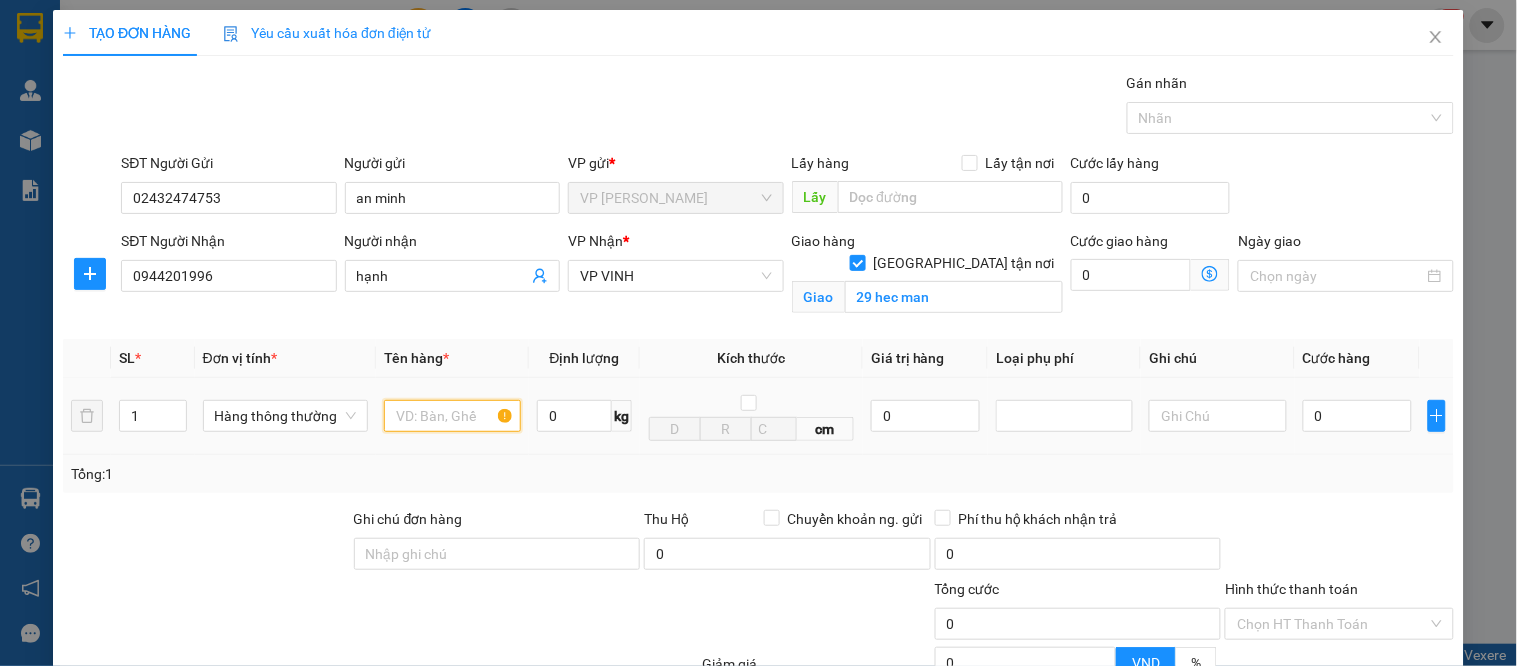 click at bounding box center (452, 416) 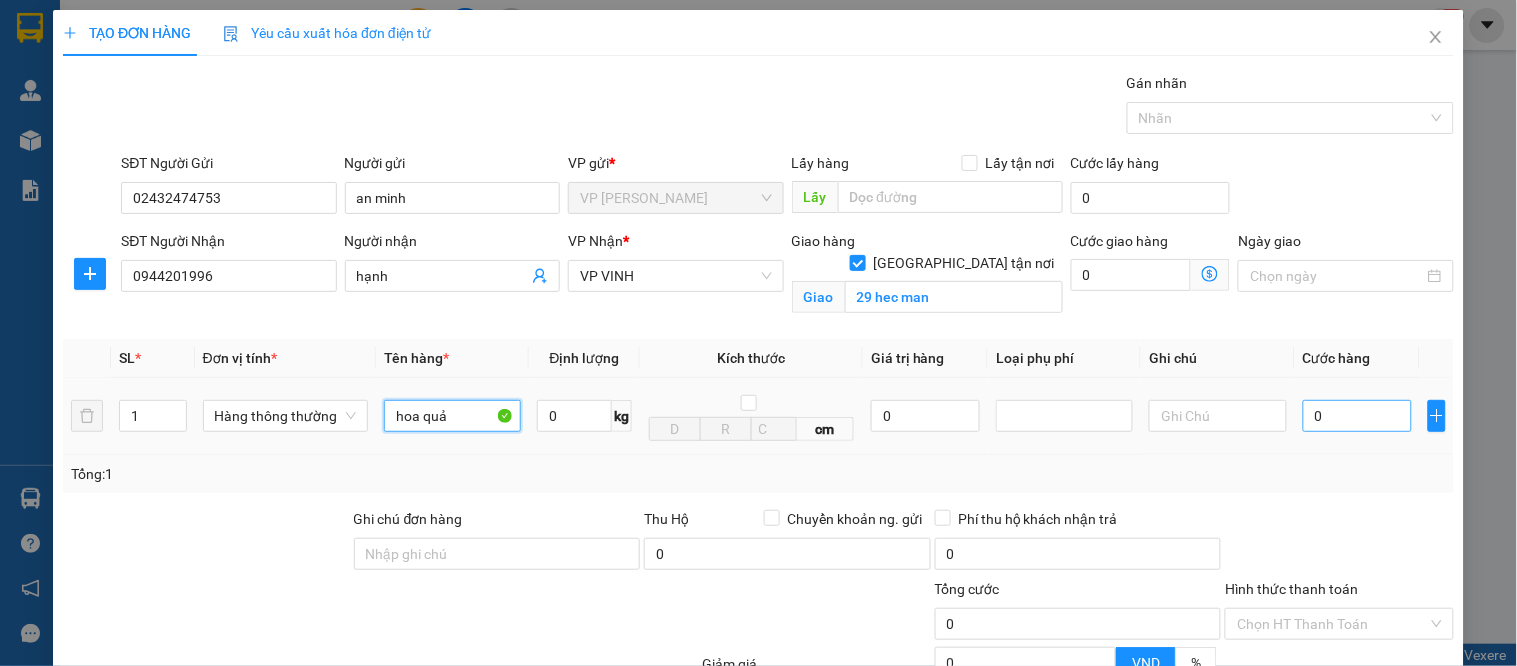 type on "hoa quả" 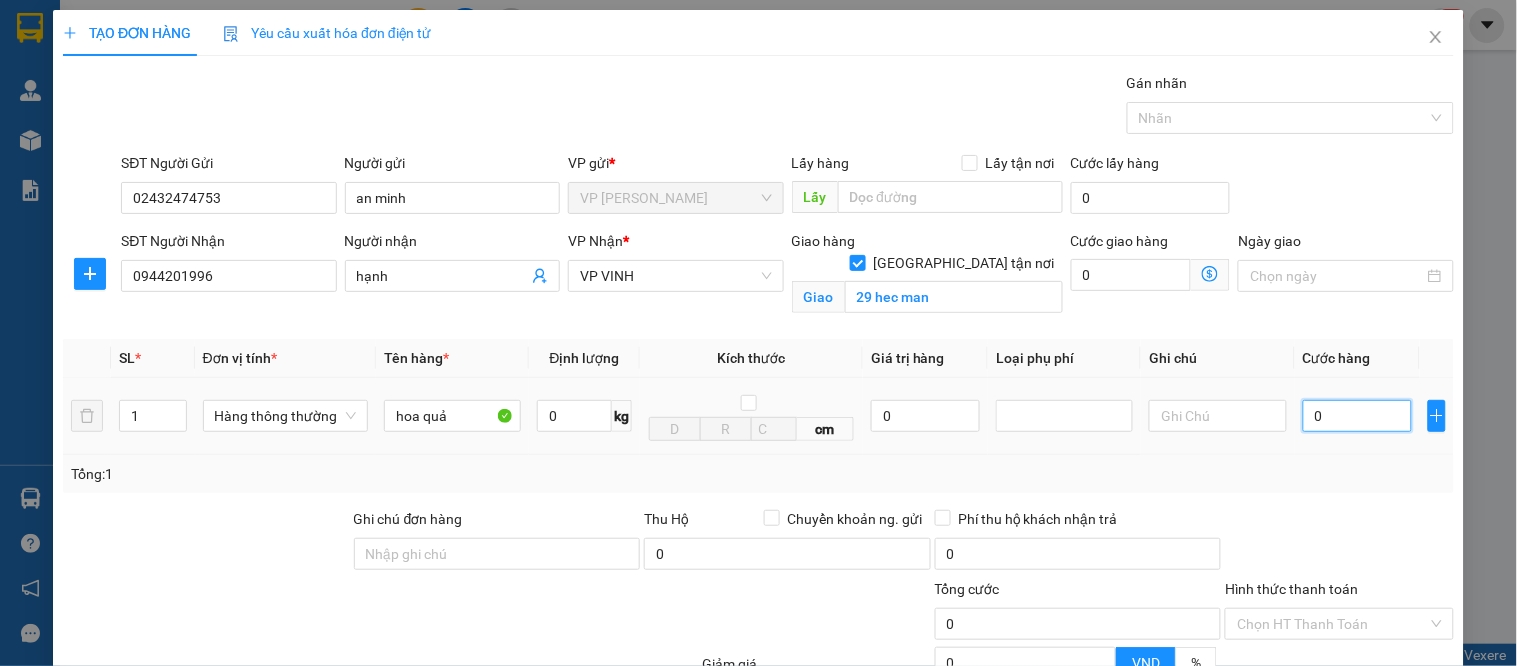 click on "0" at bounding box center [1357, 416] 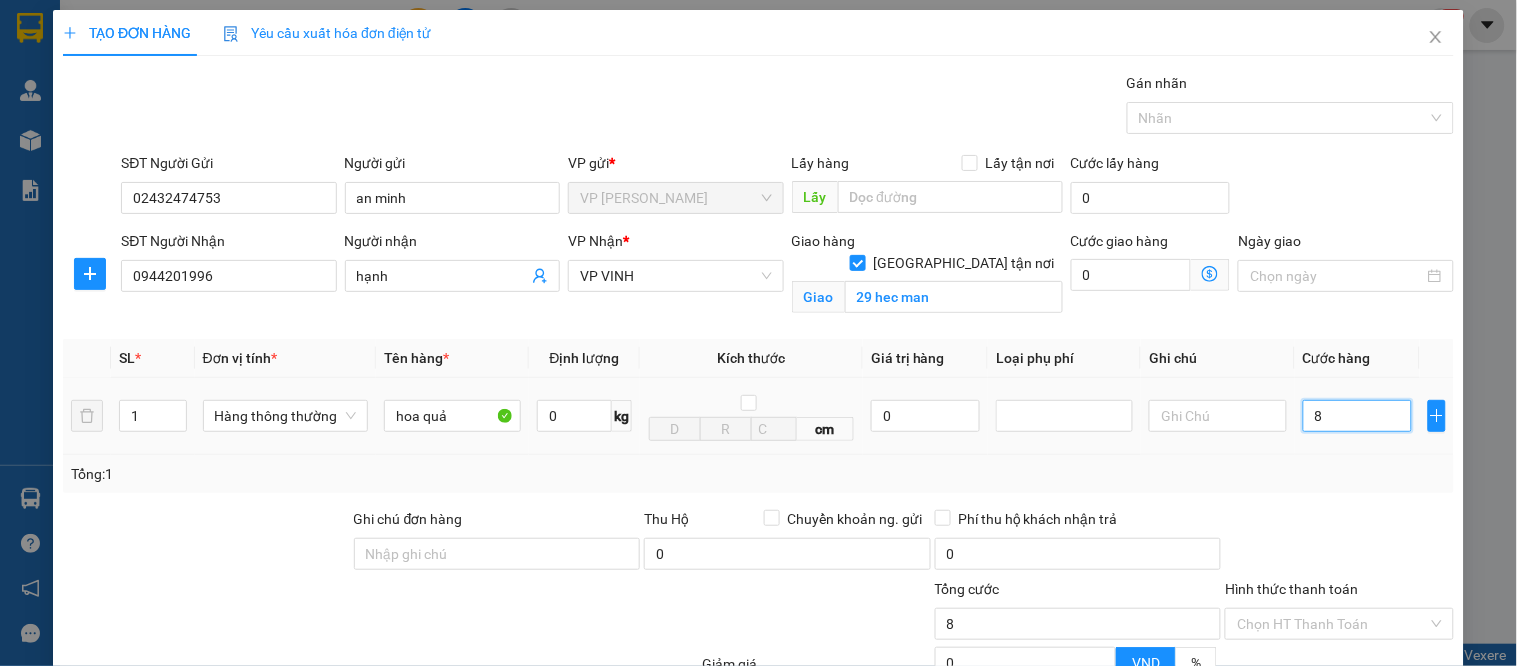 type on "80" 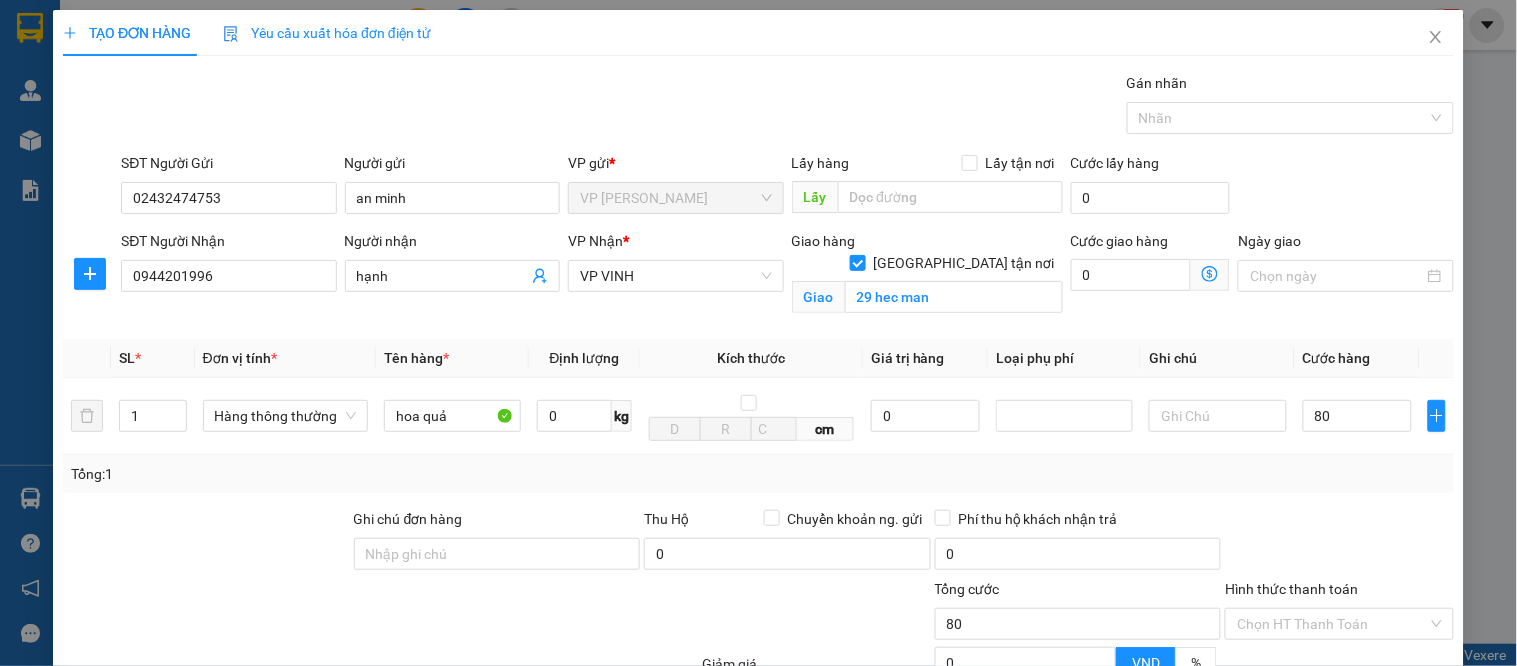type on "80.000" 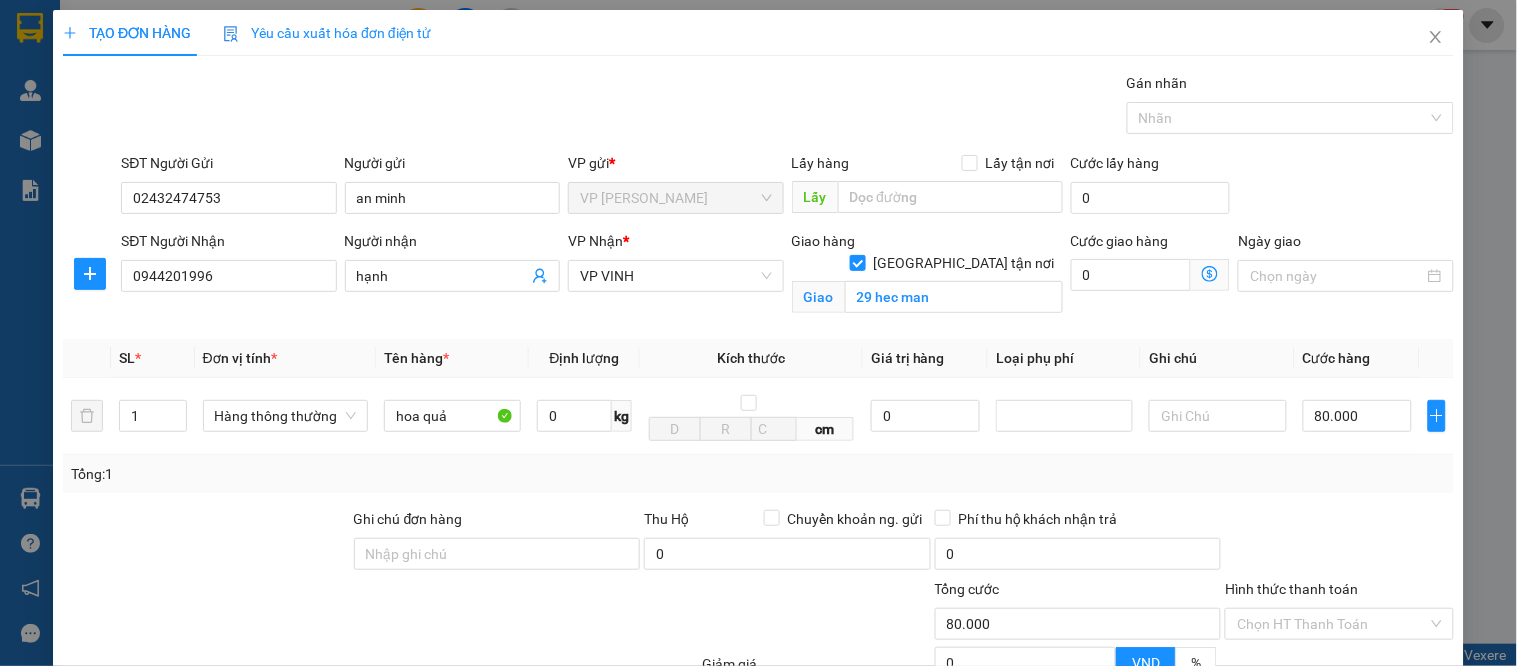 click on "Tổng:  1" at bounding box center [758, 474] 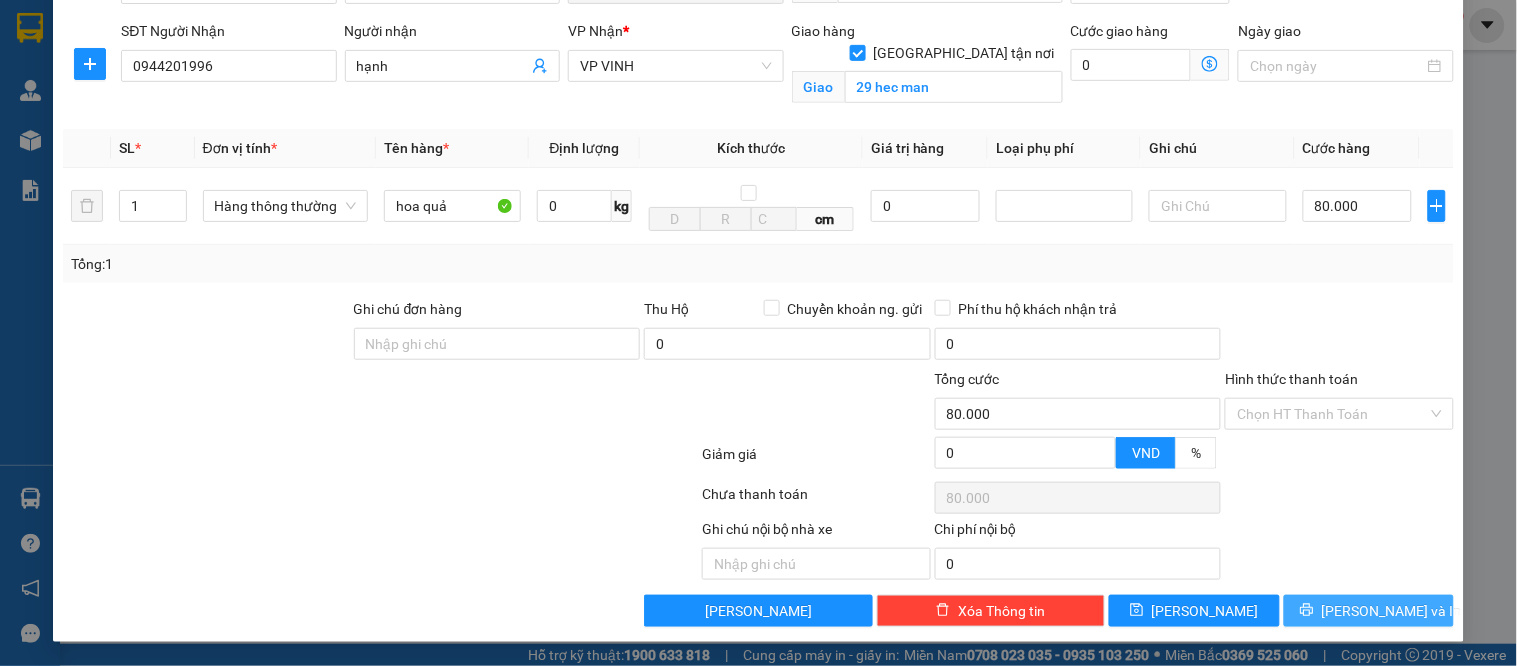 click on "[PERSON_NAME] và In" at bounding box center (1369, 611) 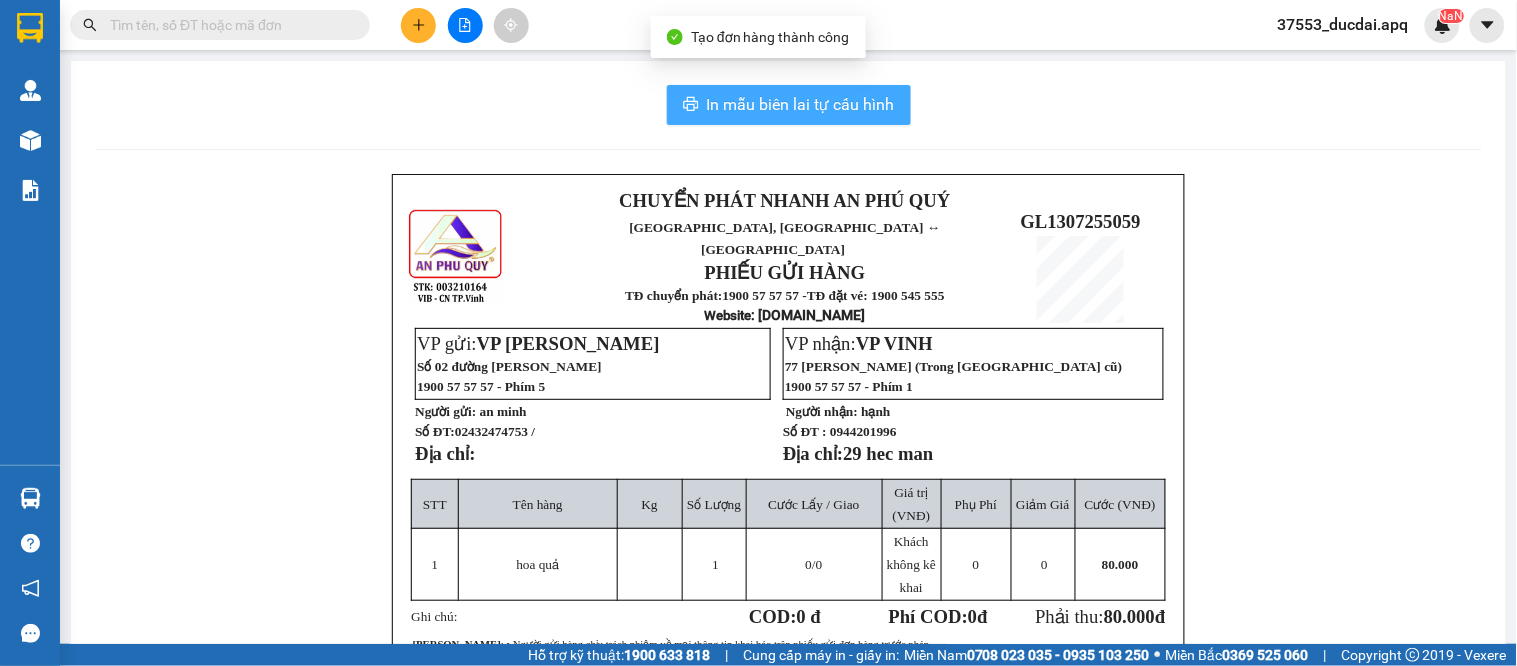 click on "In mẫu biên lai tự cấu hình" at bounding box center [801, 104] 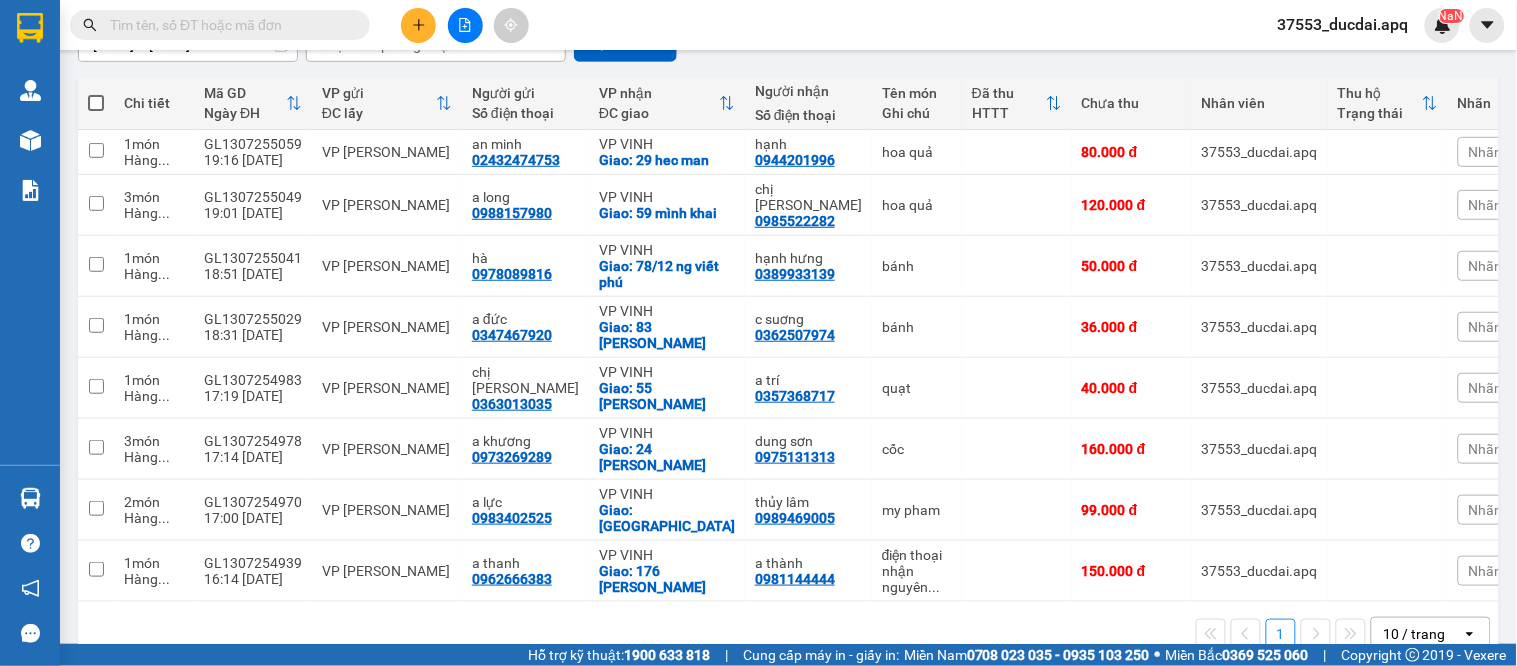 scroll, scrollTop: 0, scrollLeft: 0, axis: both 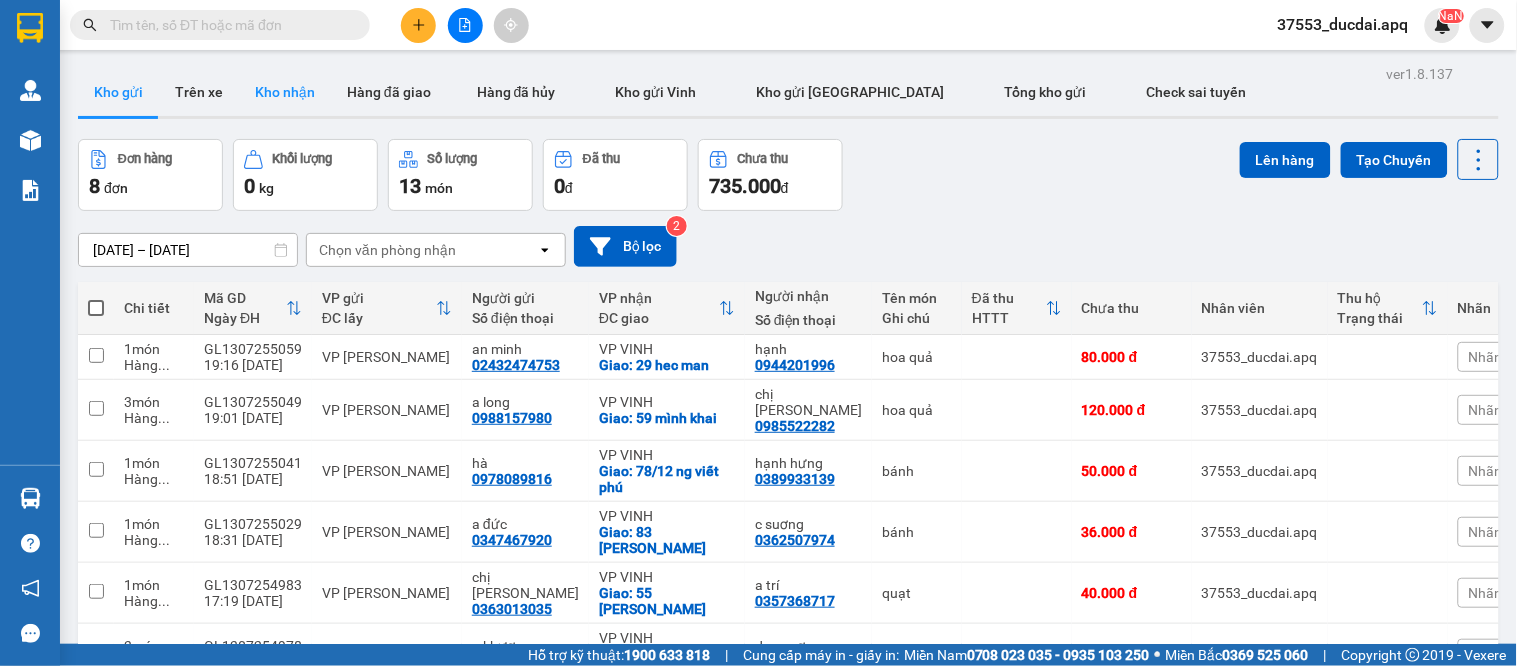click on "Kho nhận" at bounding box center (285, 92) 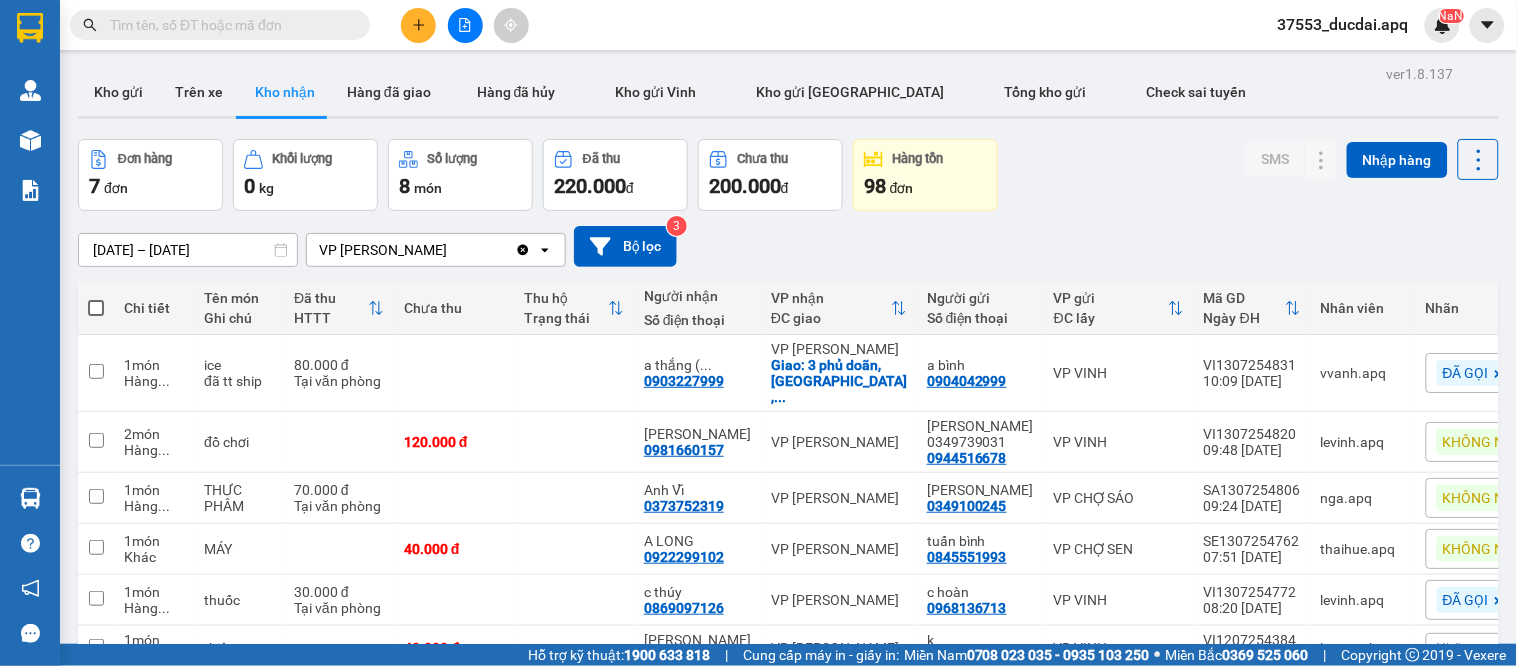 scroll, scrollTop: 111, scrollLeft: 0, axis: vertical 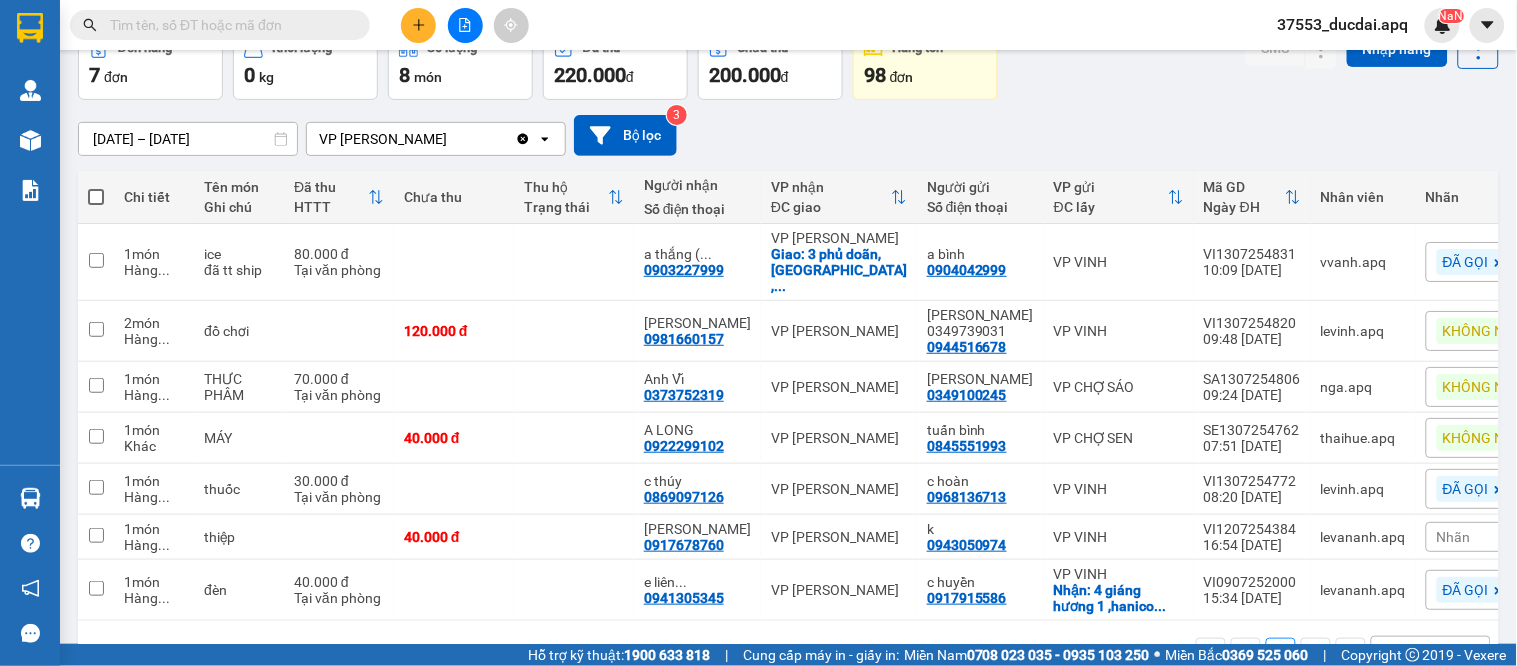 click on "KHÔNG NGHE" at bounding box center [1488, 387] 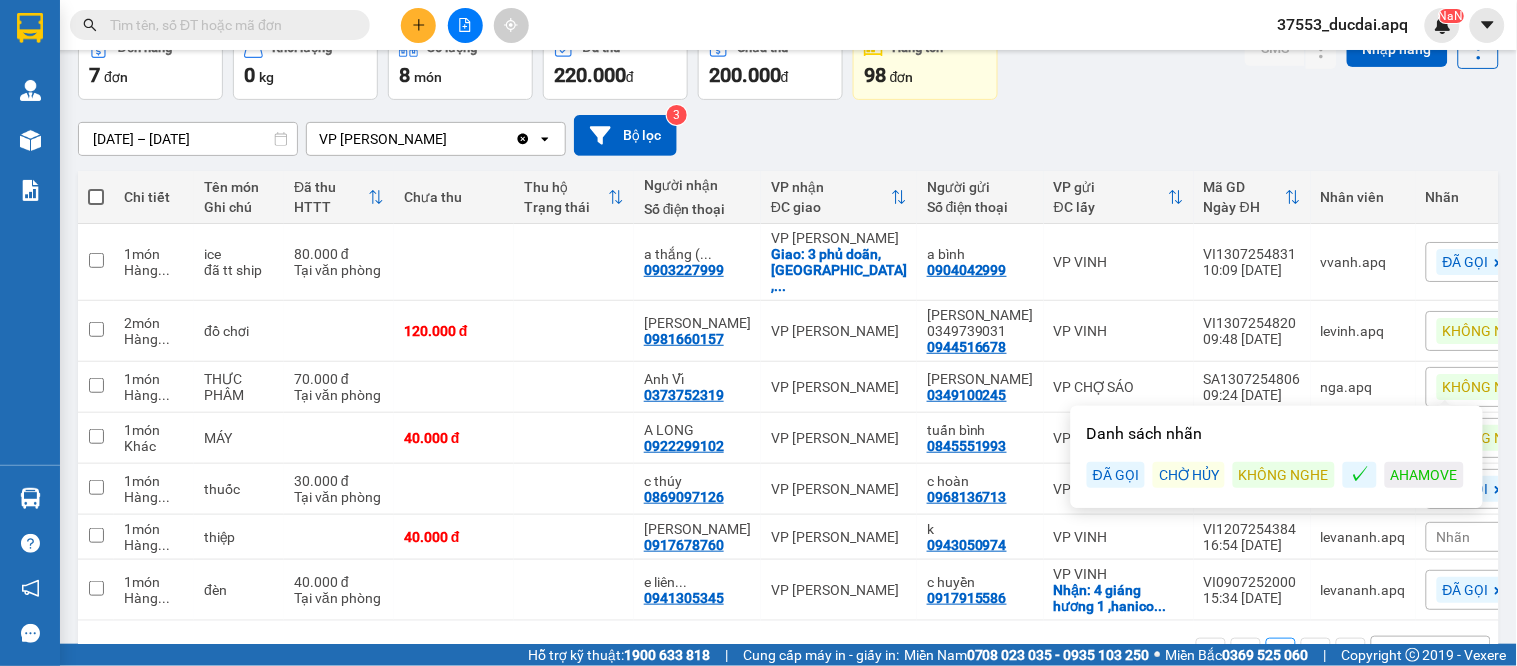 click on "ĐÃ GỌI" at bounding box center [1116, 475] 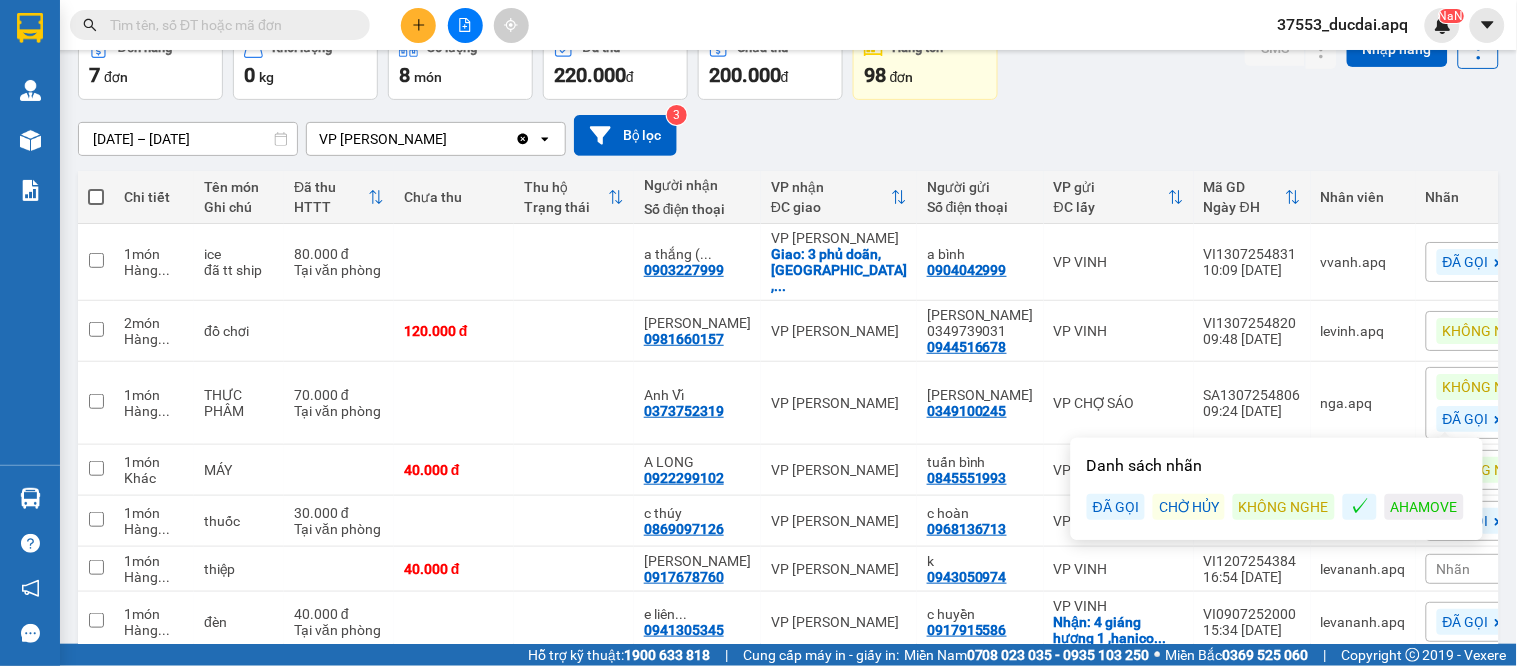 click on "[DATE] – [DATE] Press the down arrow key to interact with the calendar and select a date. Press the escape button to close the calendar. Selected date range is from [DATE] to [DATE]. VP GIA LÂM Clear value open Bộ lọc 3" at bounding box center [788, 135] 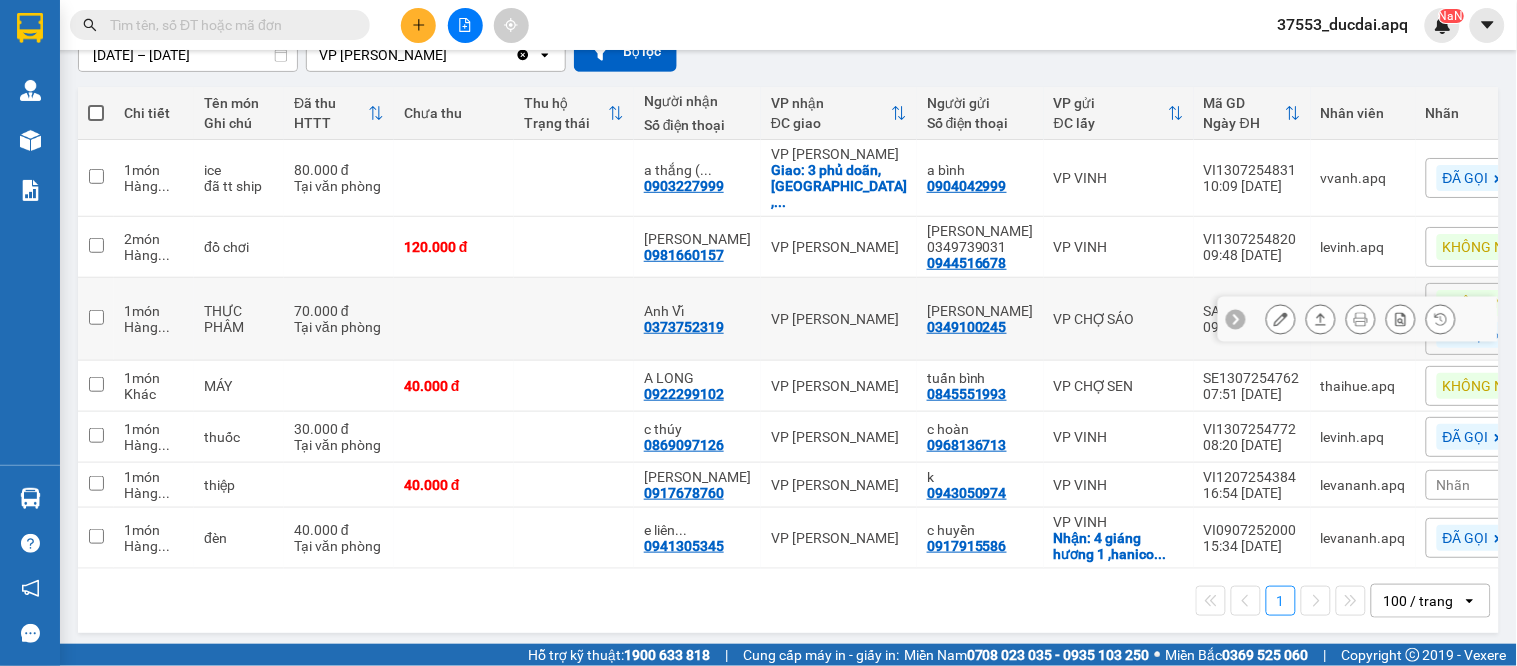 scroll, scrollTop: 0, scrollLeft: 0, axis: both 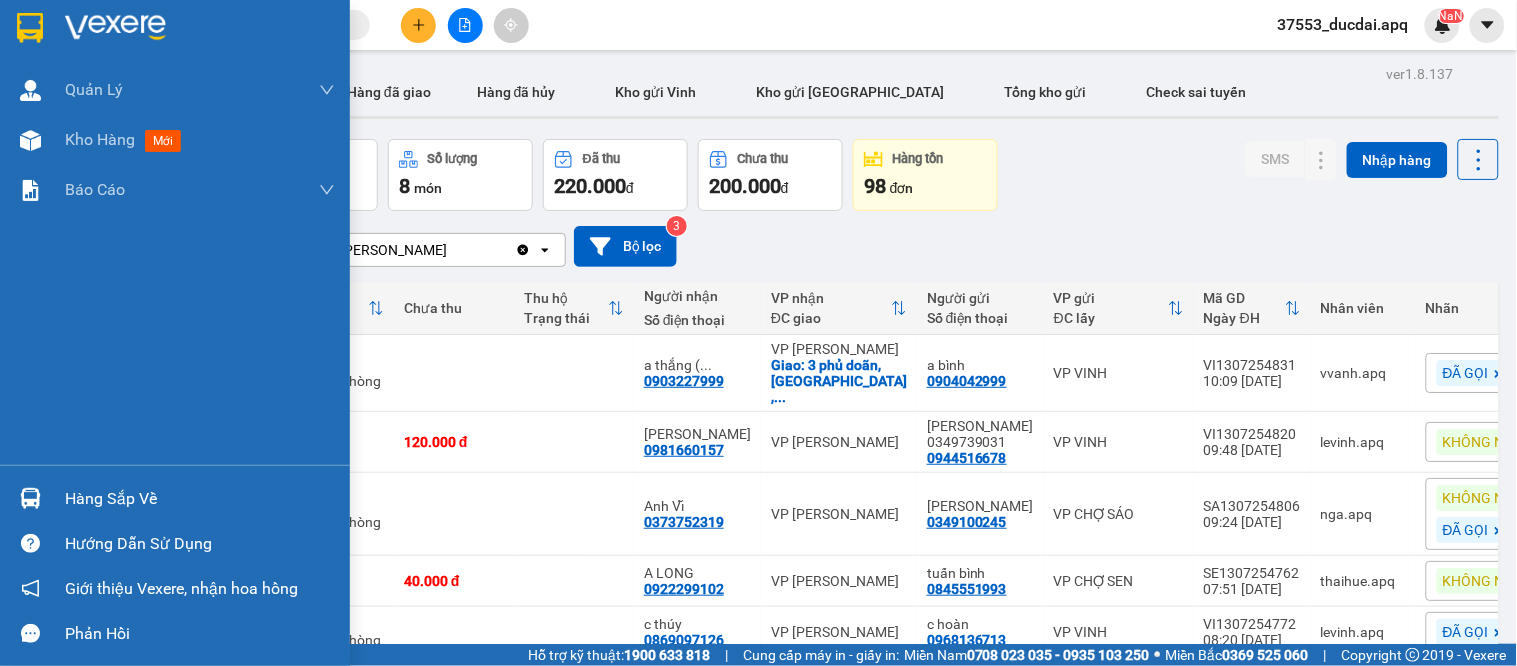 click on "Hàng sắp về" at bounding box center [175, 498] 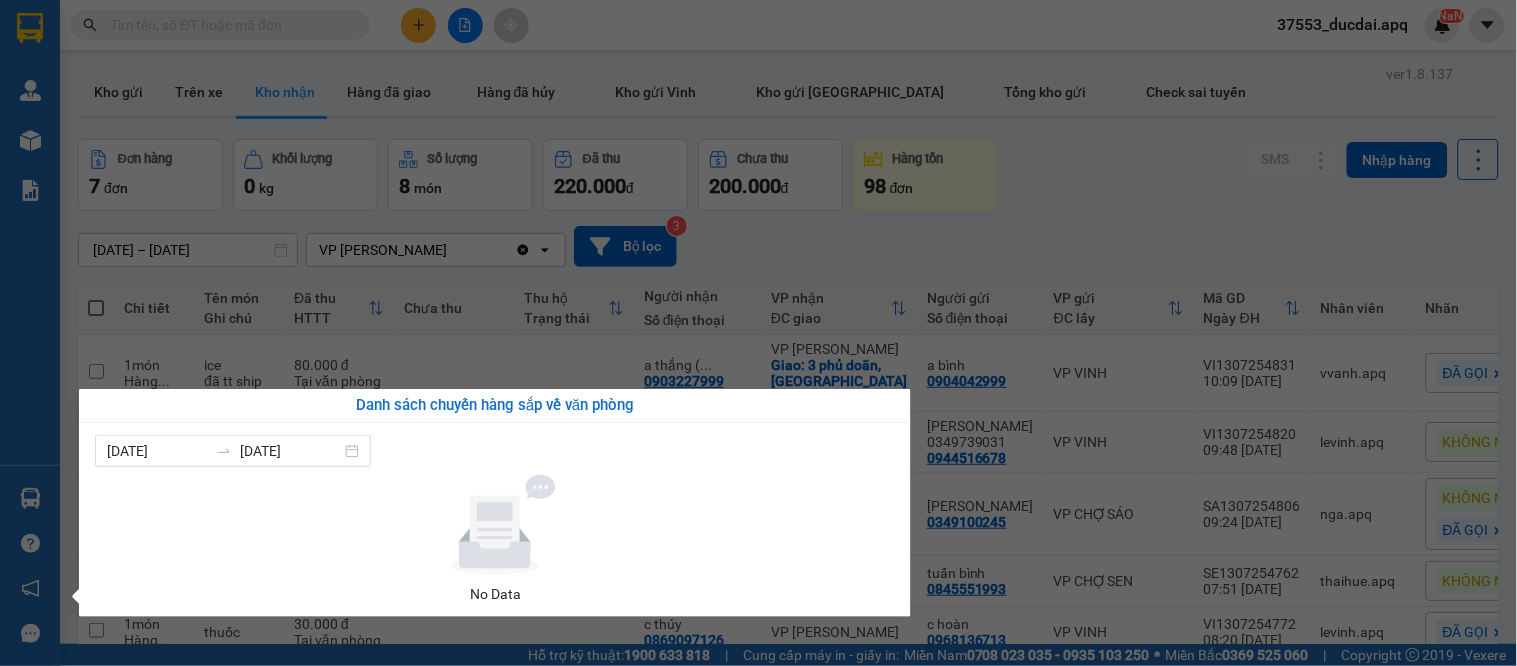 click on "Kết quả tìm kiếm ( 1 )  Bộ lọc  Gửi 3 ngày gần nhất Mã ĐH Trạng thái Món hàng Thu hộ Tổng cước Chưa cước Nhãn Người gửi VP Gửi Người nhận VP Nhận GL1307254862 11:20 [DATE] Trên xe   37H-104.41 12:25  [DATE] lốc máy SL:  1 60.000 60.000 0988883993 a dương VP GIA LÂM 0914302108 anh tuấn anh  VP DIỄN CHÂU TC: vp 1 37553_ducdai.[PERSON_NAME] lý thu hộ Quản lý giao nhận mới Quản lý kiểm kho     Kho hàng mới     Báo cáo 1. Báo cáo nộp tiền từng văn phòng 12. Thống kê đơn đối tác 2. Báo cáo doanh thu các văn phòng ( không có công nợ - tính theo ngày lên hàng) 3. Thống kê hàng về từng văn phòng 5. Báo cáo COD đi hàng ngày 6. Doanh số theo xe, tài xế chi tiết Hàng sắp về Hướng dẫn sử dụng Giới thiệu Vexere, nhận hoa hồng Phản hồi Phần mềm hỗ trợ bạn tốt chứ? ver  1.8.137 Kho gửi Trên xe Kho nhận Hàng đã giao 7 đơn" at bounding box center [758, 333] 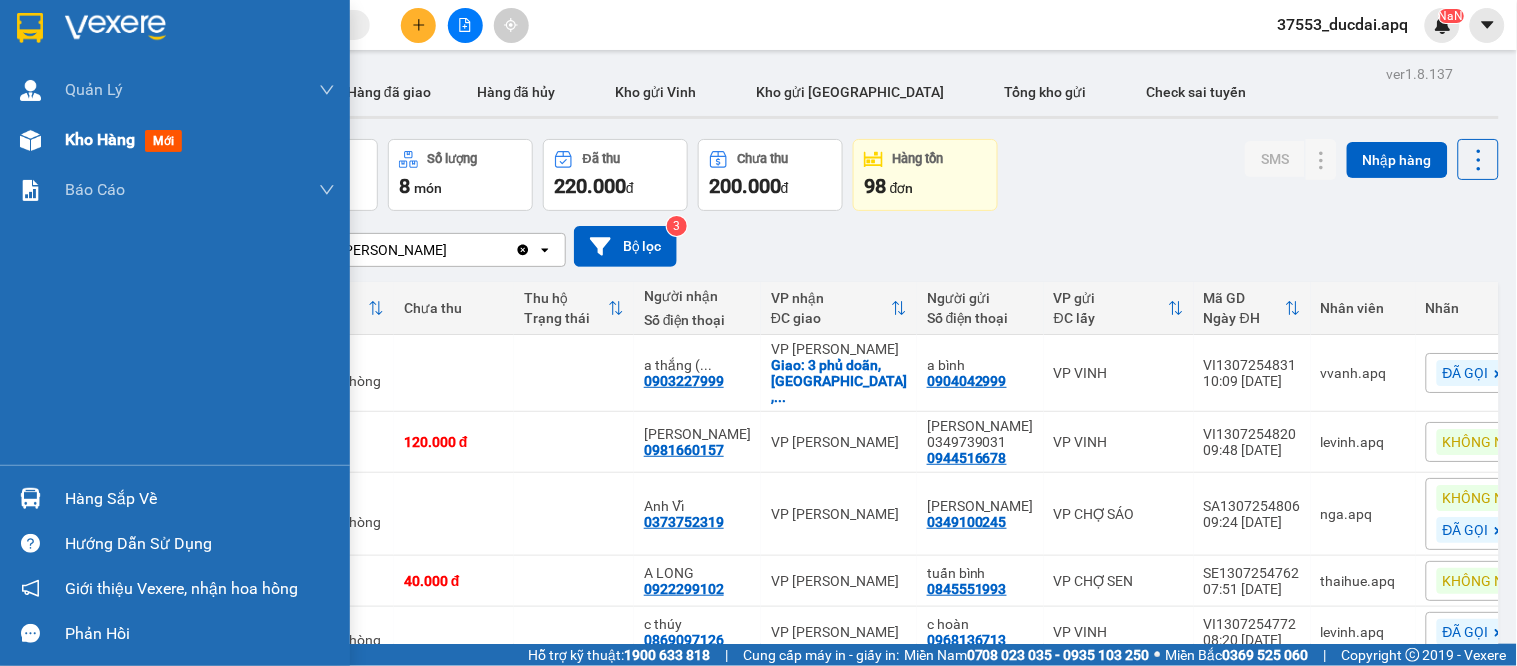 click on "Kho hàng" at bounding box center (100, 139) 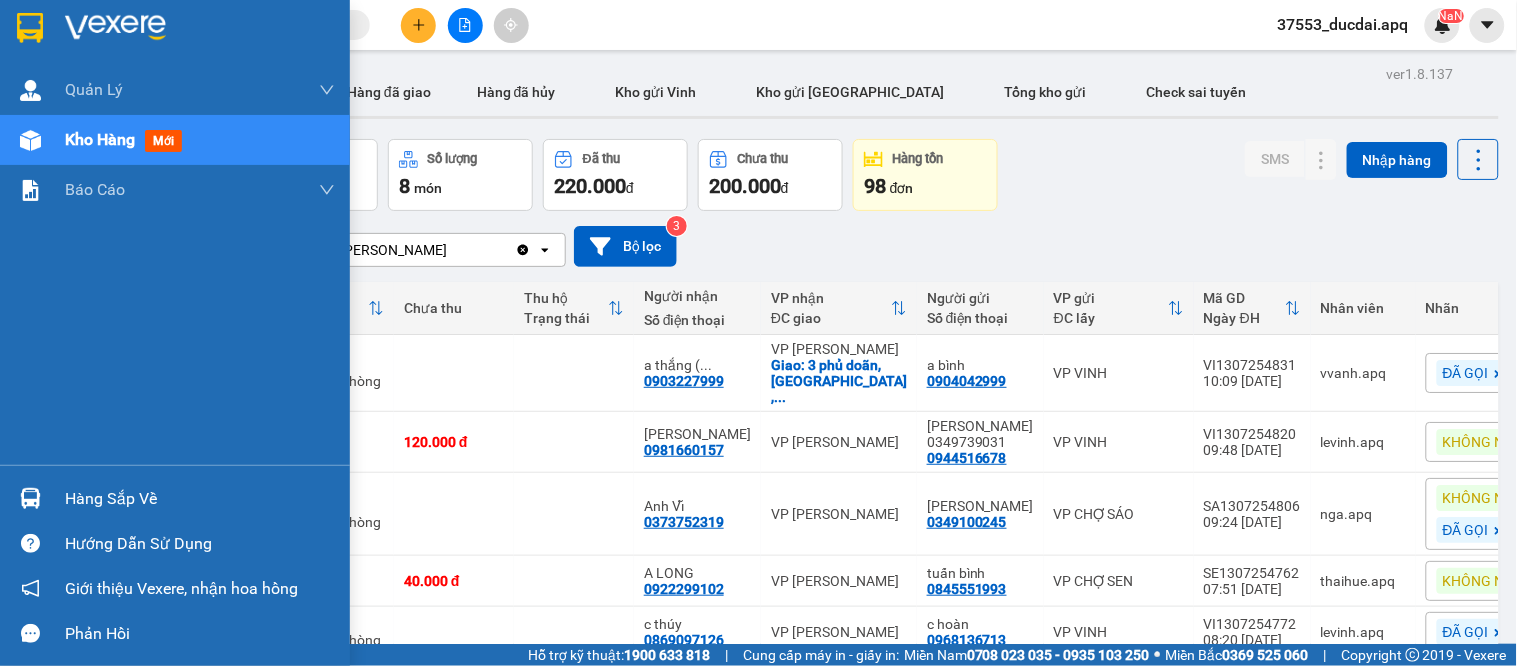 click on "Kho hàng" at bounding box center [100, 139] 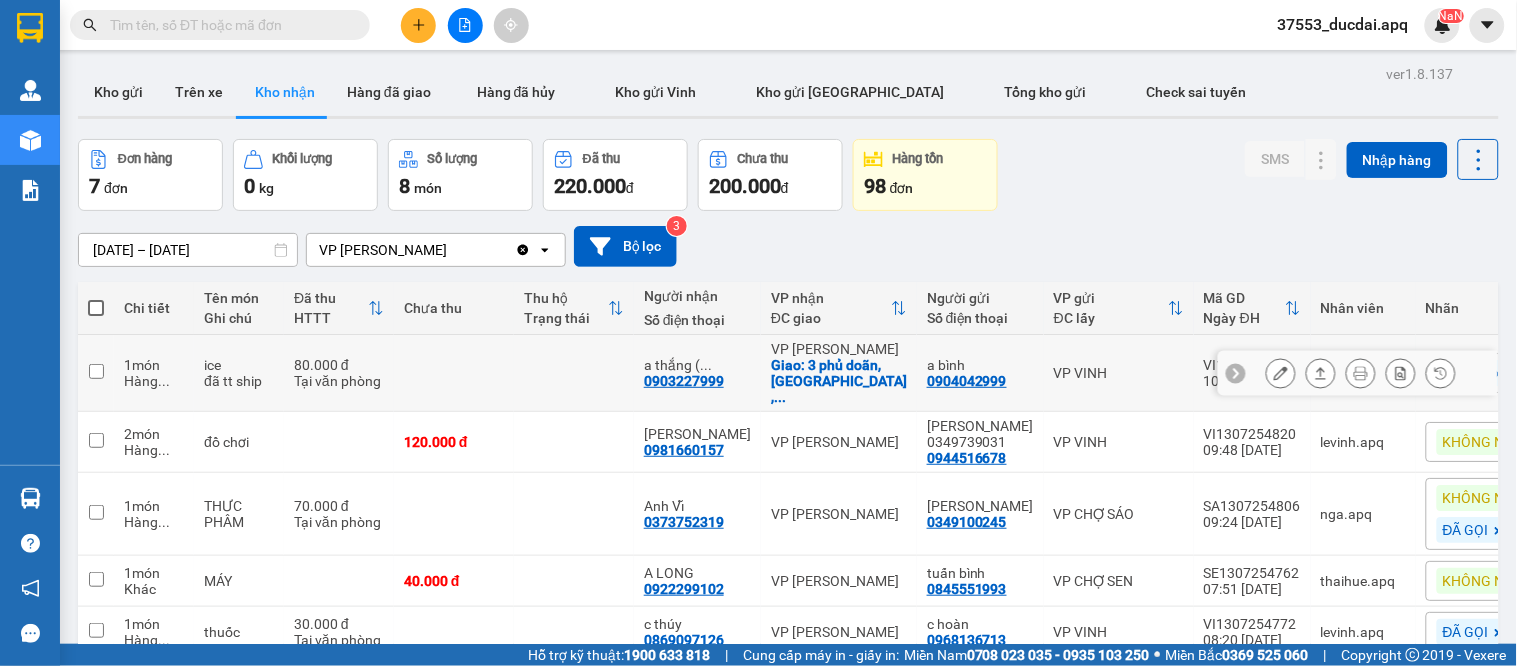 scroll, scrollTop: 195, scrollLeft: 0, axis: vertical 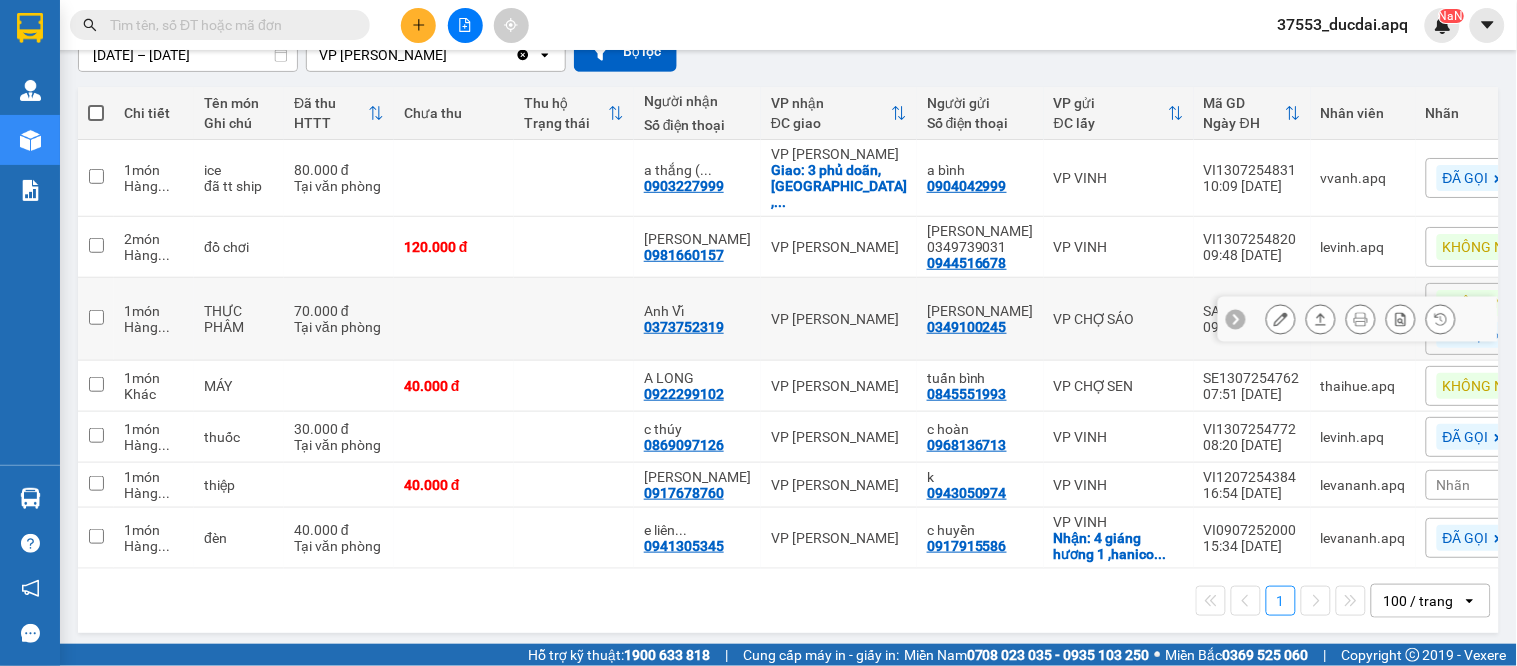click 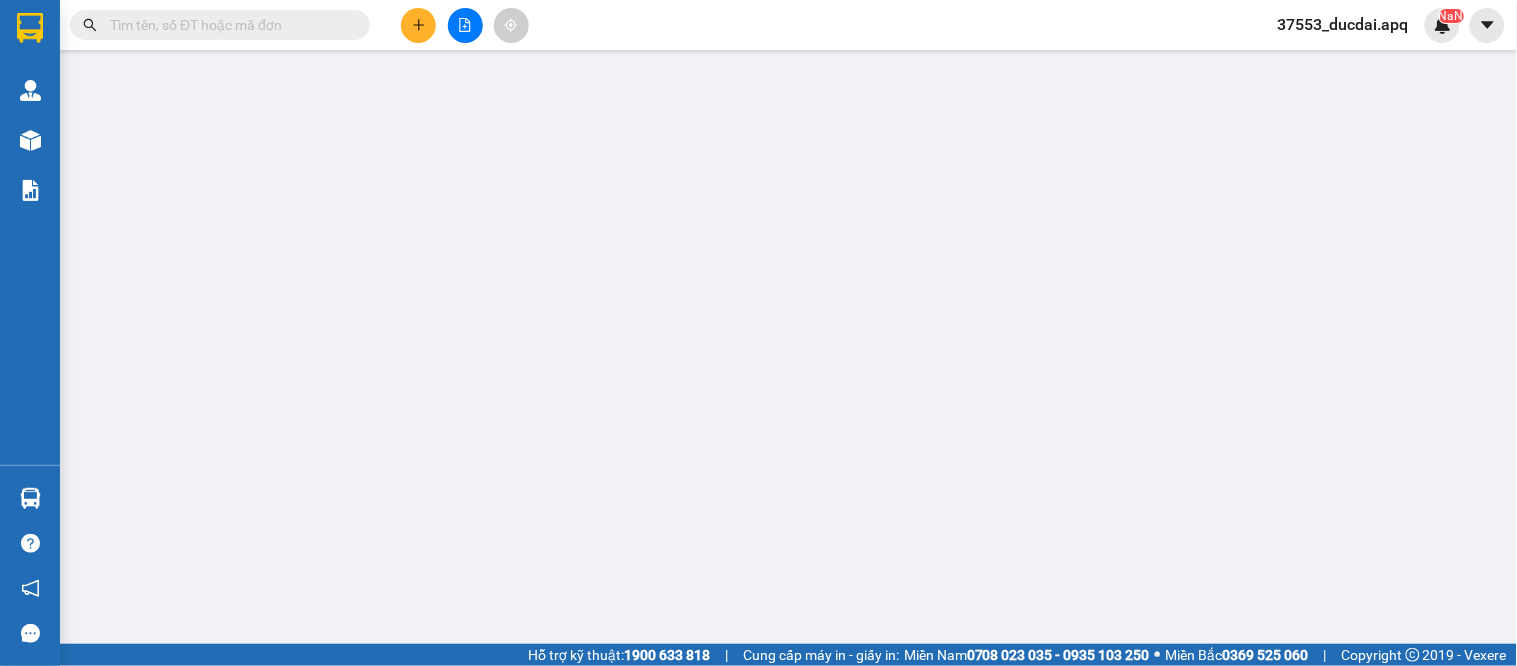 scroll, scrollTop: 0, scrollLeft: 0, axis: both 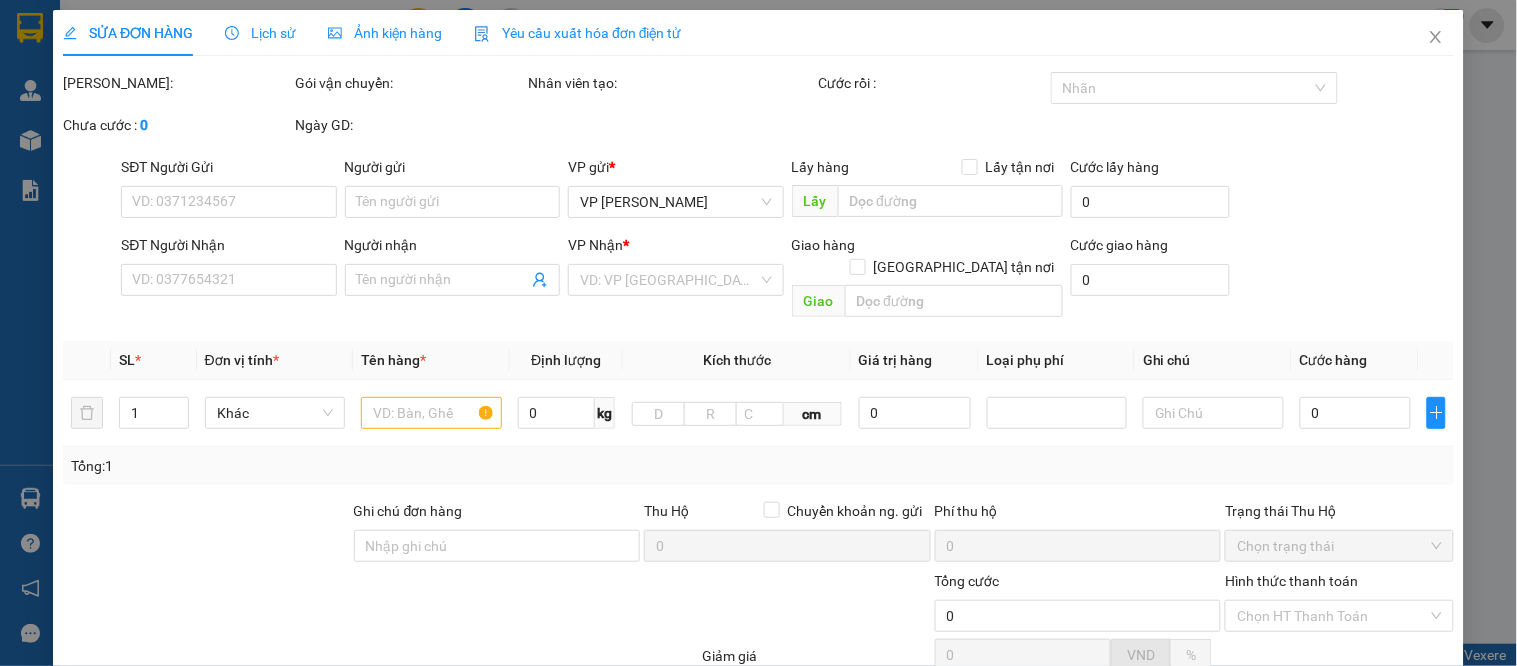 type on "0349100245" 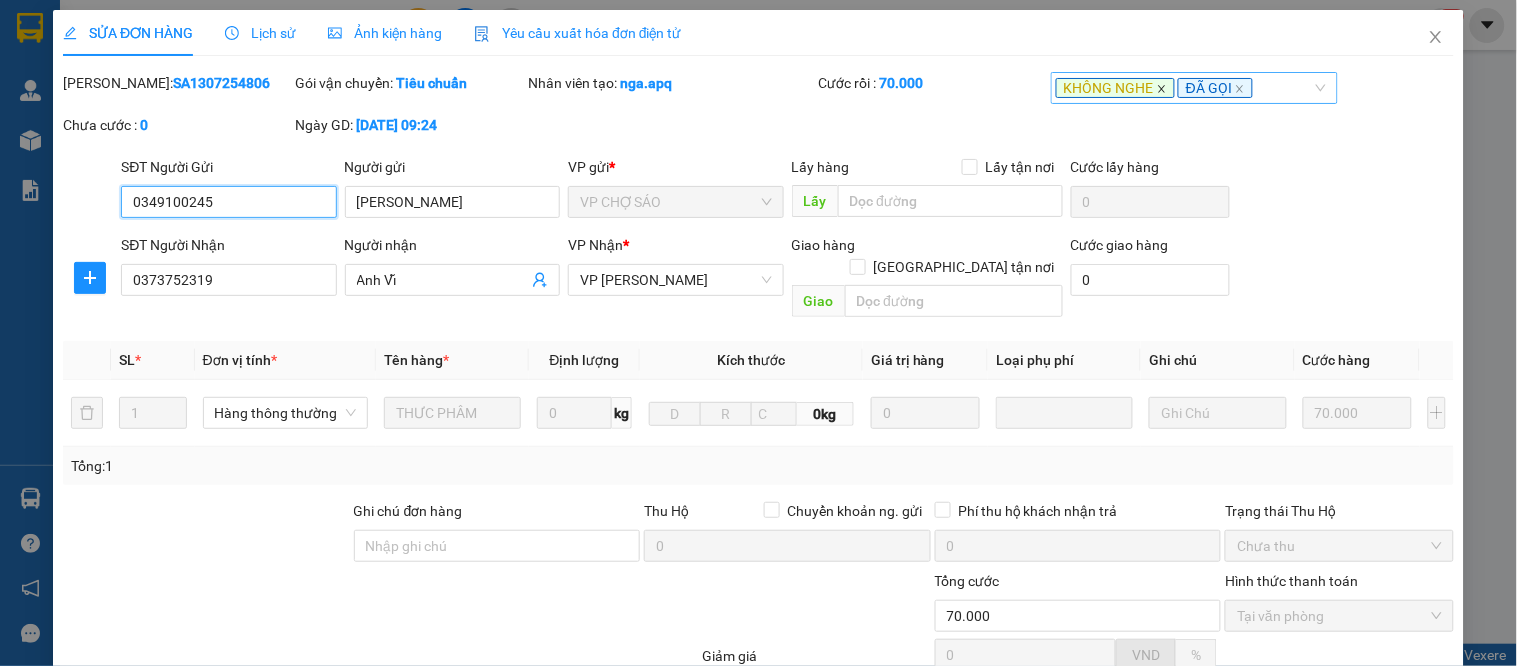 click 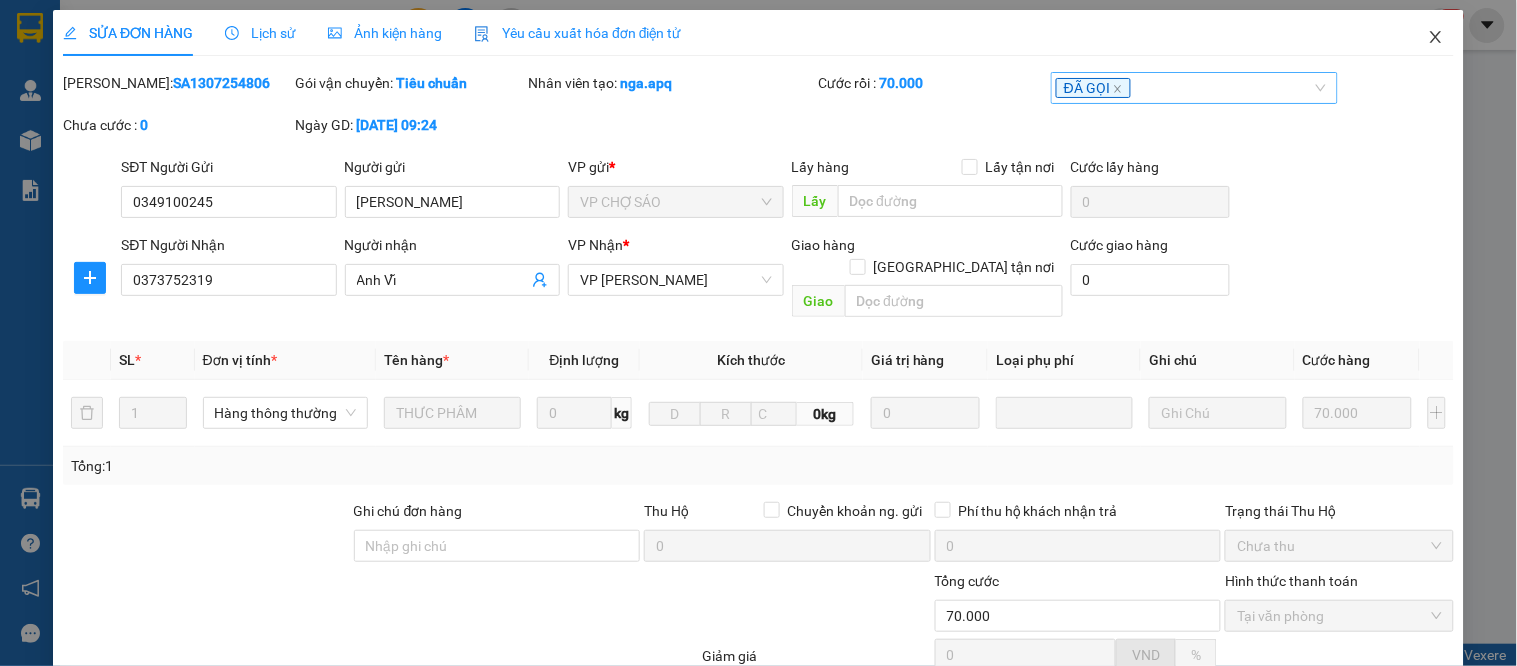 click 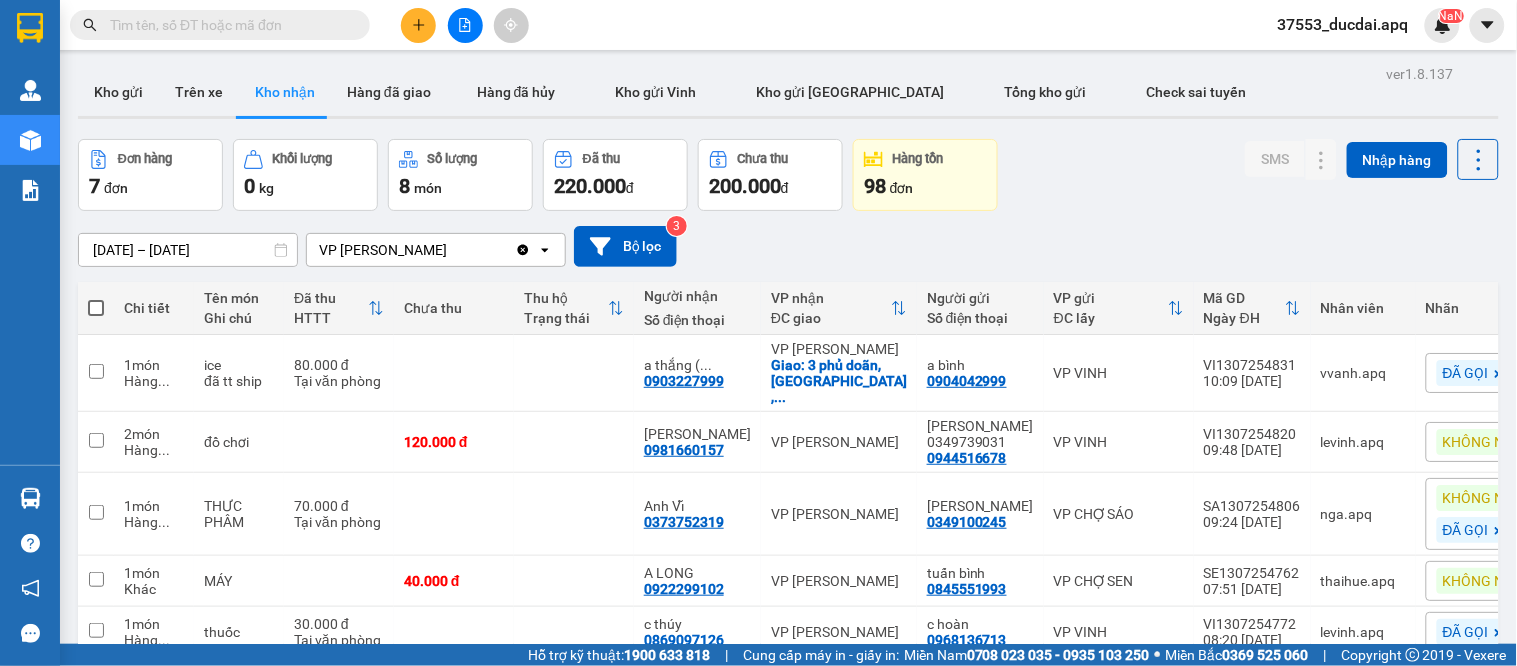 scroll, scrollTop: 195, scrollLeft: 0, axis: vertical 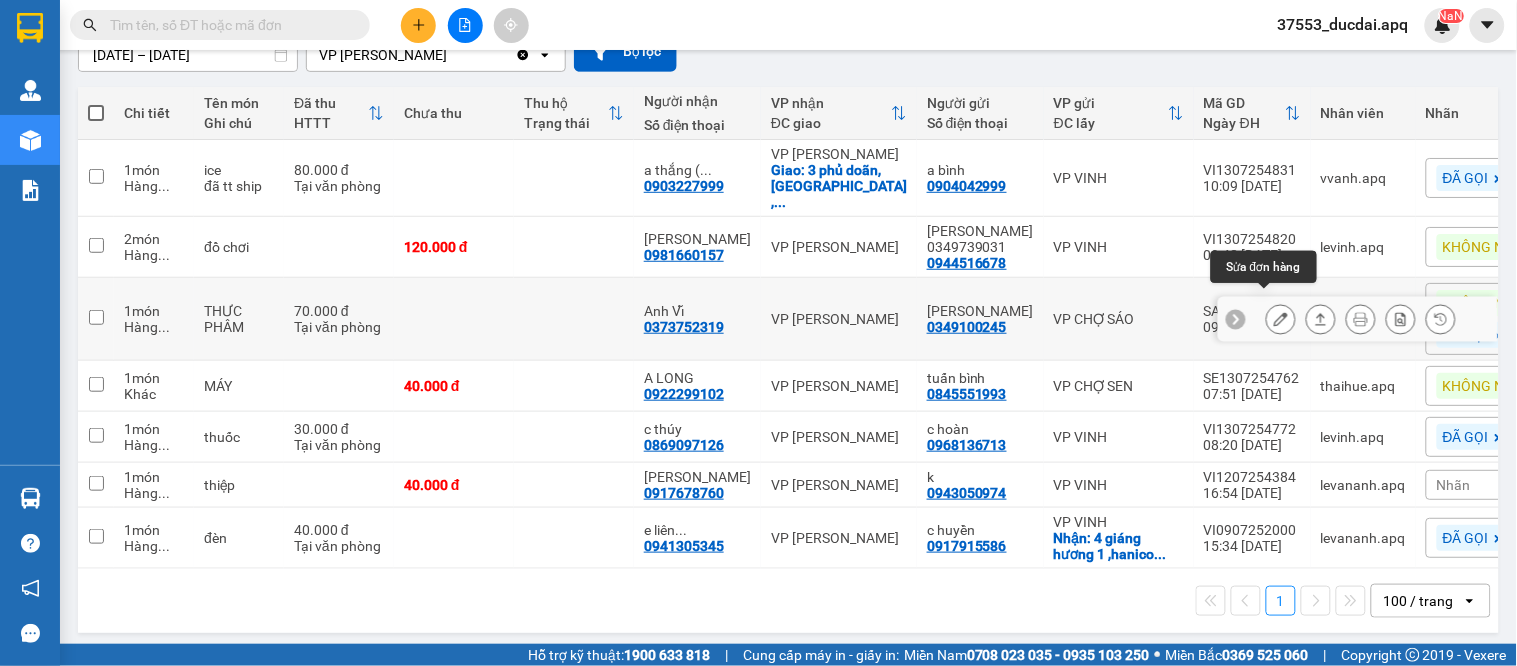 click 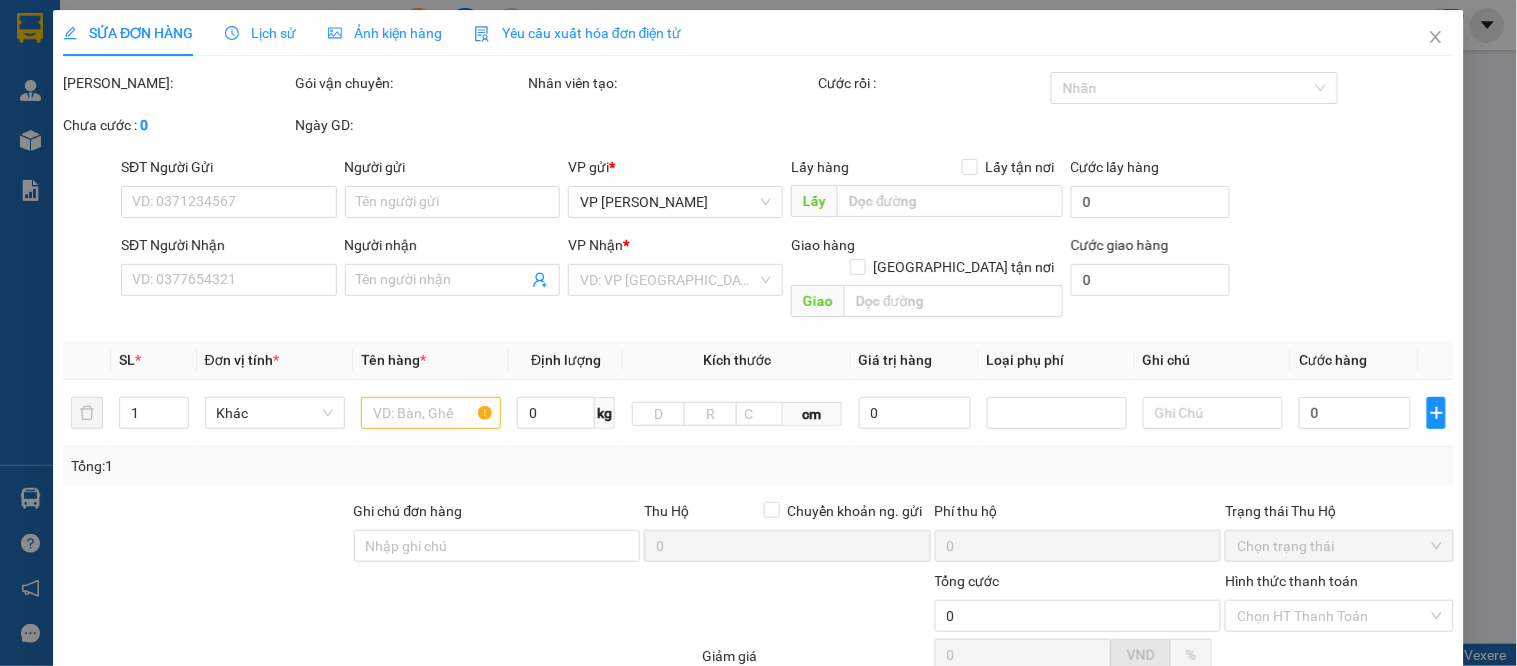 type on "0349100245" 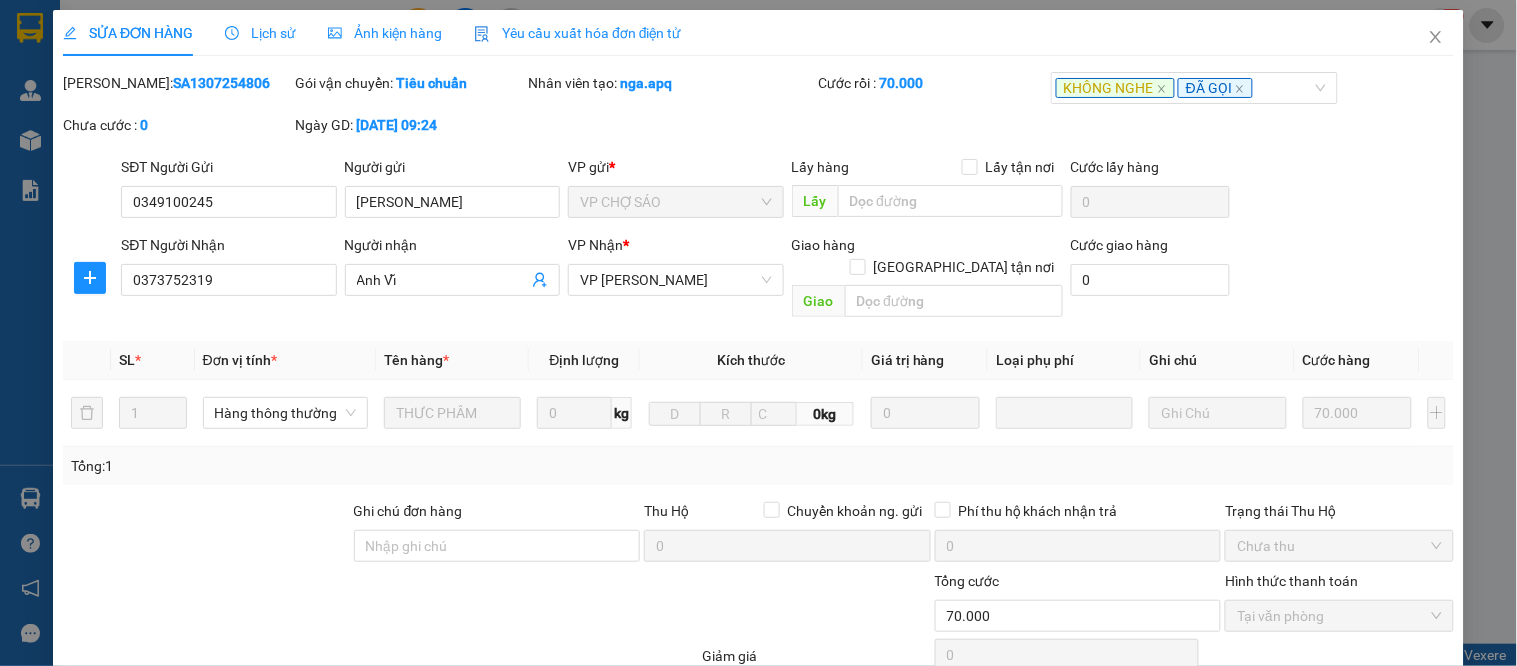 scroll, scrollTop: 0, scrollLeft: 0, axis: both 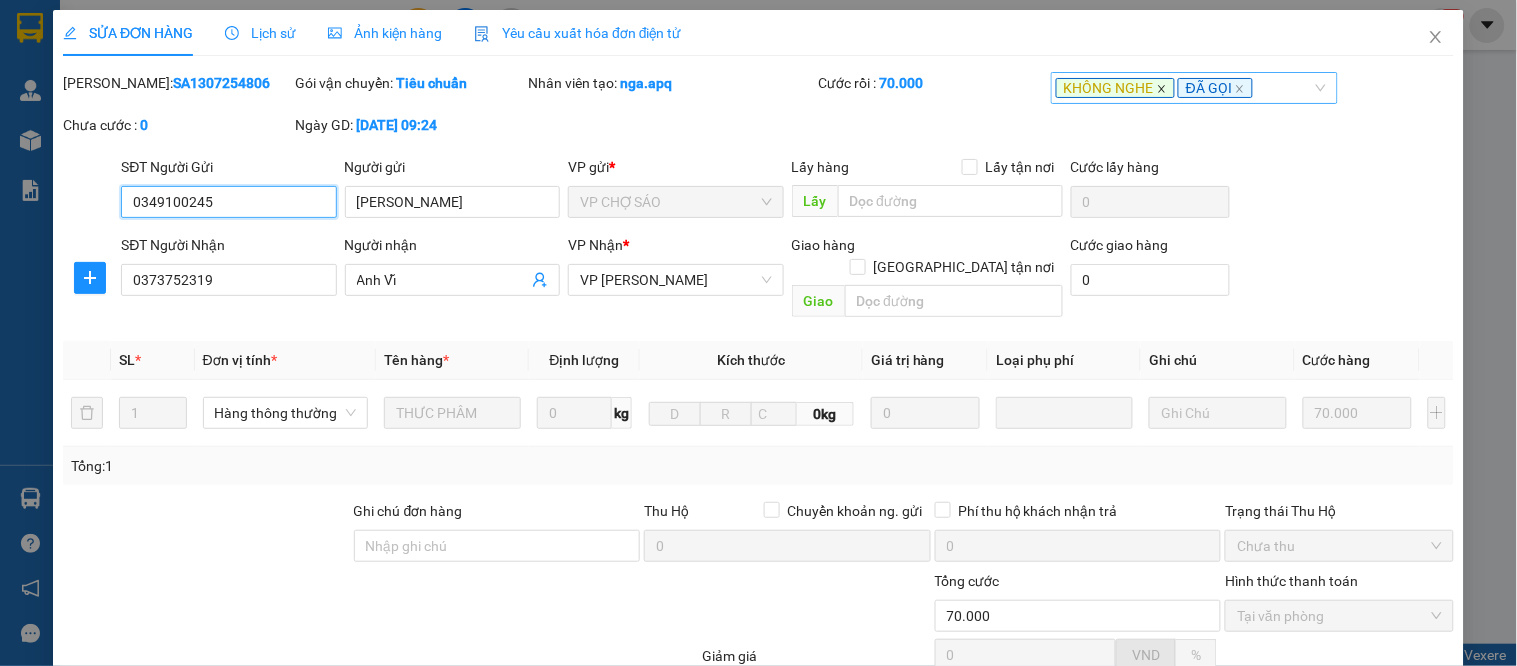 click 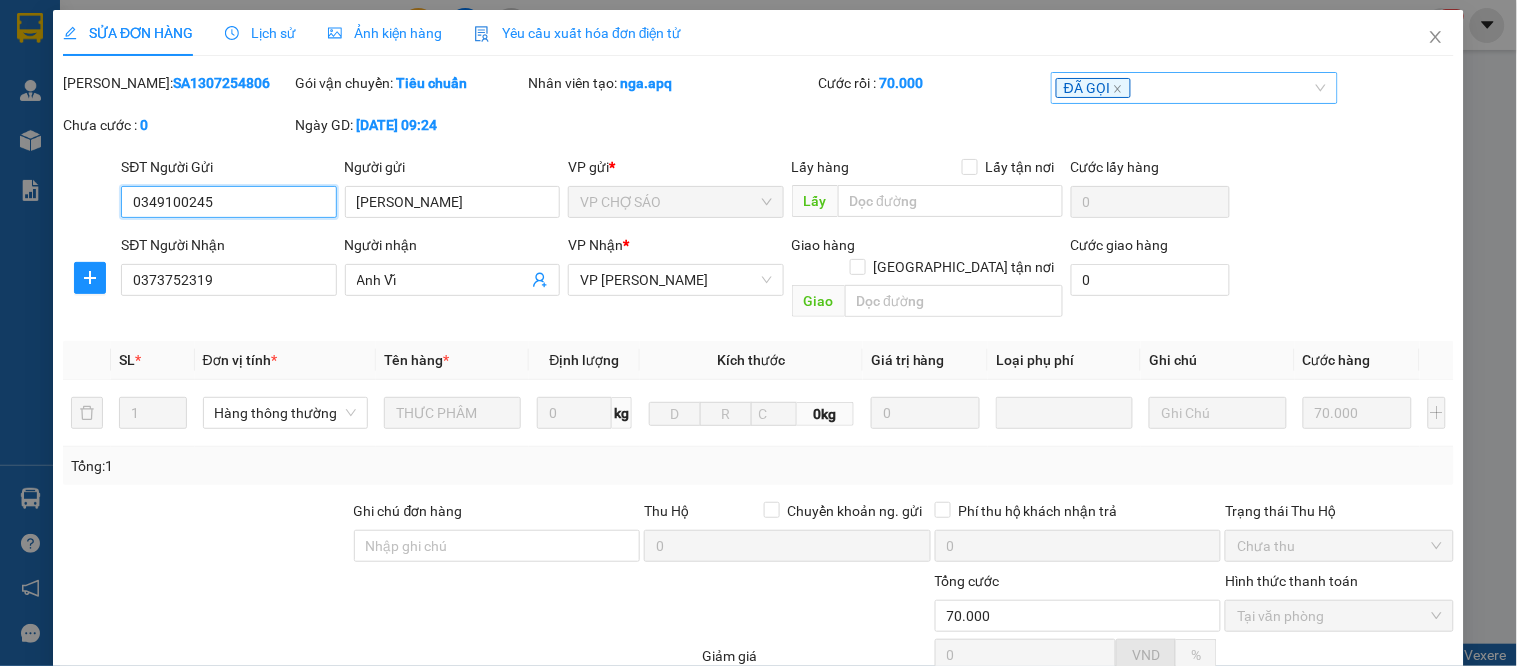 scroll, scrollTop: 180, scrollLeft: 0, axis: vertical 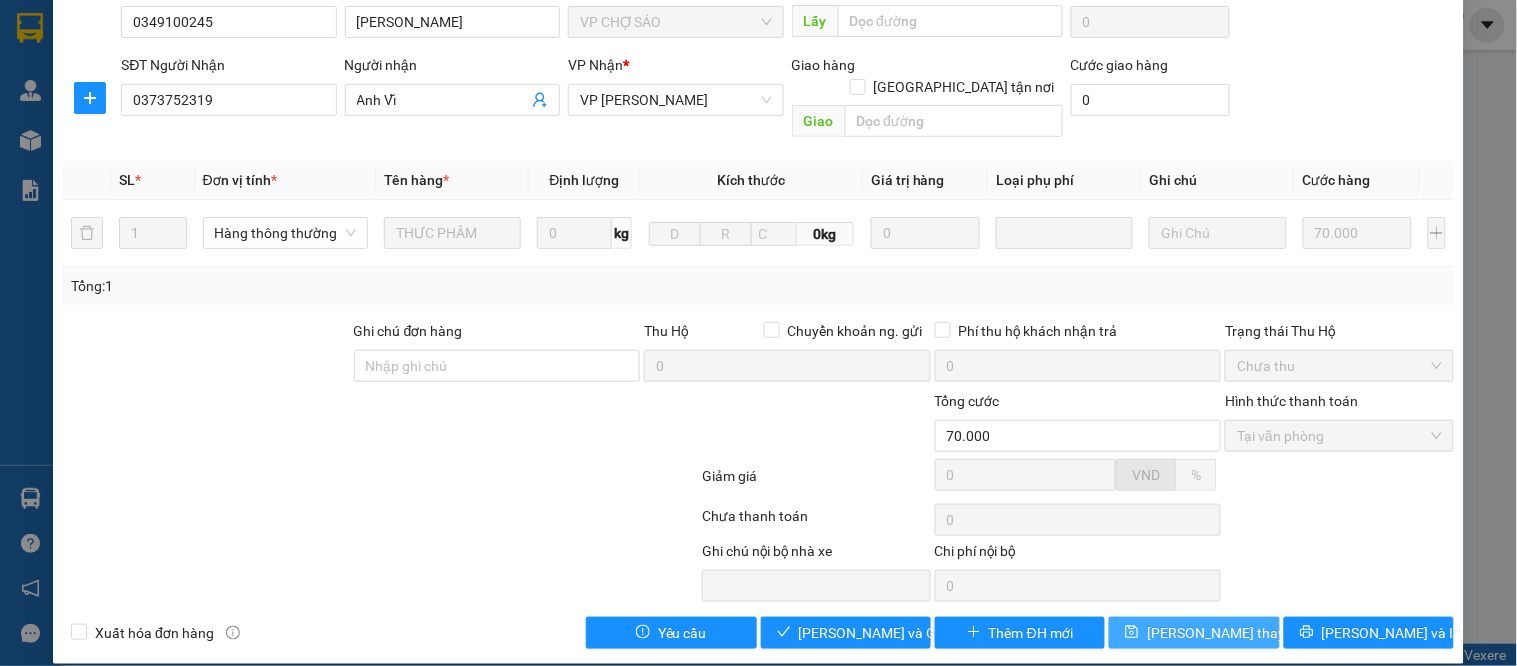 click on "[PERSON_NAME] thay đổi" at bounding box center [1227, 633] 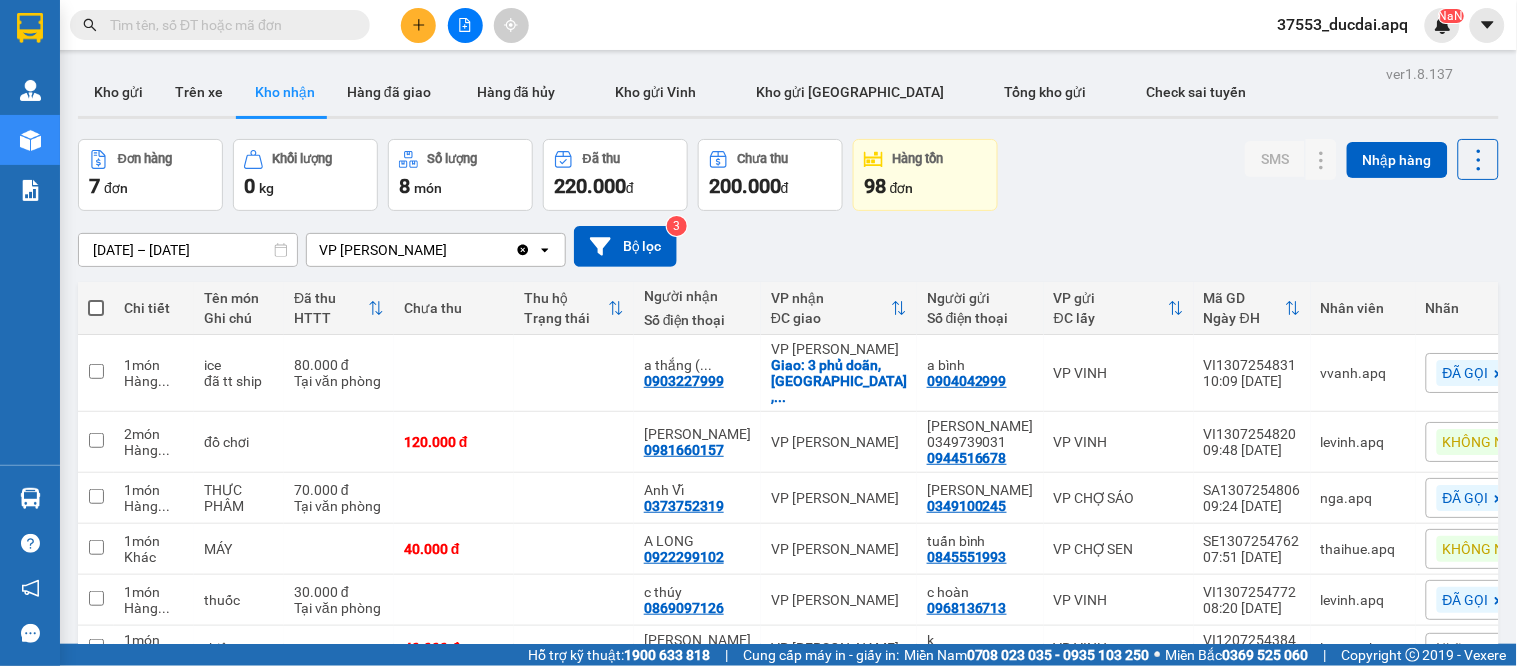 click on "[DATE] – [DATE] Press the down arrow key to interact with the calendar and select a date. Press the escape button to close the calendar. Selected date range is from [DATE] to [DATE]. VP GIA LÂM Clear value open Bộ lọc 3" at bounding box center [788, 246] 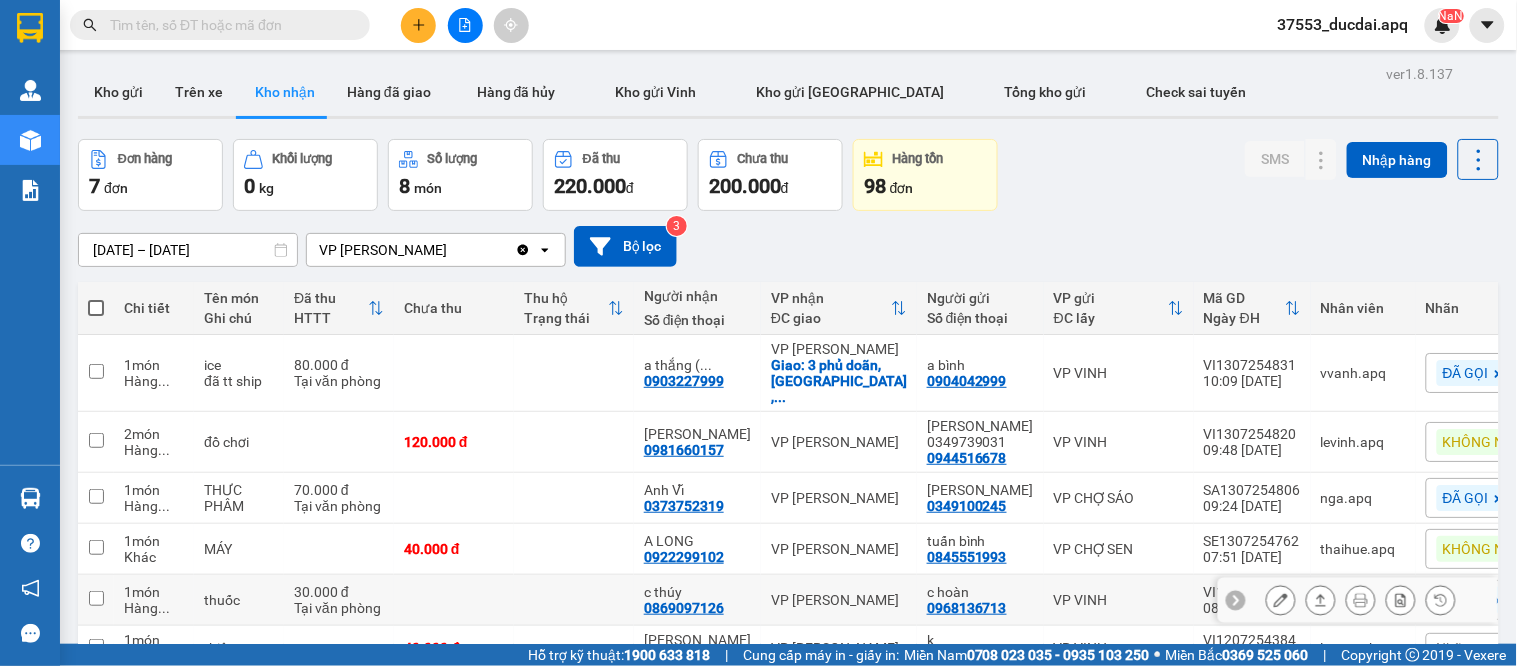 scroll, scrollTop: 163, scrollLeft: 0, axis: vertical 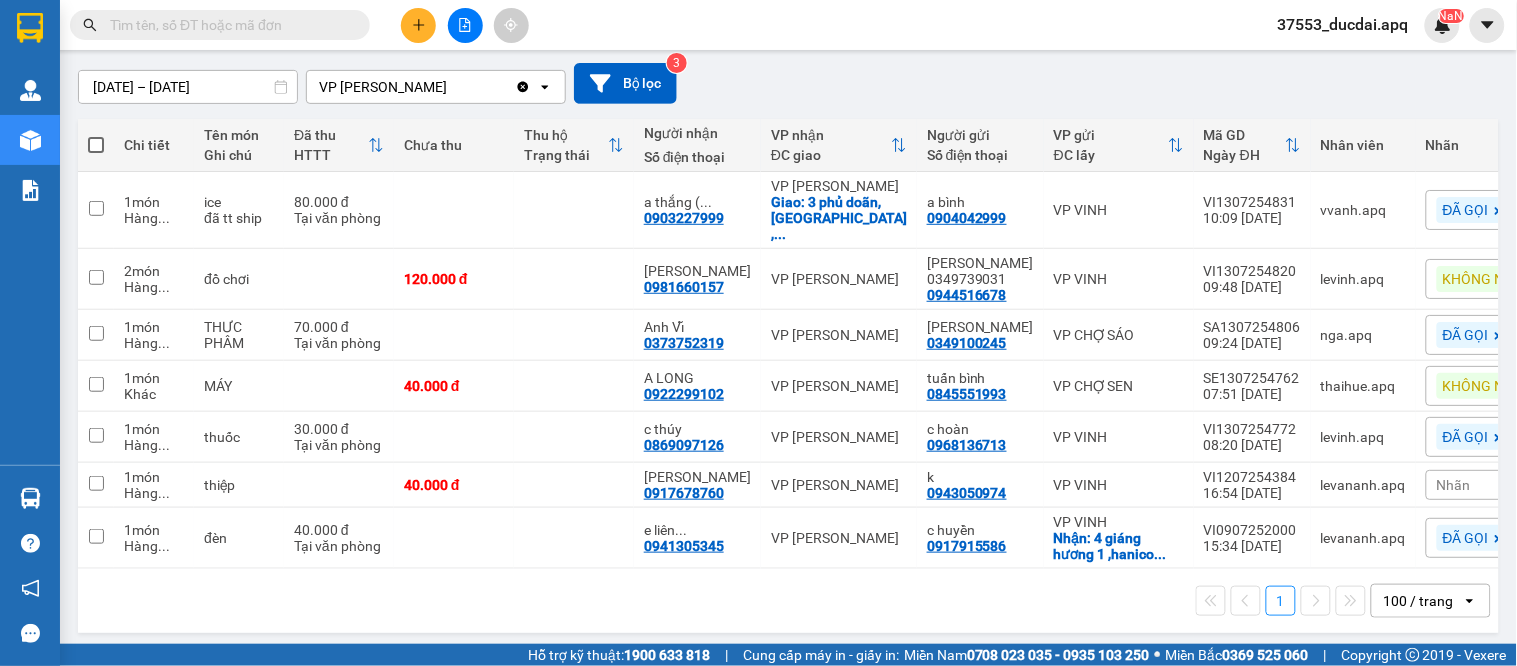 click 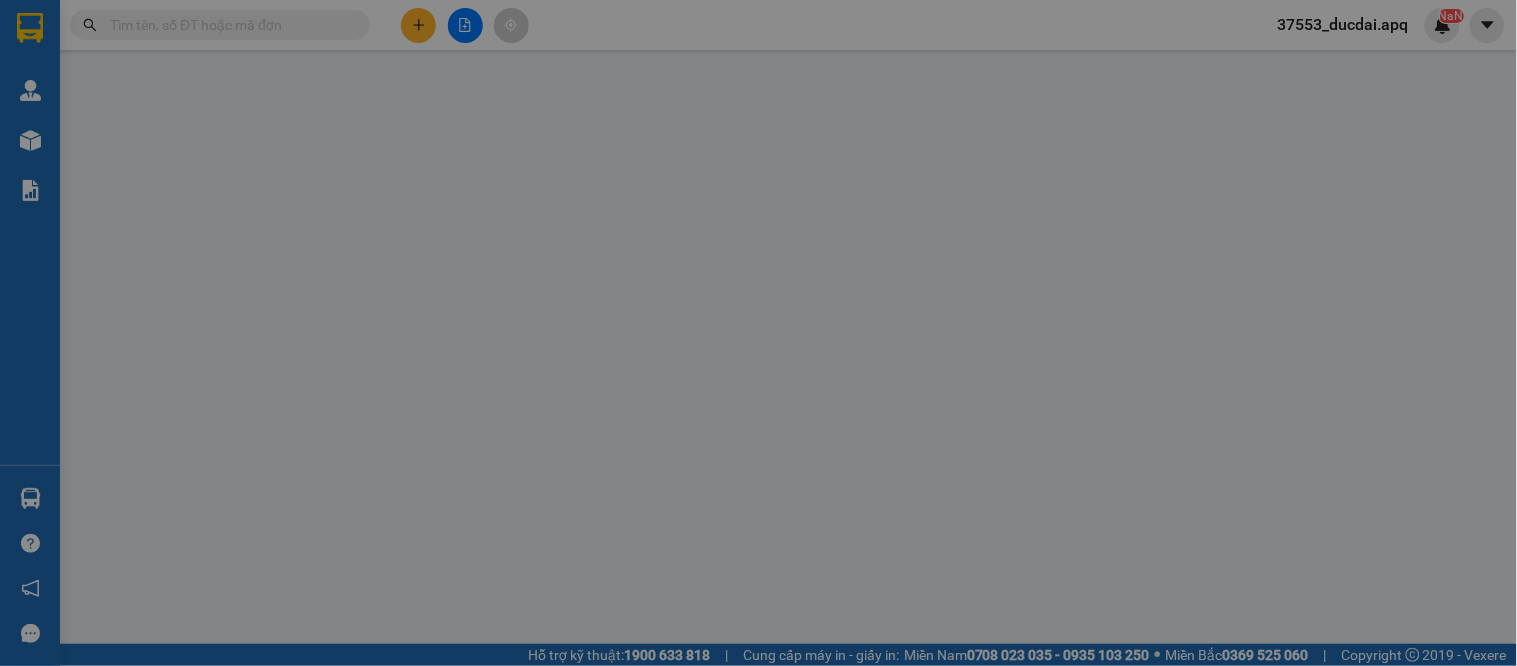 scroll, scrollTop: 0, scrollLeft: 0, axis: both 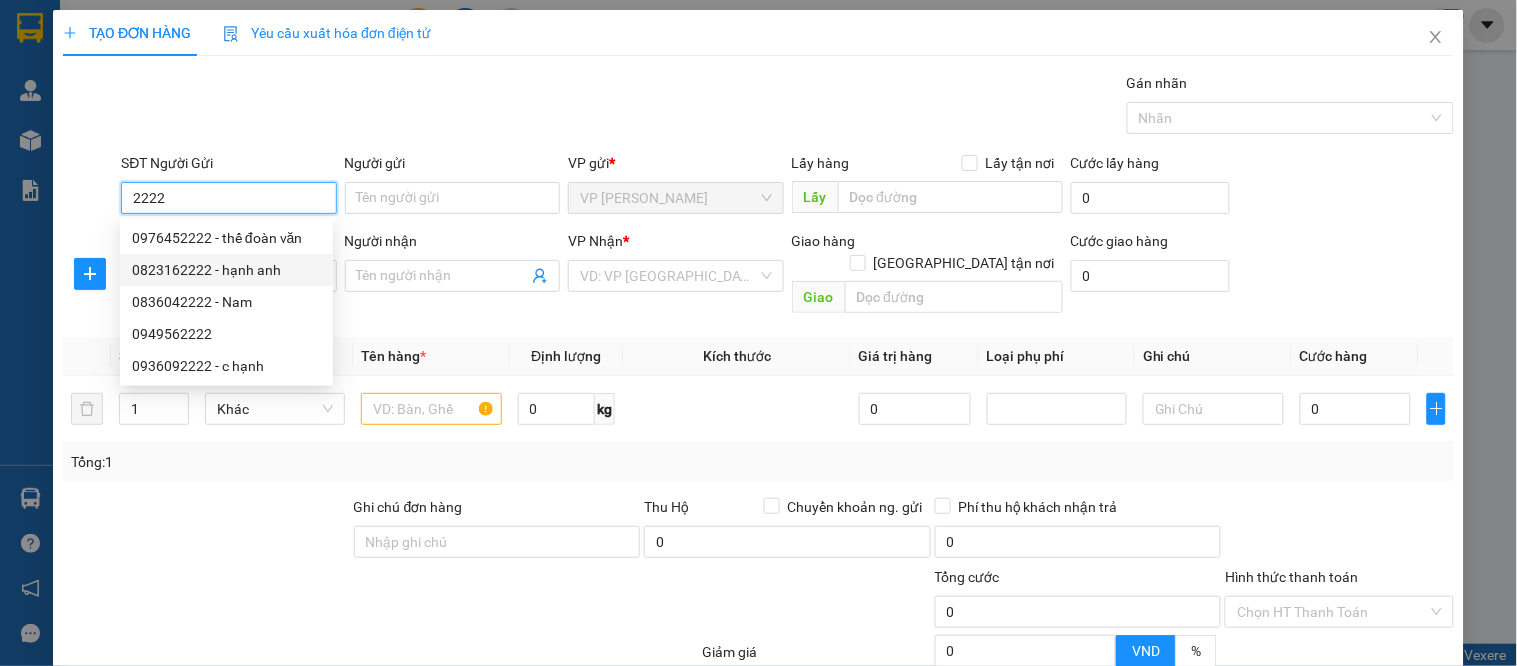 drag, startPoint x: 261, startPoint y: 258, endPoint x: 216, endPoint y: 308, distance: 67.26812 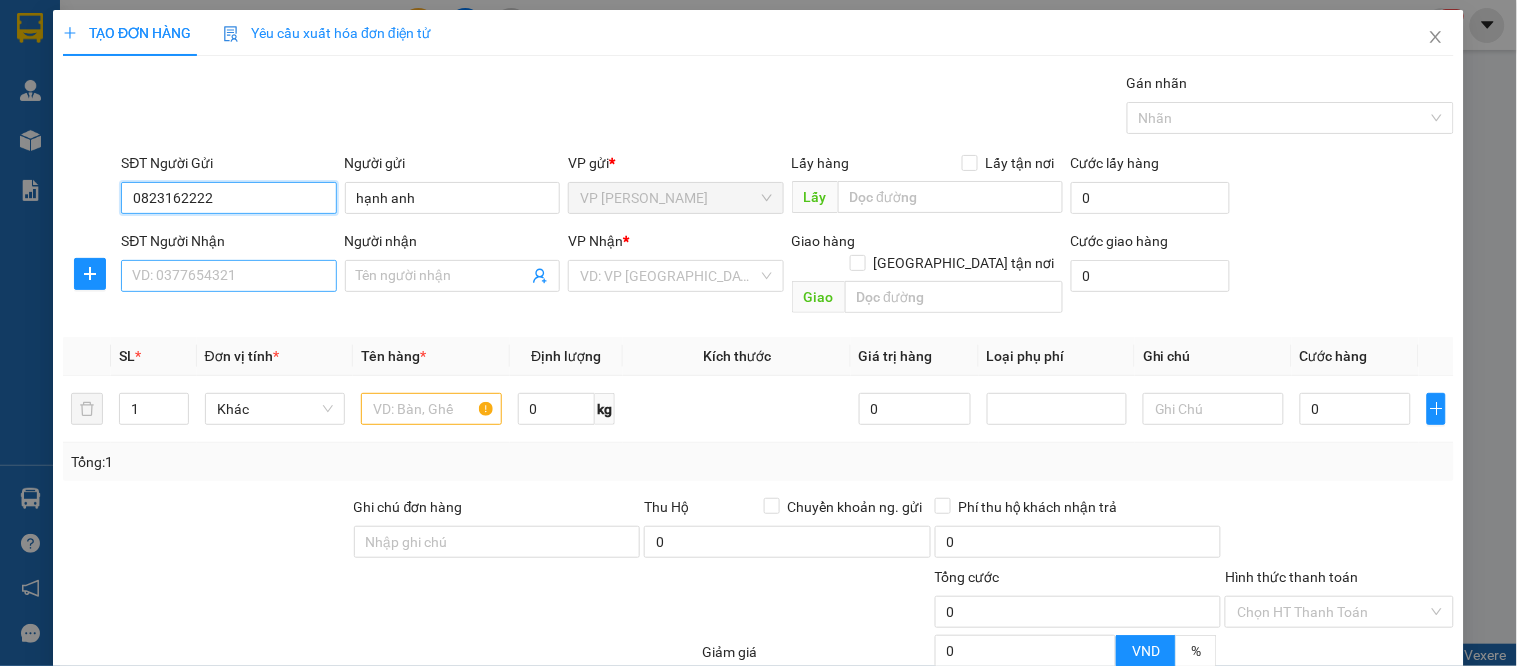 type on "0823162222" 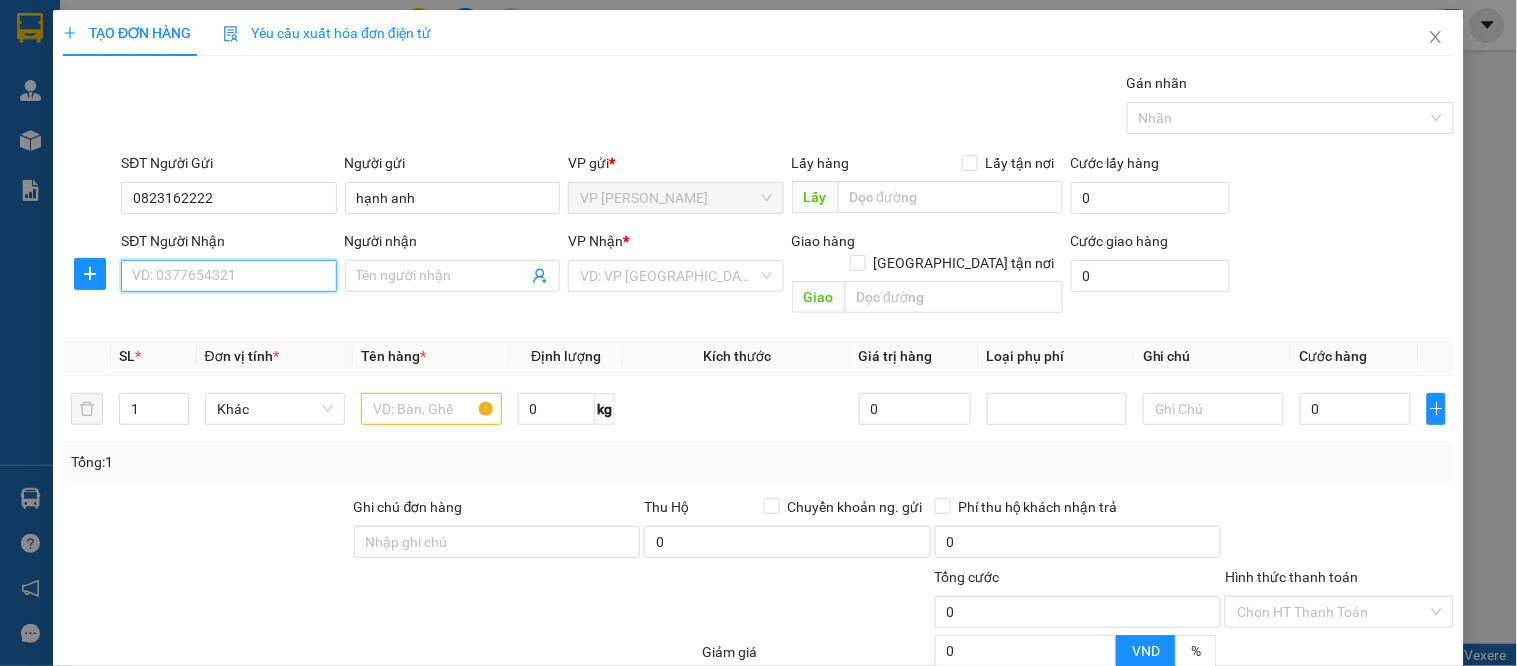 click on "SĐT Người Nhận" at bounding box center (228, 276) 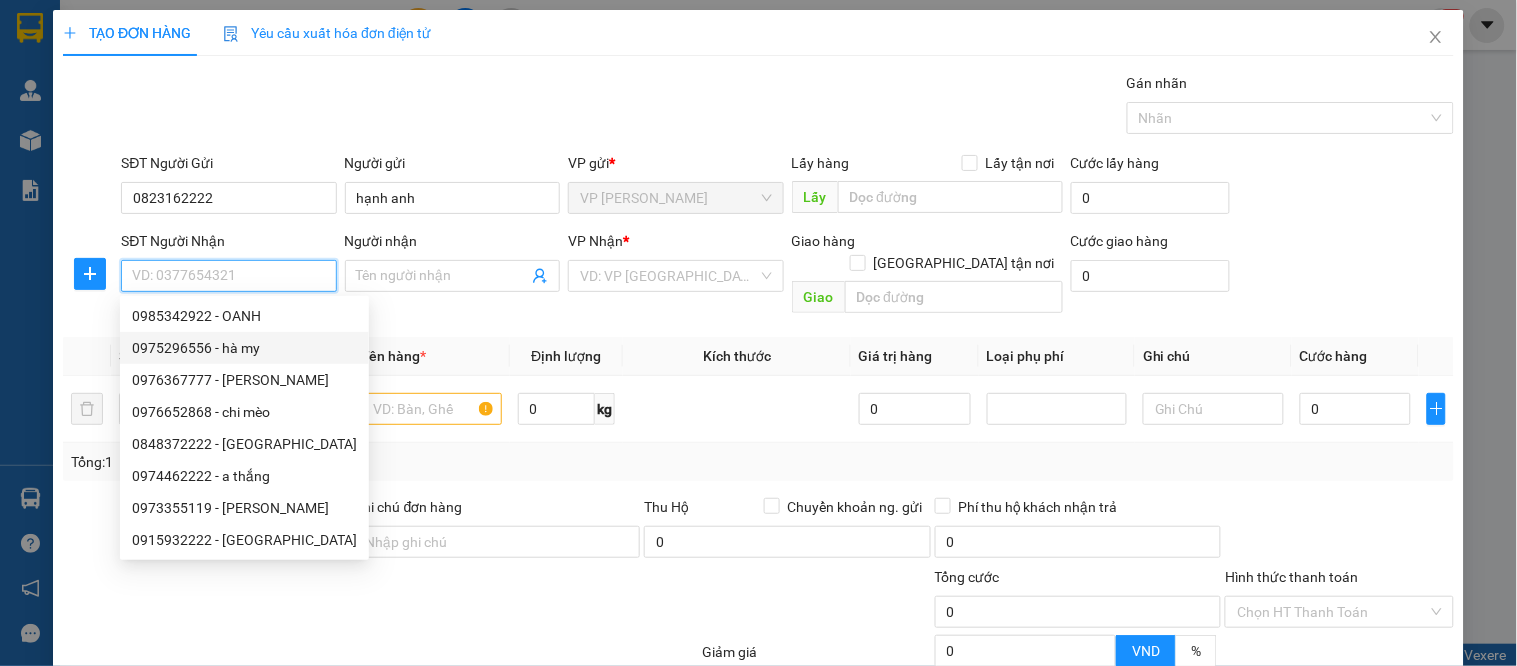click on "0975296556 - hà my" at bounding box center (244, 348) 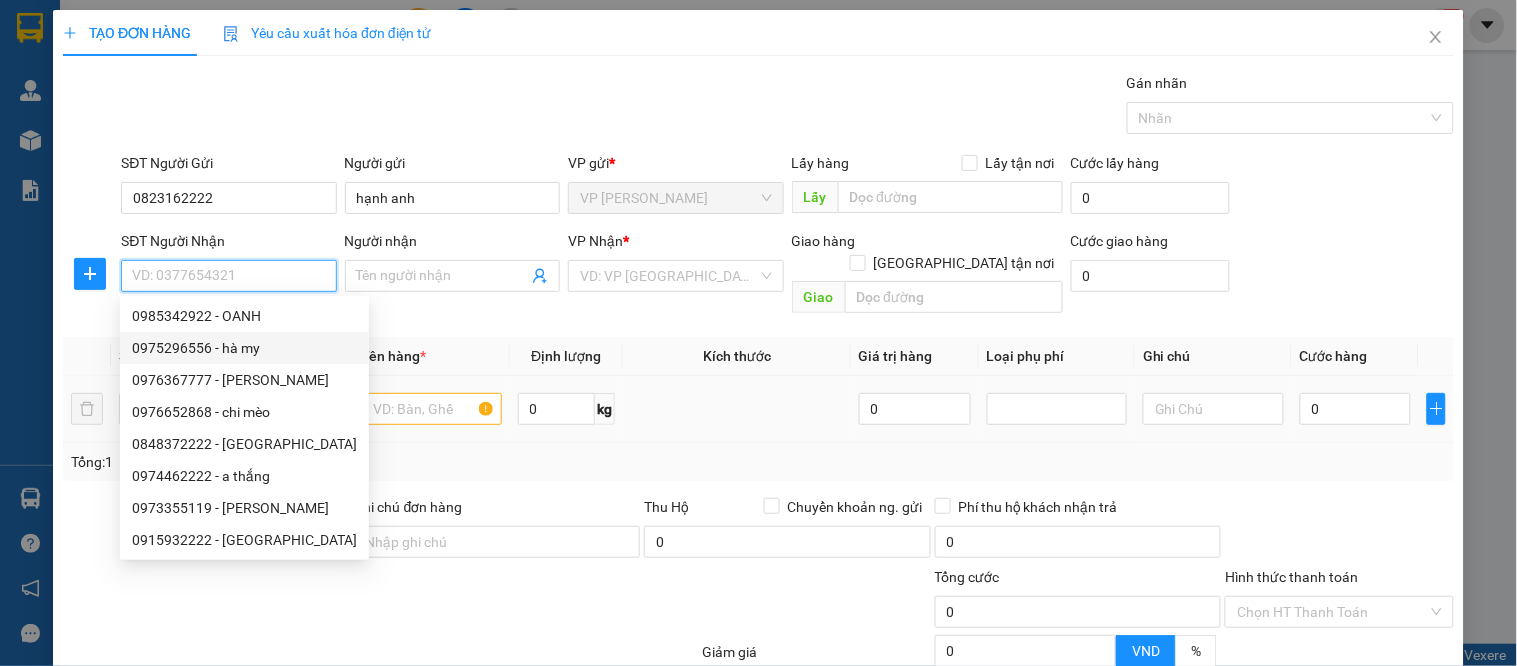 type on "0975296556" 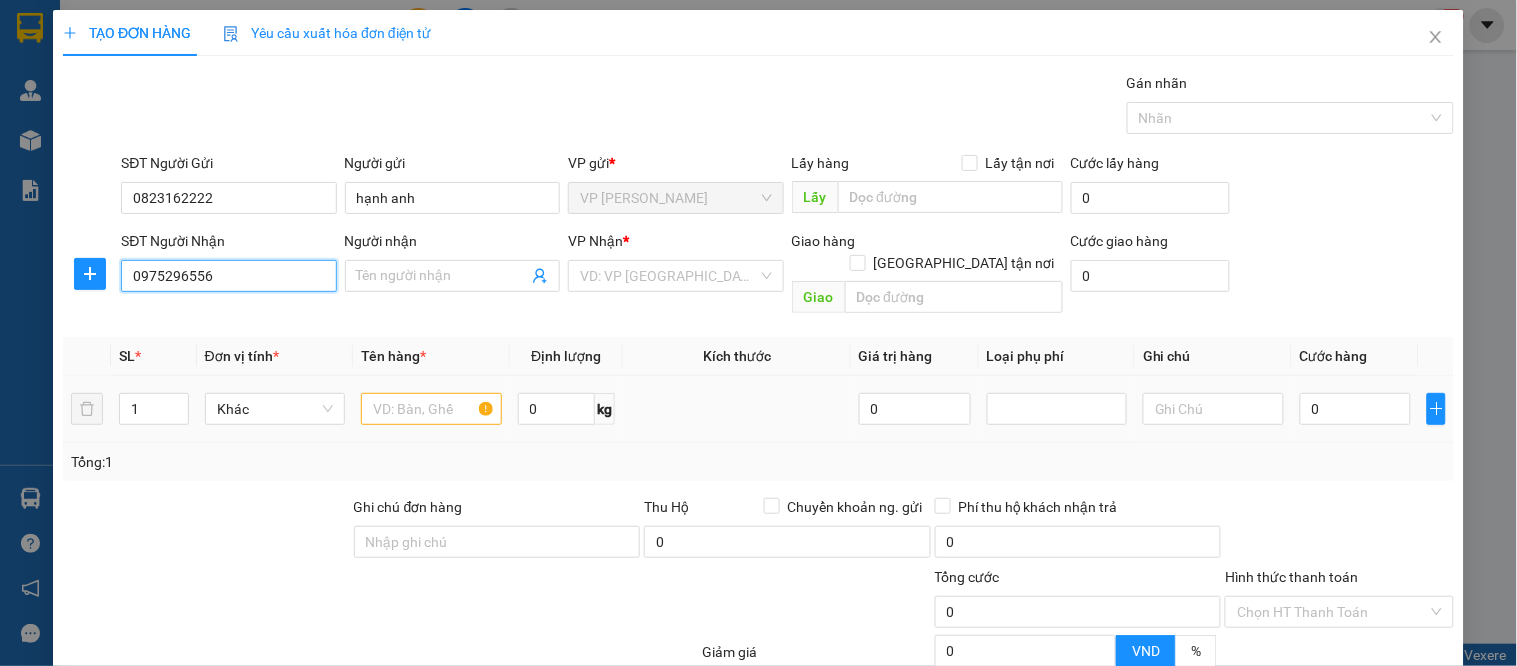 type on "hà my" 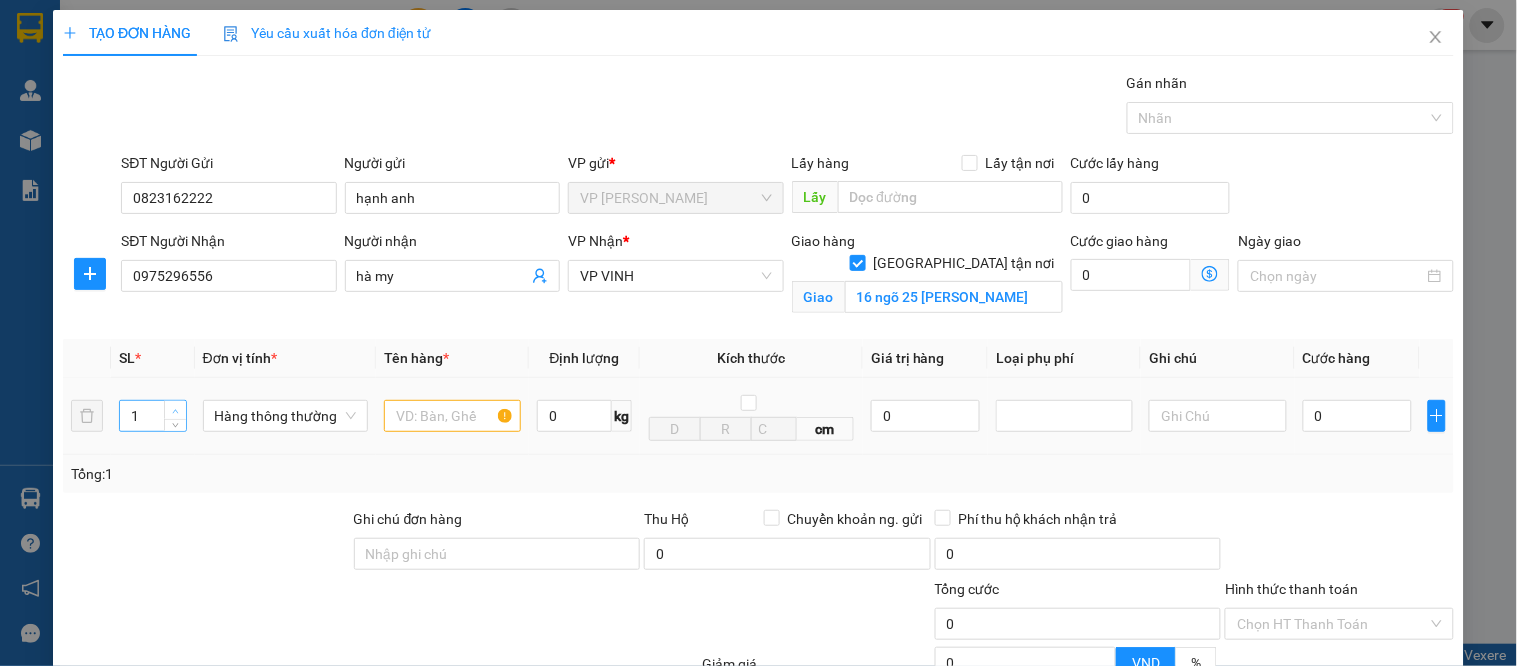 type on "2" 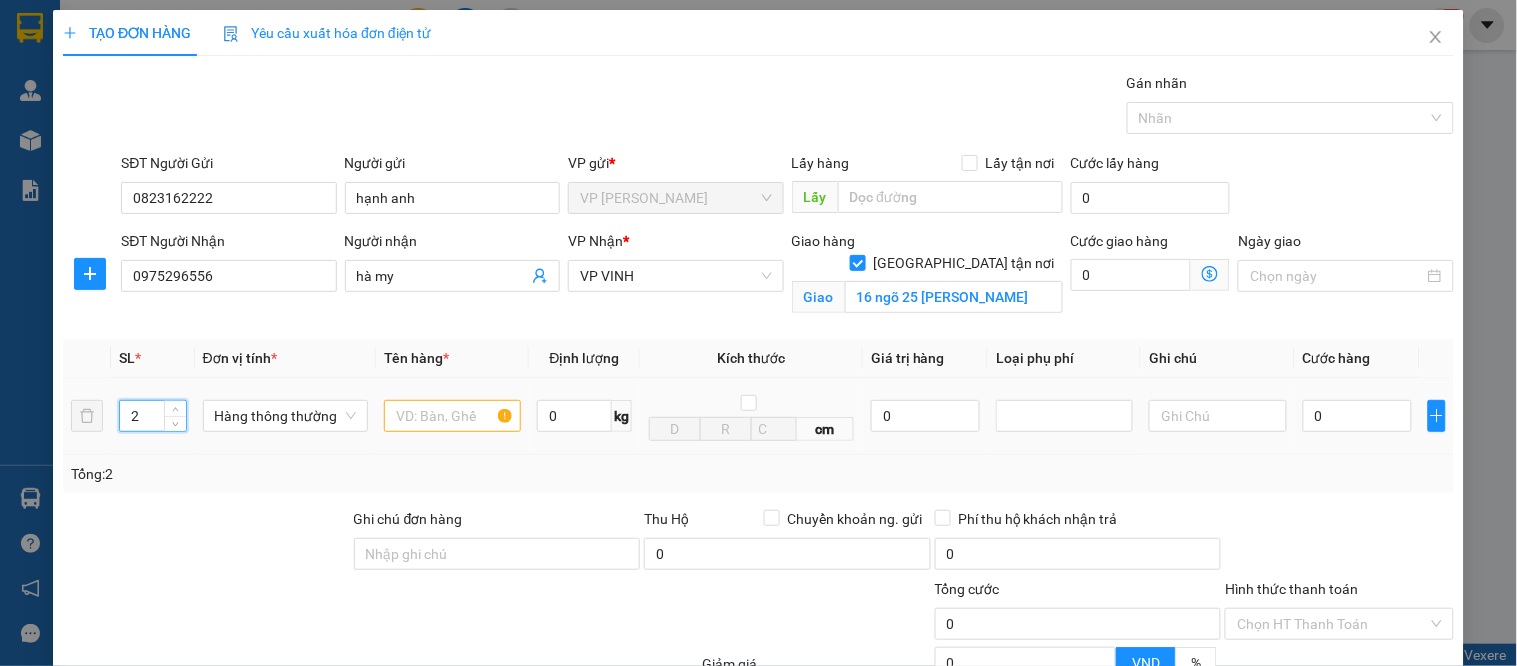 drag, startPoint x: 177, startPoint y: 405, endPoint x: 366, endPoint y: 420, distance: 189.5943 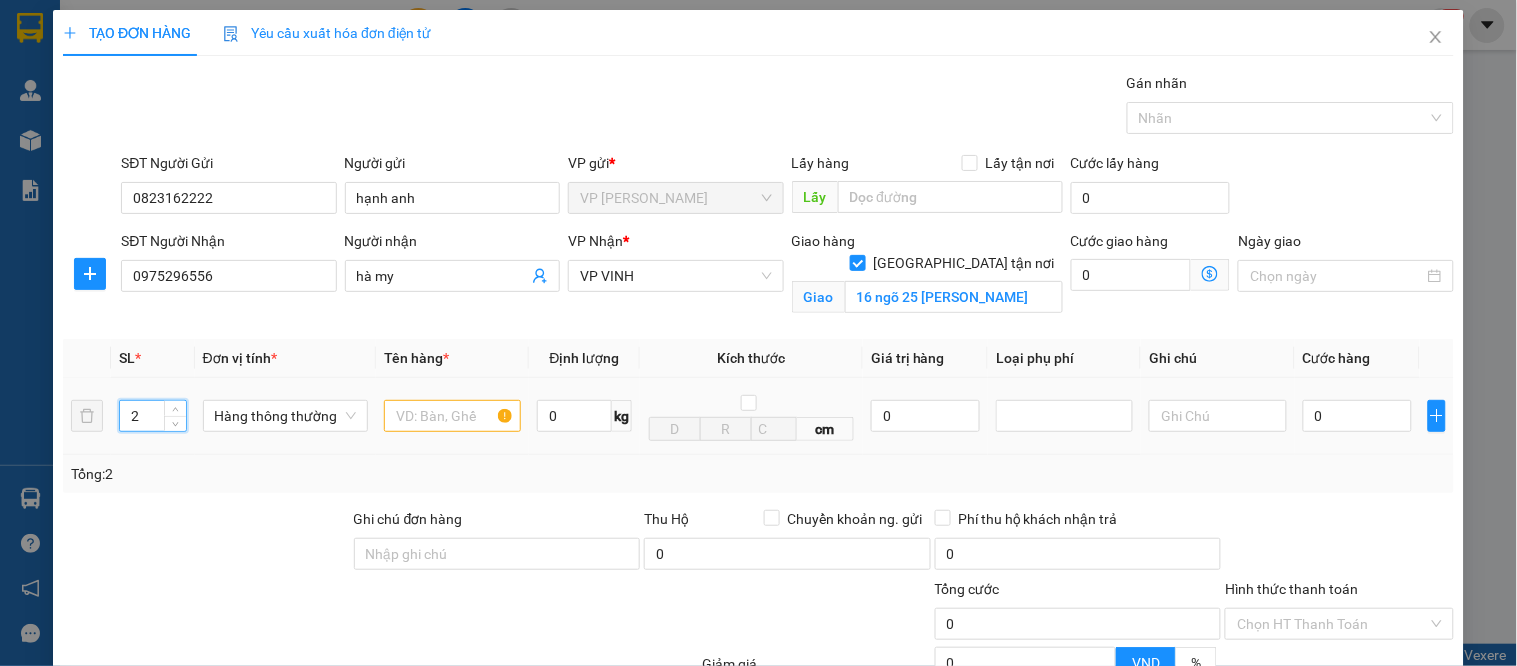 click on "2" at bounding box center [153, 416] 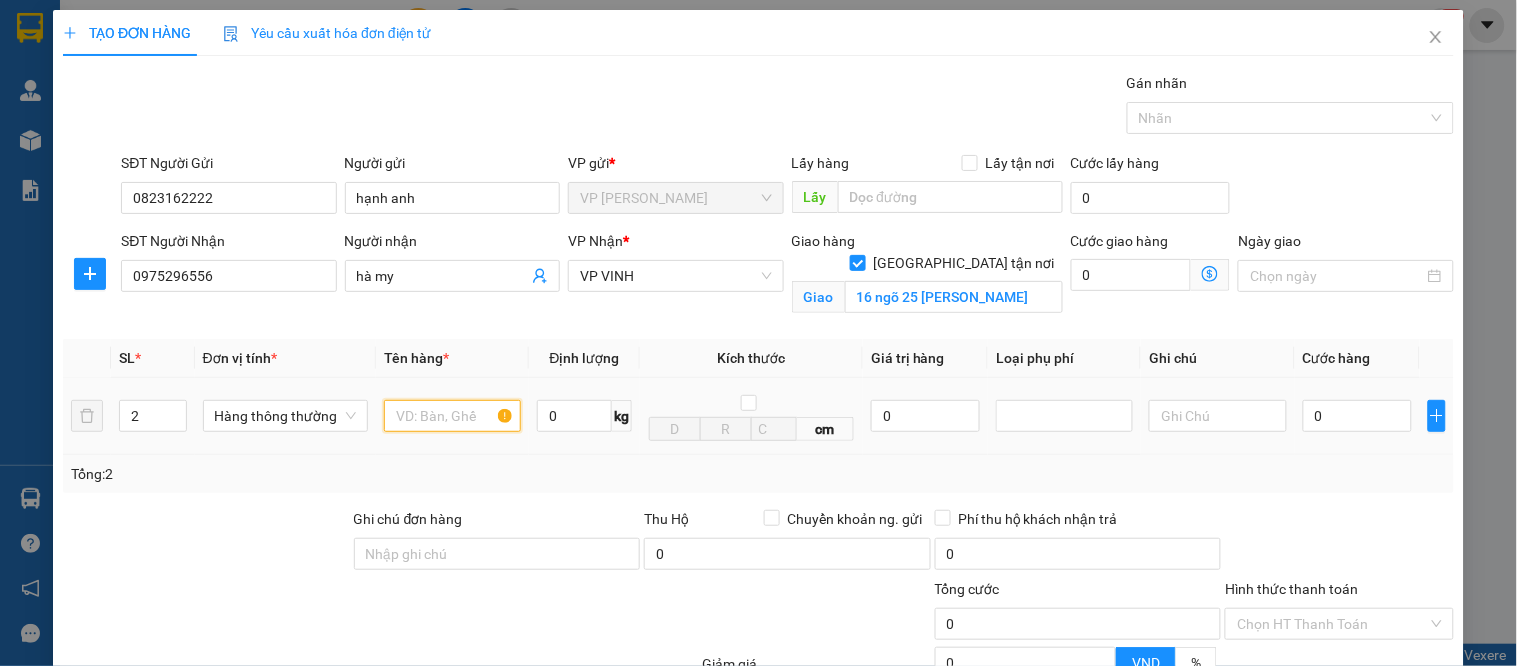 click at bounding box center (452, 416) 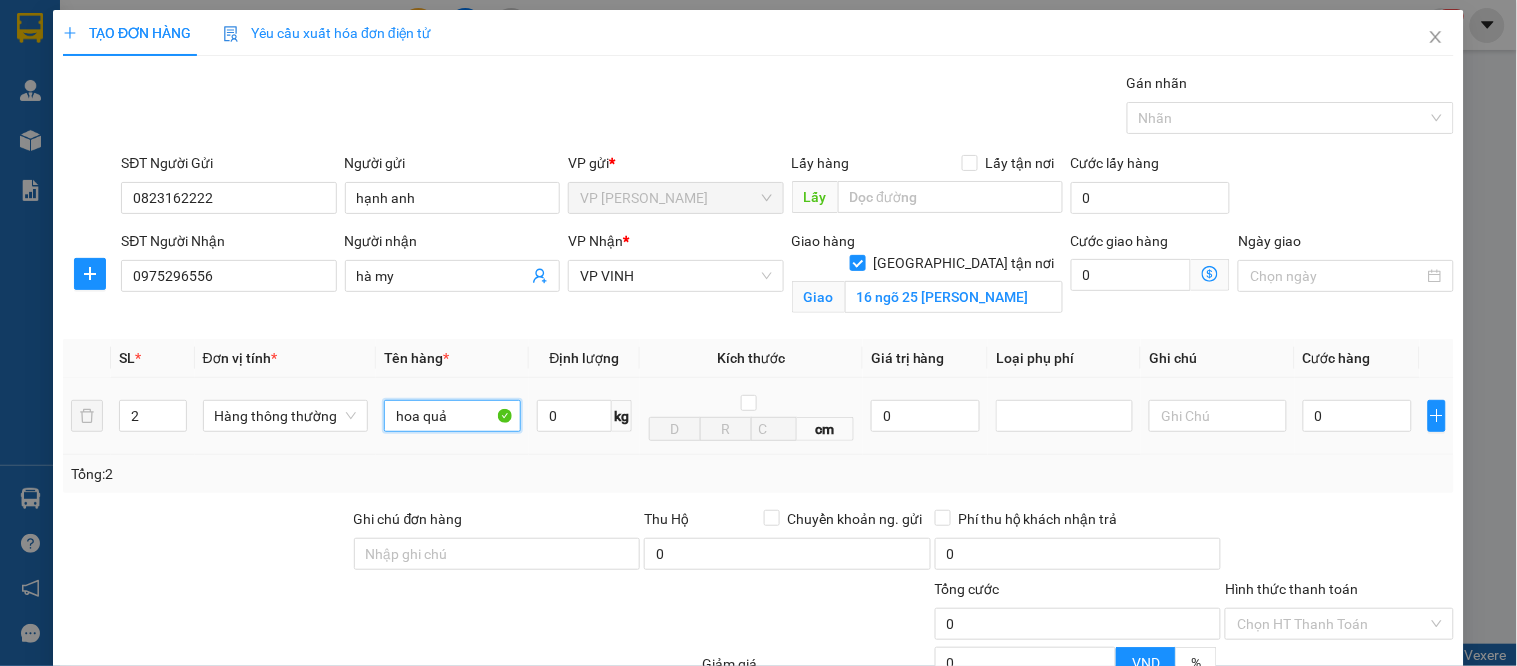 type on "hoa quả" 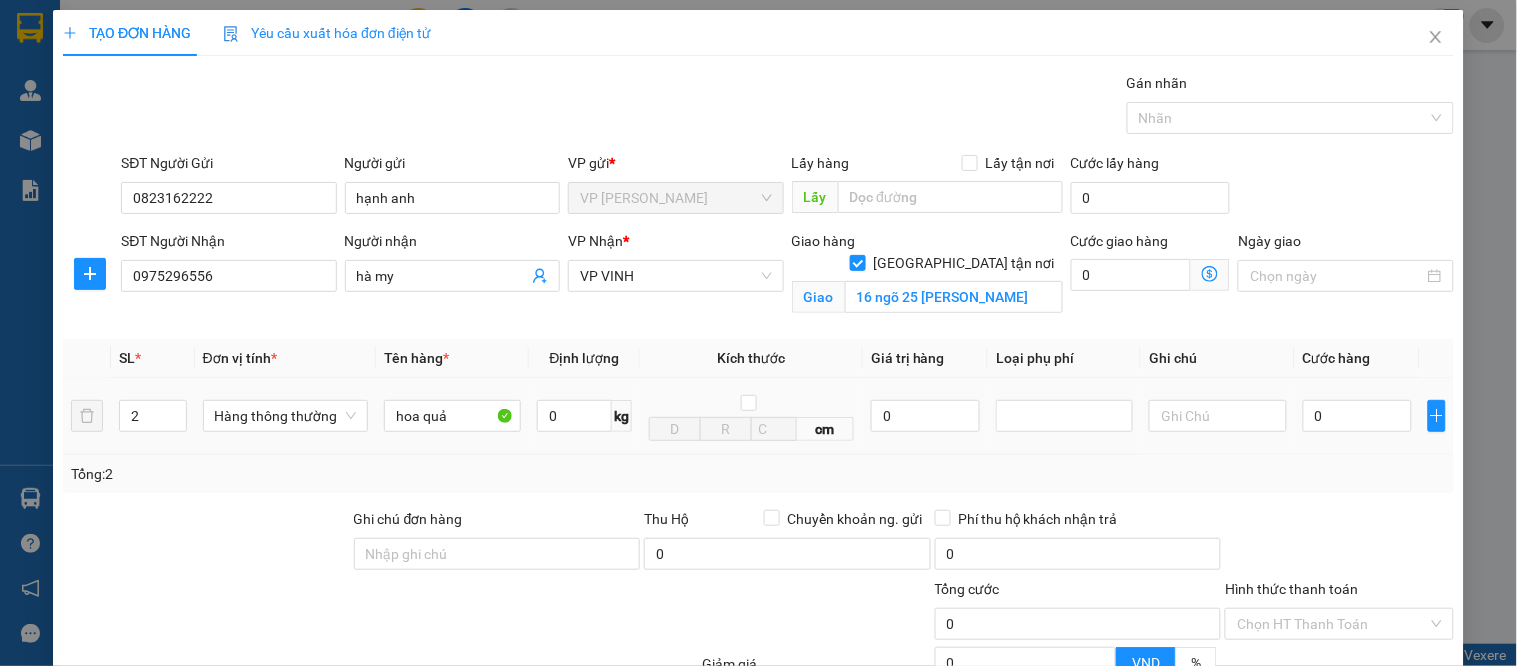 click on "0" at bounding box center (1357, 416) 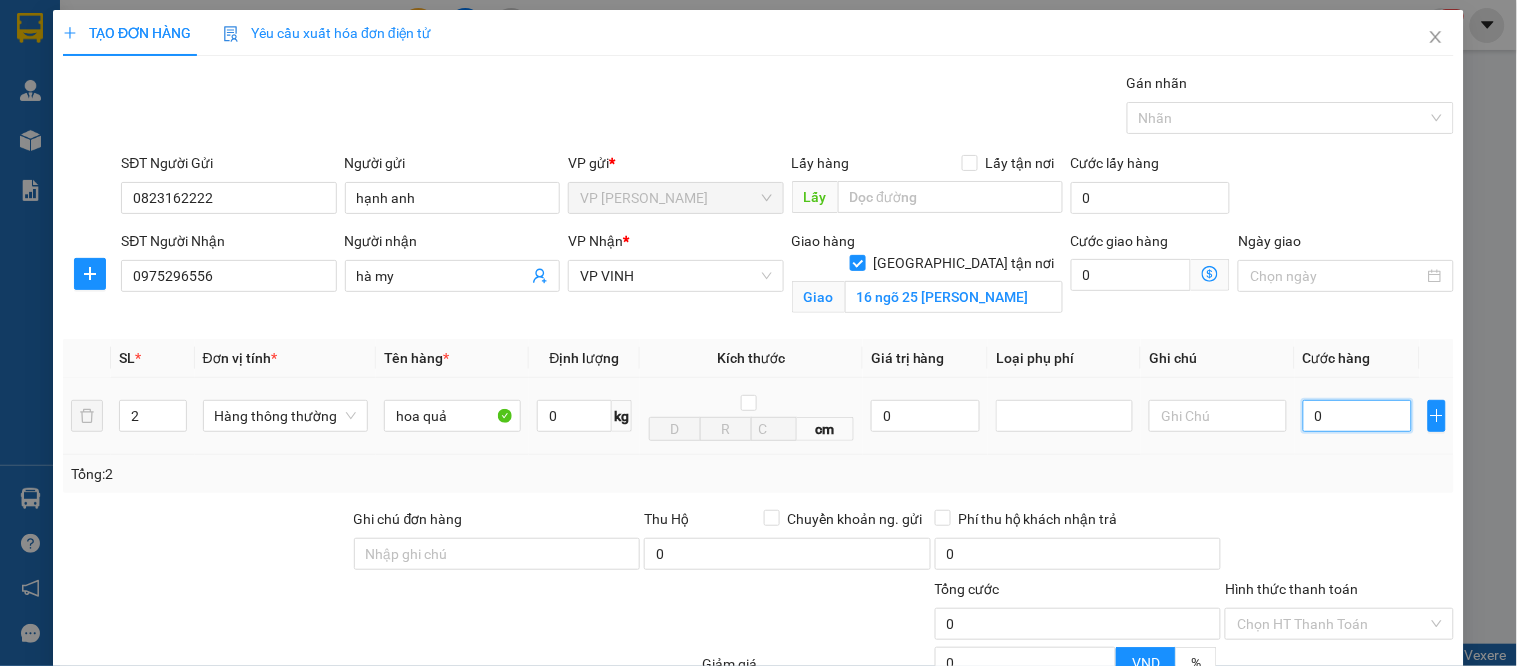 click on "0" at bounding box center (1357, 416) 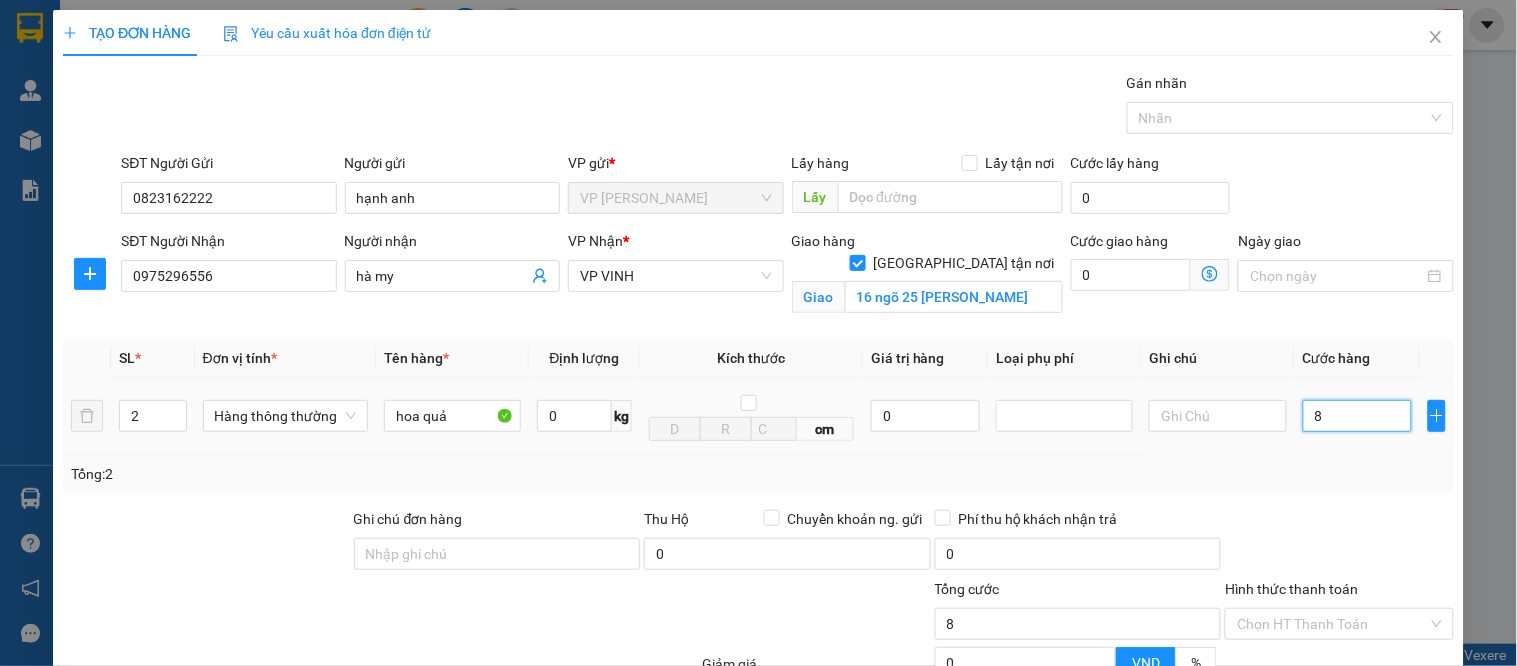 type on "80" 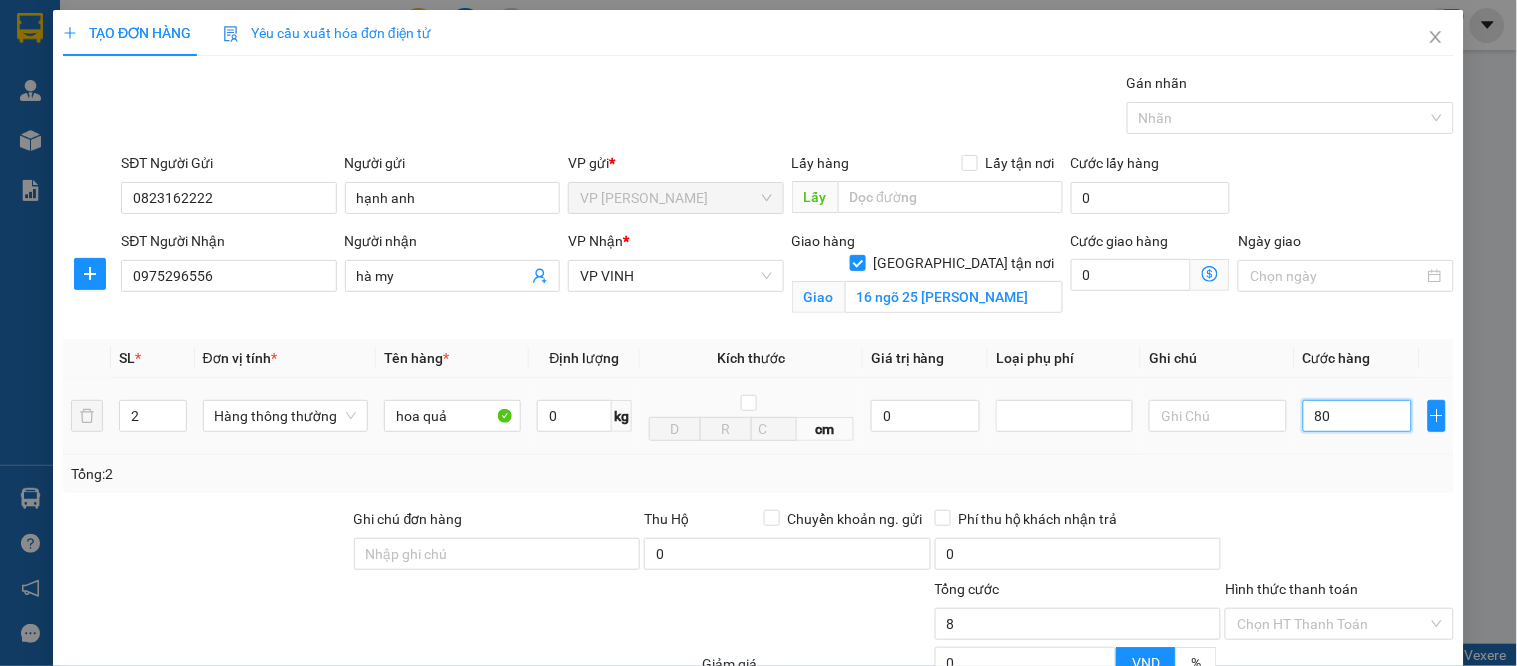 type on "80" 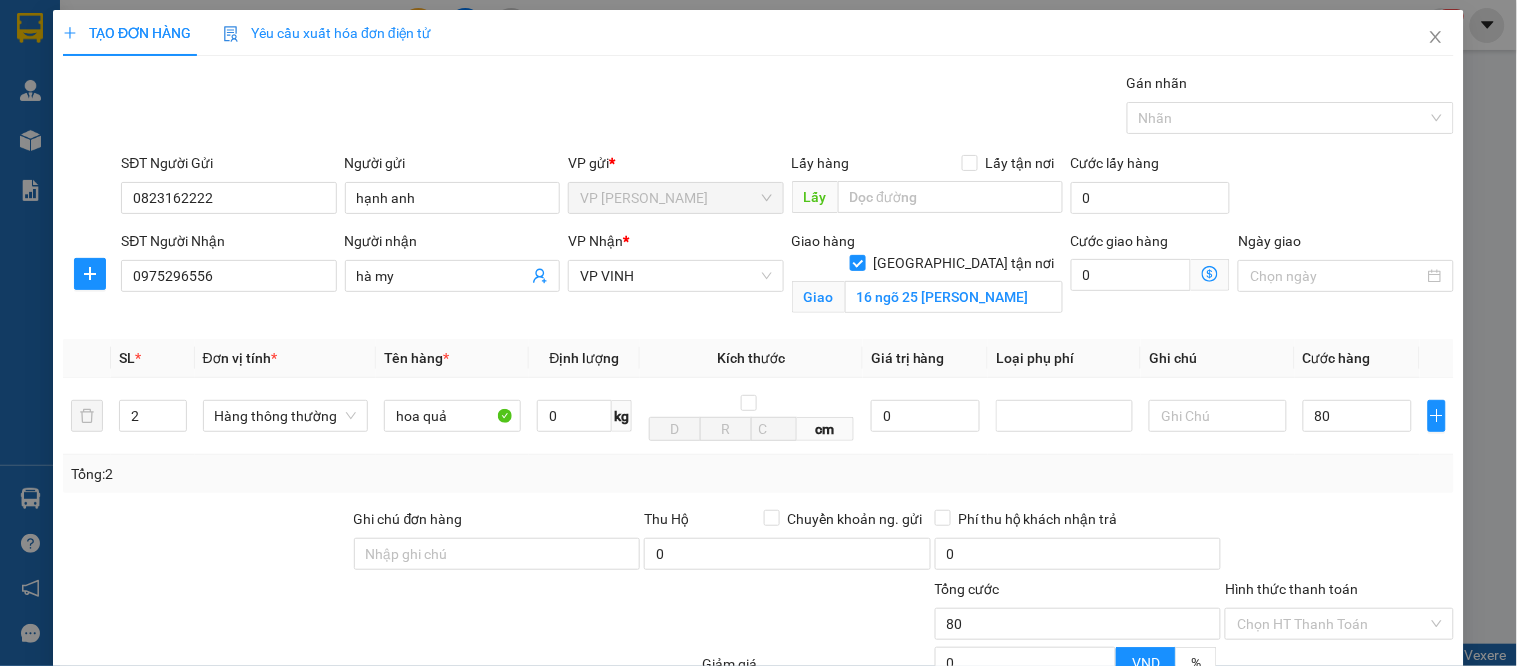 type on "80.000" 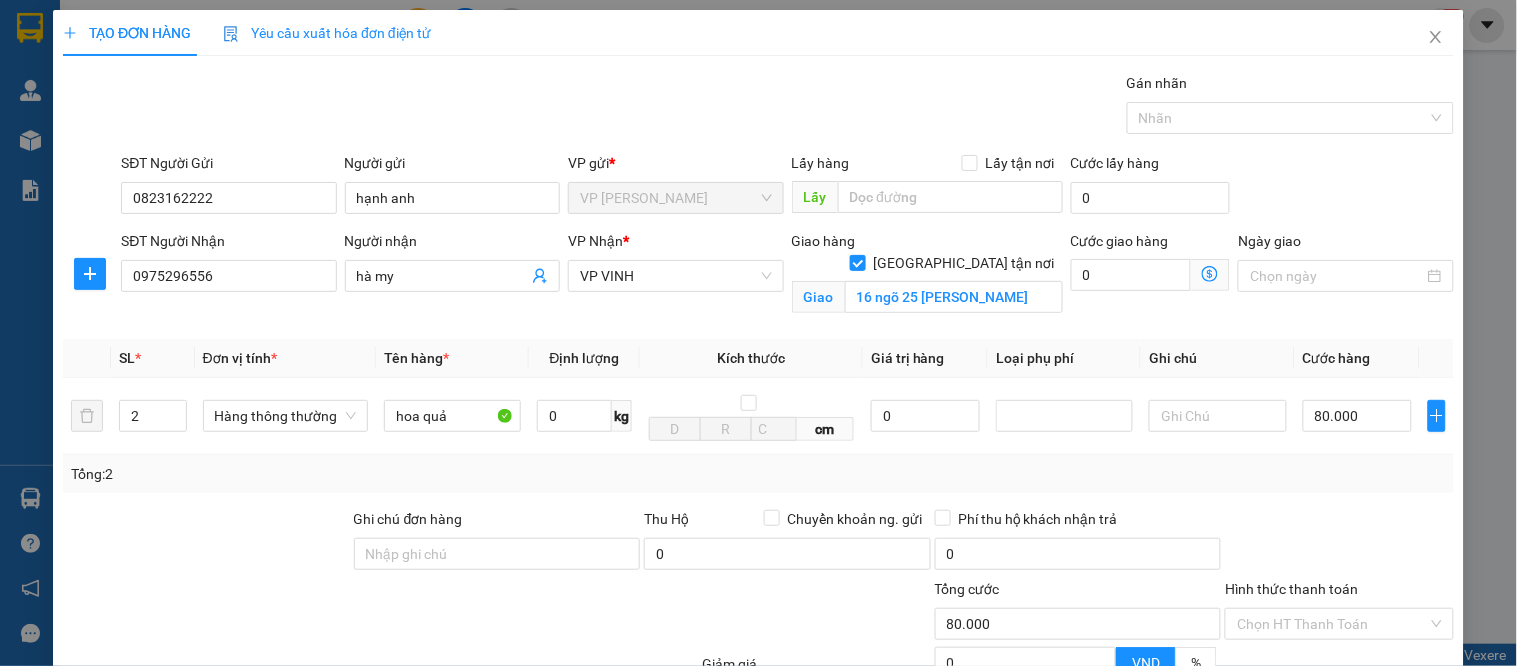 click on "Transit Pickup Surcharge Ids Transit Deliver Surcharge Ids Transit Deliver Surcharge Transit Deliver Surcharge Gói vận chuyển  * Tiêu chuẩn Gán nhãn   Nhãn SĐT Người Gửi 0823162222 Người gửi hạnh anh VP gửi  * VP GIA LÂM Lấy hàng Lấy tận nơi Lấy Cước lấy hàng 0 SĐT Người Nhận 0975296556 Người nhận hà my VP Nhận  * VP VINH Giao hàng [GEOGRAPHIC_DATA] tận nơi Giao 16 ngõ 25 [PERSON_NAME] Cước giao hàng 0 Ngày giao SL  * Đơn vị tính  * Tên hàng  * Định lượng Kích thước Giá trị hàng Loại phụ phí Ghi chú Cước hàng                       2 Hàng thông thường hoa quả 0 kg cm 0   80.000 Tổng:  2 Ghi chú đơn hàng Thu Hộ Chuyển khoản ng. gửi 0 Phí thu hộ khách nhận trả 0 Tổng cước 80.000 Hình thức thanh toán Chọn HT Thanh Toán Giảm giá 0 VND % Discount 0 Số tiền thu trước 0 Chưa thanh toán 80.000 Chọn HT Thanh Toán Ghi chú nội bộ nhà xe 0 Lưu nháp [PERSON_NAME]" at bounding box center [758, 454] 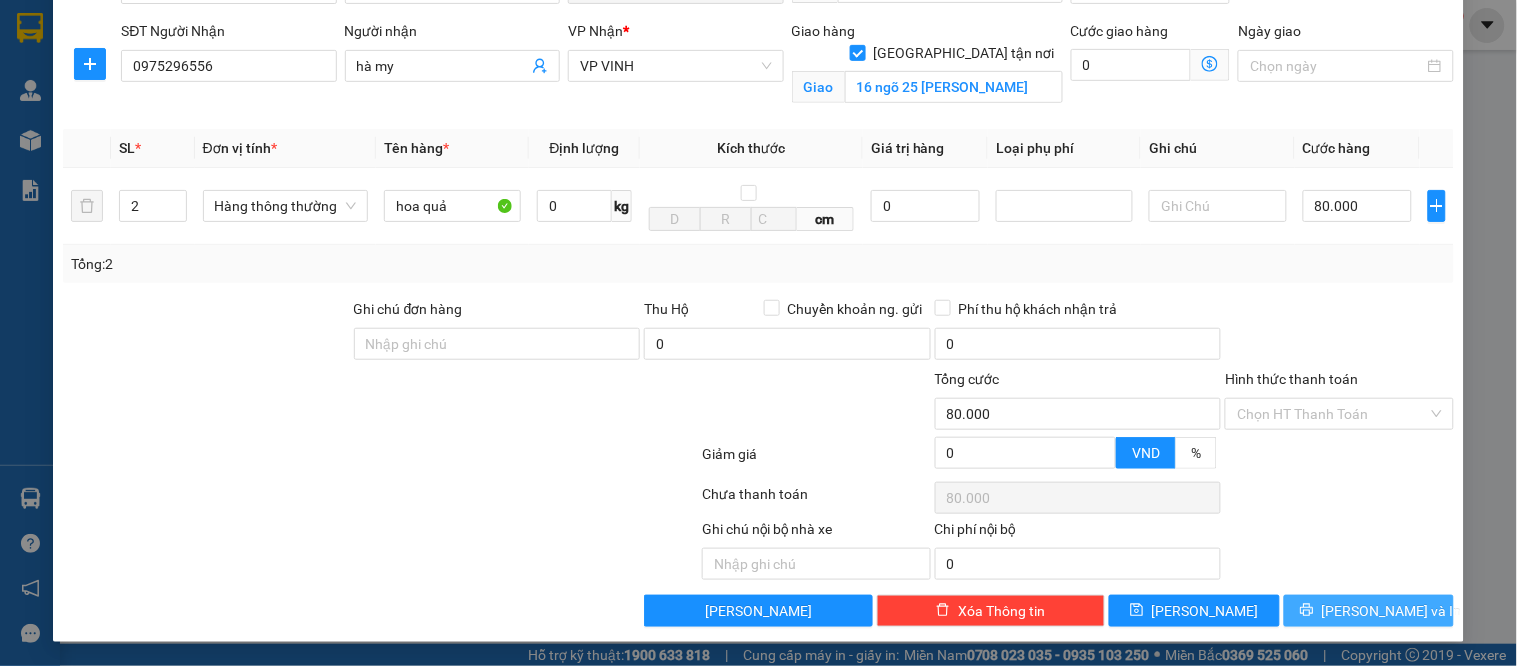 click on "[PERSON_NAME] và In" at bounding box center [1392, 611] 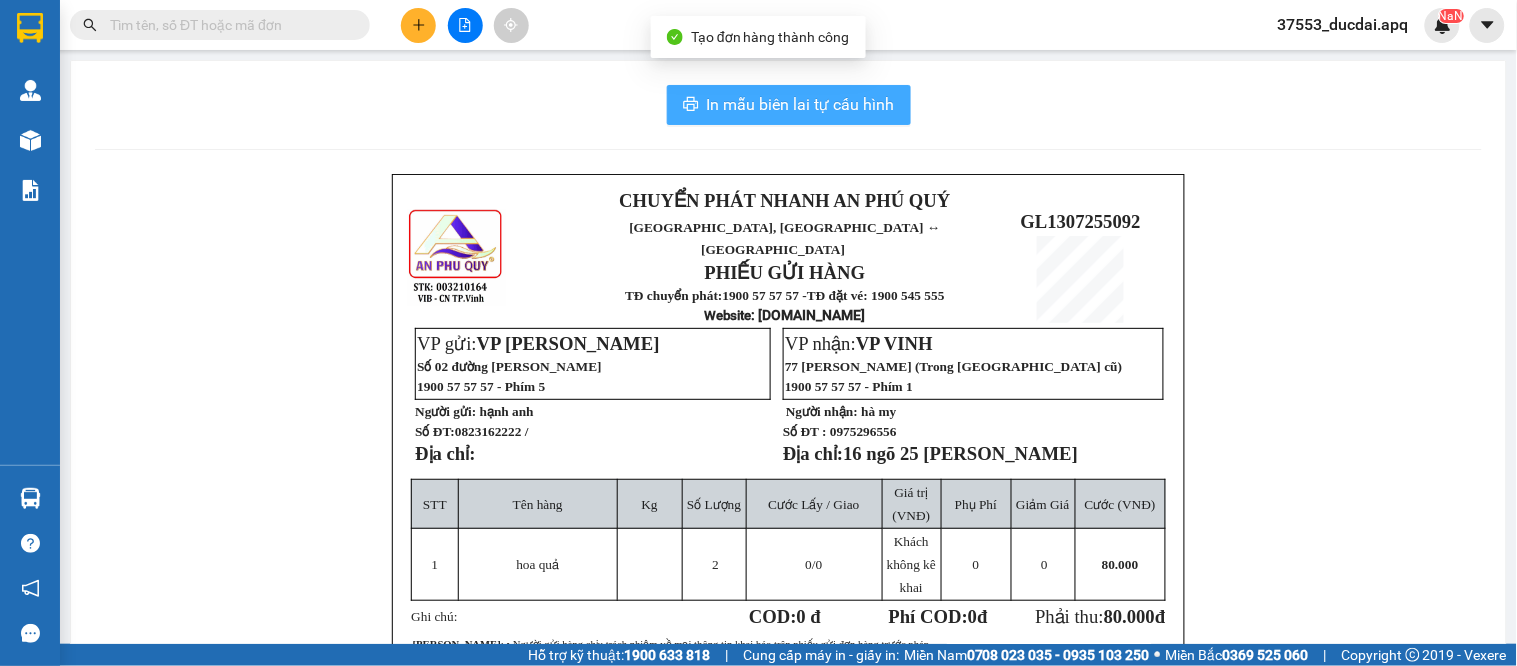 click on "In mẫu biên lai tự cấu hình" at bounding box center [801, 104] 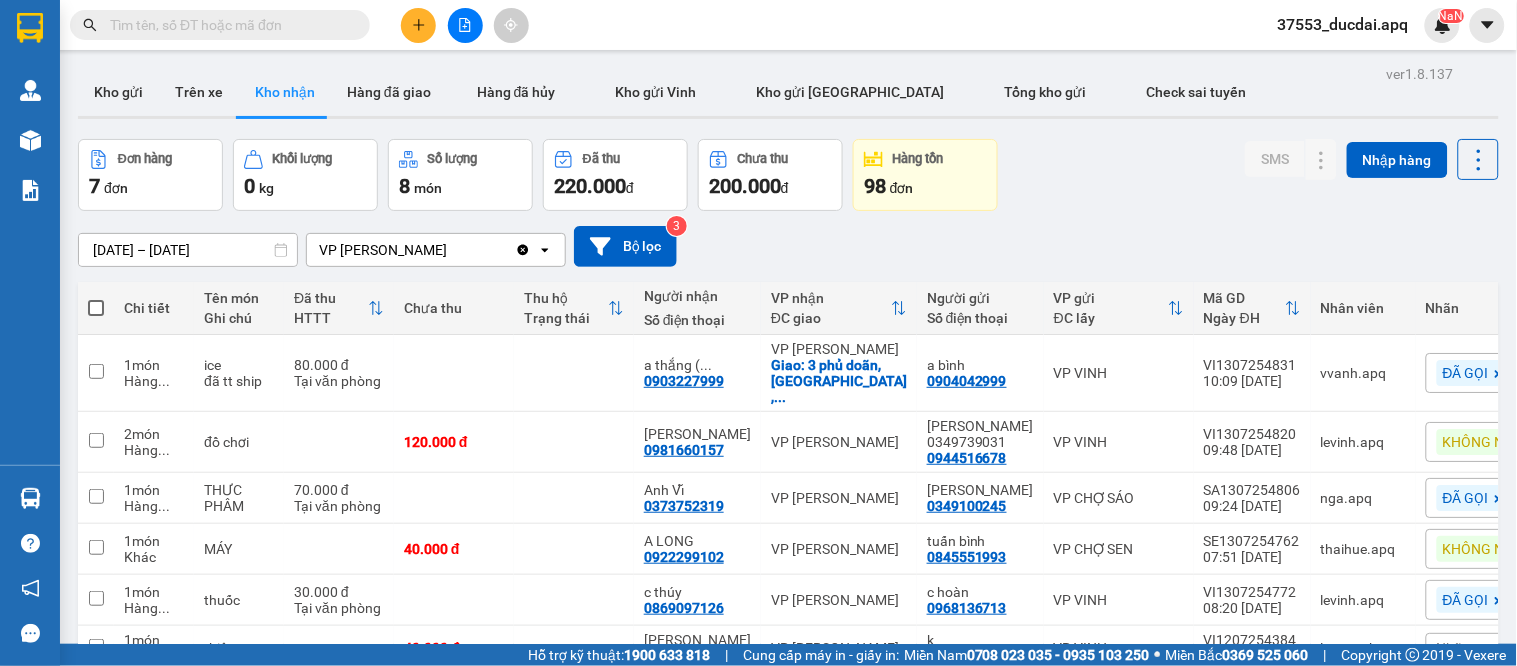 click on "[DATE] – [DATE] Press the down arrow key to interact with the calendar and select a date. Press the escape button to close the calendar. Selected date range is from [DATE] to [DATE]. VP GIA LÂM Clear value open Bộ lọc 3" at bounding box center (788, 246) 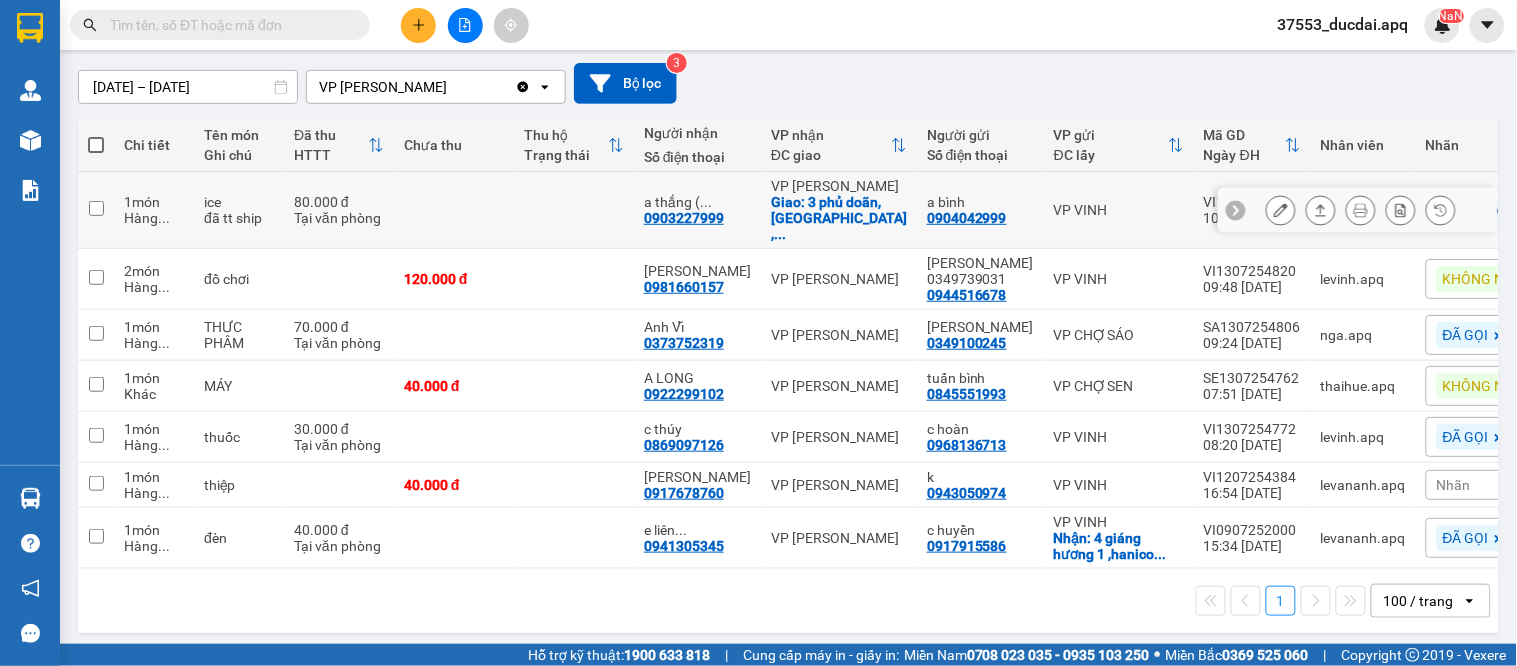scroll, scrollTop: 0, scrollLeft: 0, axis: both 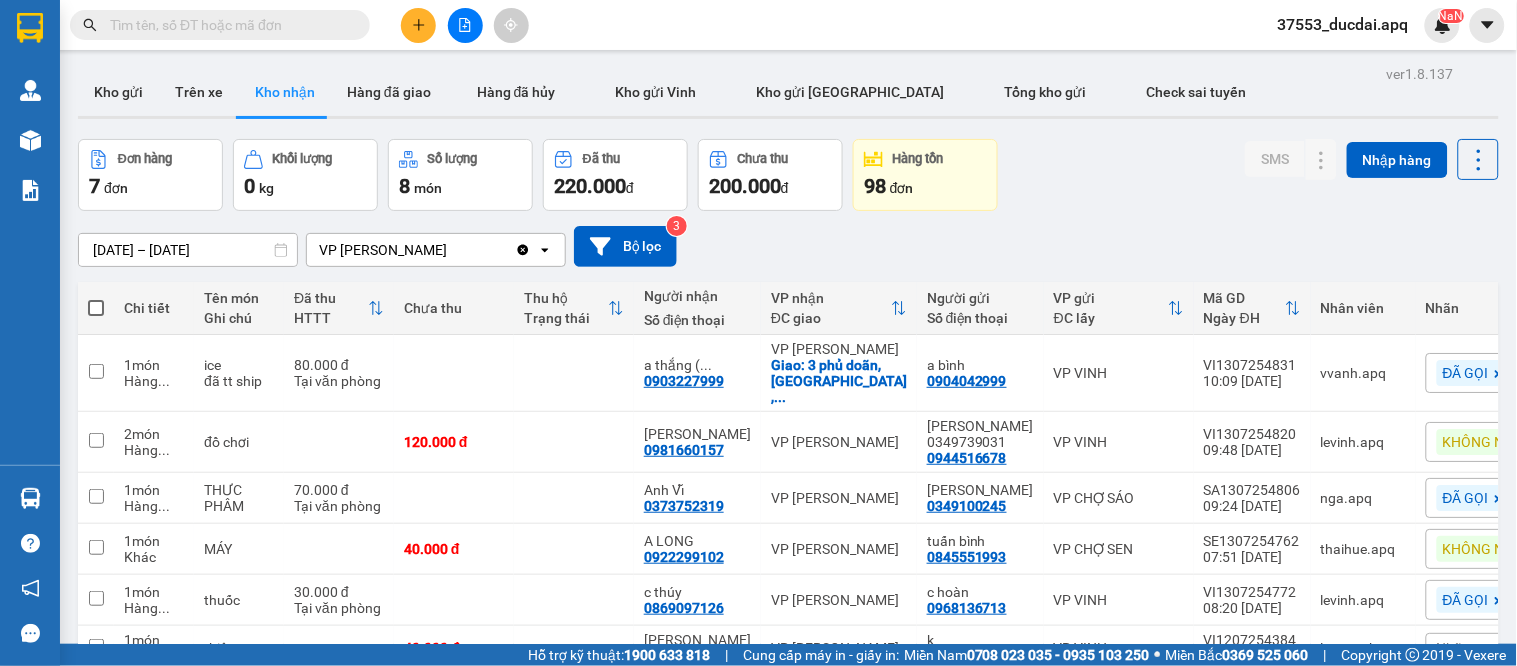 click at bounding box center (418, 25) 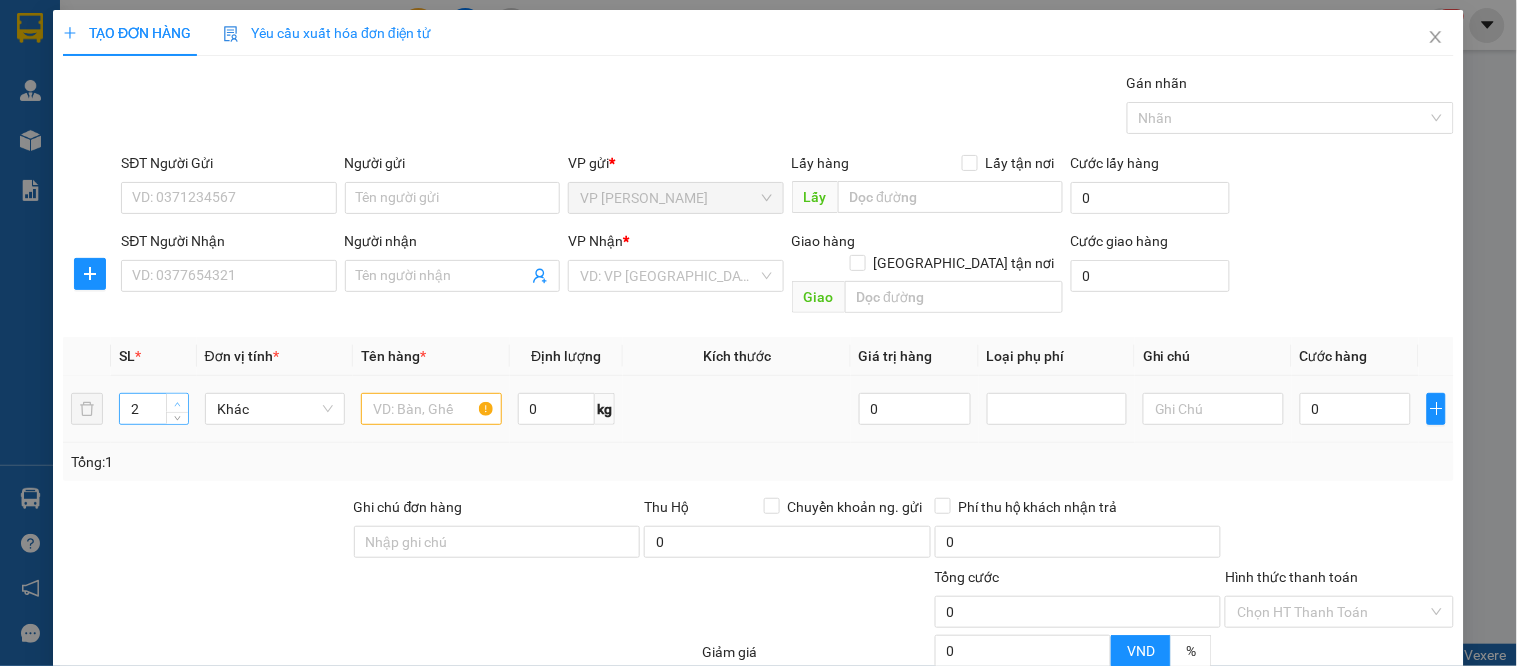 click 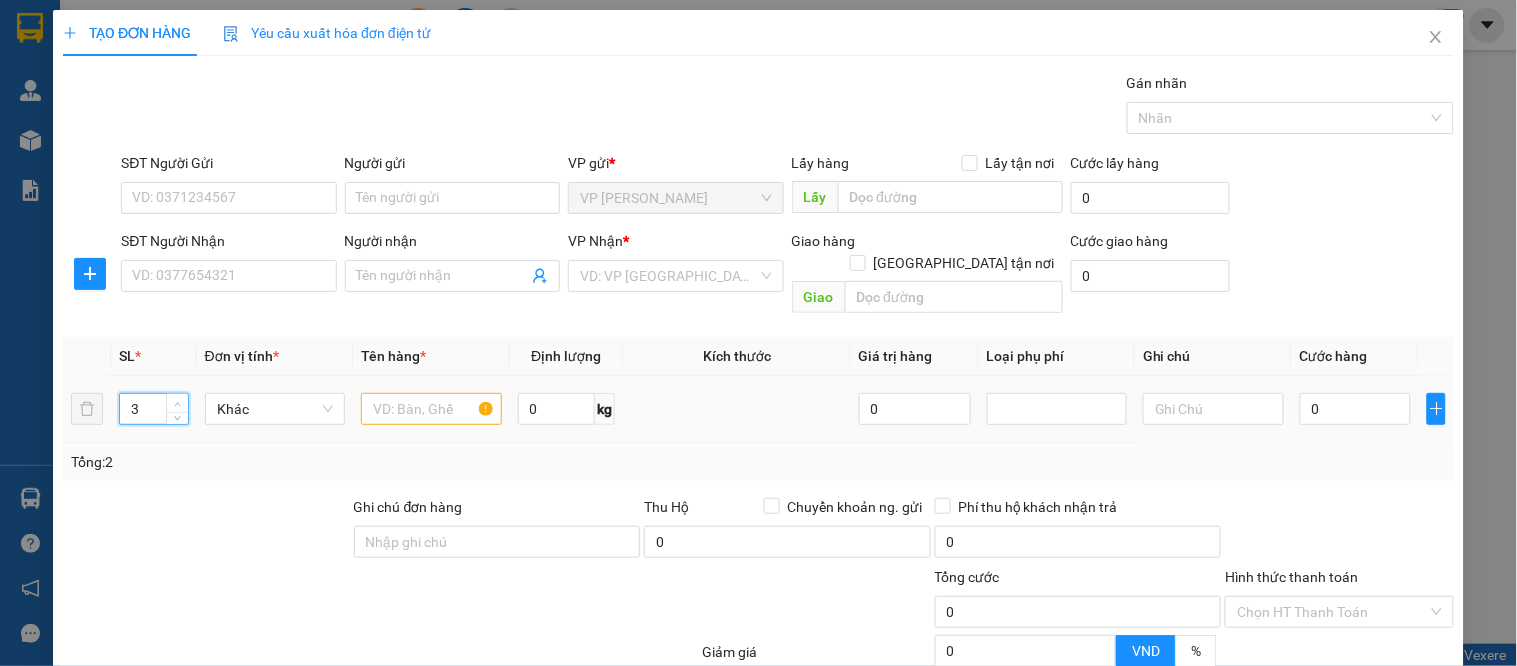 click 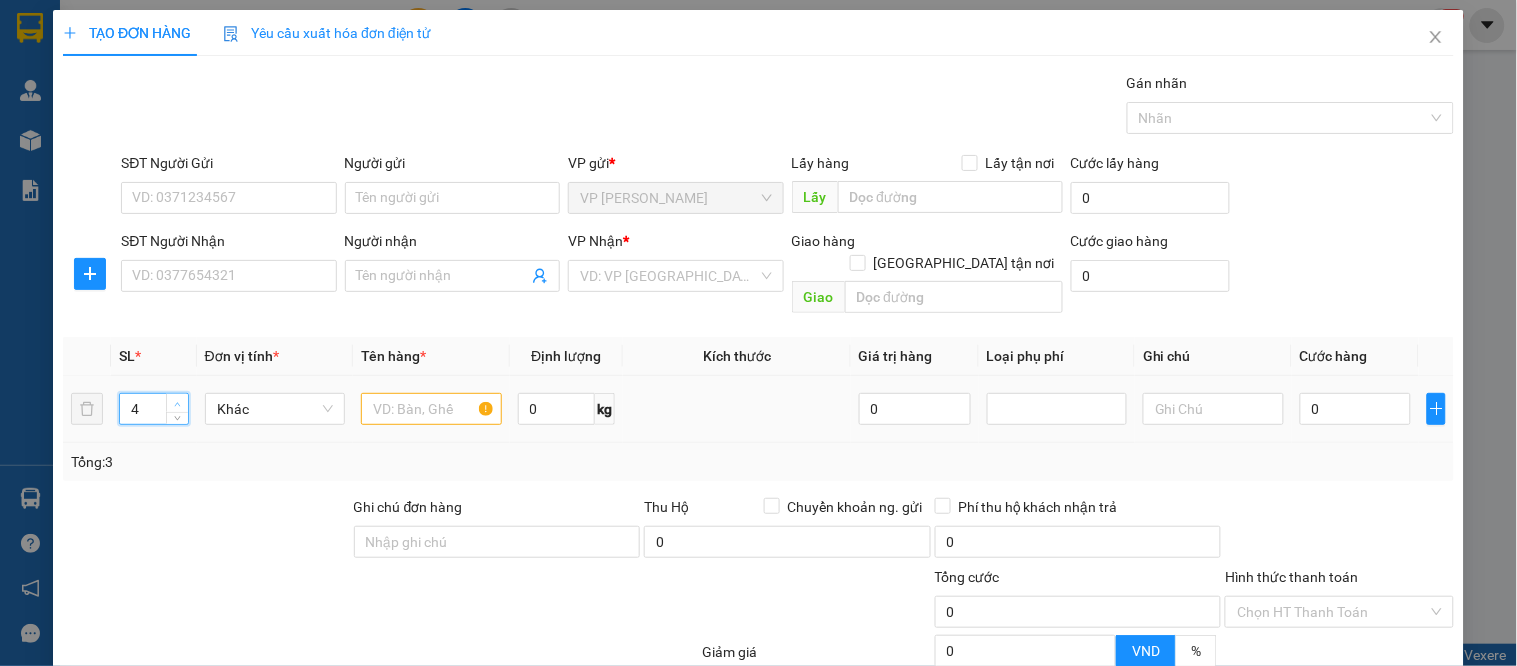 click 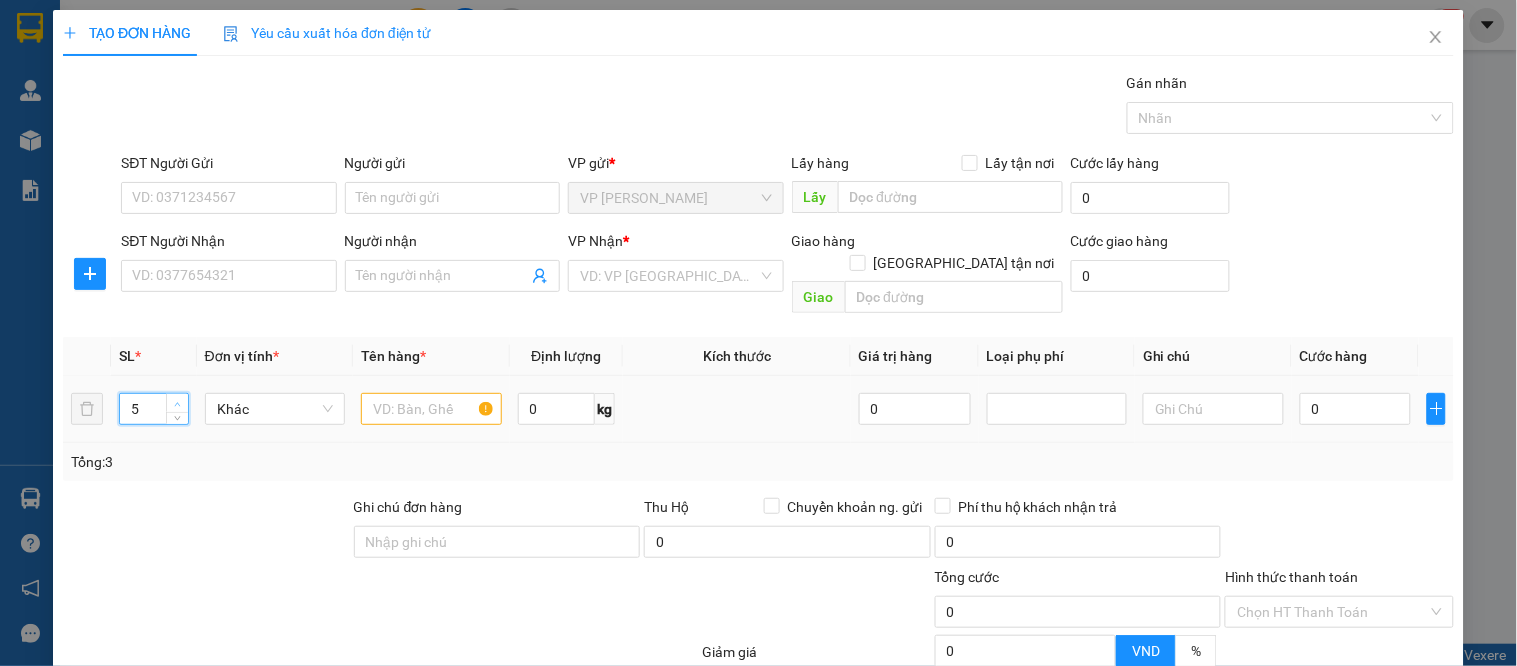 click 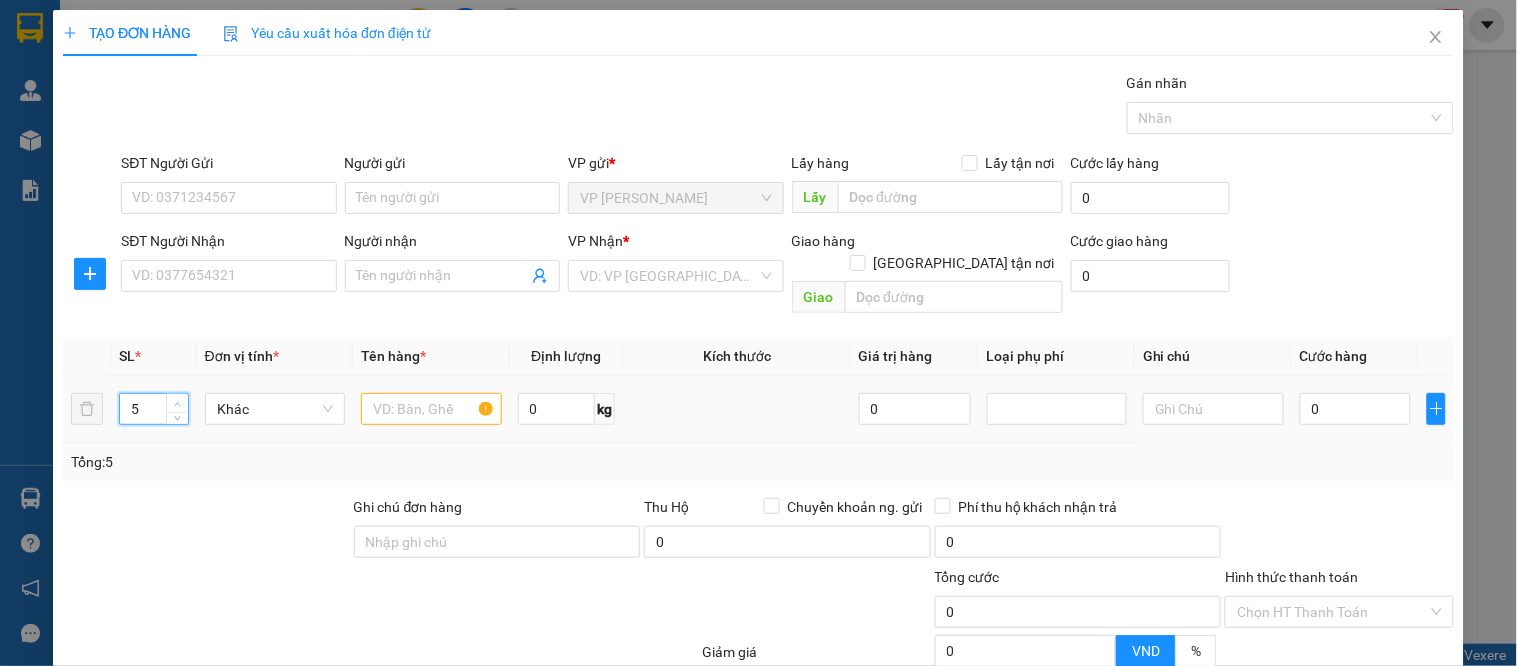type on "6" 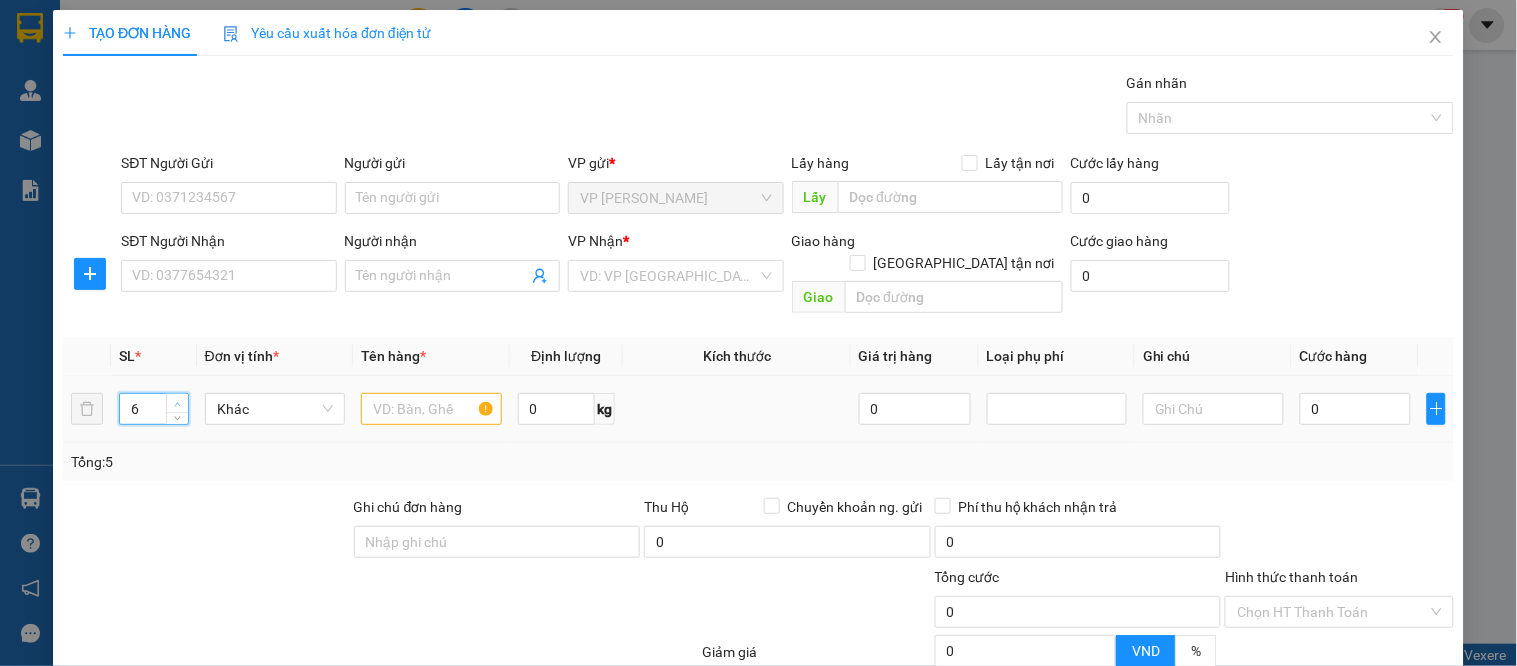 click 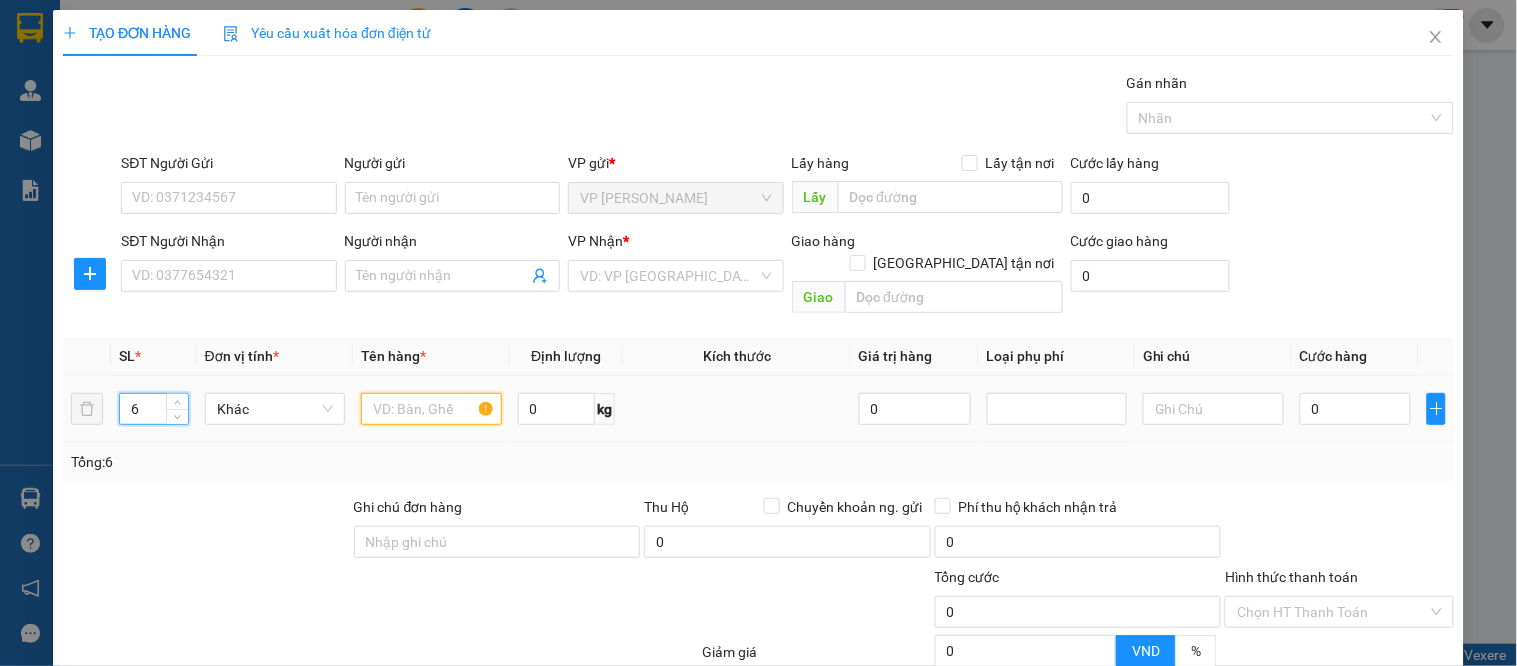 click at bounding box center (431, 409) 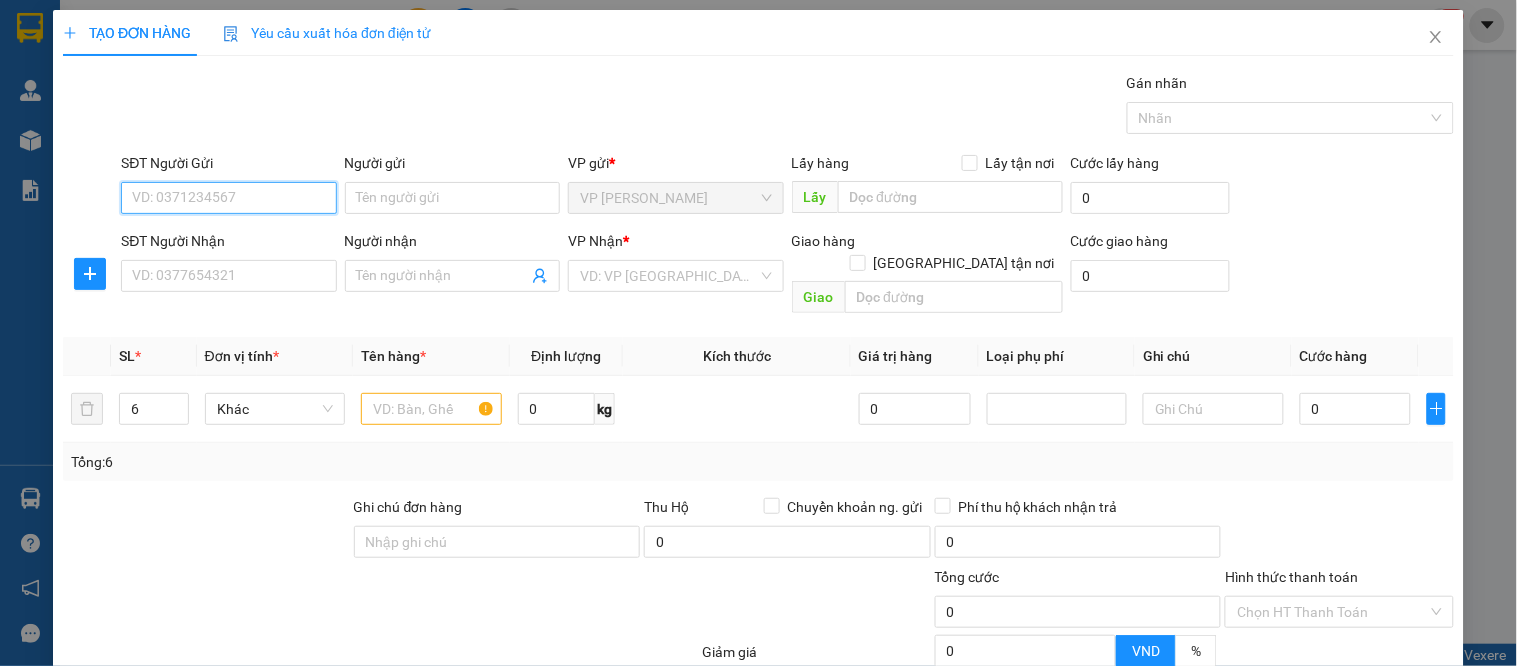 click on "SĐT Người Gửi" at bounding box center (228, 198) 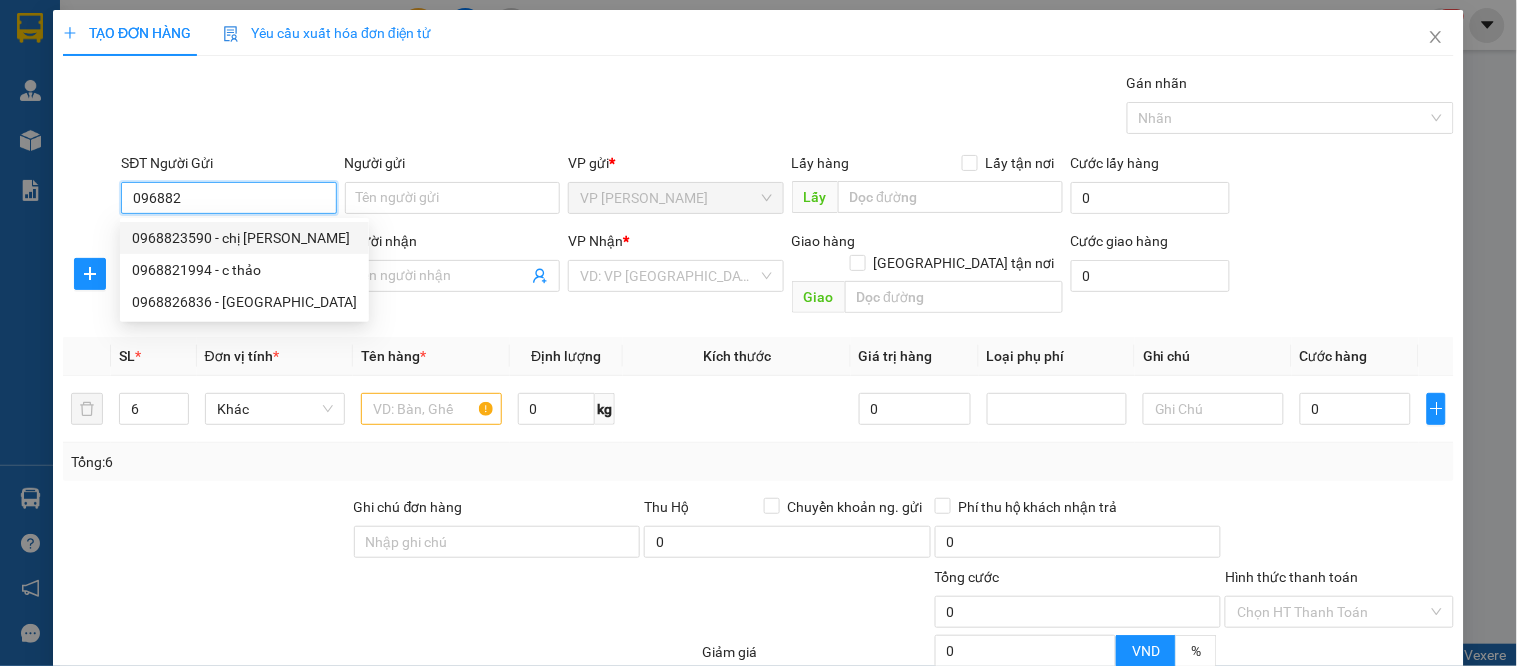 drag, startPoint x: 206, startPoint y: 240, endPoint x: 218, endPoint y: 292, distance: 53.366657 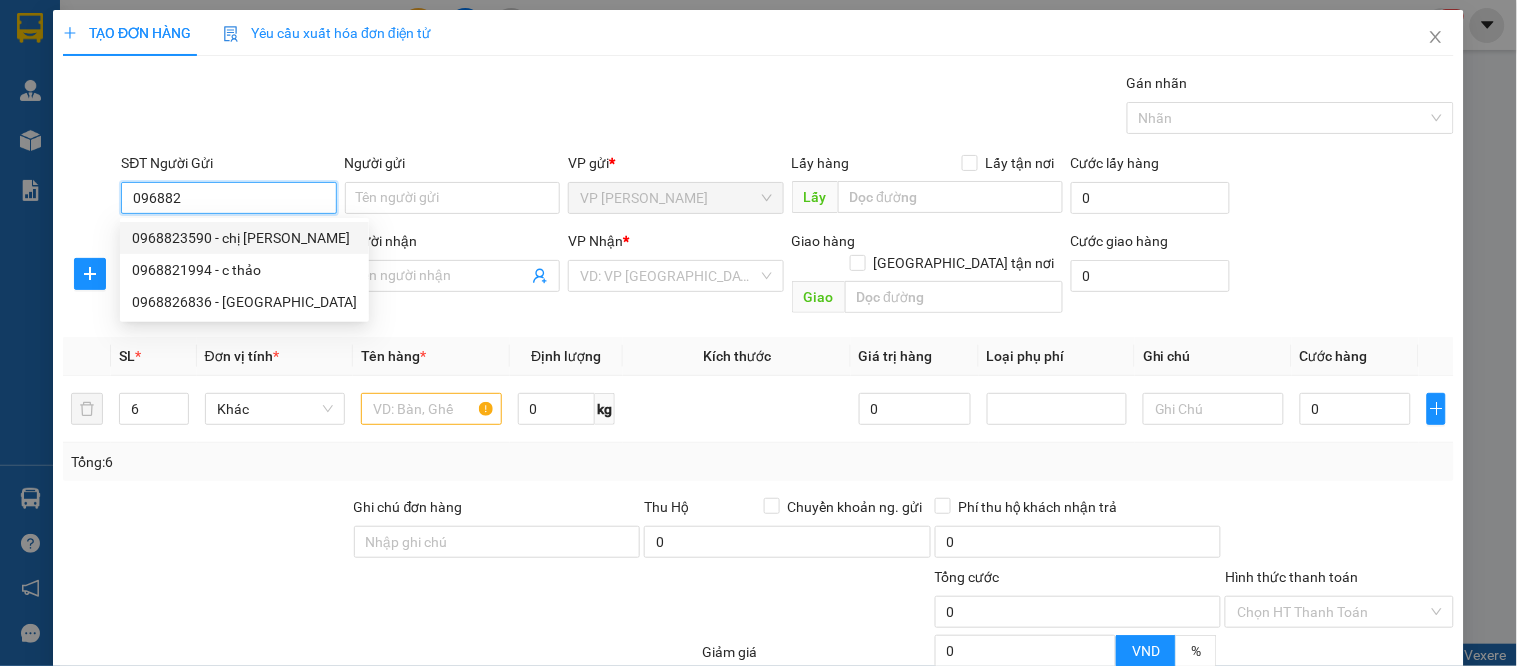 click on "0968823590 - chị [PERSON_NAME]" at bounding box center (244, 238) 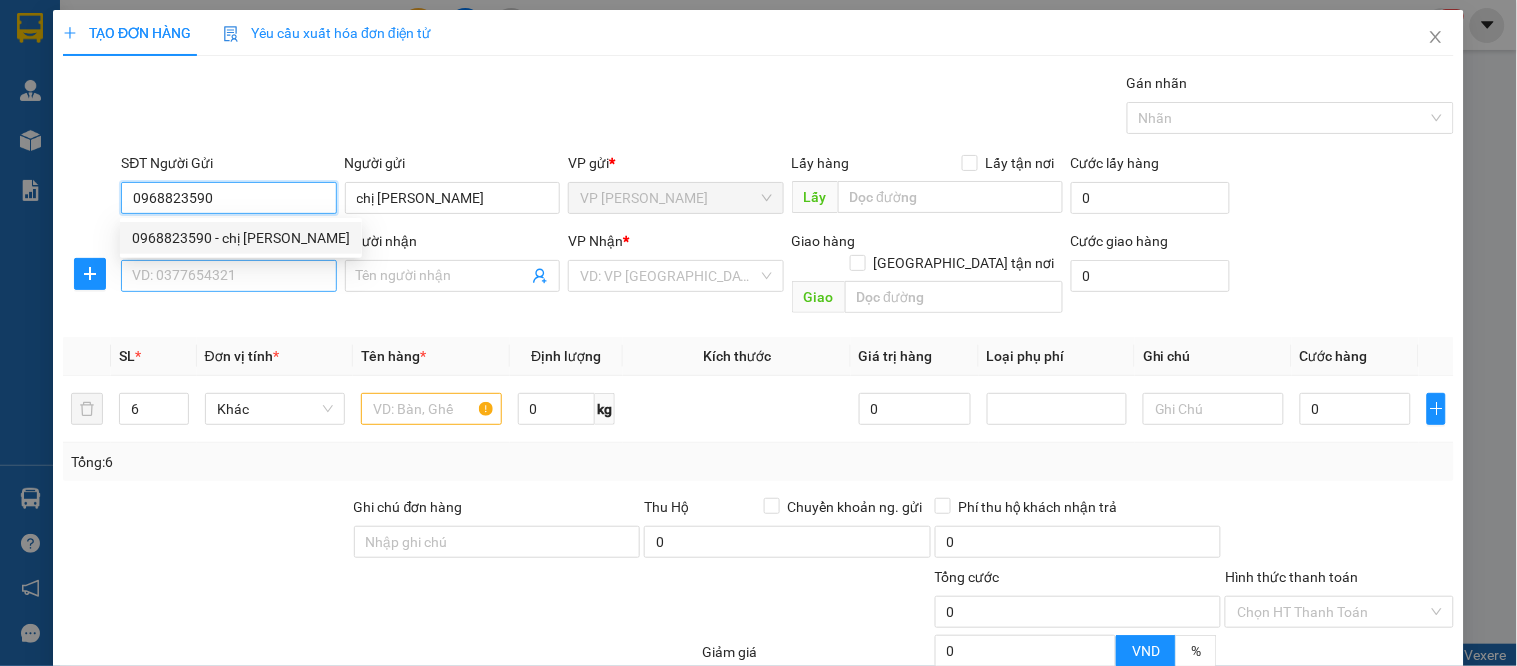type on "0968823590" 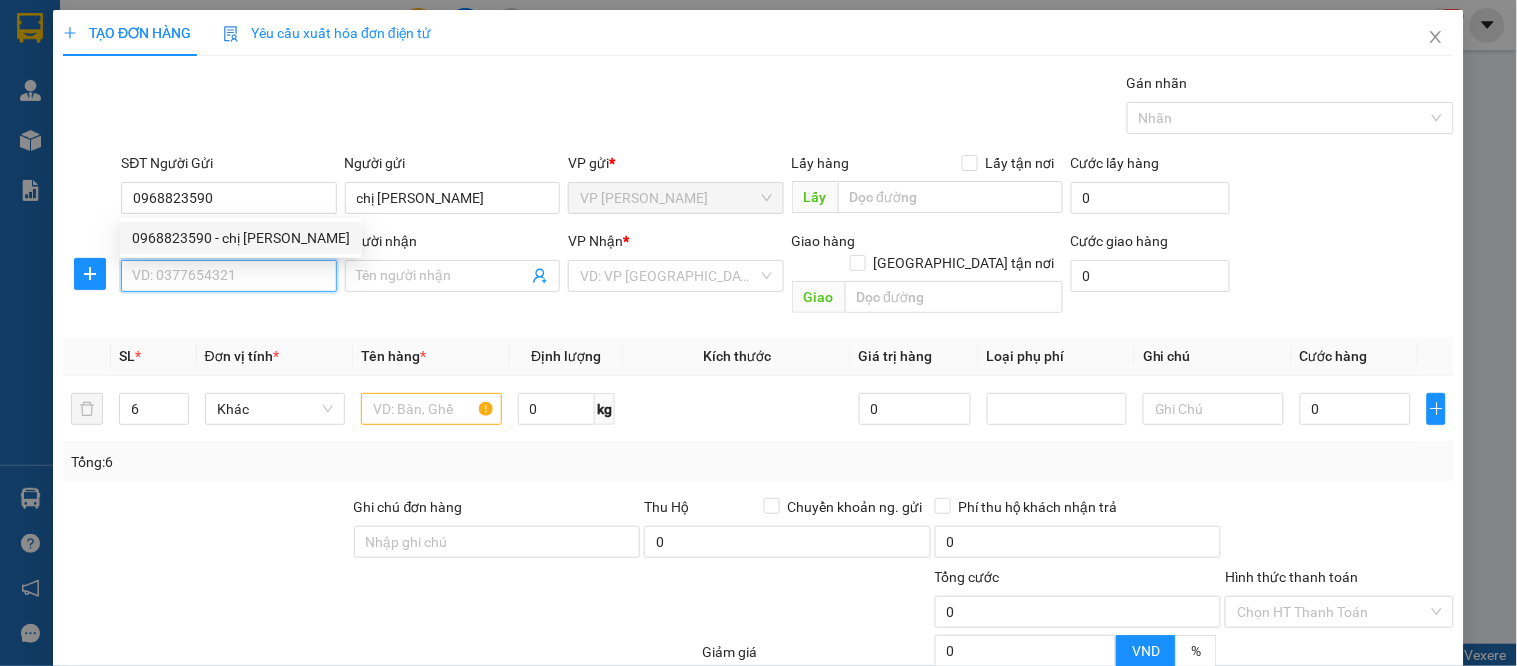 click on "SĐT Người Nhận" at bounding box center (228, 276) 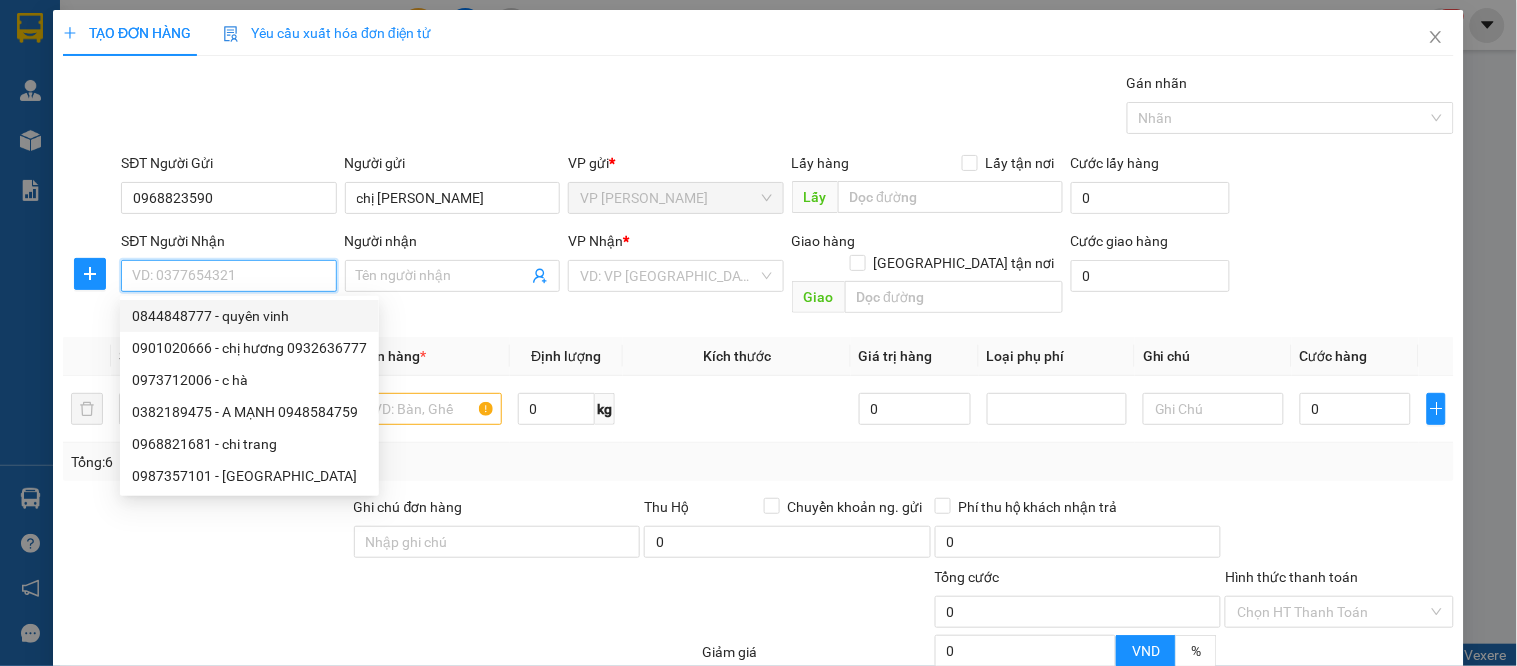 click on "0844848777 - quyên vinh" at bounding box center (249, 316) 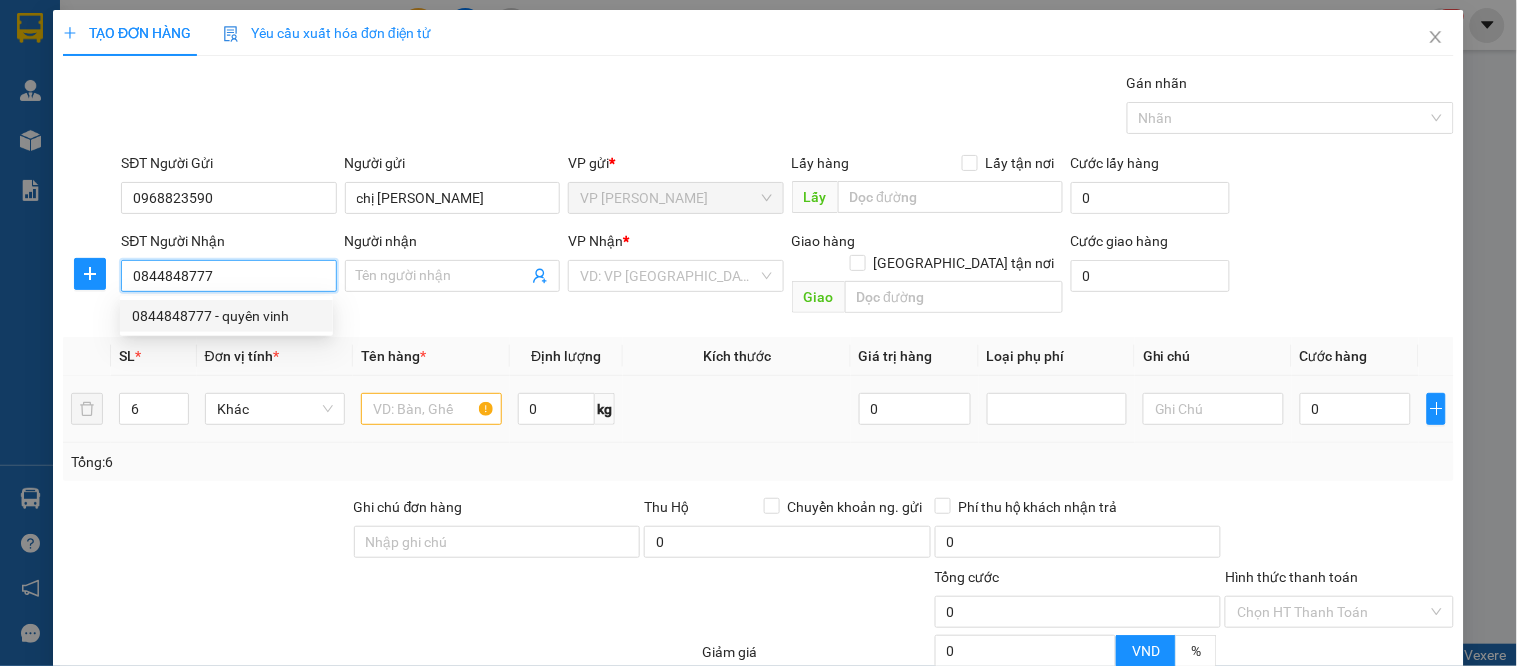 type on "quyên vinh" 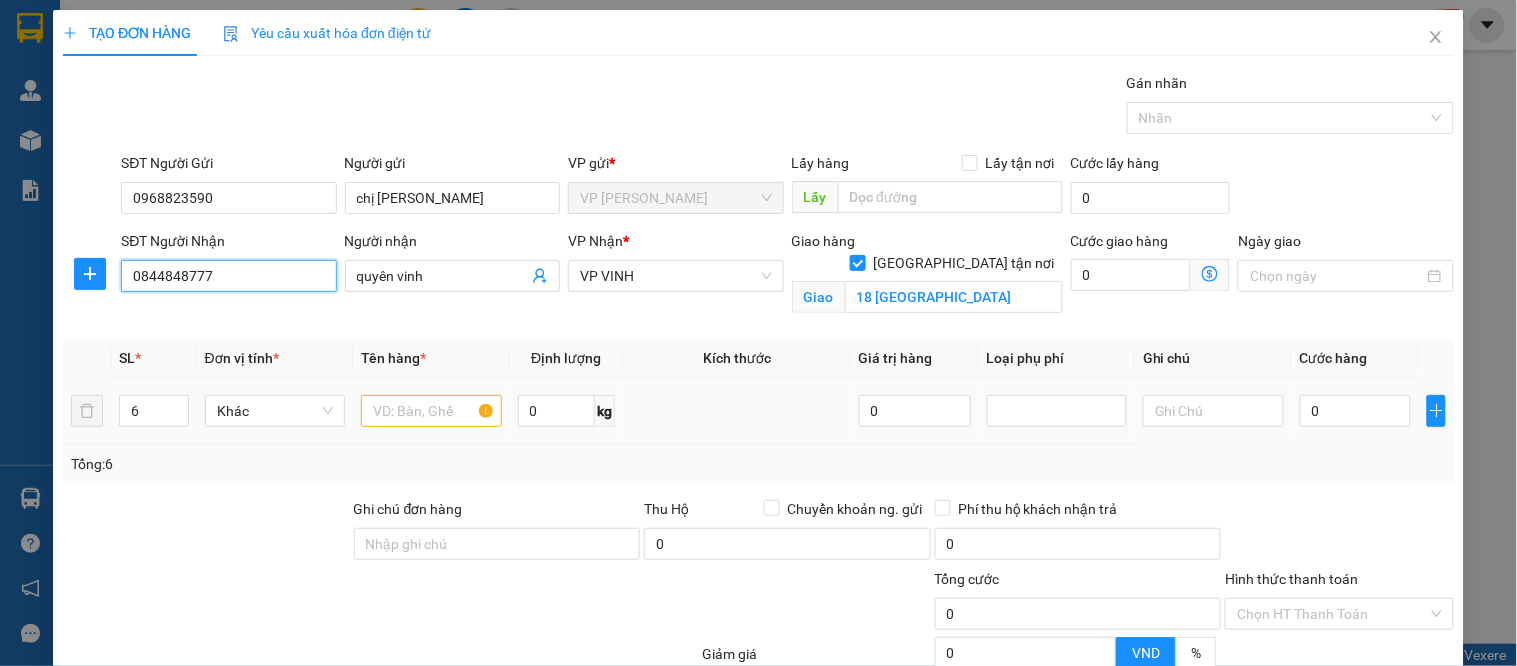 type on "10" 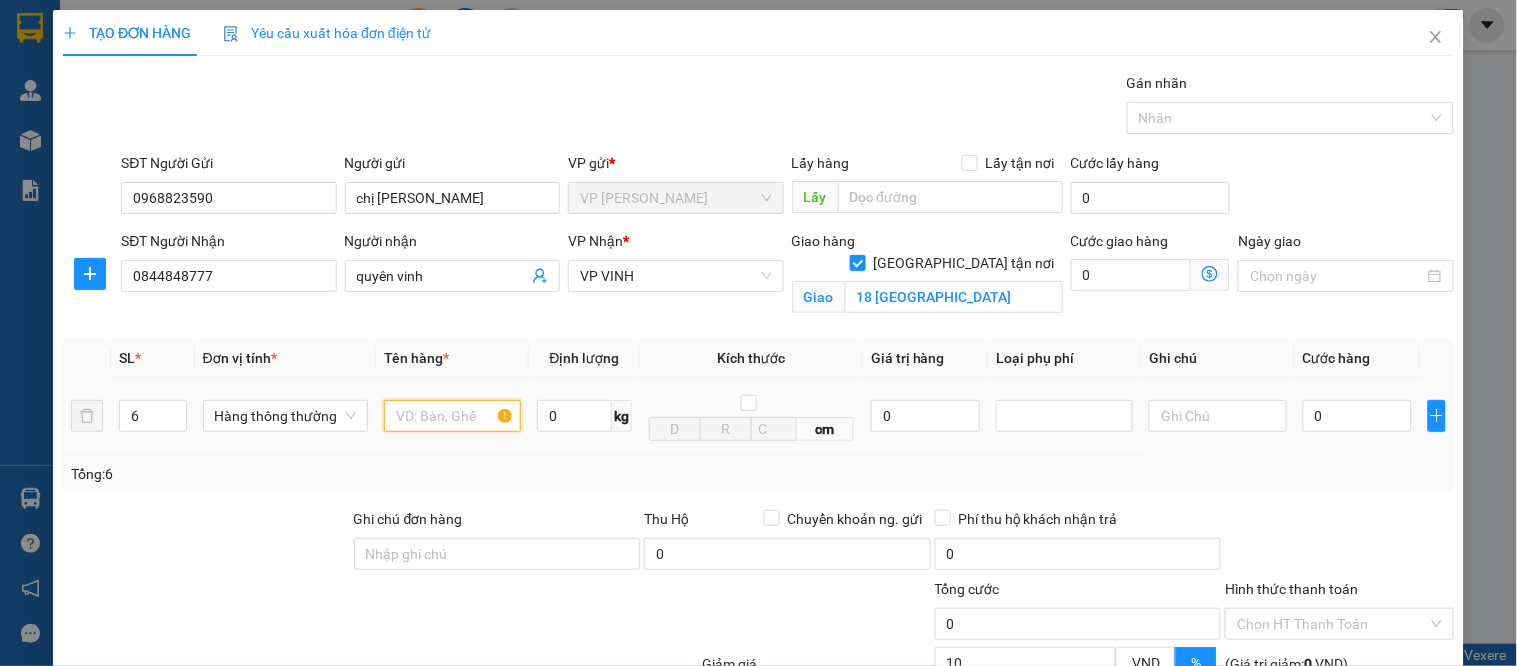 click at bounding box center (452, 416) 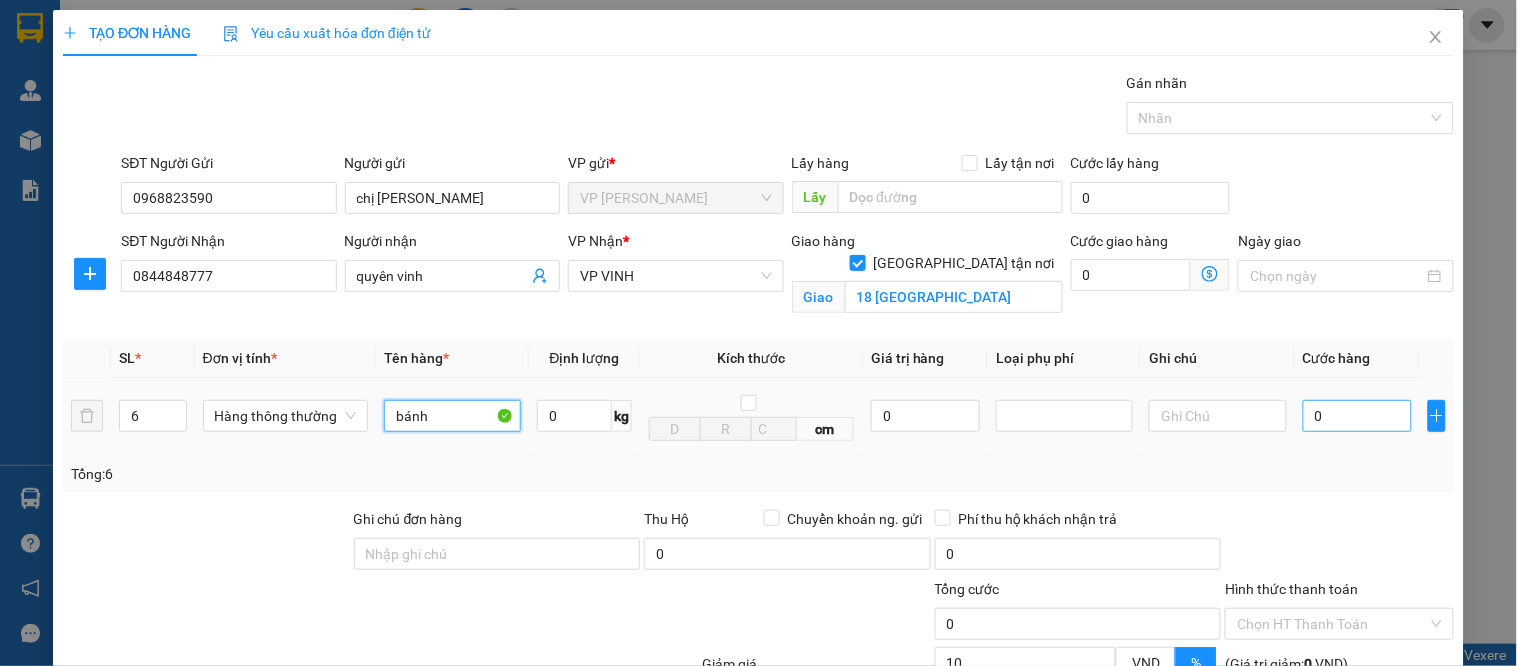 type on "bánh" 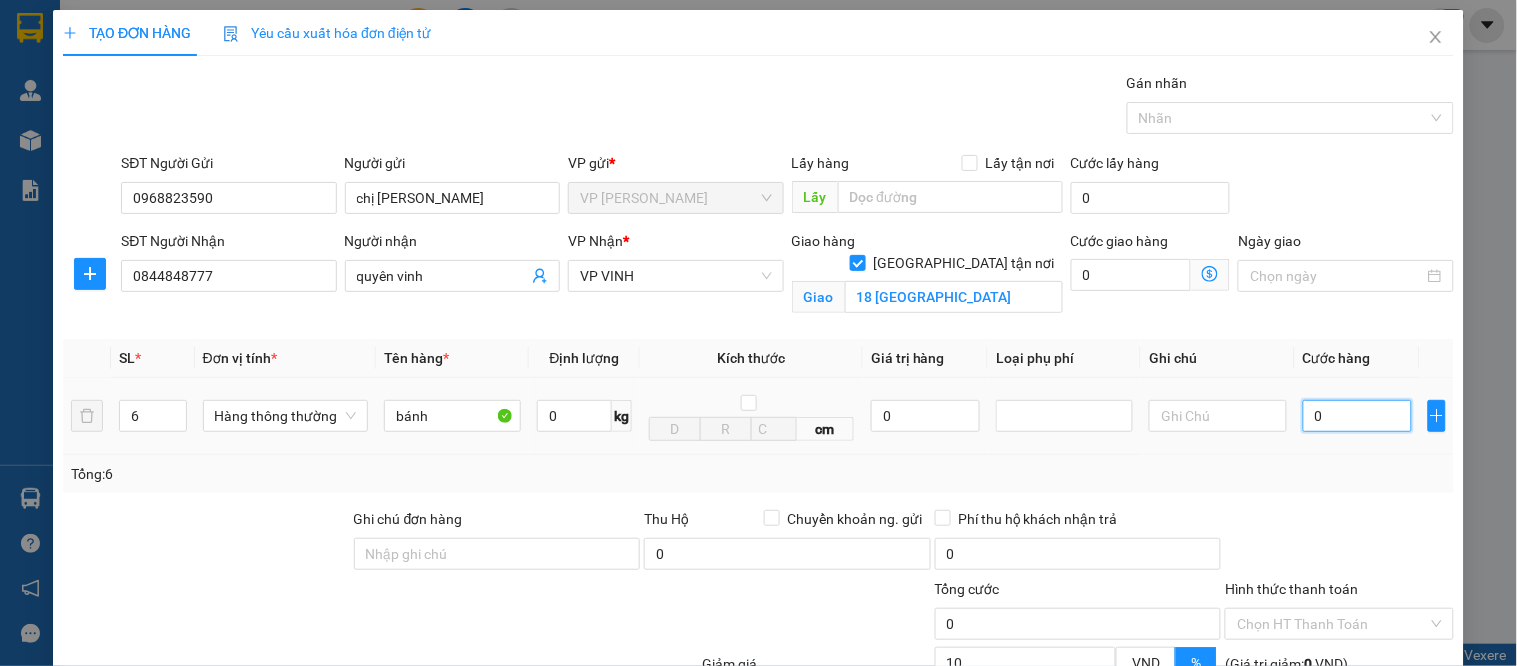 click on "0" at bounding box center [1357, 416] 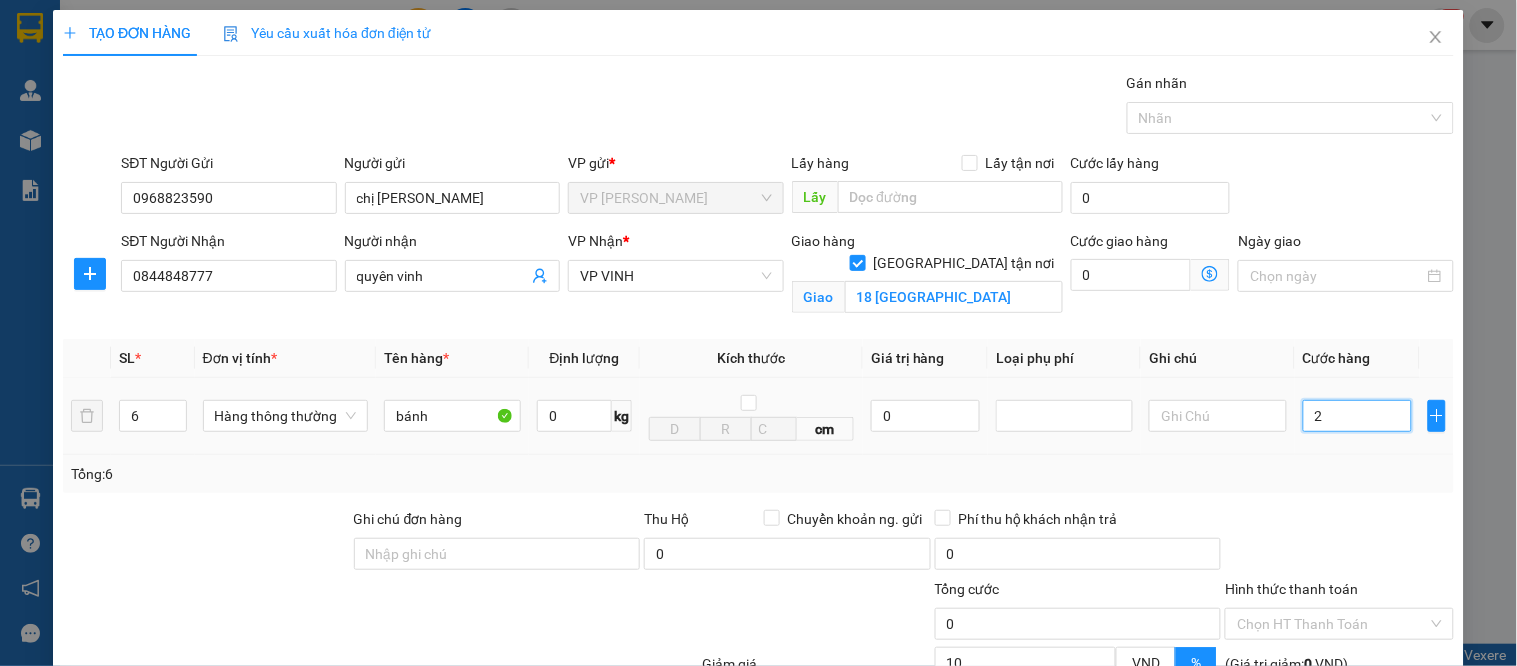 type on "2" 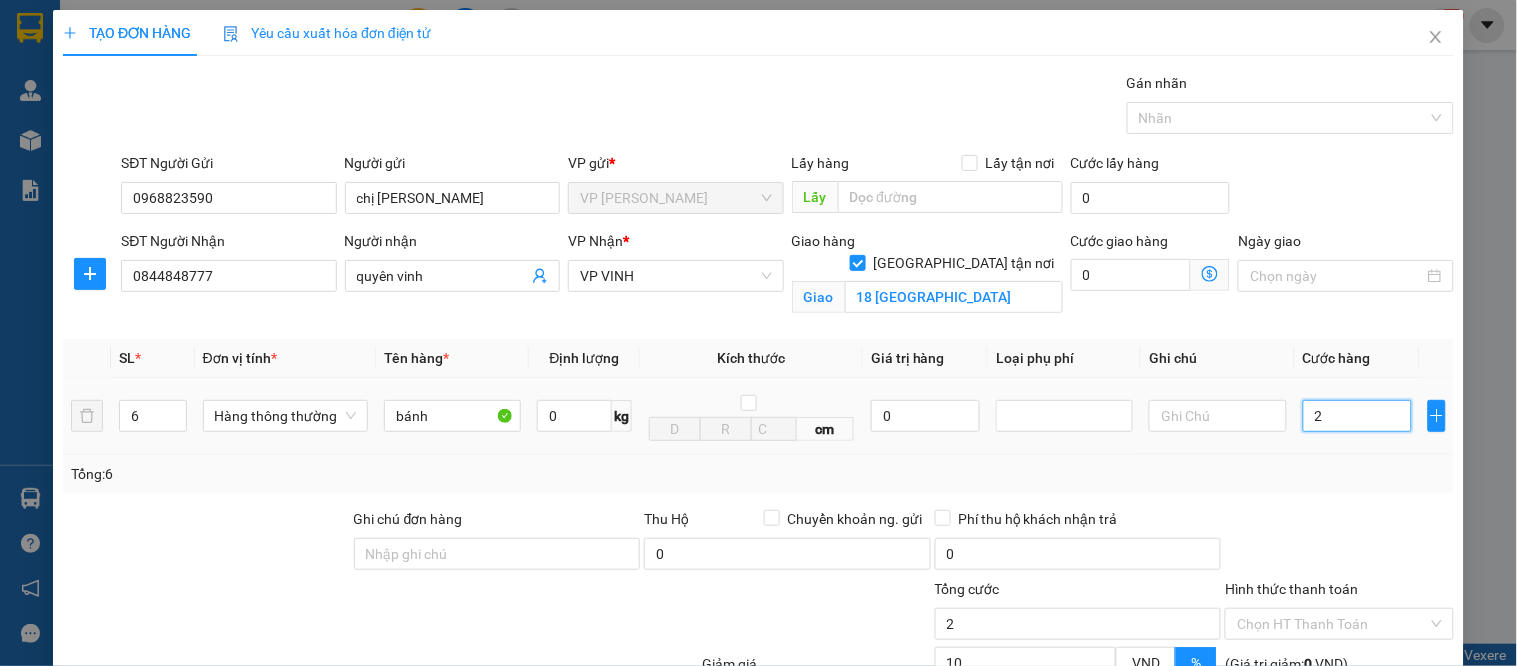 type on "29" 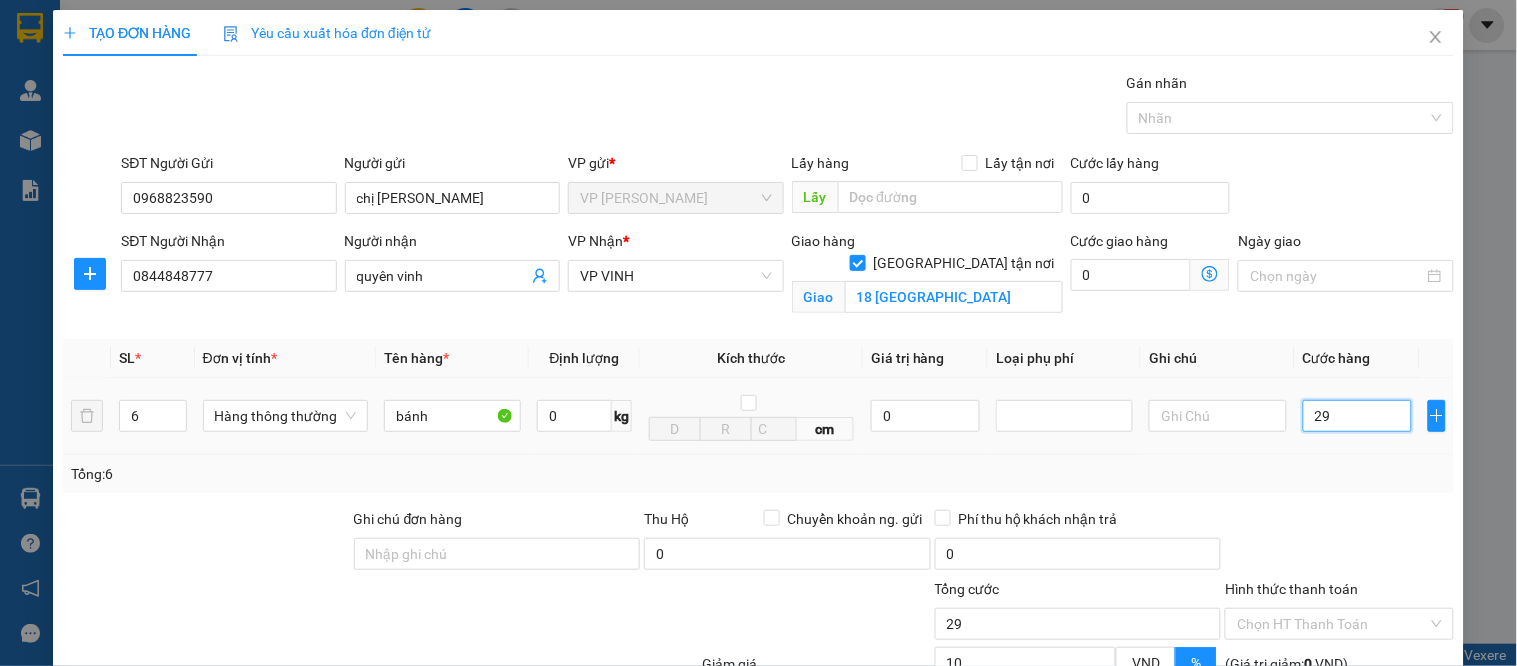 type on "290" 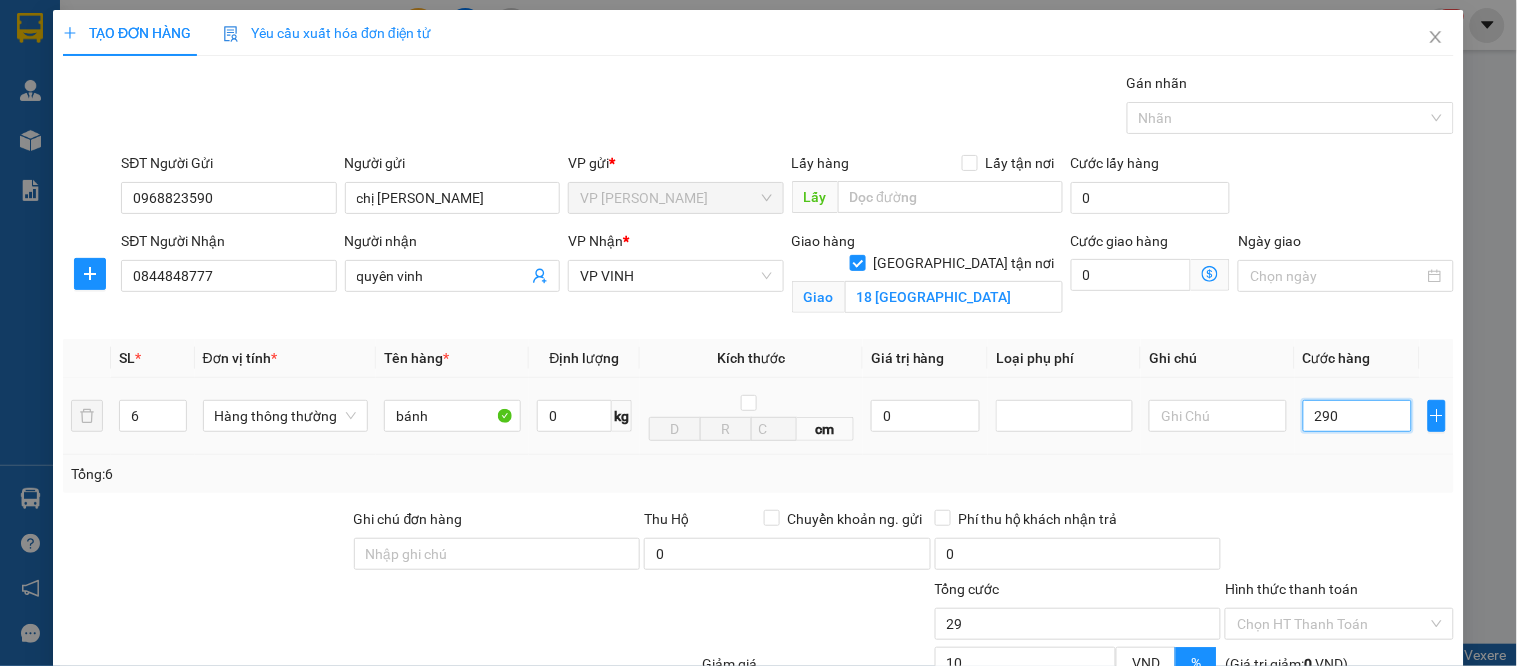 type on "290" 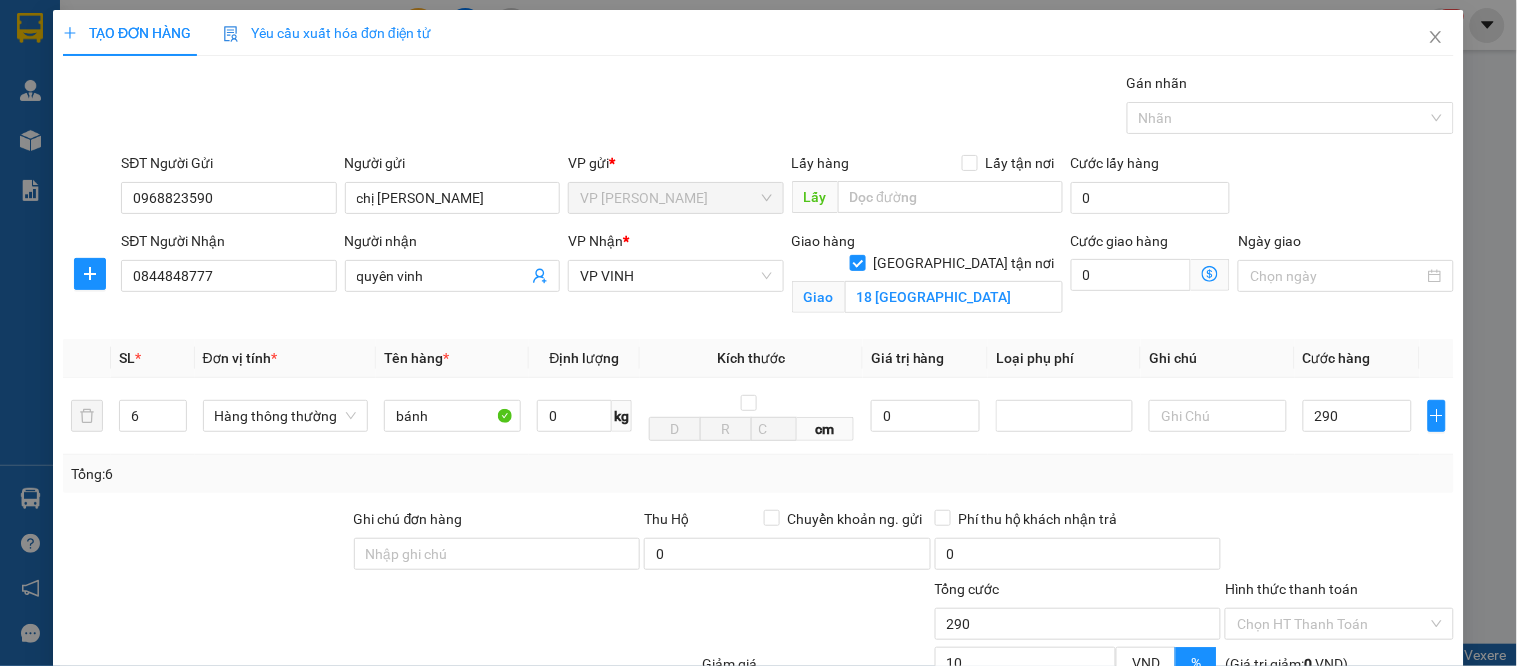 click on "Tổng:  6" at bounding box center (758, 474) 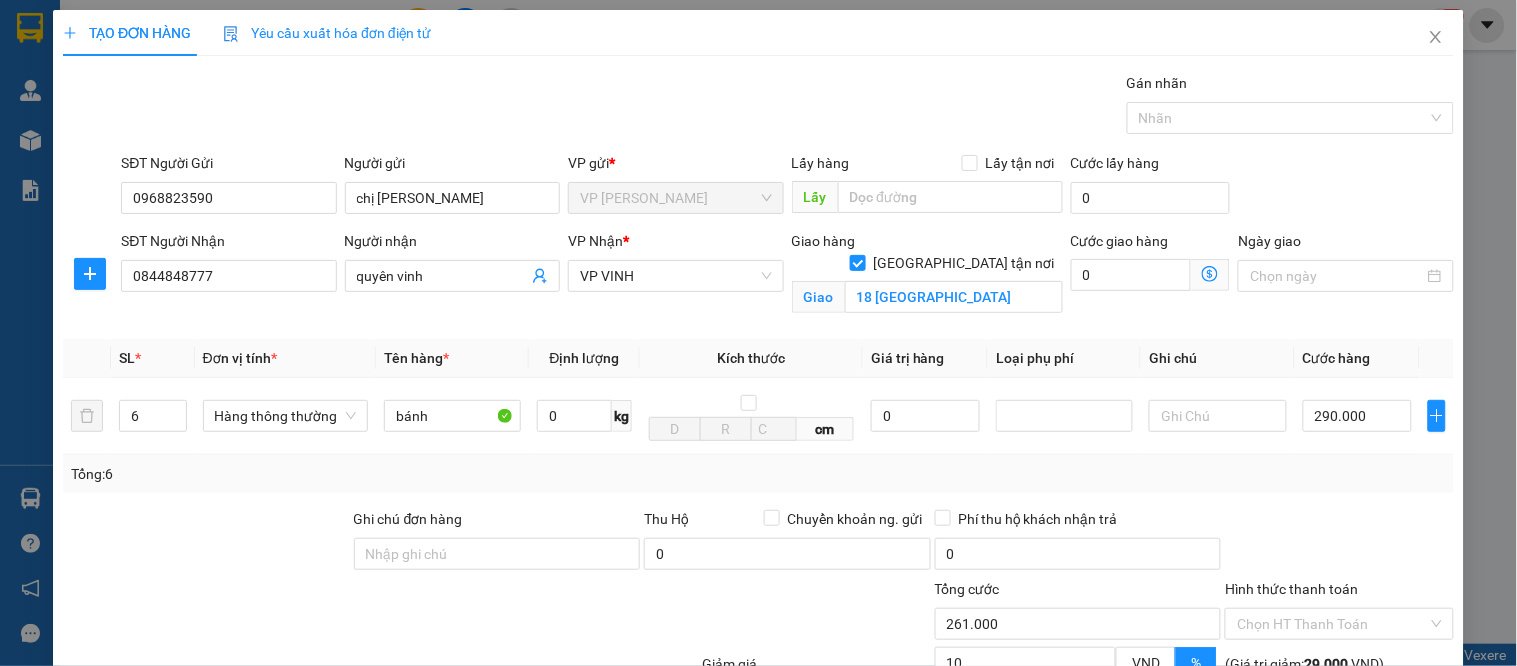 scroll, scrollTop: 210, scrollLeft: 0, axis: vertical 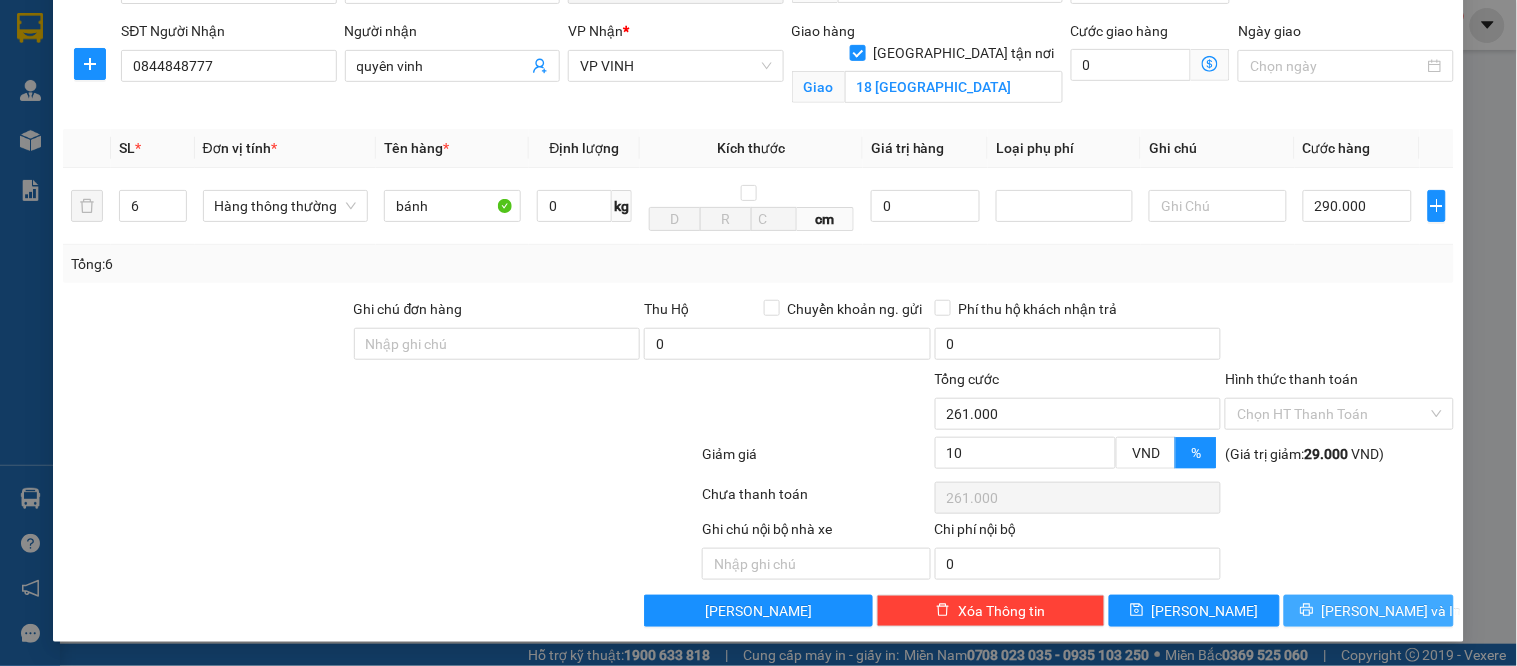 click on "[PERSON_NAME] và In" at bounding box center [1392, 611] 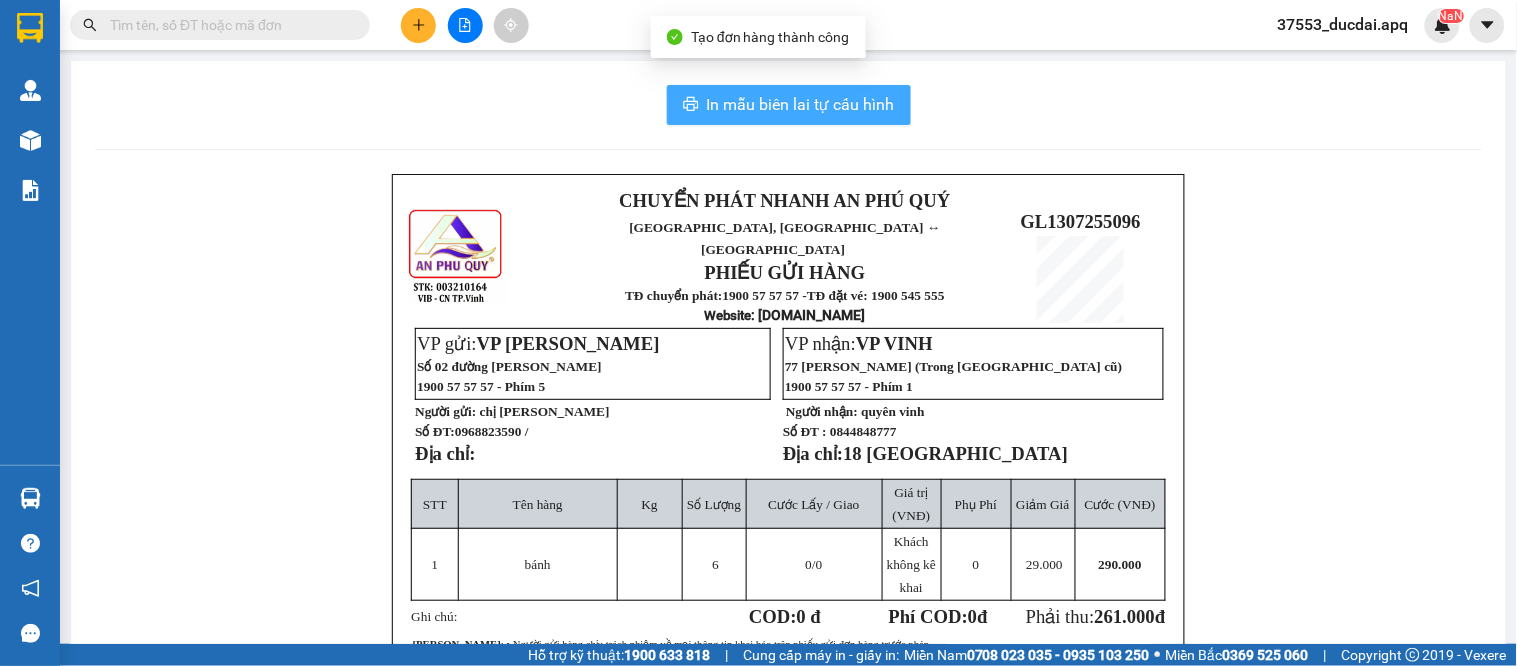 click on "In mẫu biên lai tự cấu hình" at bounding box center [801, 104] 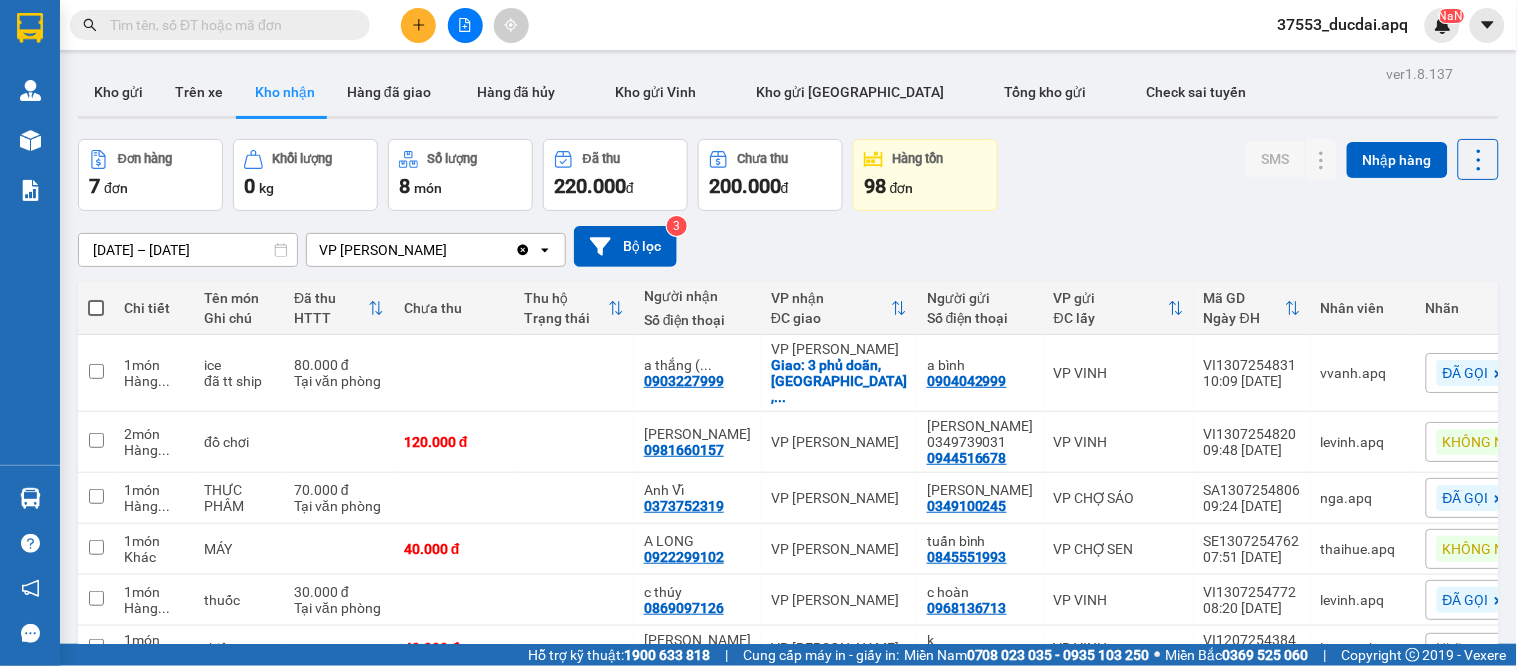 click on "[DATE] – [DATE] Press the down arrow key to interact with the calendar and select a date. Press the escape button to close the calendar. Selected date range is from [DATE] to [DATE]. VP GIA LÂM Clear value open Bộ lọc 3" at bounding box center [788, 246] 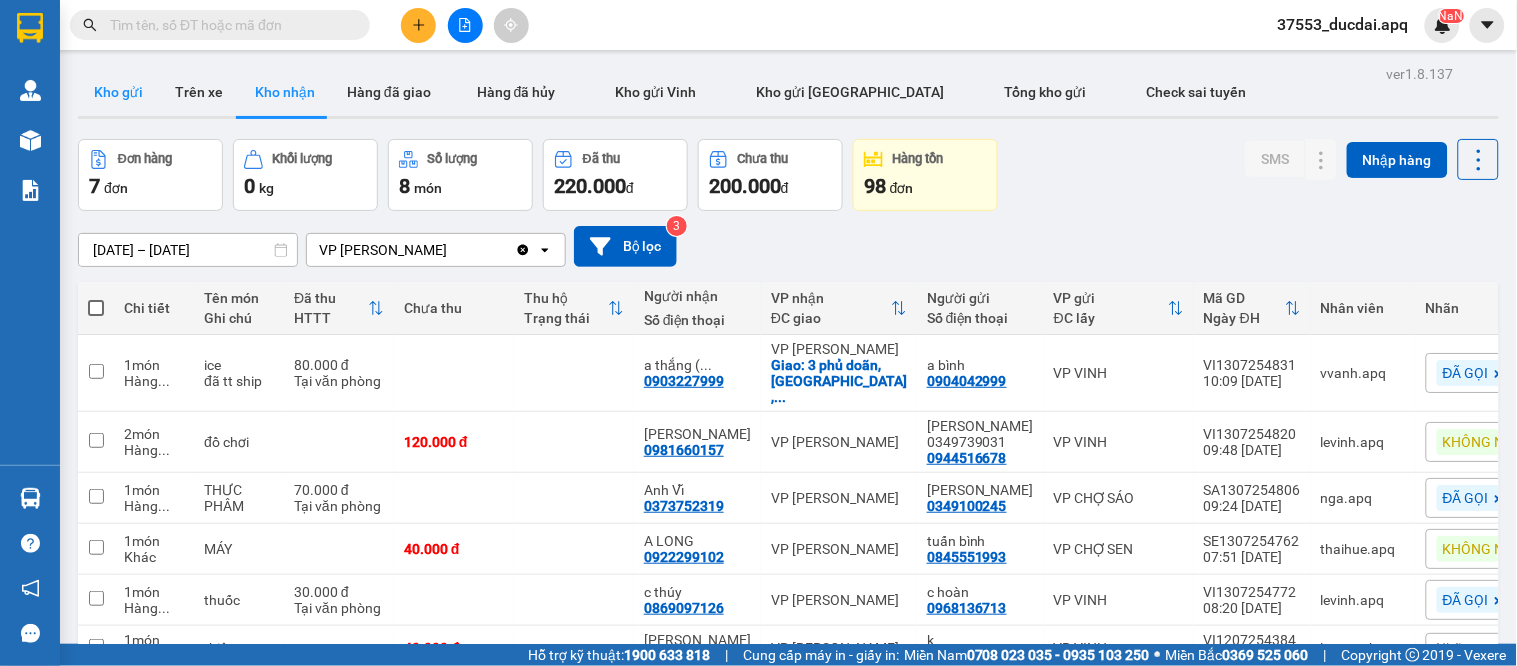 click on "Kho gửi" at bounding box center (118, 92) 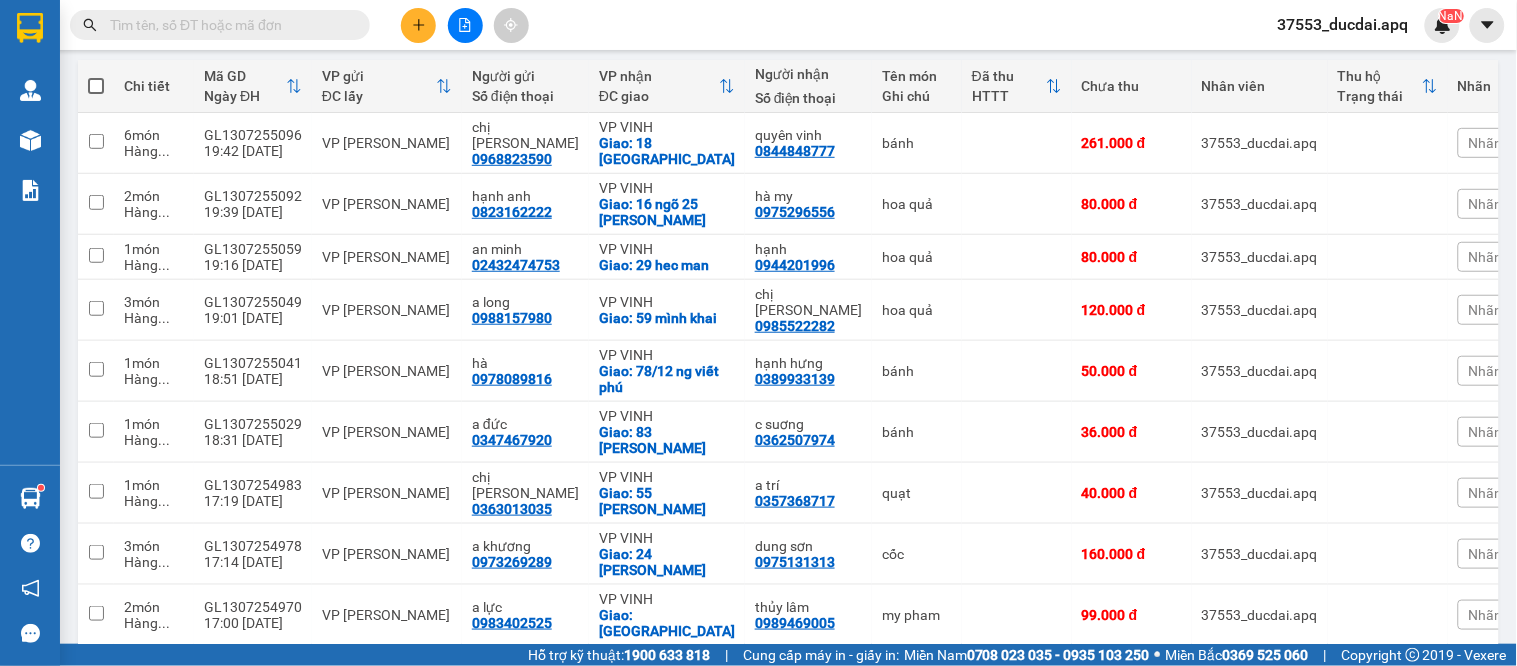 scroll, scrollTop: 0, scrollLeft: 0, axis: both 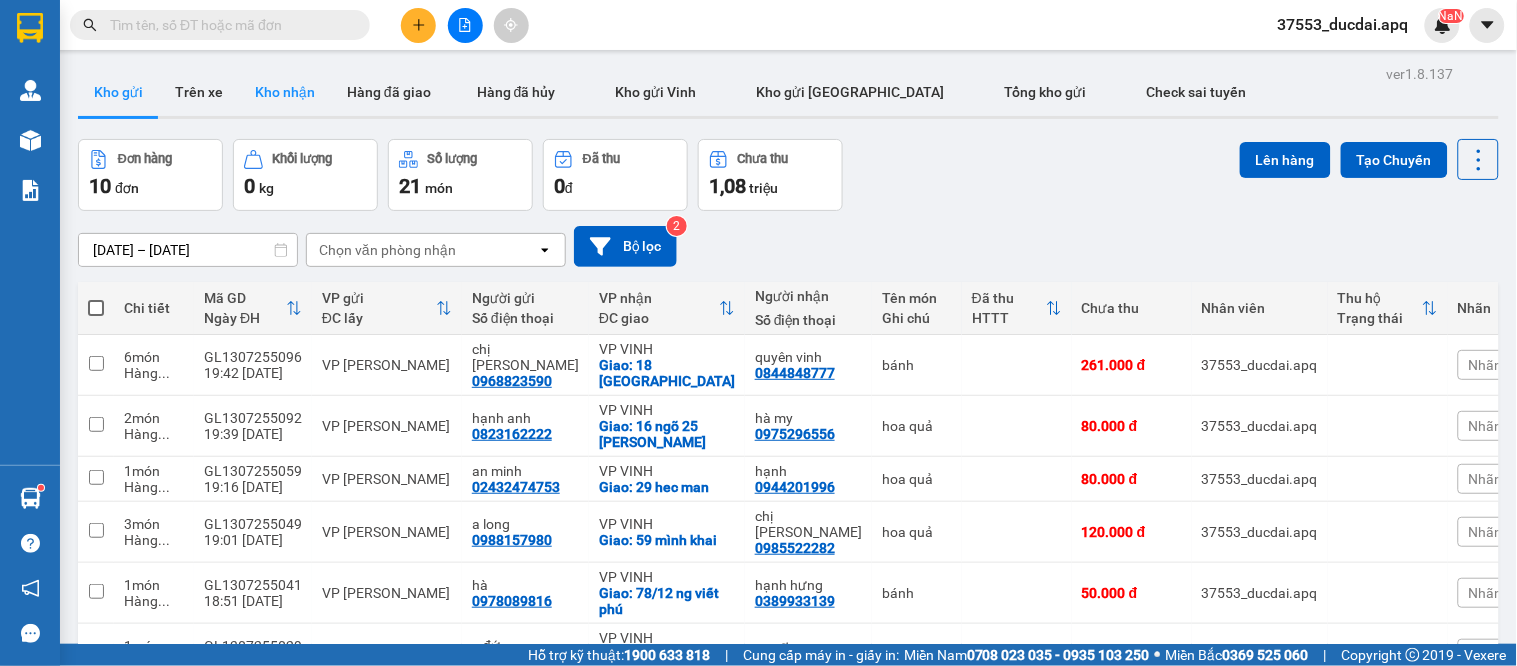 click on "Kho nhận" at bounding box center [285, 92] 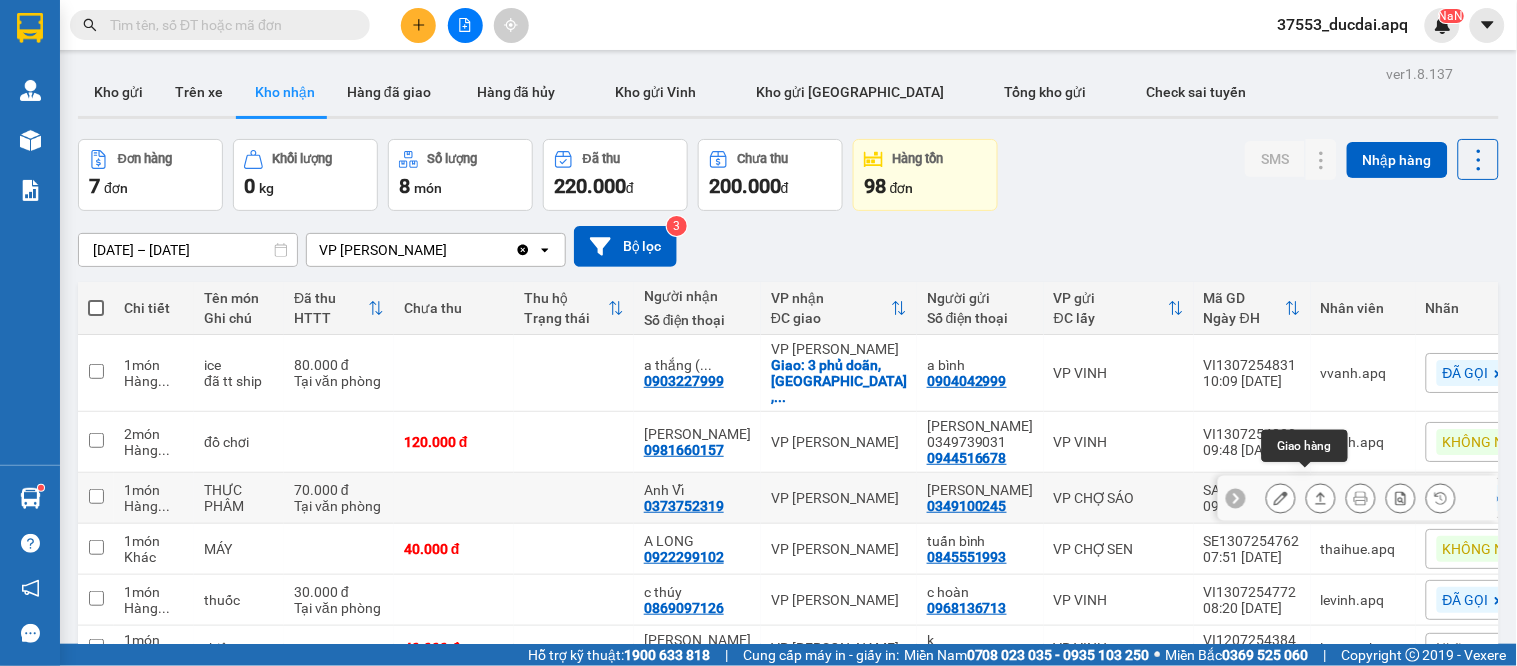 click 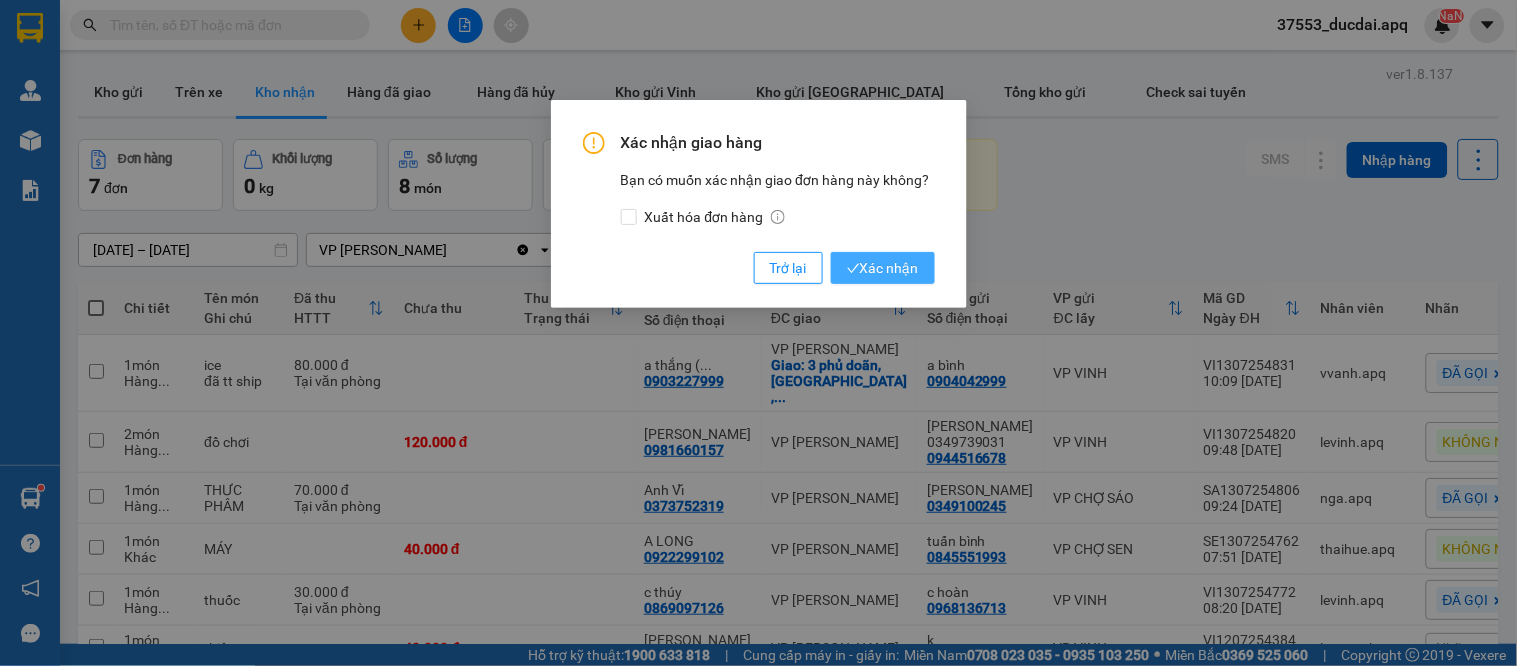 click on "Xác nhận" at bounding box center (883, 268) 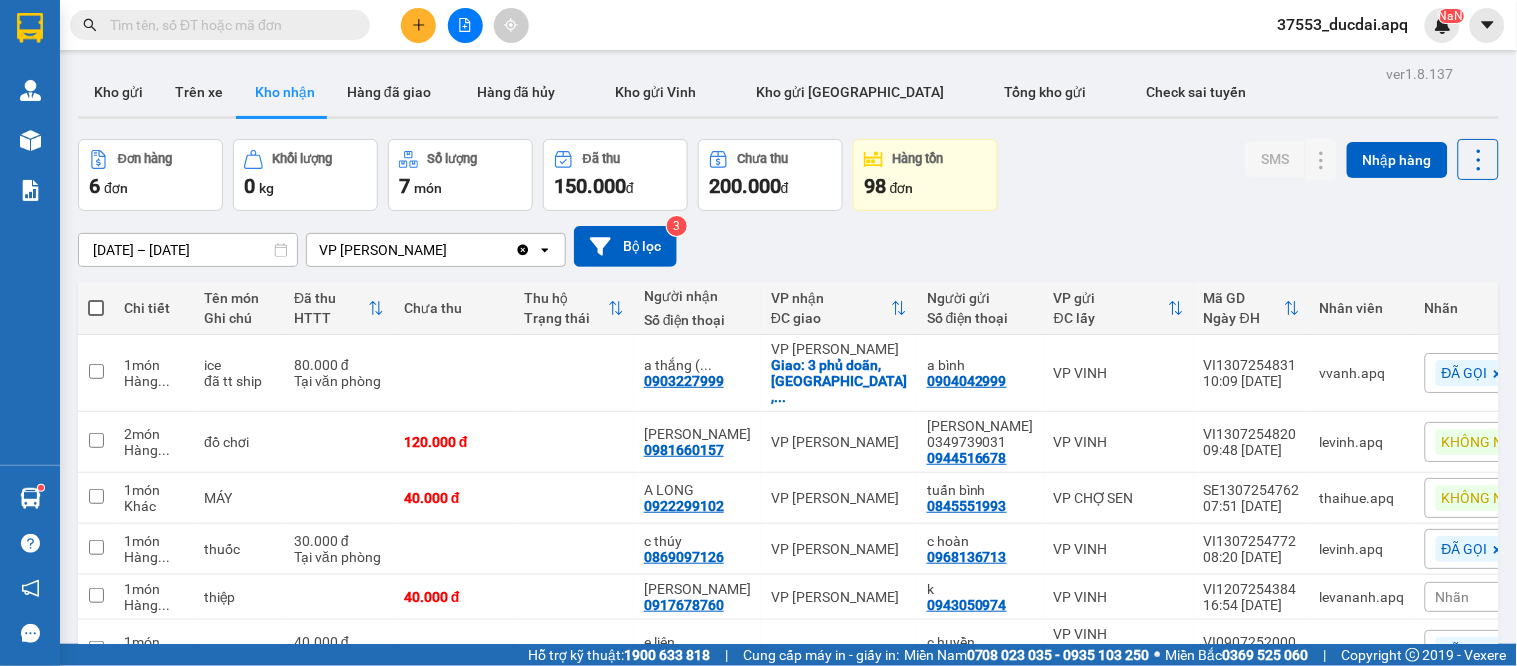 click 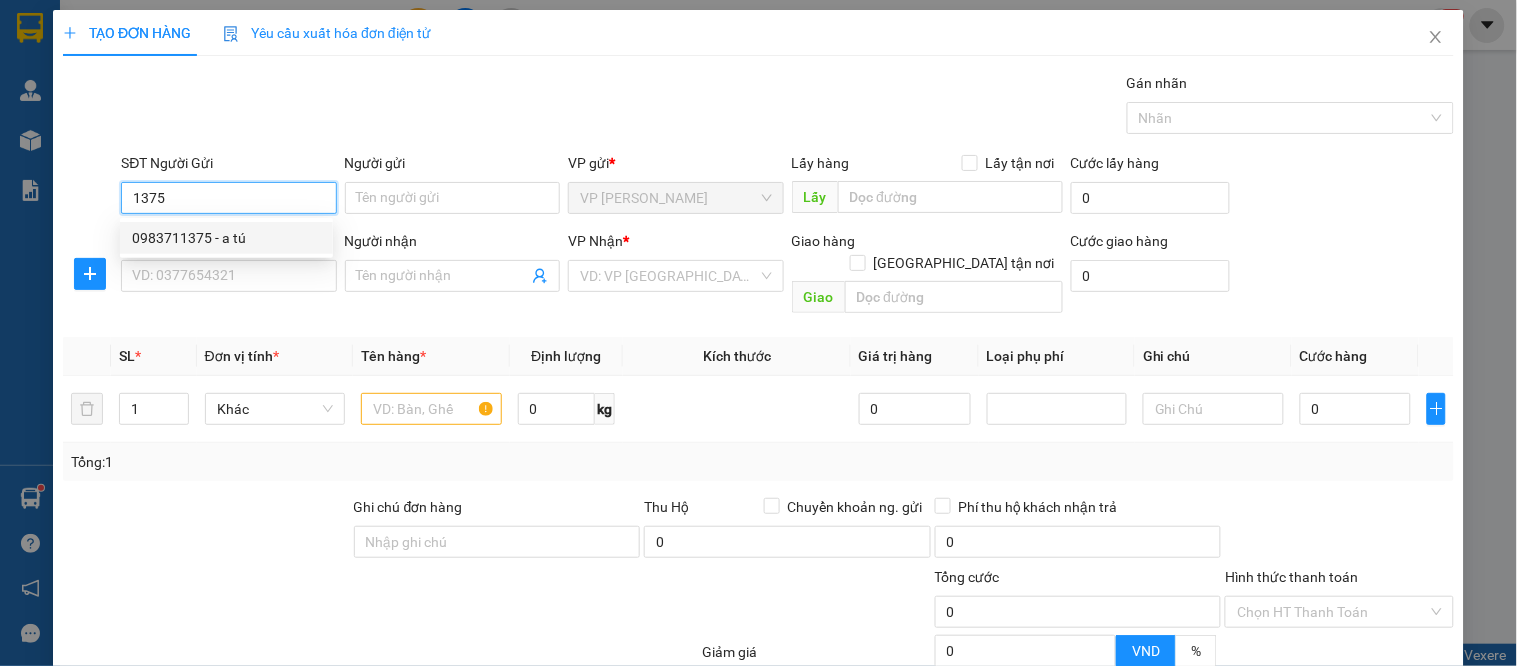 click on "0983711375 - a tú" at bounding box center (226, 238) 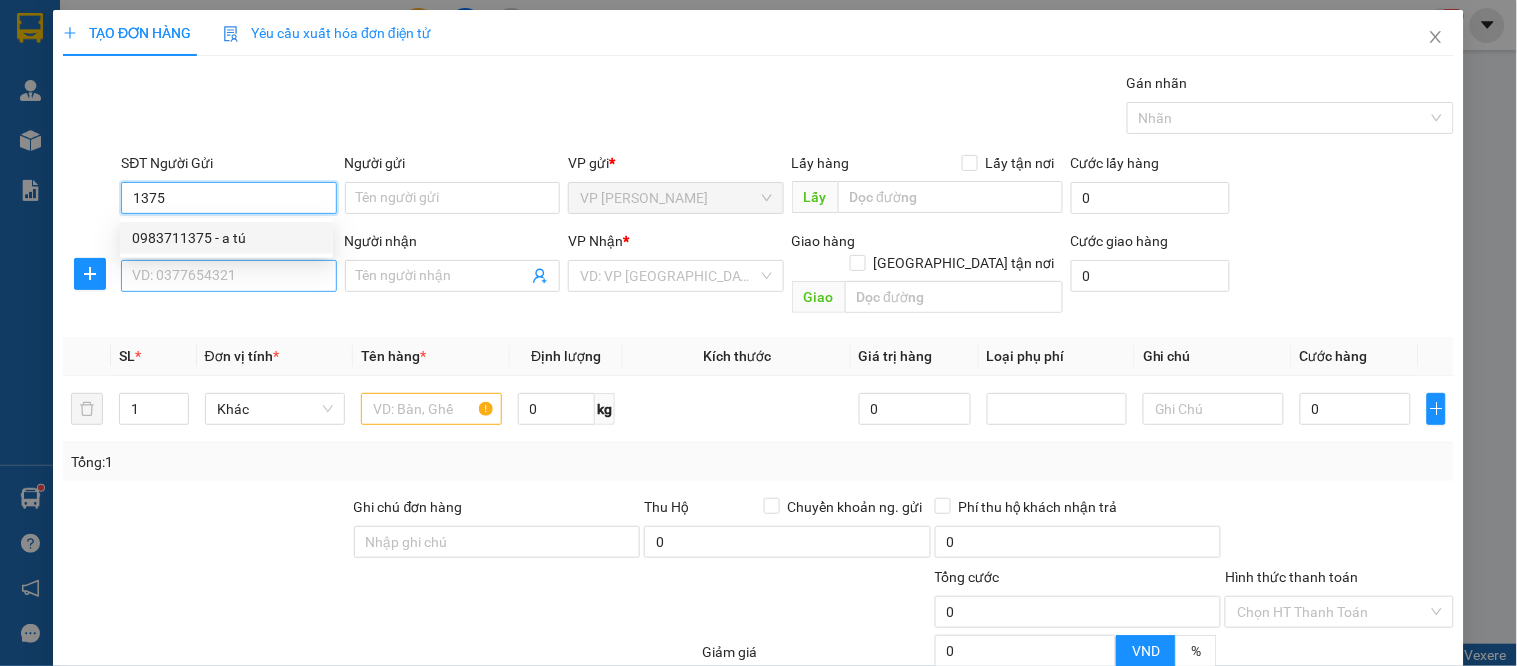 type on "0983711375" 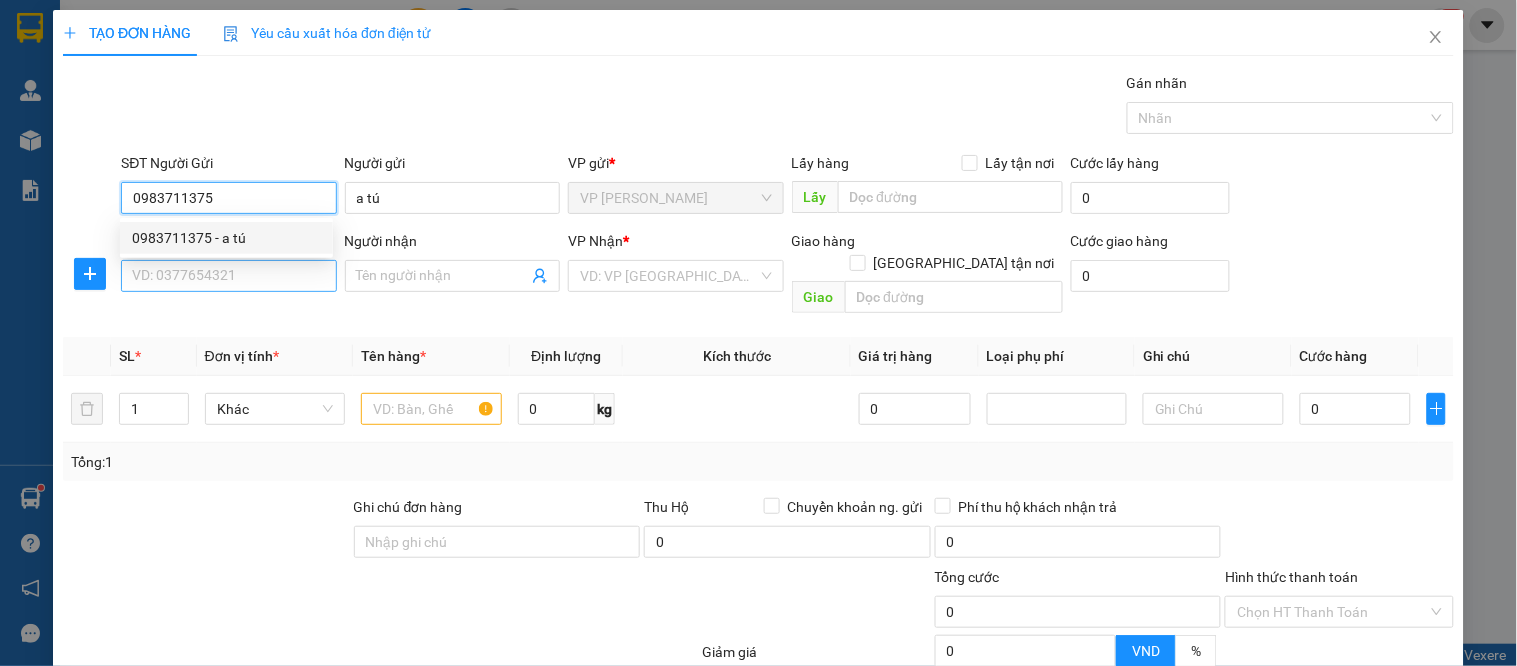 type on "0983711375" 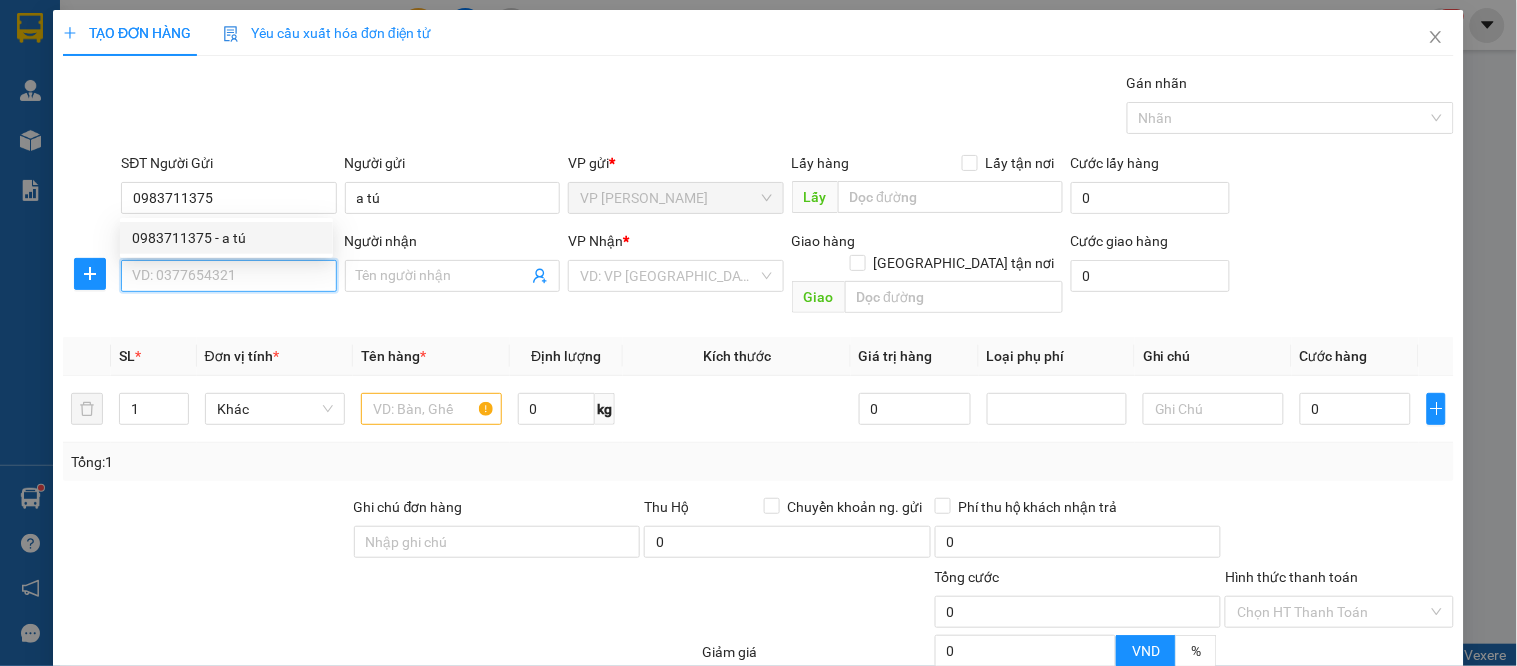 drag, startPoint x: 184, startPoint y: 270, endPoint x: 220, endPoint y: 310, distance: 53.814495 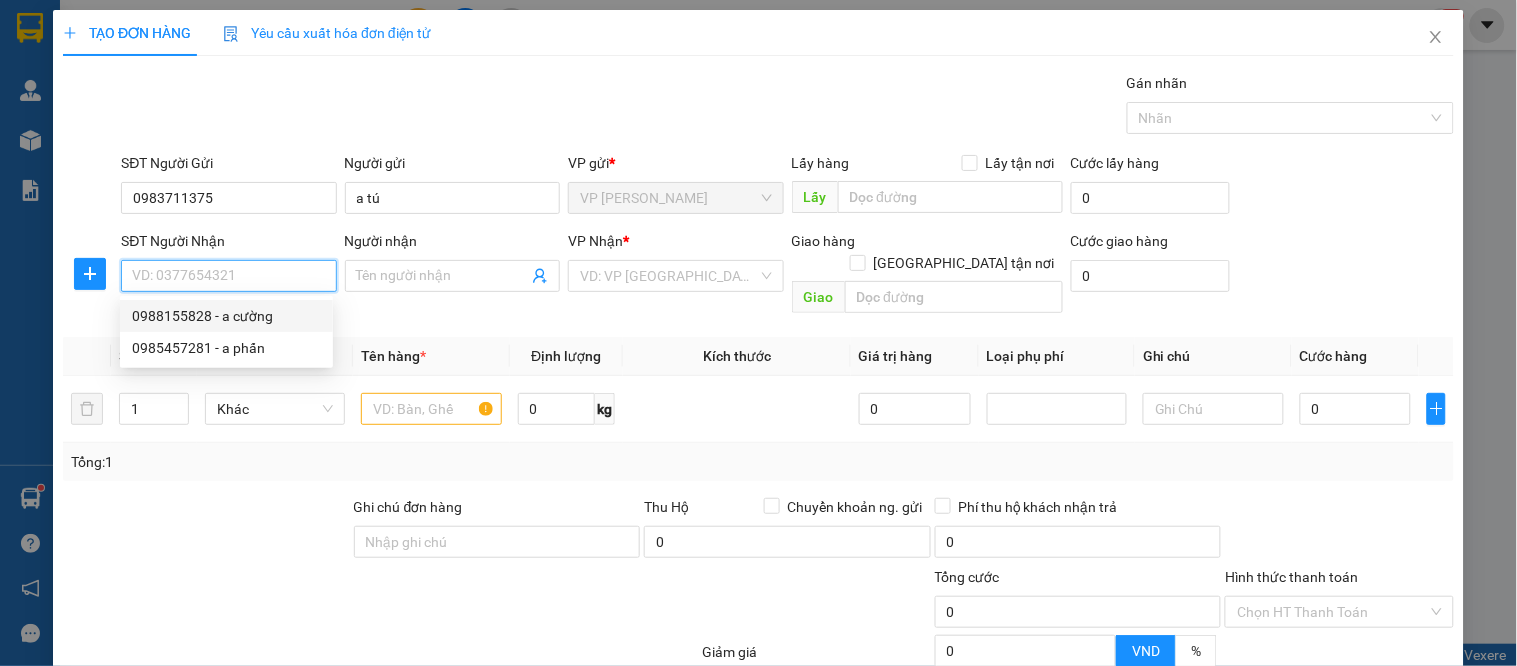 click on "0988155828 - a cường" at bounding box center [226, 316] 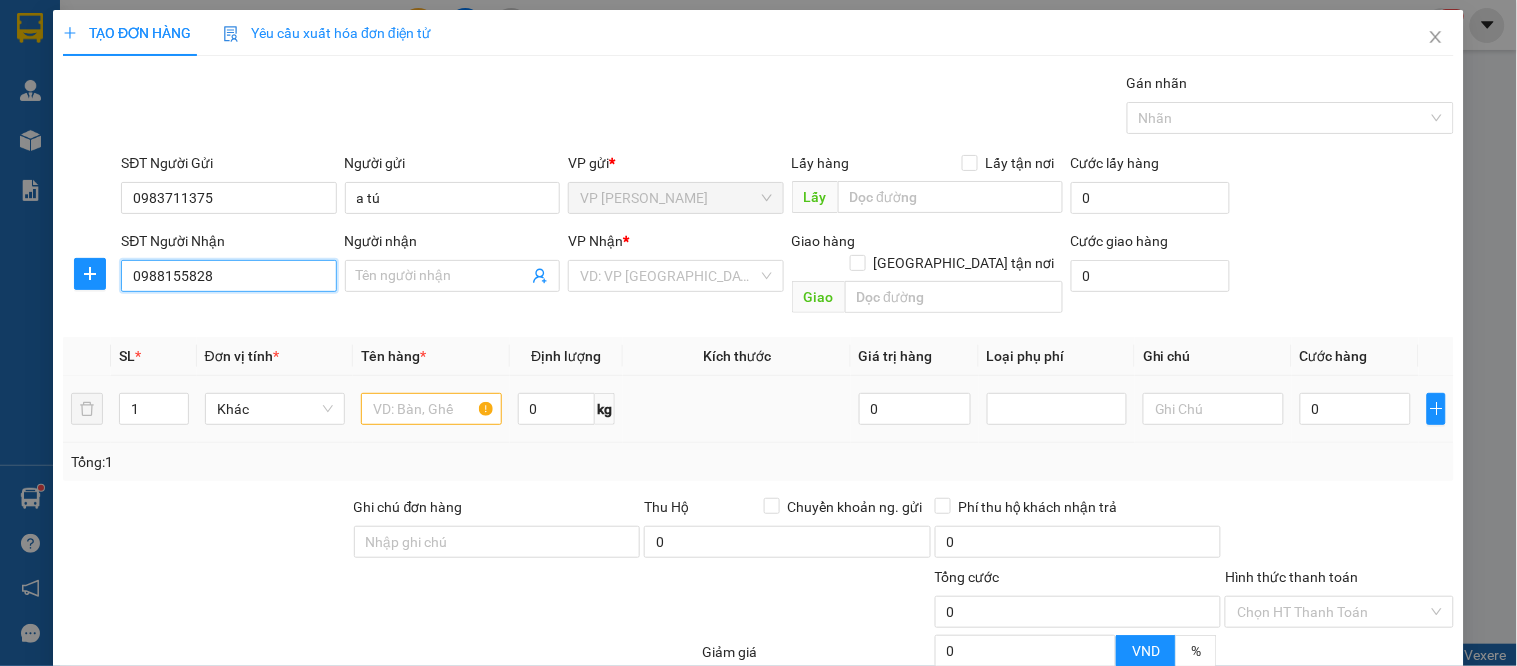 type on "a cường" 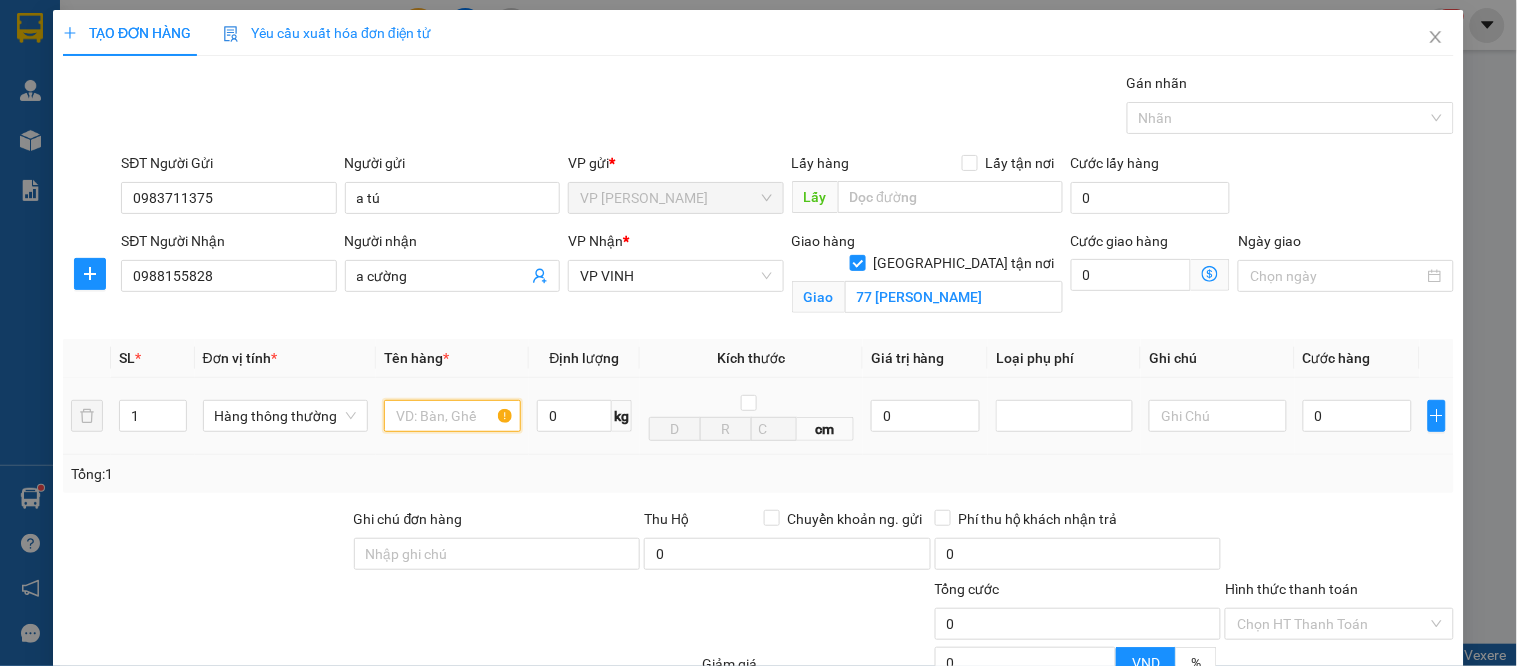 click at bounding box center (452, 416) 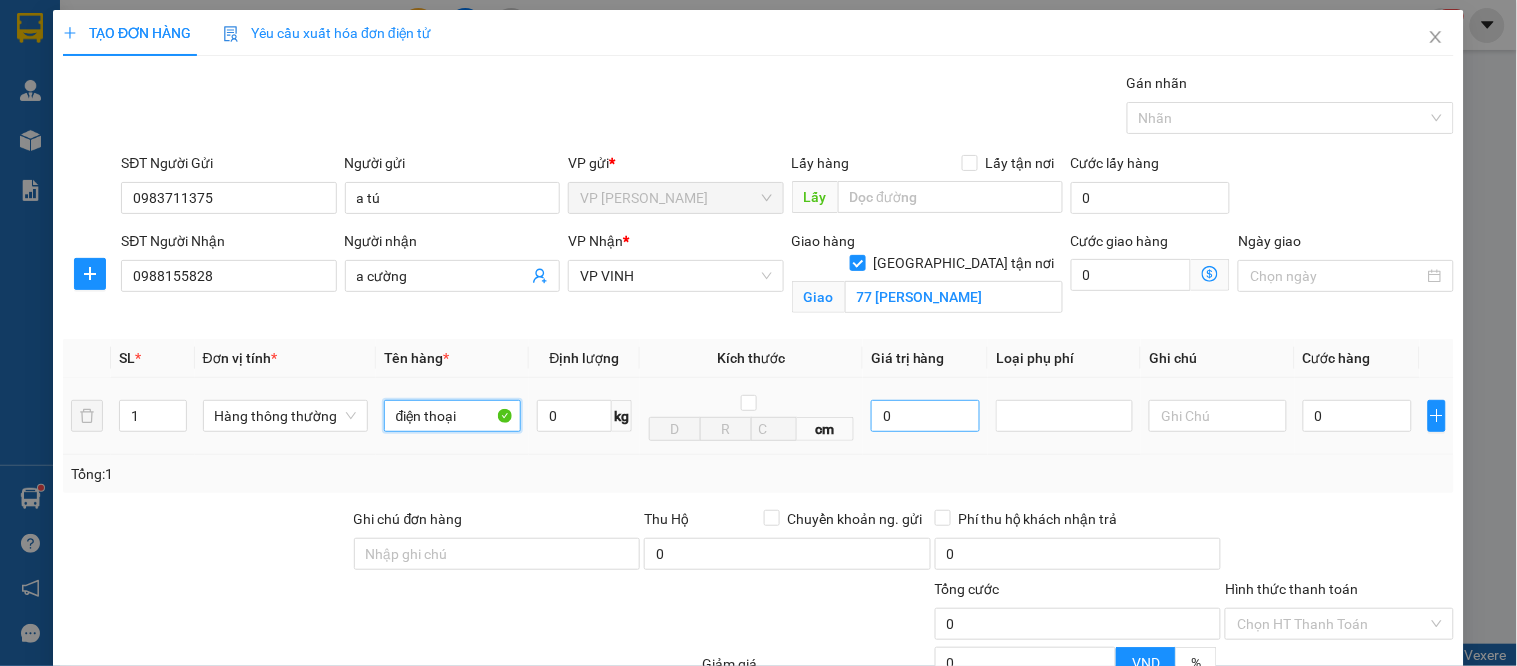 type on "điện thoại" 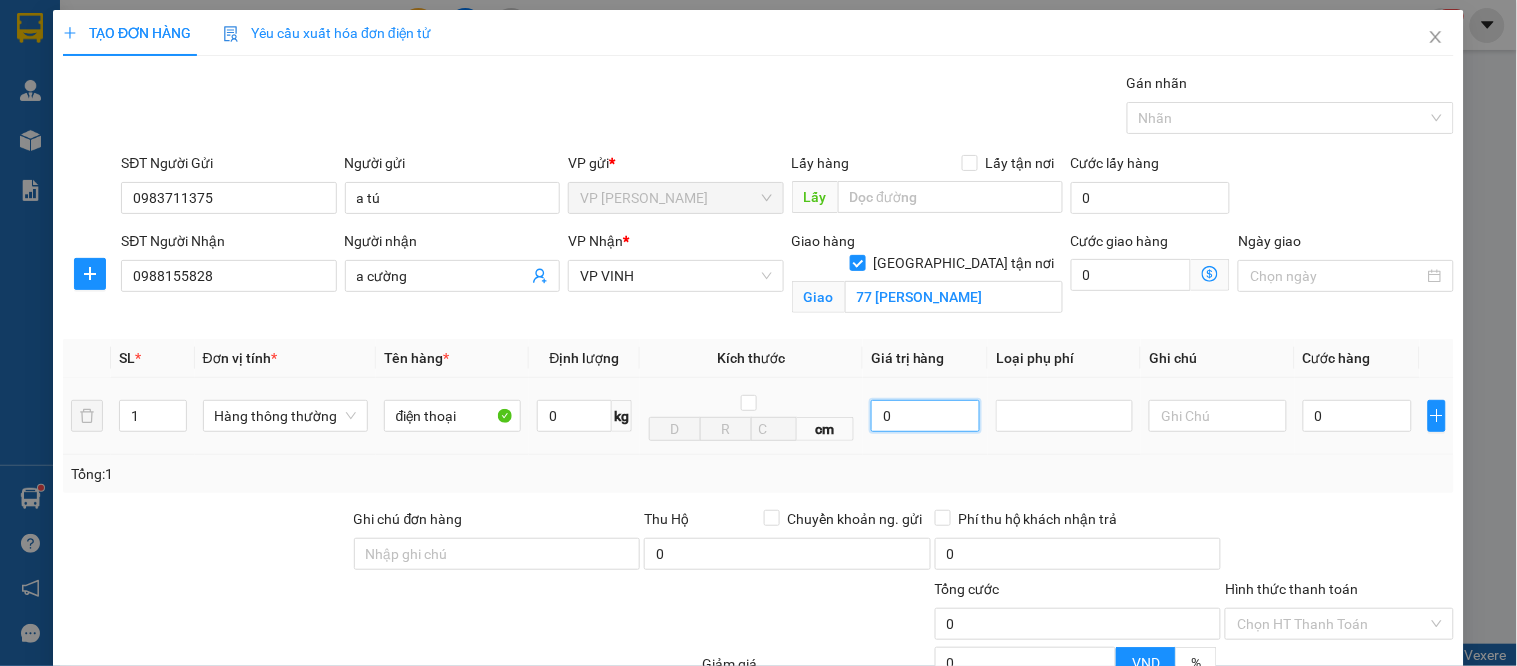 click on "0" at bounding box center [925, 416] 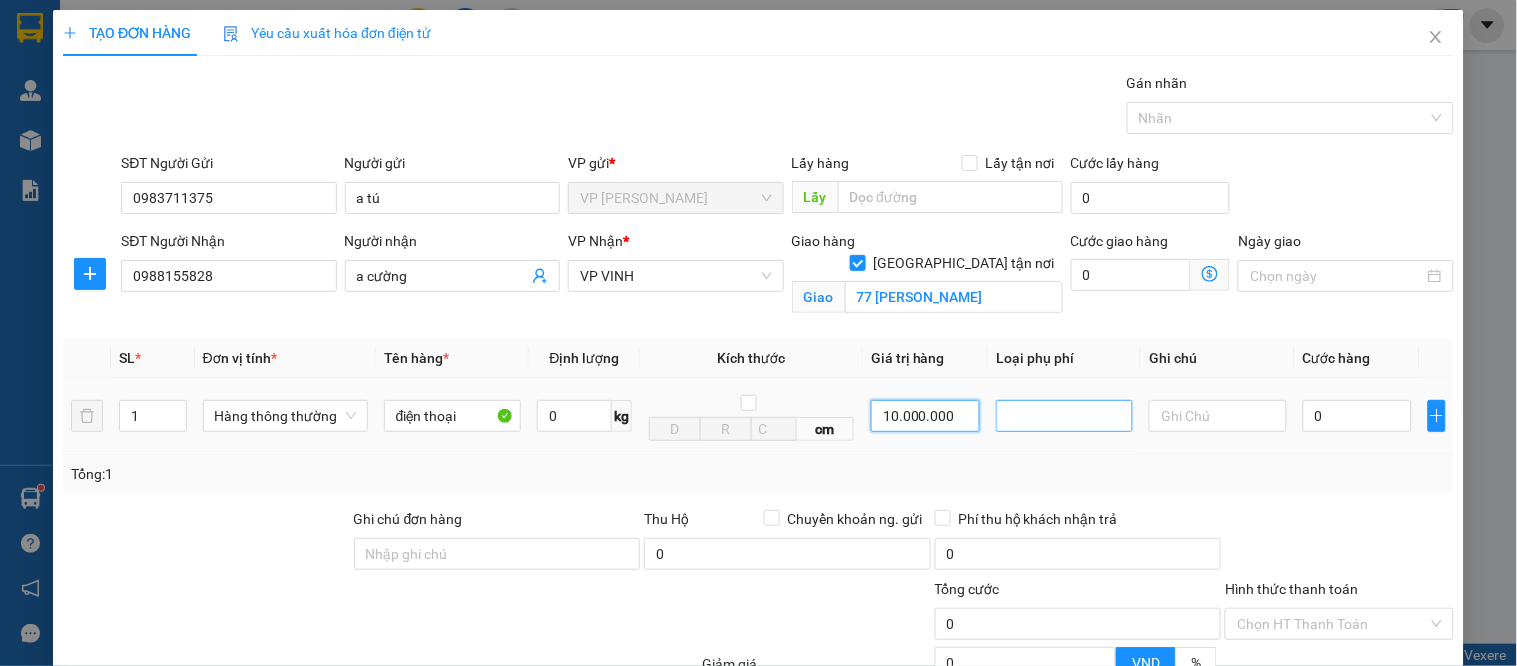 click at bounding box center [1064, 416] 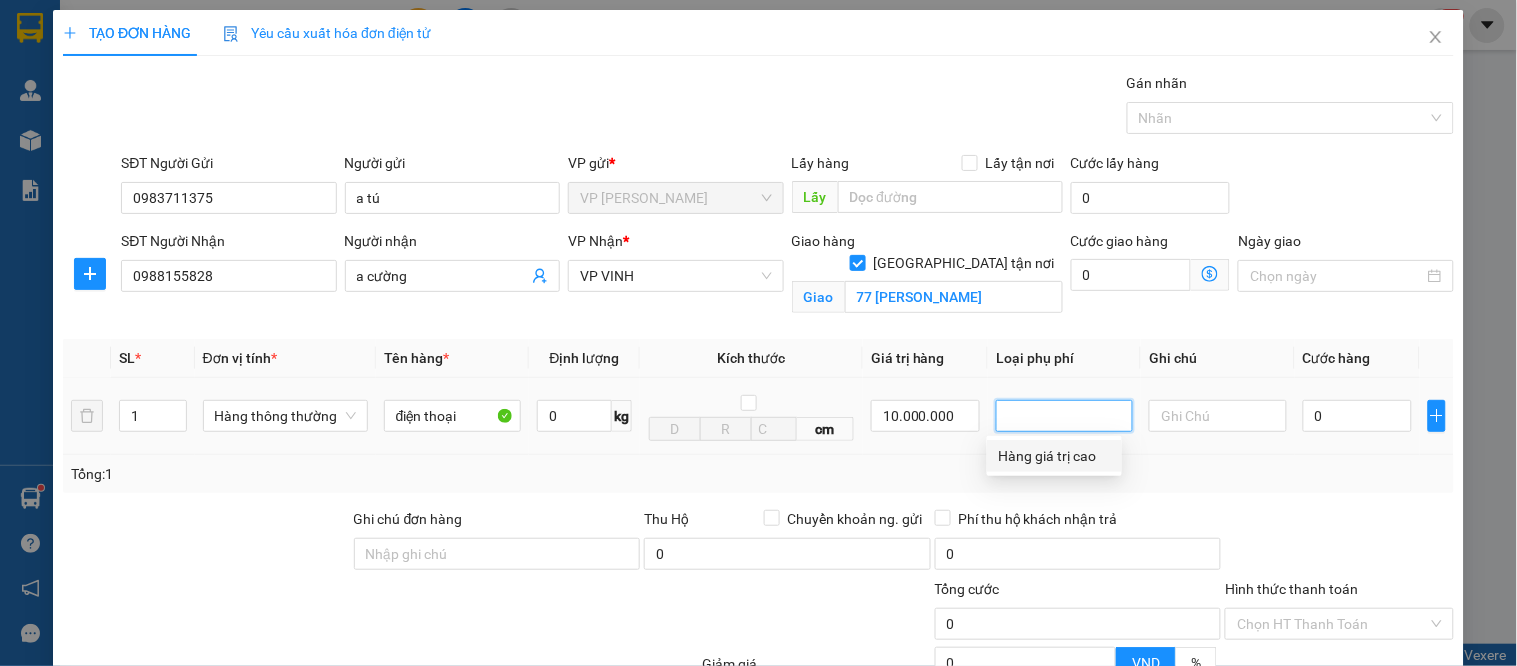 click on "Hàng giá trị cao" at bounding box center (1054, 456) 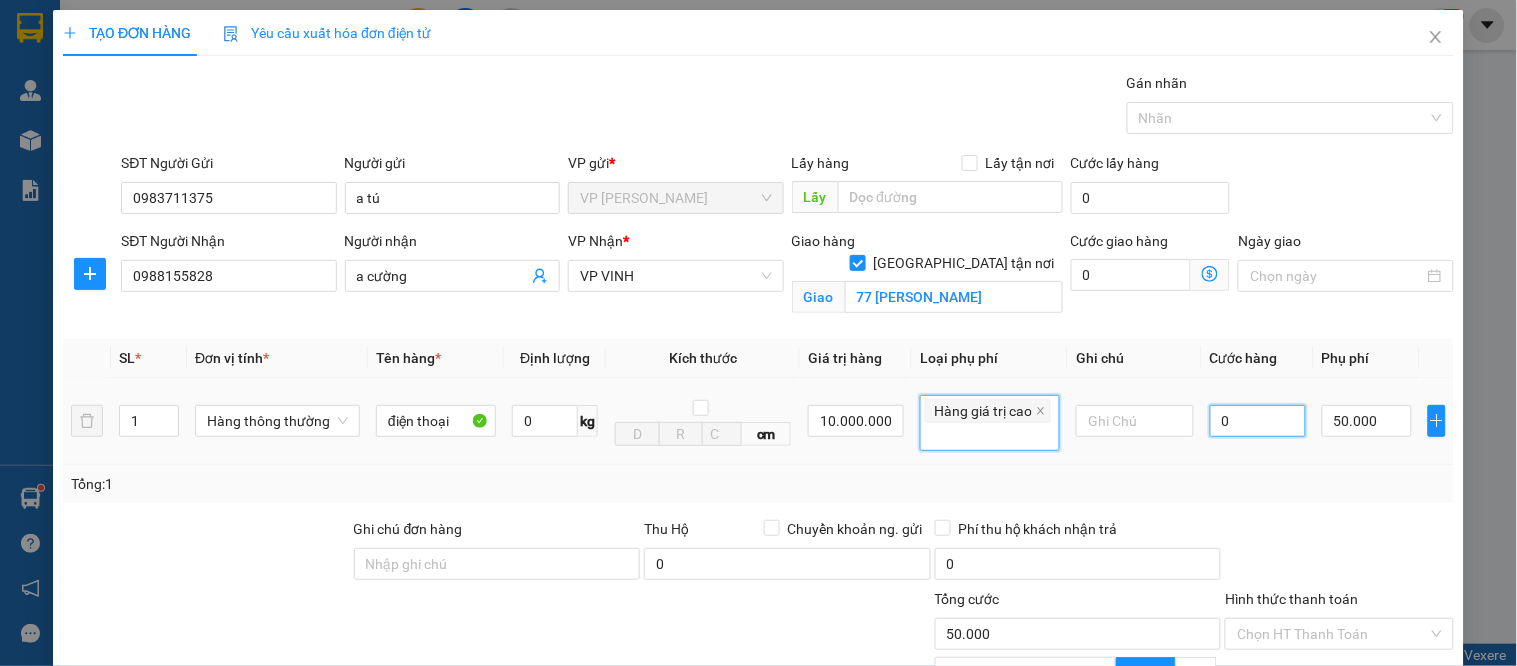 click on "0" at bounding box center [1258, 421] 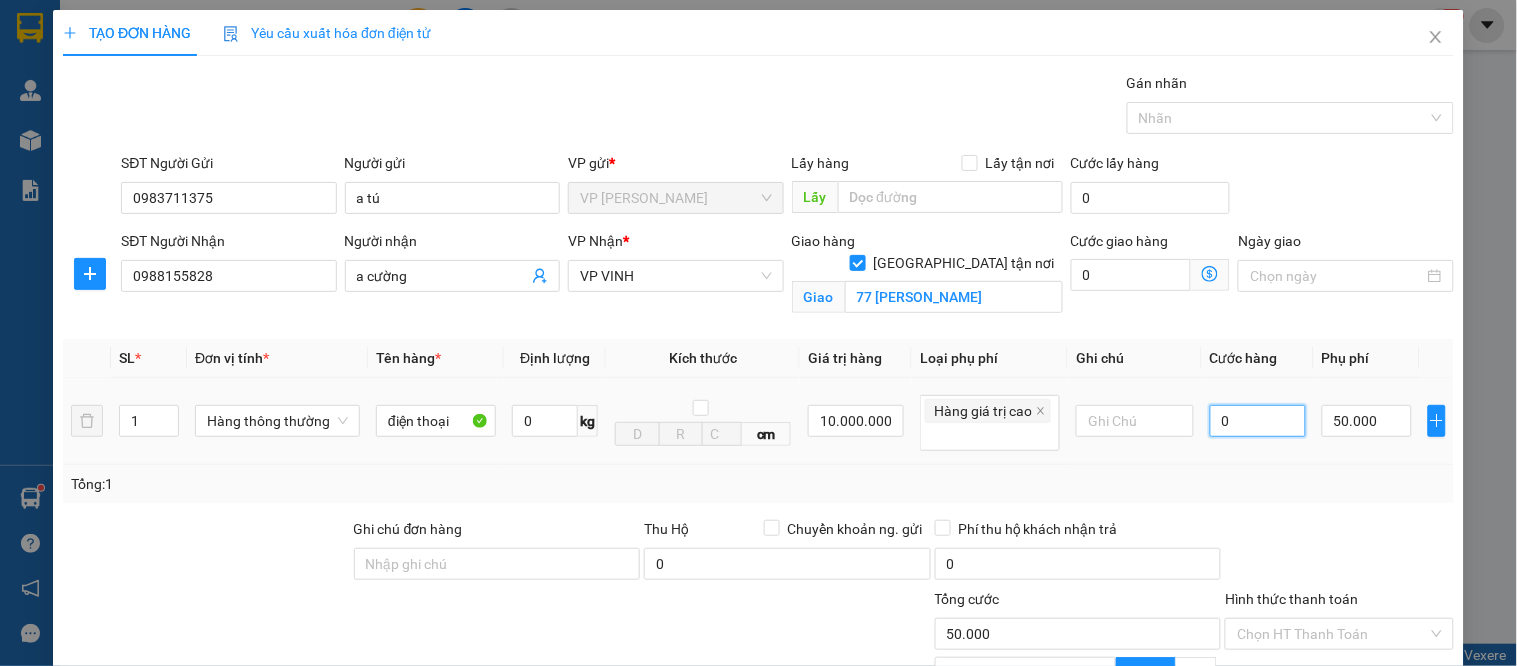 type on "5" 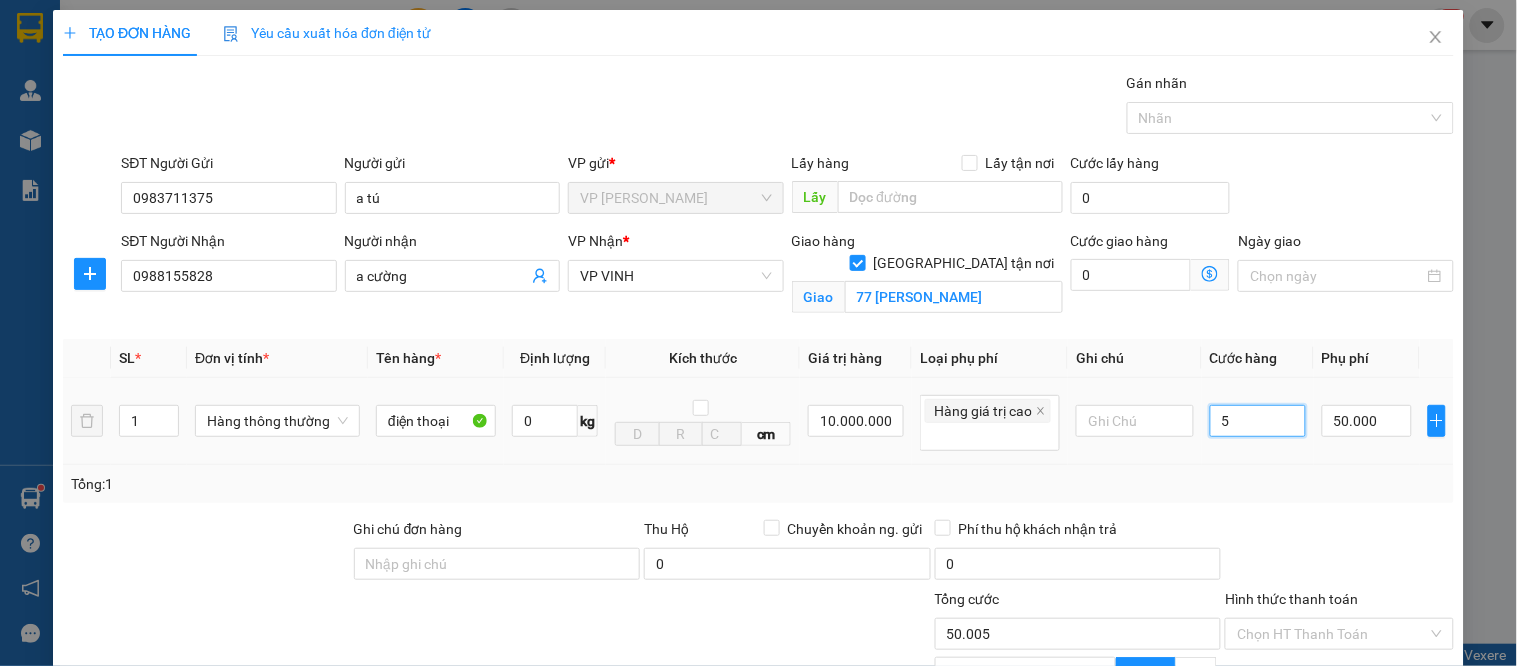 type on "50" 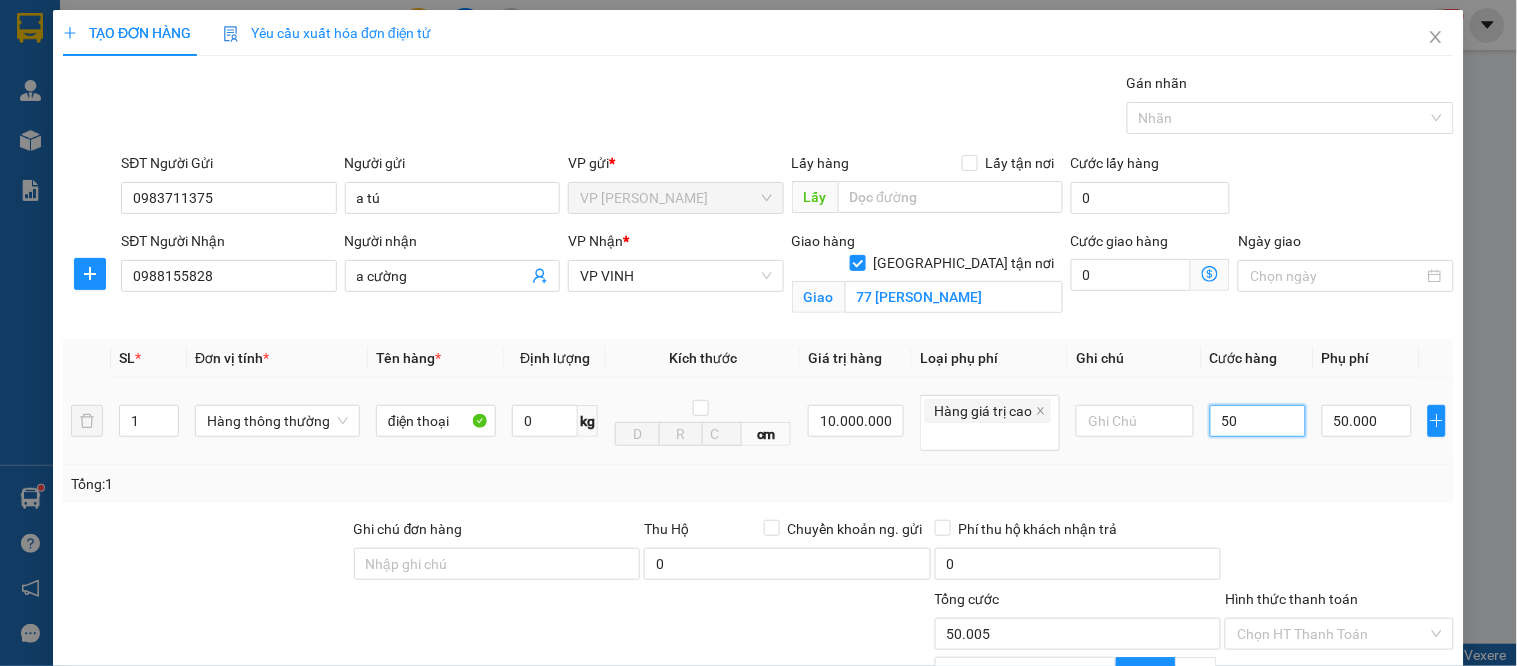 type on "50.050" 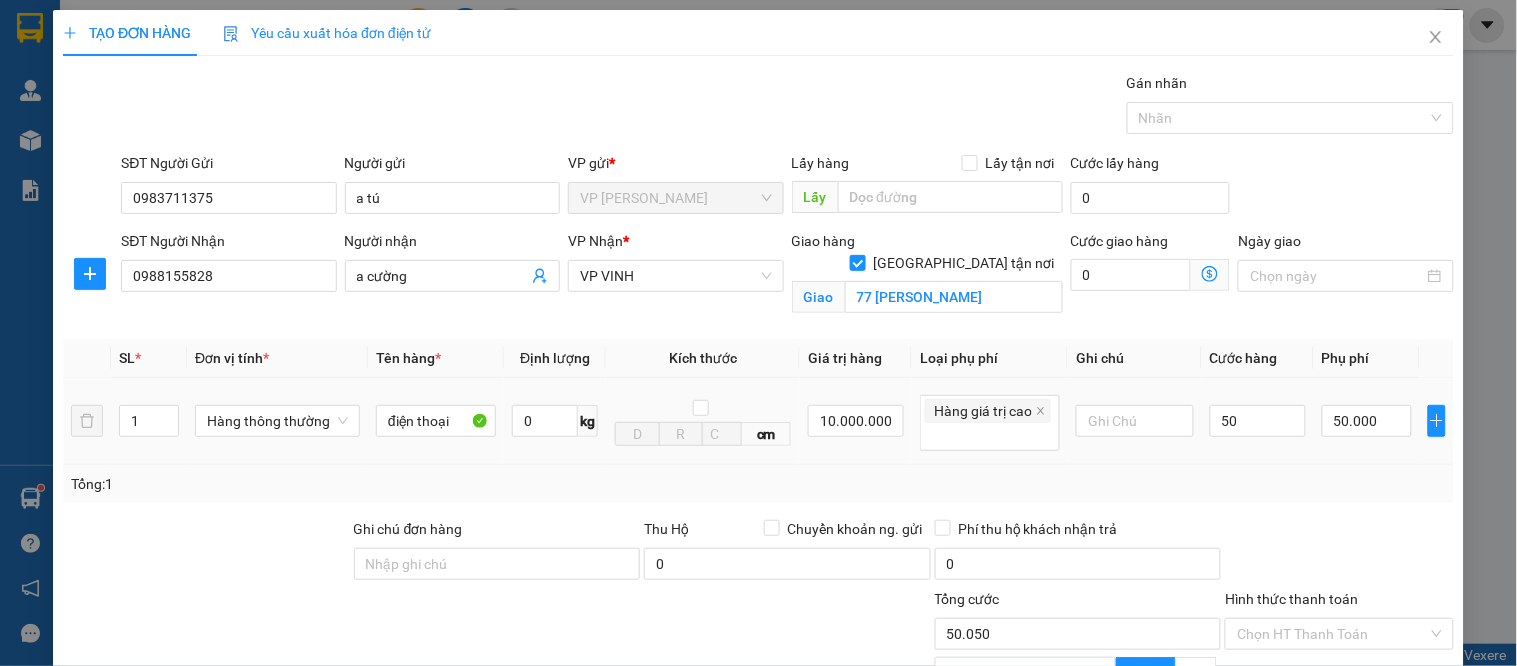 type on "50.000" 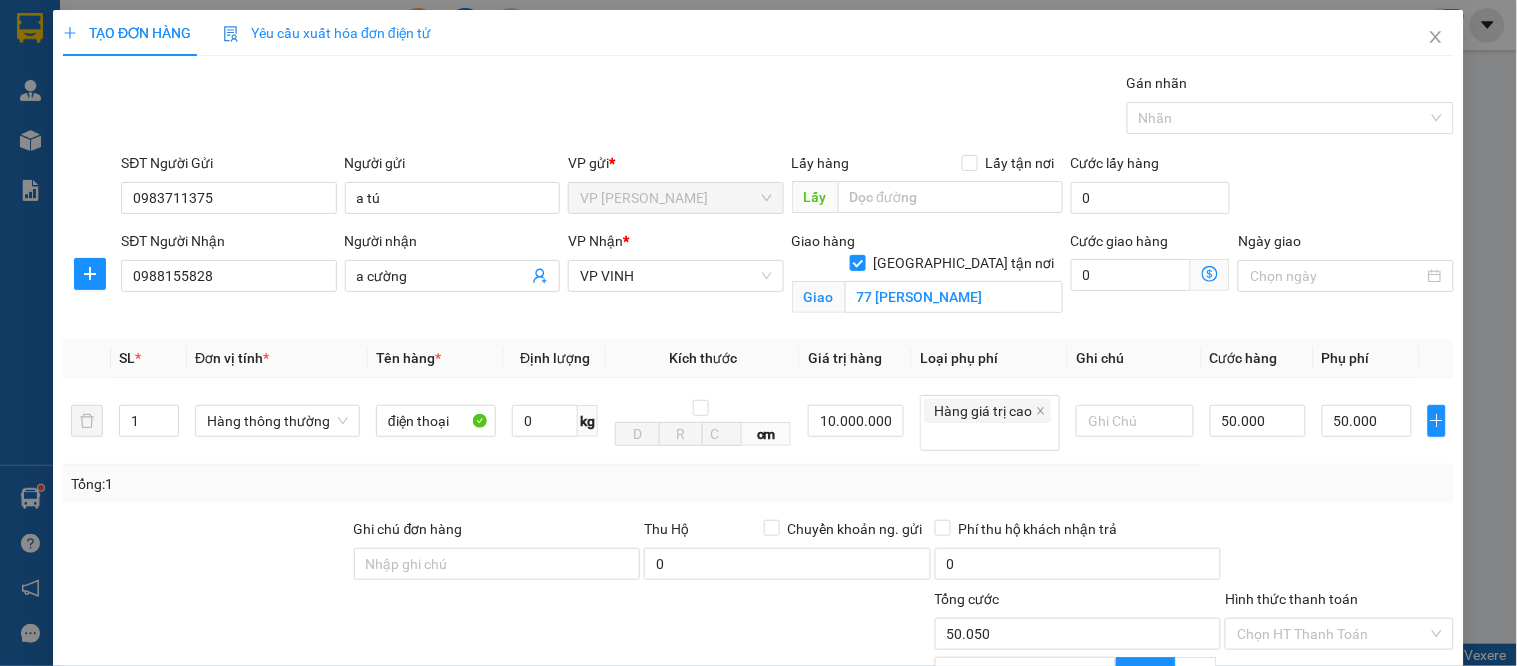 type on "100.000" 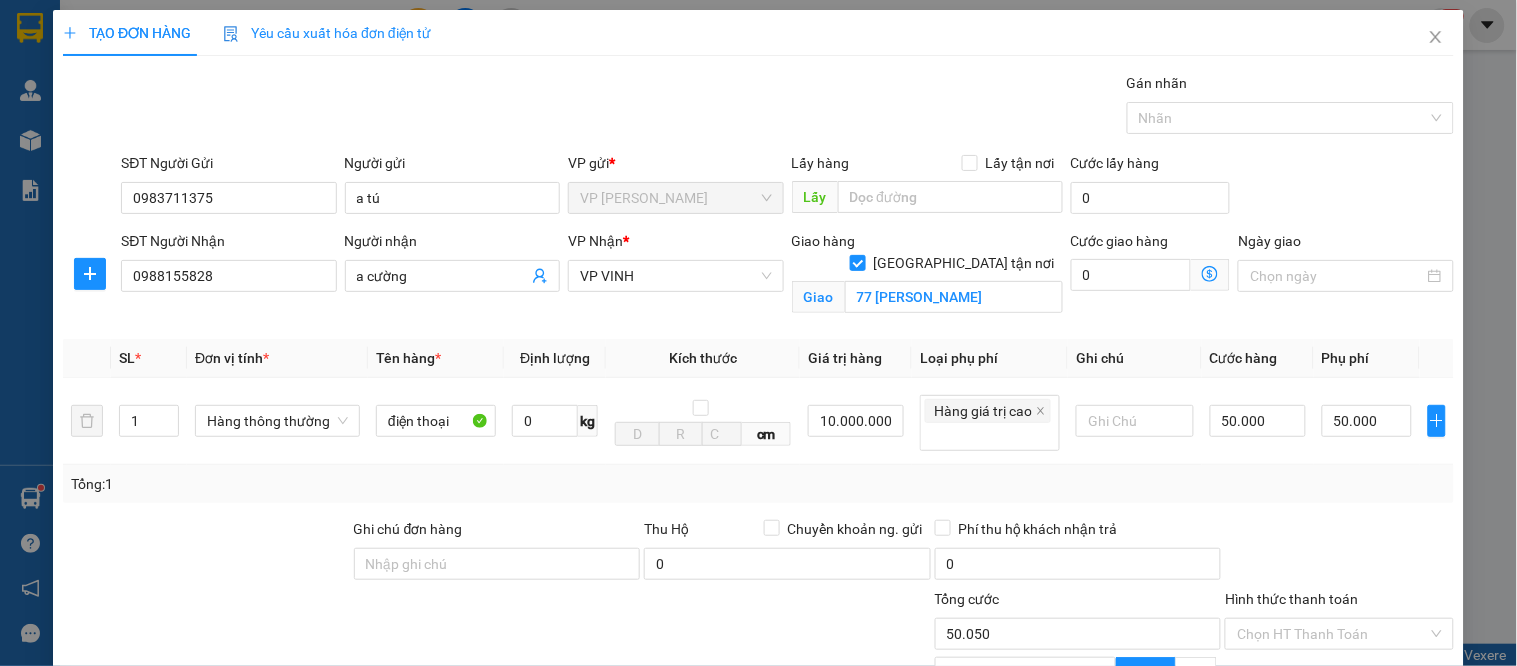 type on "100.000" 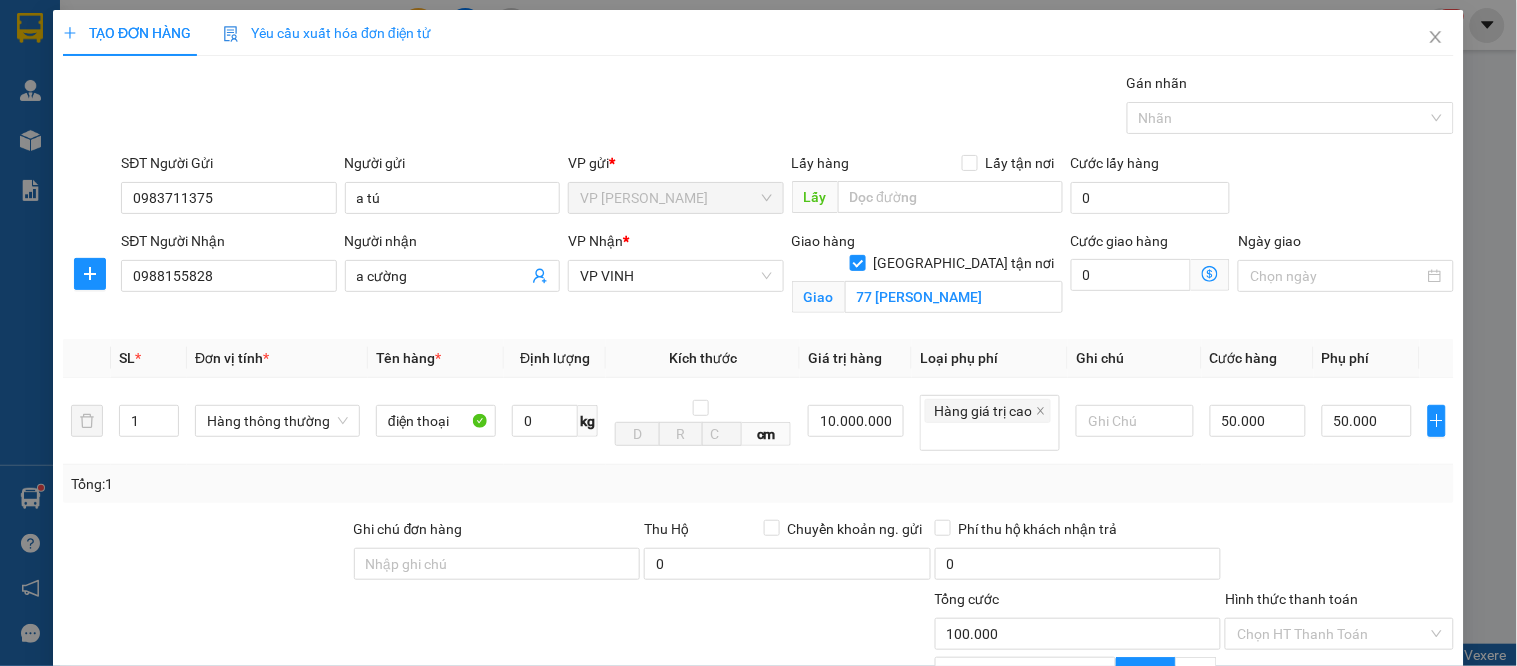 click on "Transit Pickup Surcharge Ids Transit Deliver Surcharge Ids Transit Deliver Surcharge Transit Deliver Surcharge Gói vận chuyển  * Tiêu chuẩn Gán nhãn   Nhãn SĐT Người Gửi 0983711375 Người gửi a tú VP gửi  * VP GIA LÂM Lấy hàng Lấy tận nơi Lấy Cước lấy hàng 0 SĐT Người Nhận 0988155828 Người nhận a cường VP Nhận  * VP VINH Giao hàng Giao tận nơi Giao 77 lê lợi Cước giao hàng 0 Ngày giao SL  * Đơn vị tính  * Tên hàng  * Định lượng Kích thước Giá trị hàng Loại phụ phí Ghi chú Cước hàng Phụ phí                         1 Hàng thông thường điện thoại 0 kg cm 10.000.000 Hàng giá trị cao   50.000 50.000 Tổng:  1 Ghi chú đơn hàng Thu Hộ Chuyển khoản ng. gửi 0 Phí thu hộ khách nhận trả 0 Tổng cước 100.000 Hình thức thanh toán Chọn HT Thanh Toán Giảm giá 0 VND % Discount 0 Số tiền thu trước 0 Chưa thanh toán 100.000 Chọn HT Thanh Toán 0 Lưu" at bounding box center [758, 459] 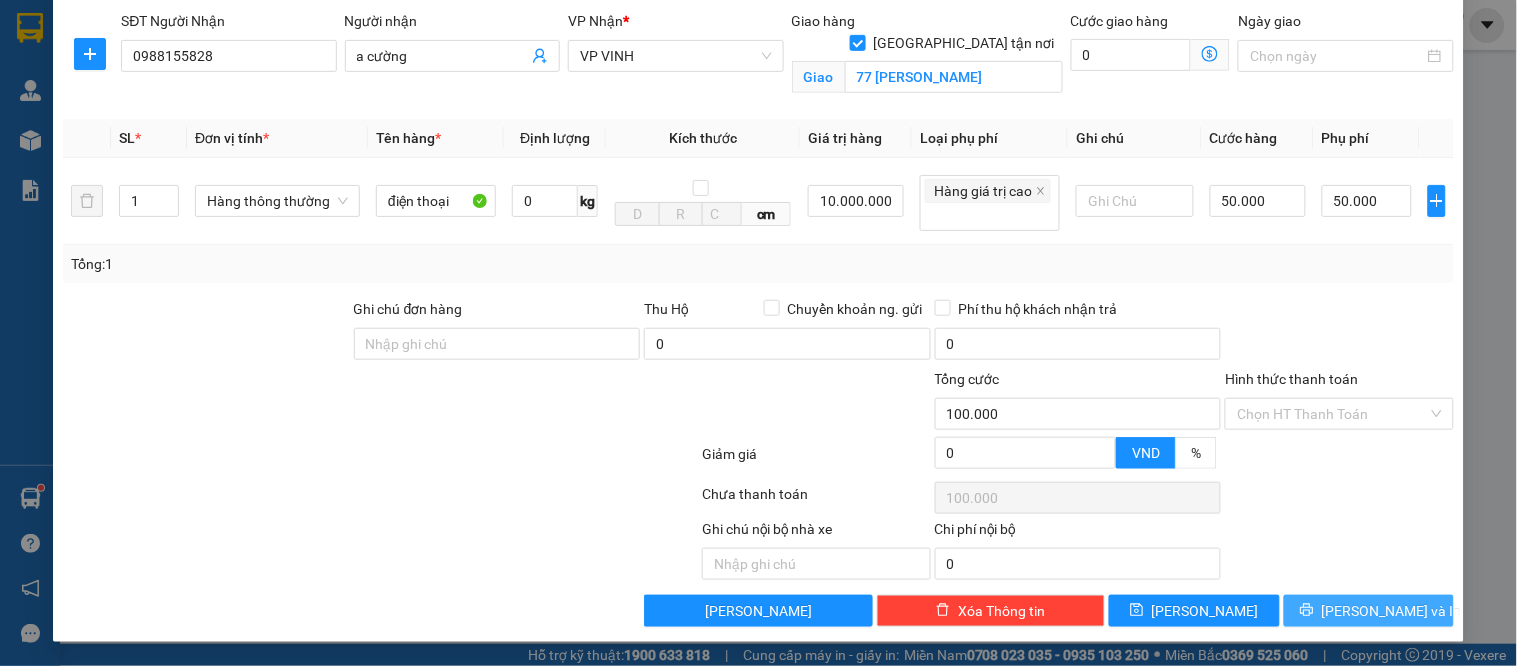 click on "[PERSON_NAME] và In" at bounding box center [1392, 611] 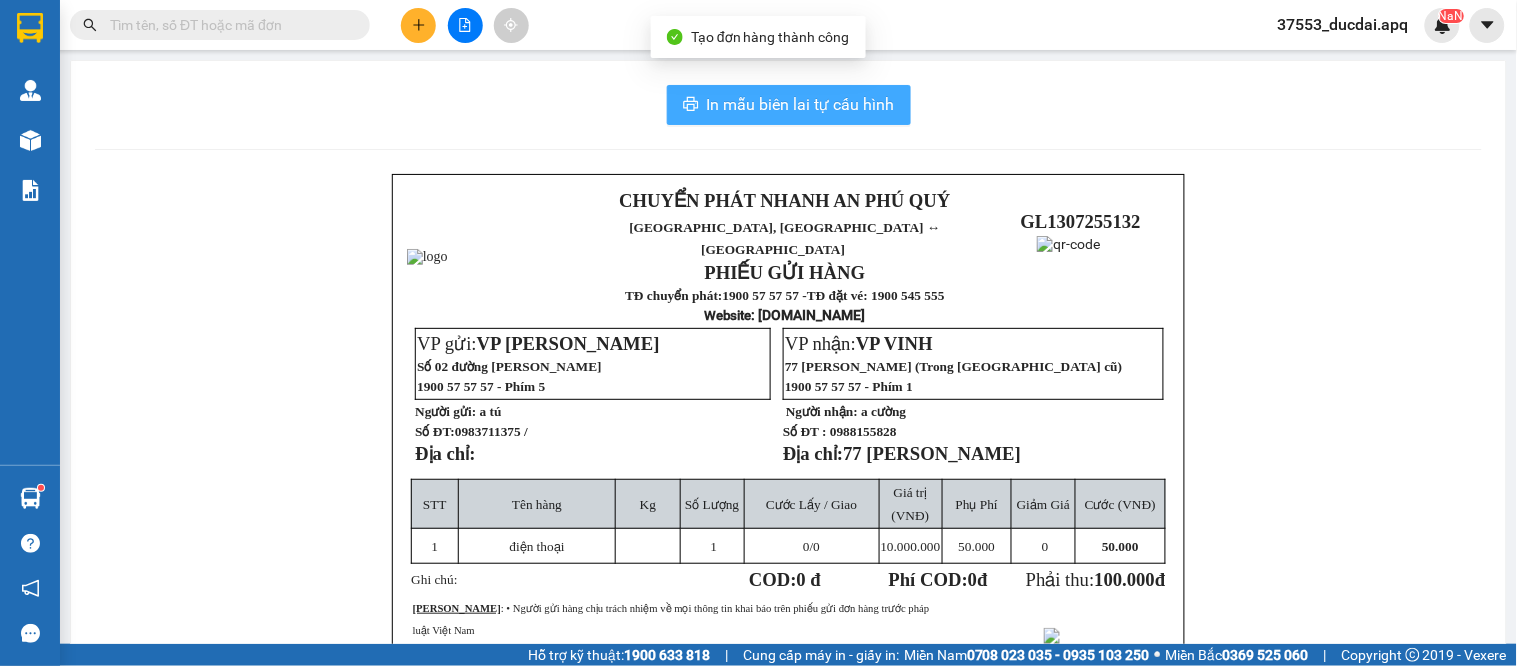 click on "In mẫu biên lai tự cấu hình" at bounding box center (789, 105) 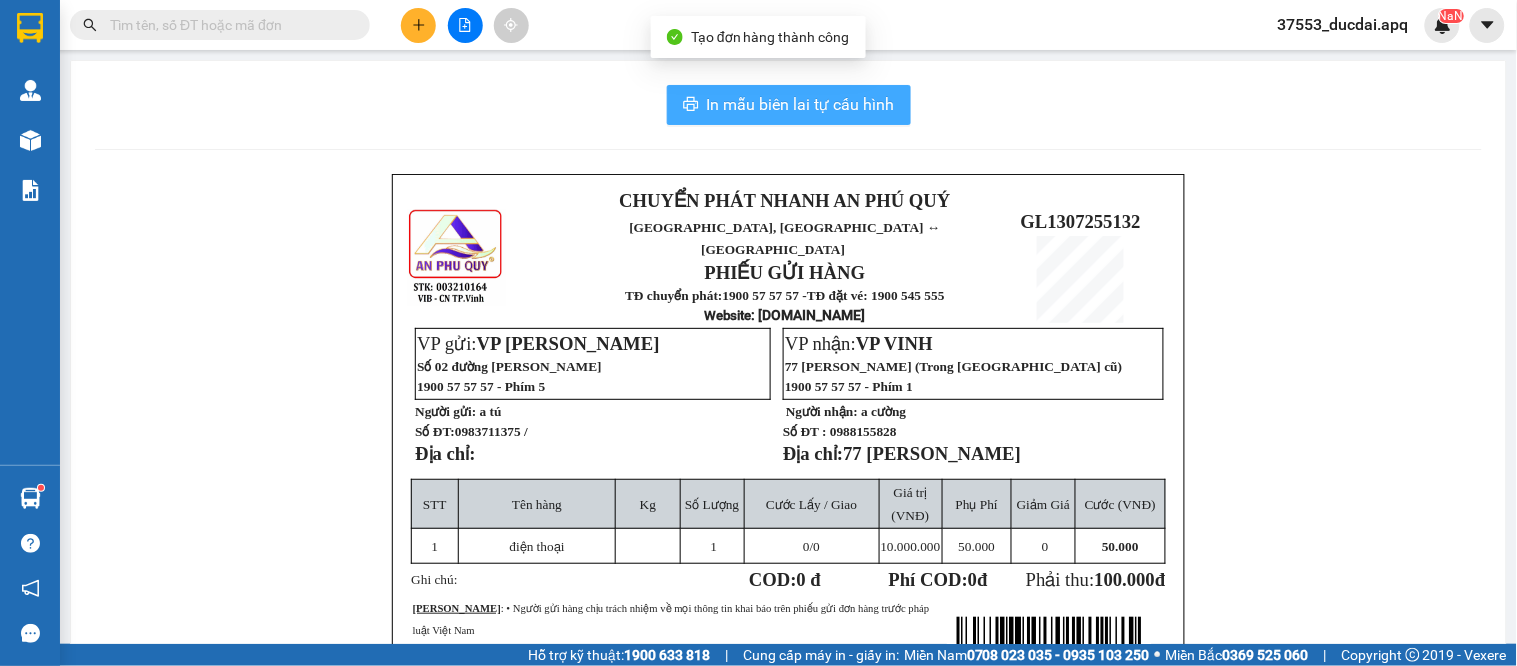 scroll, scrollTop: 0, scrollLeft: 0, axis: both 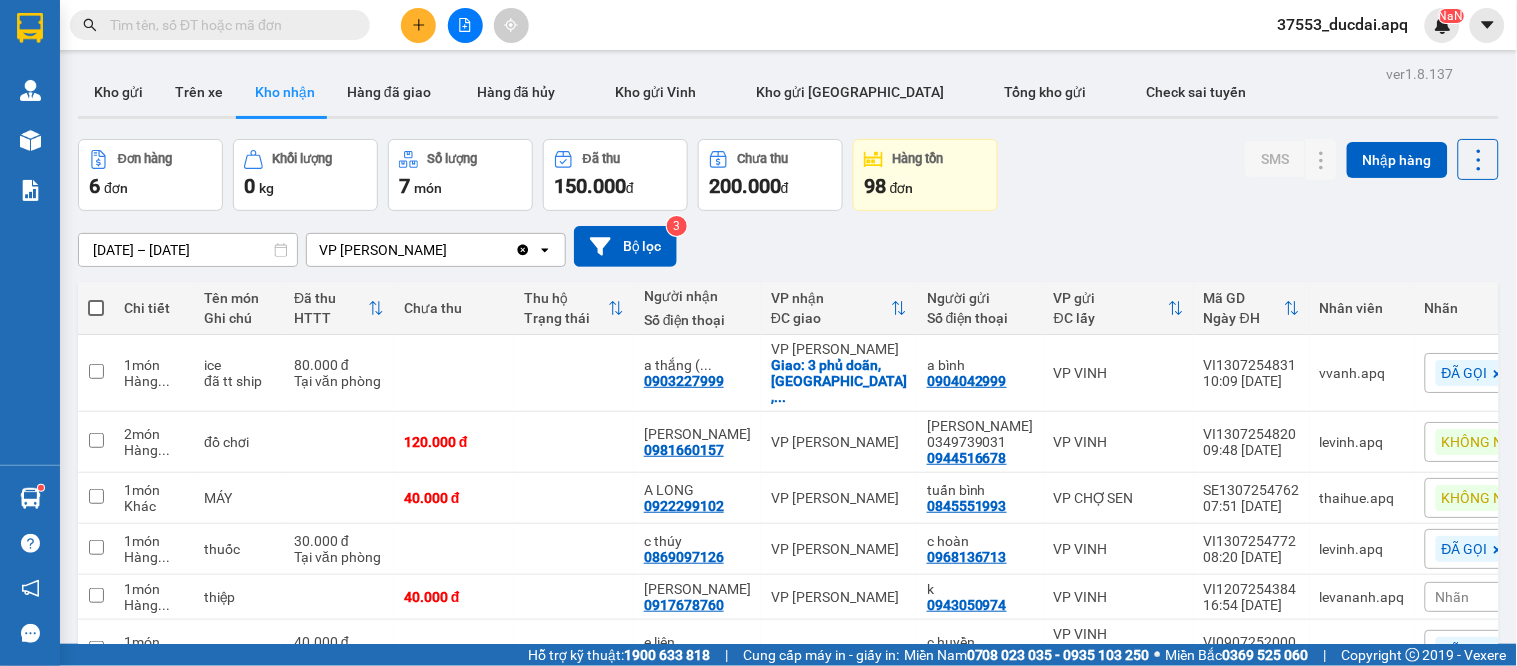 click 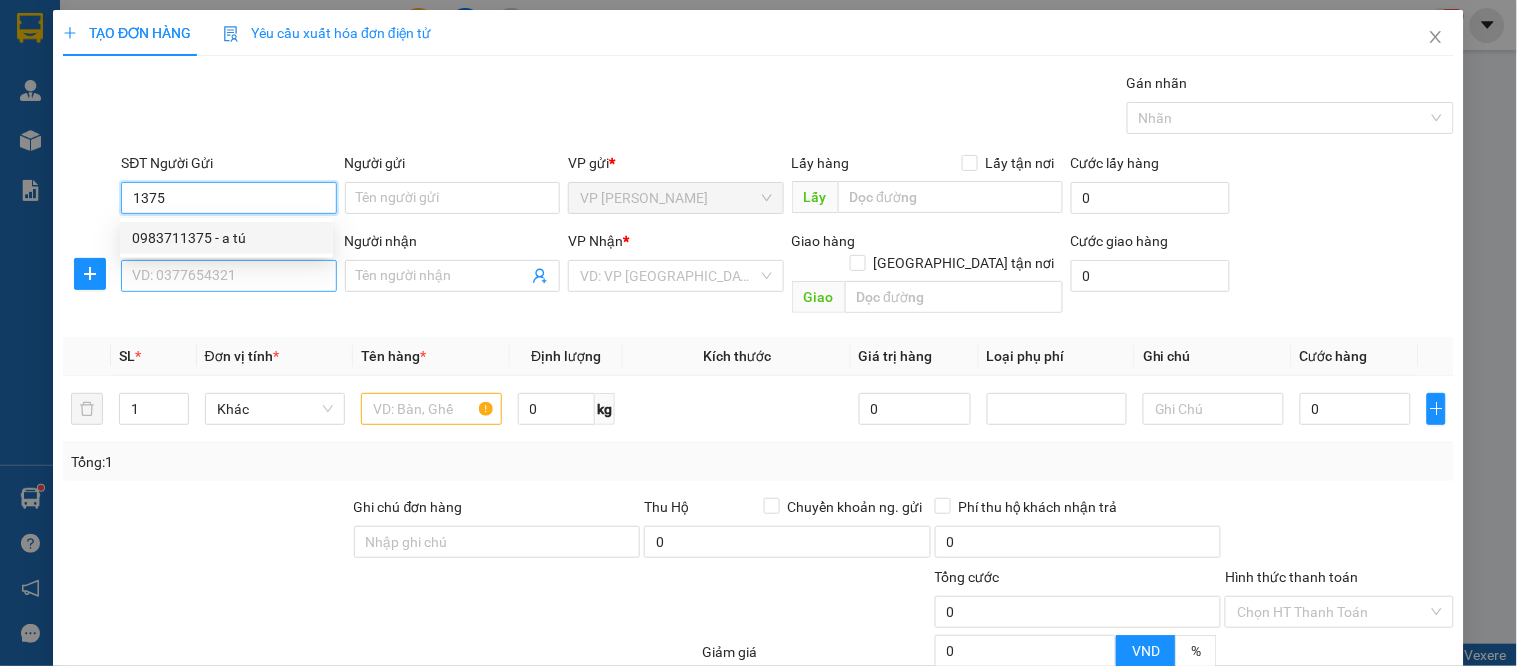 click on "0983711375 - a tú" at bounding box center (226, 238) 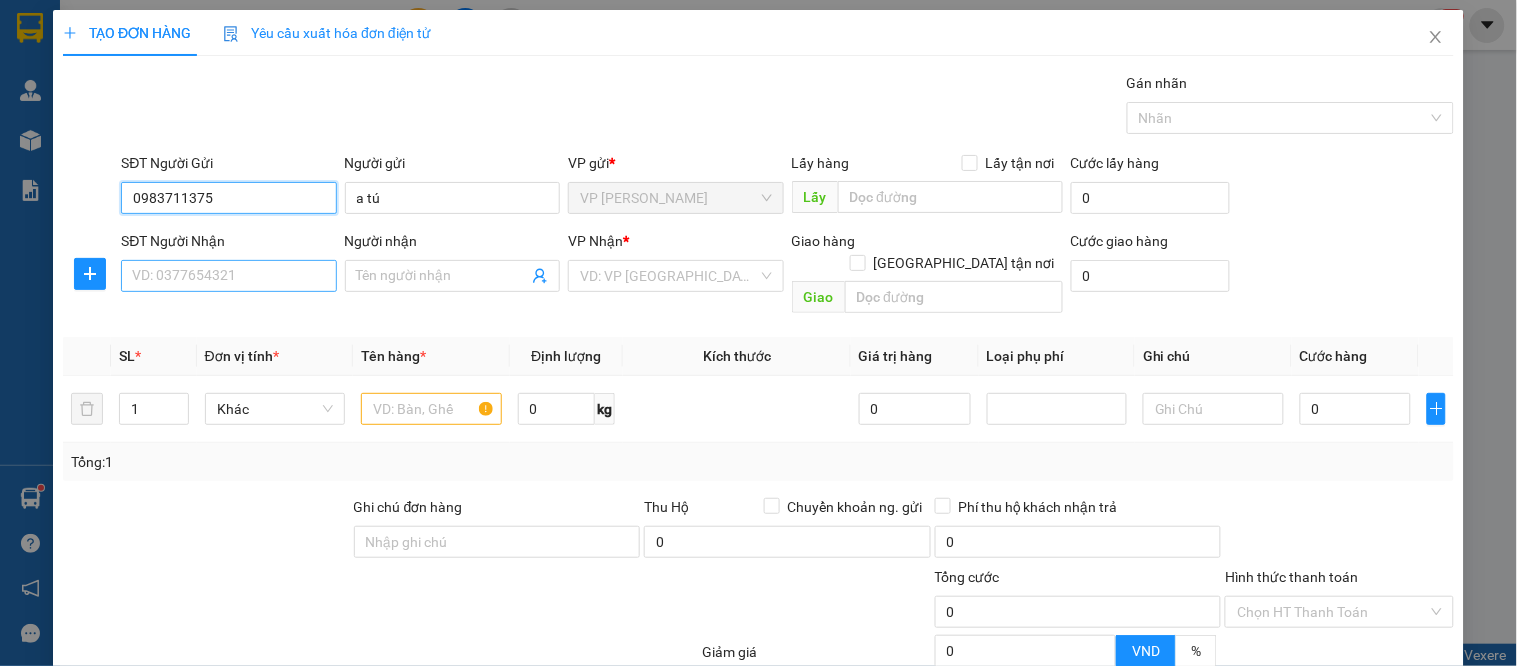 type on "0983711375" 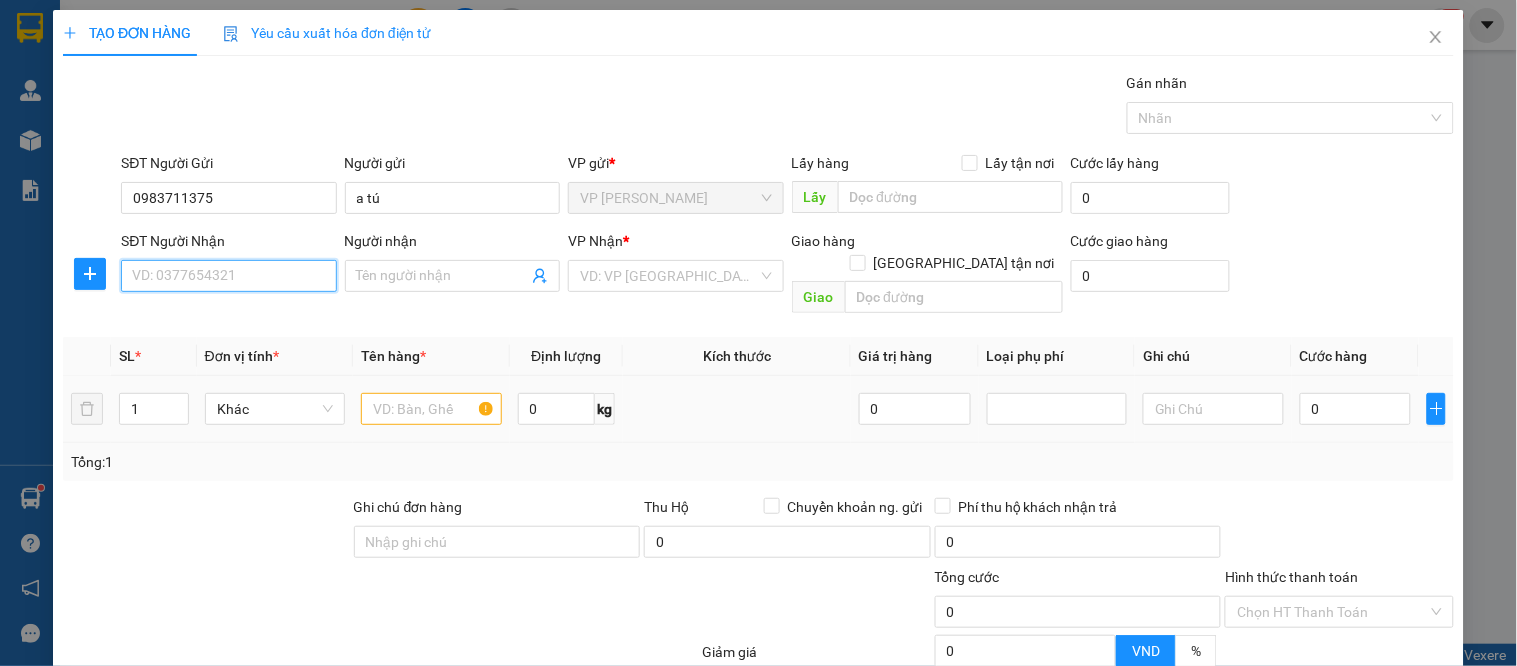 drag, startPoint x: 205, startPoint y: 271, endPoint x: 200, endPoint y: 363, distance: 92.13577 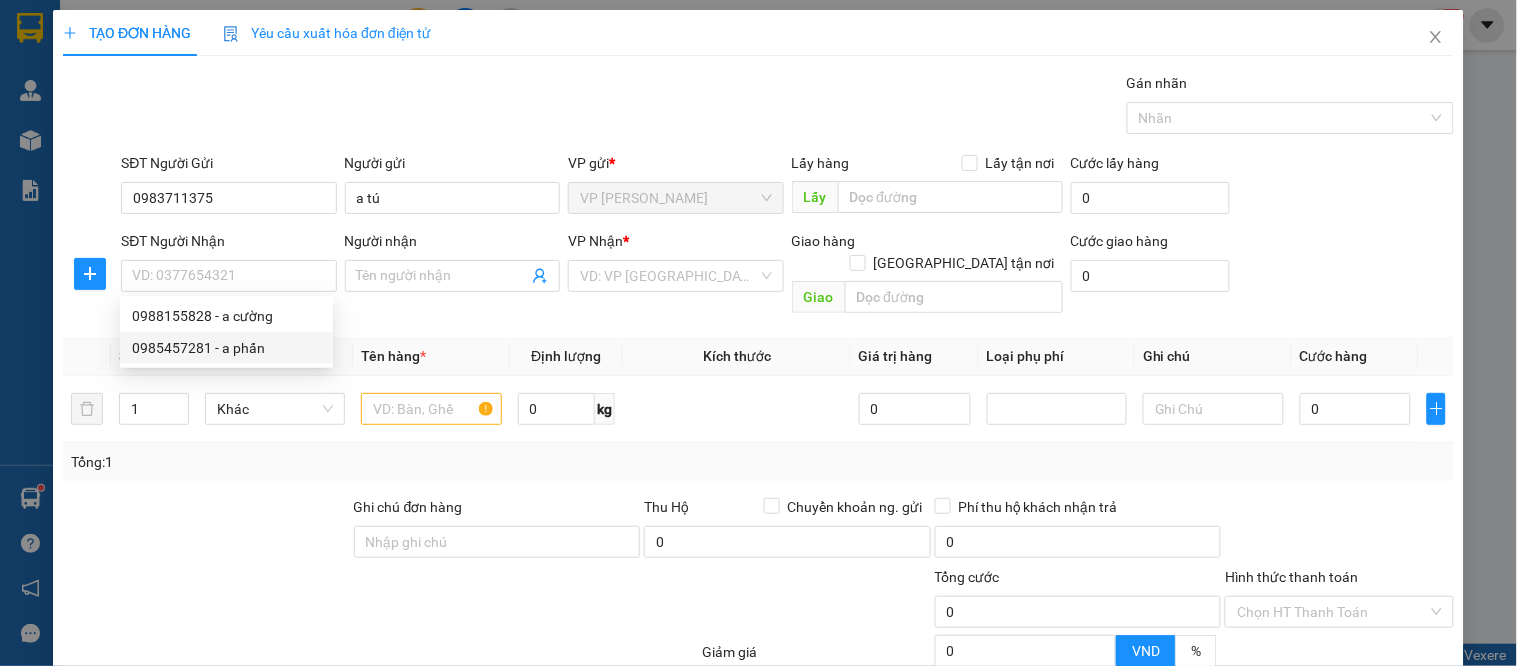 drag, startPoint x: 235, startPoint y: 367, endPoint x: 244, endPoint y: 354, distance: 15.811388 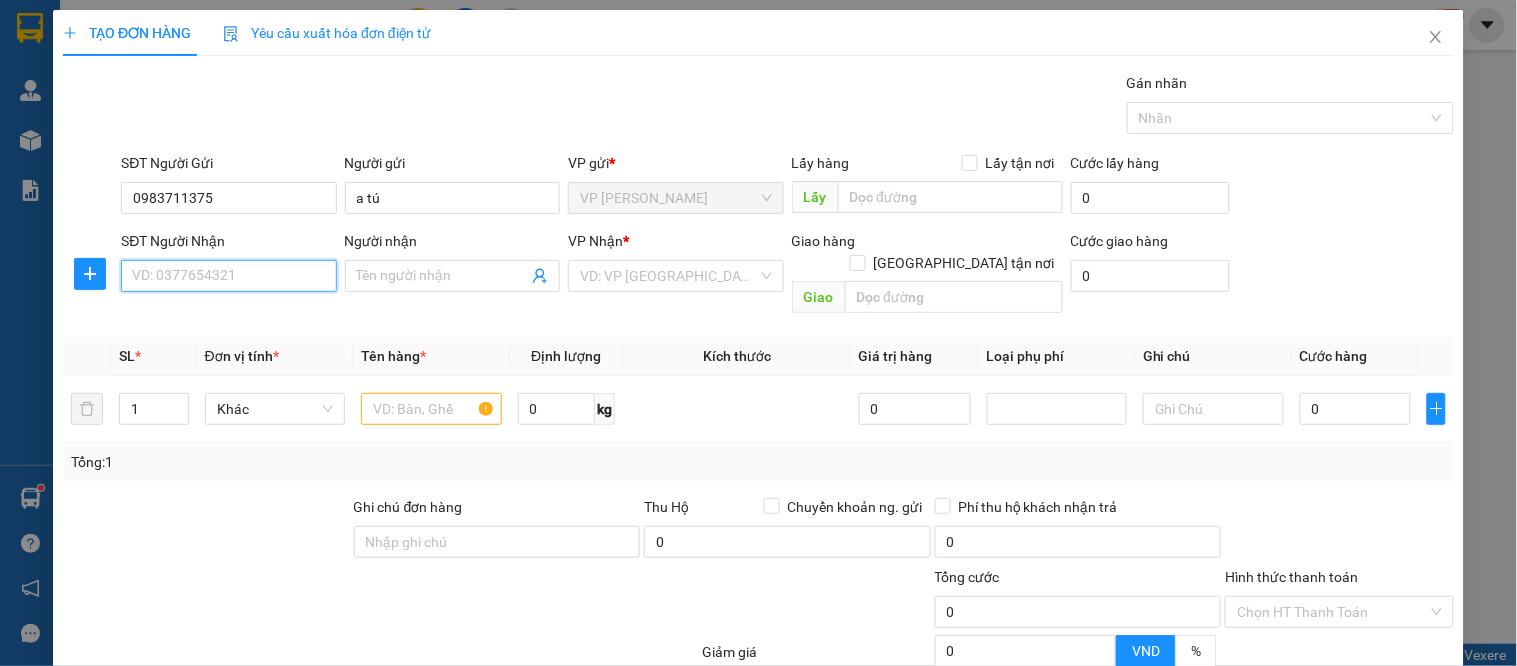 click on "SĐT Người Nhận" at bounding box center (228, 276) 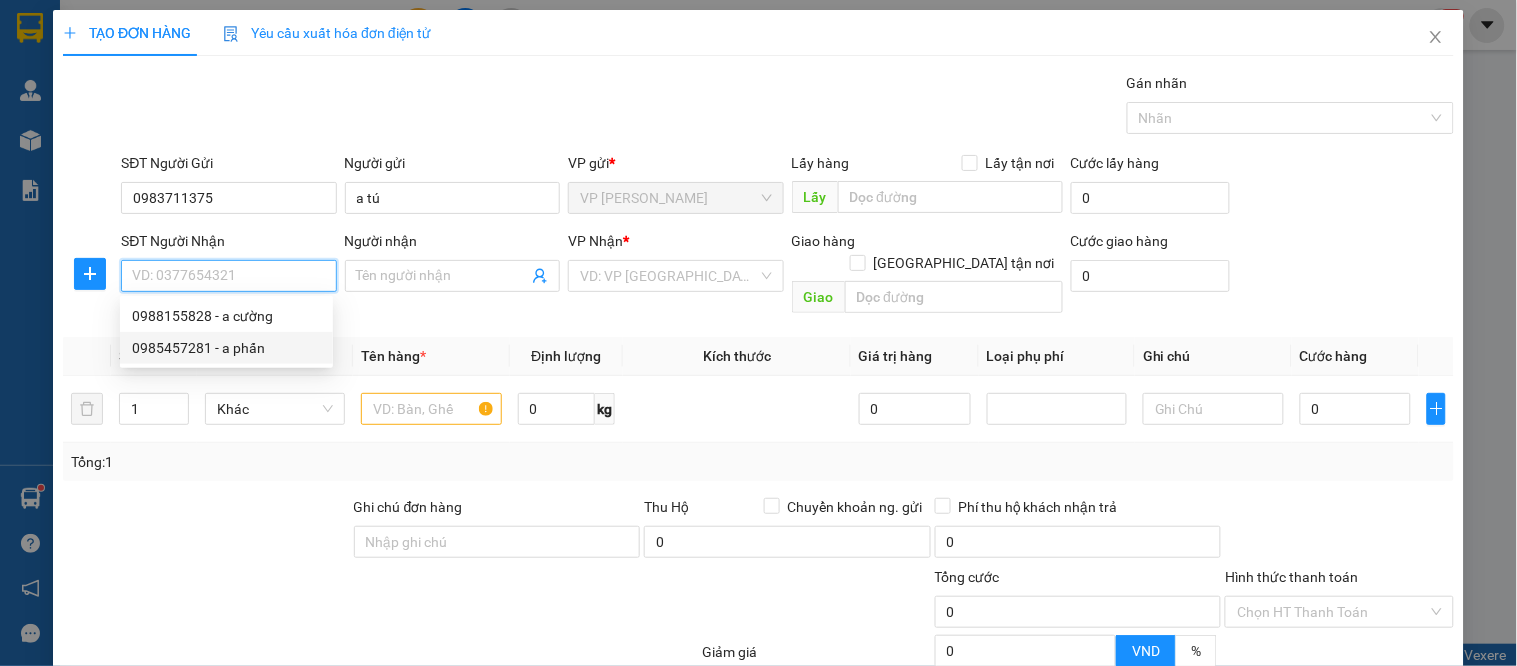 click on "0985457281 - a phấn" at bounding box center [226, 348] 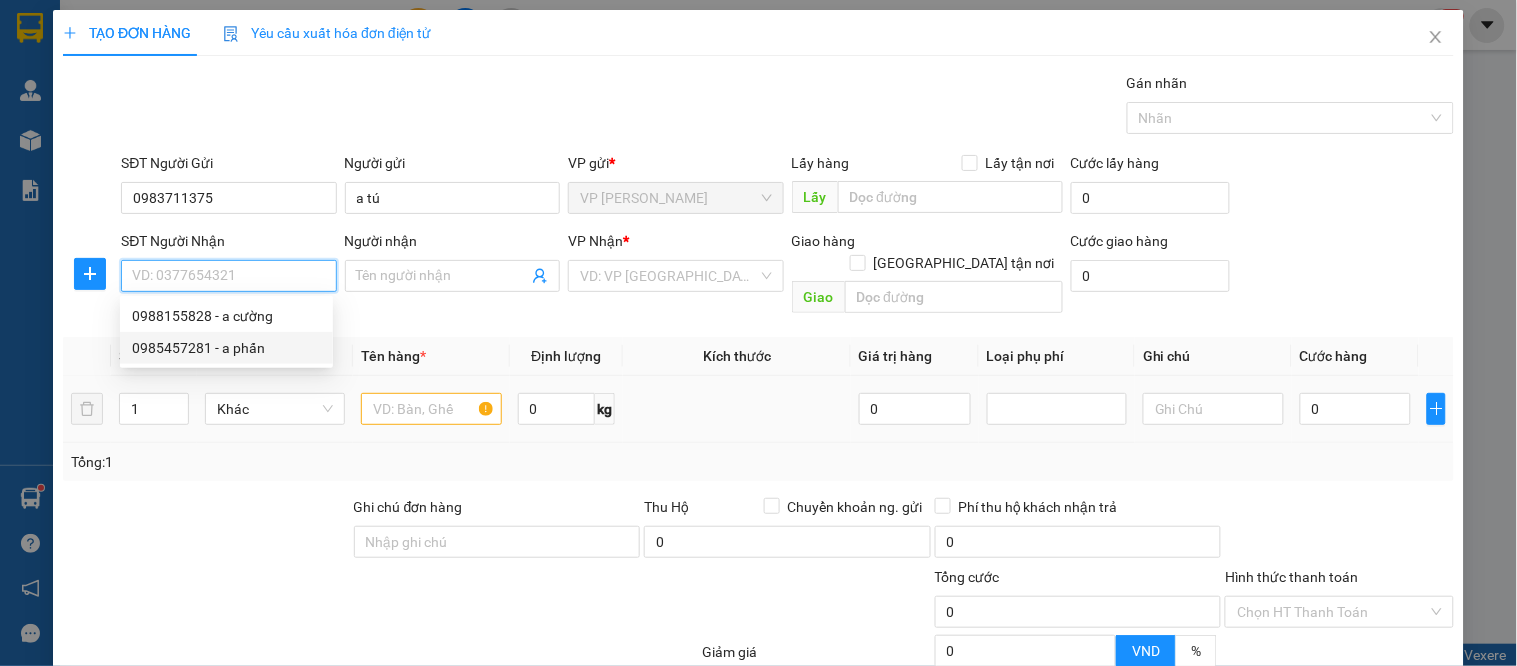 type on "0985457281" 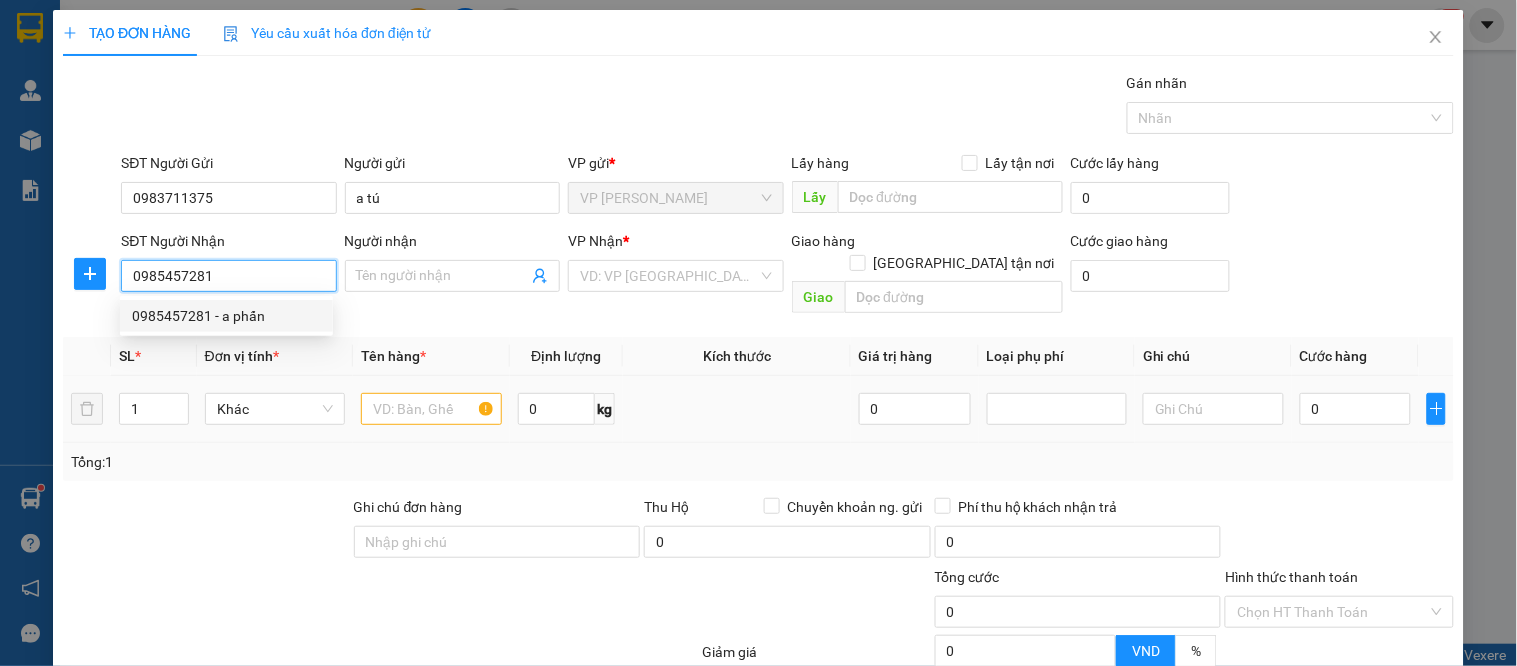 type on "a phấn" 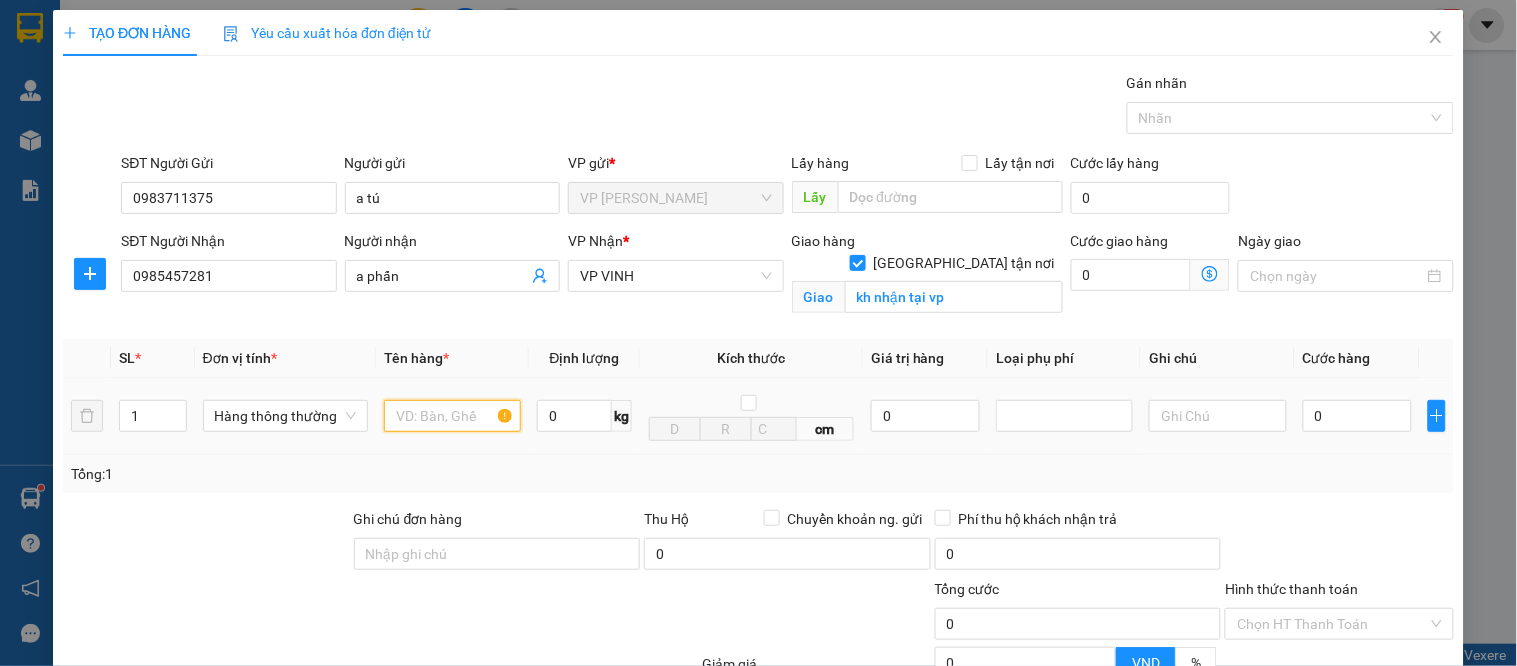 click at bounding box center [452, 416] 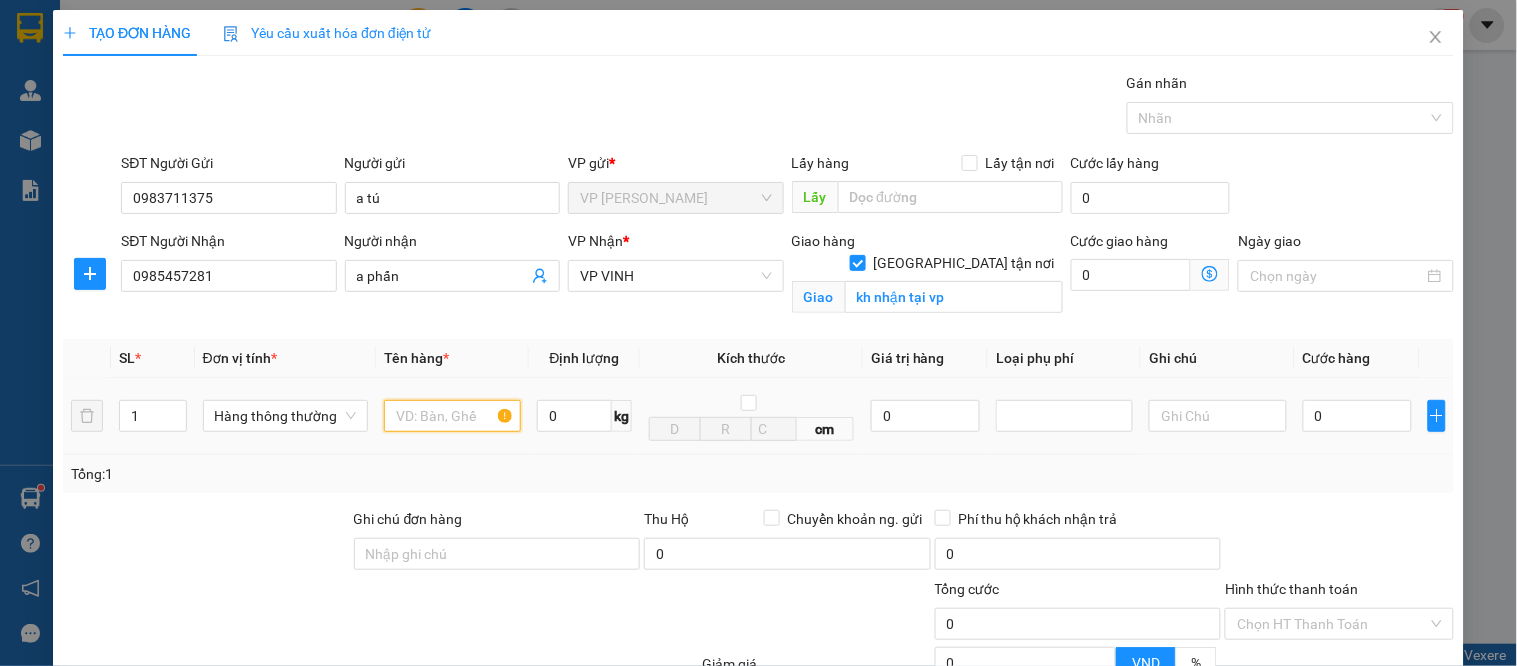 type on "d" 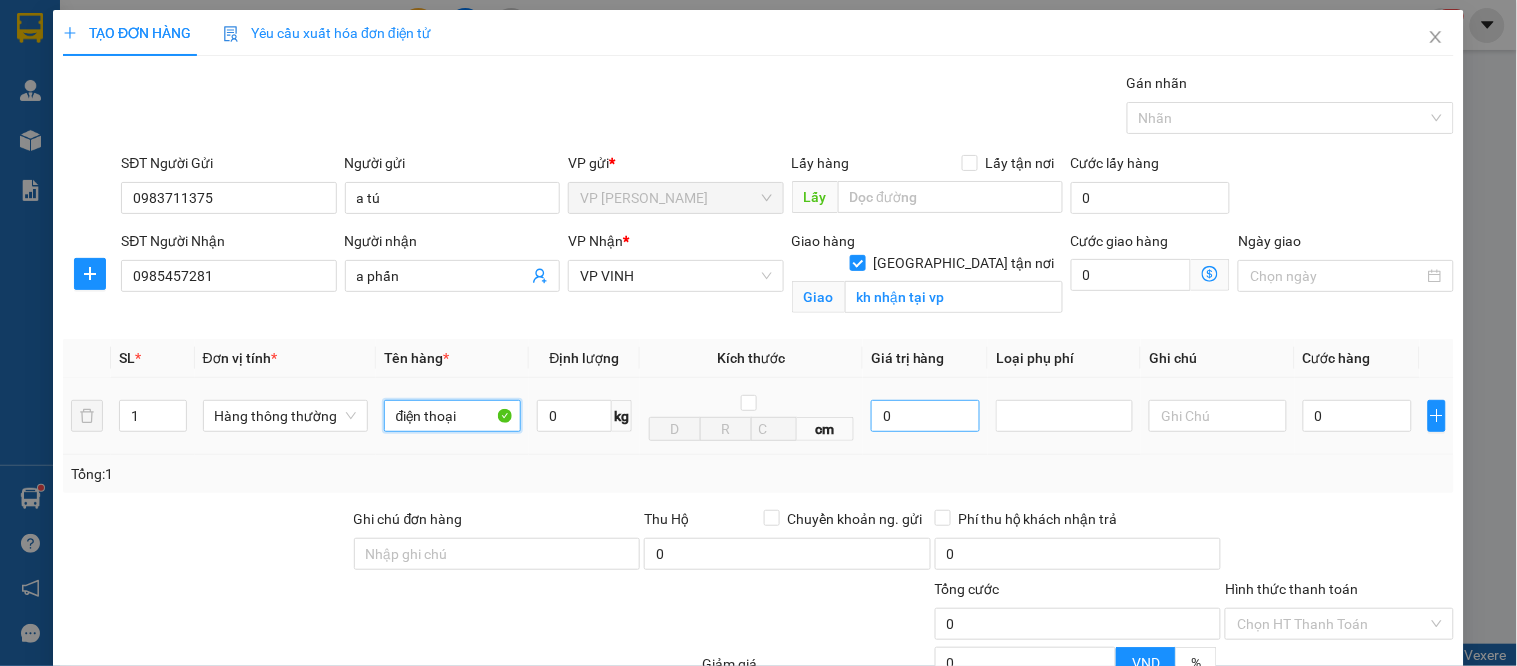 type on "điện thoại" 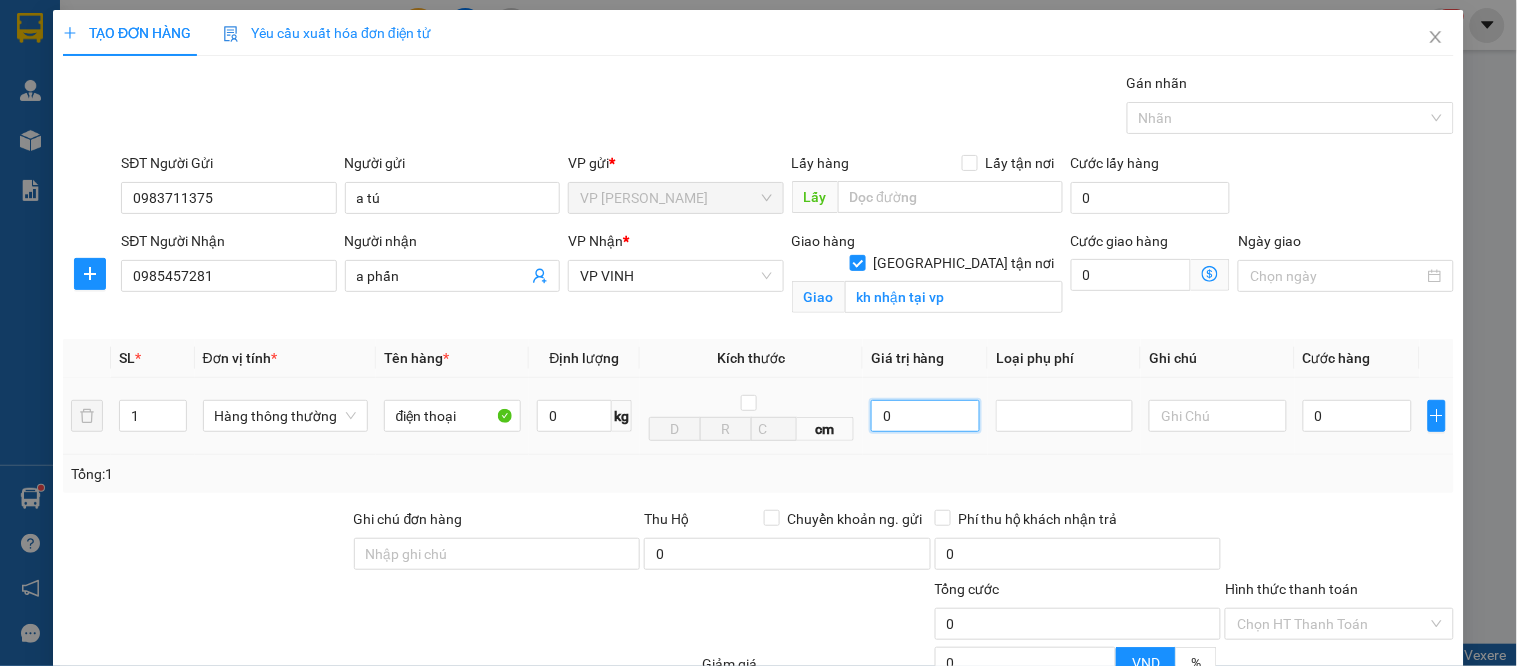 click on "0" at bounding box center [925, 416] 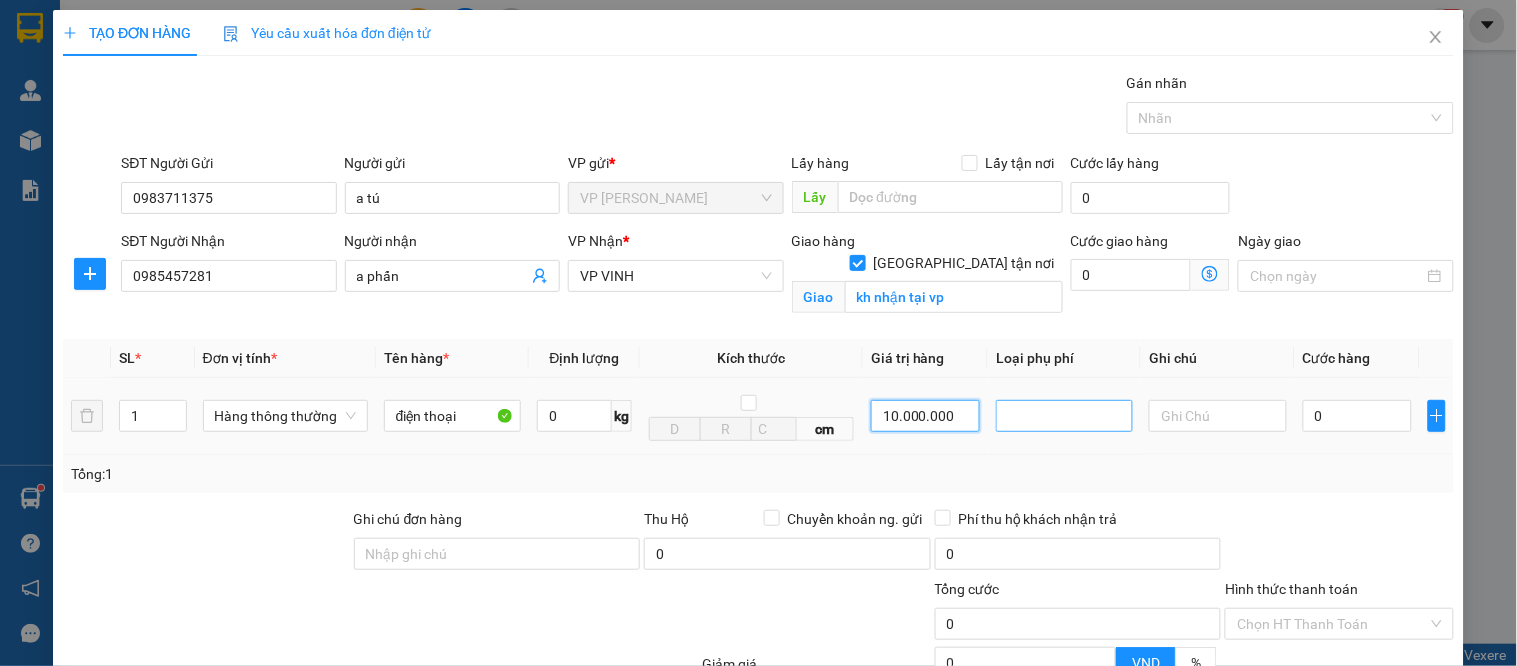 click at bounding box center (1064, 416) 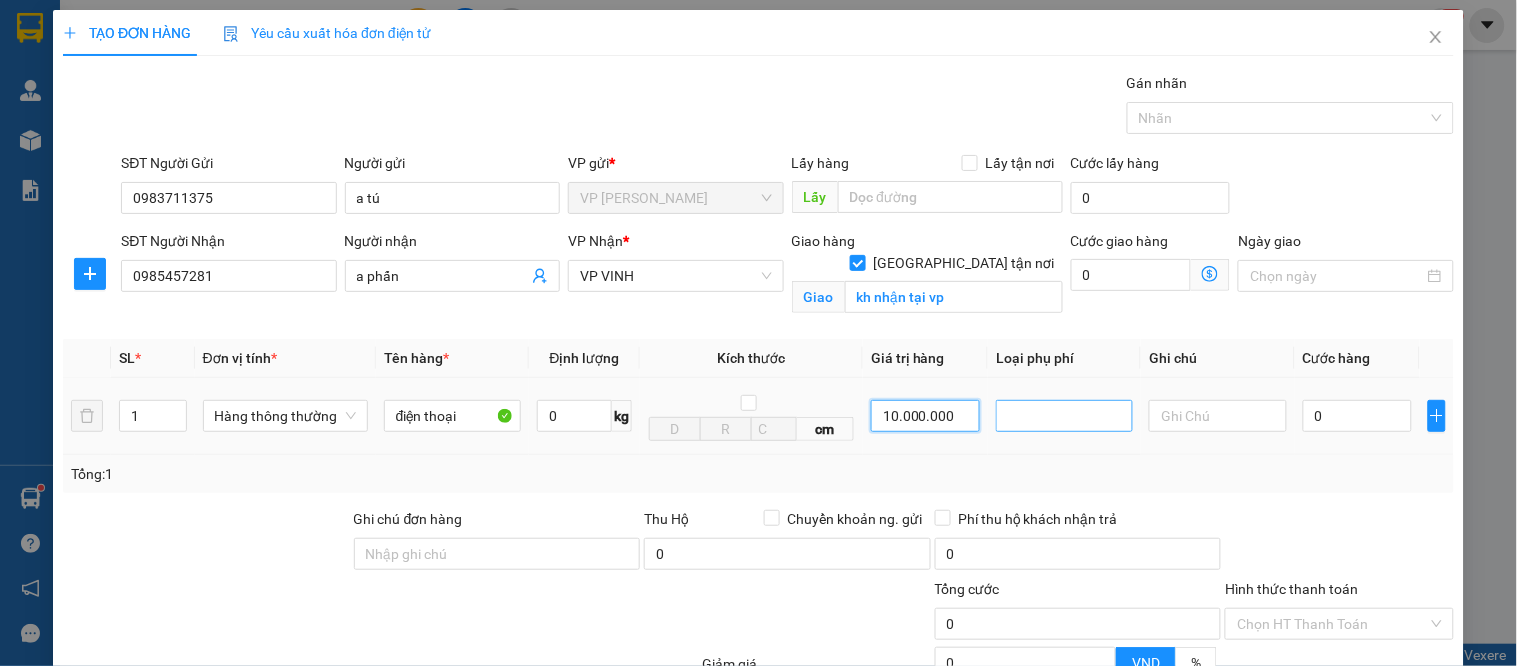 type on "10.000.000" 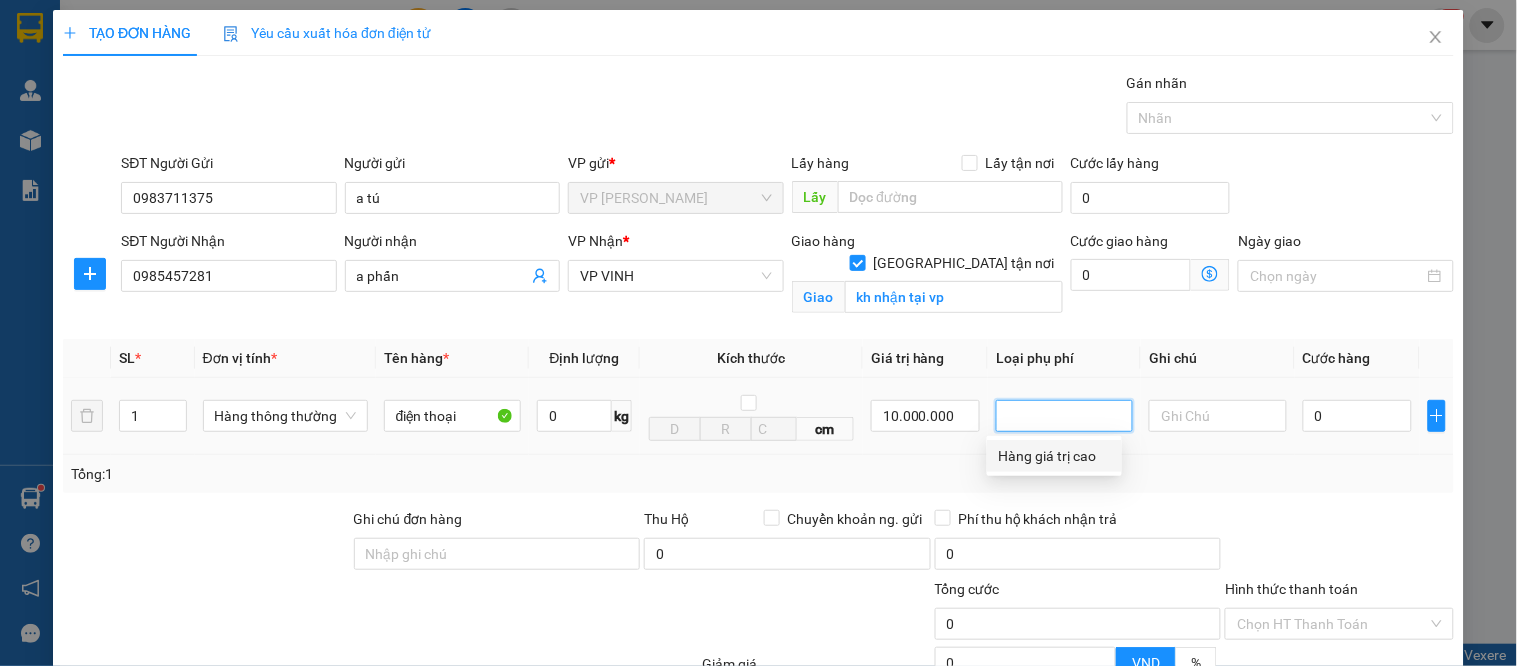 click on "Hàng giá trị cao" at bounding box center (1054, 456) 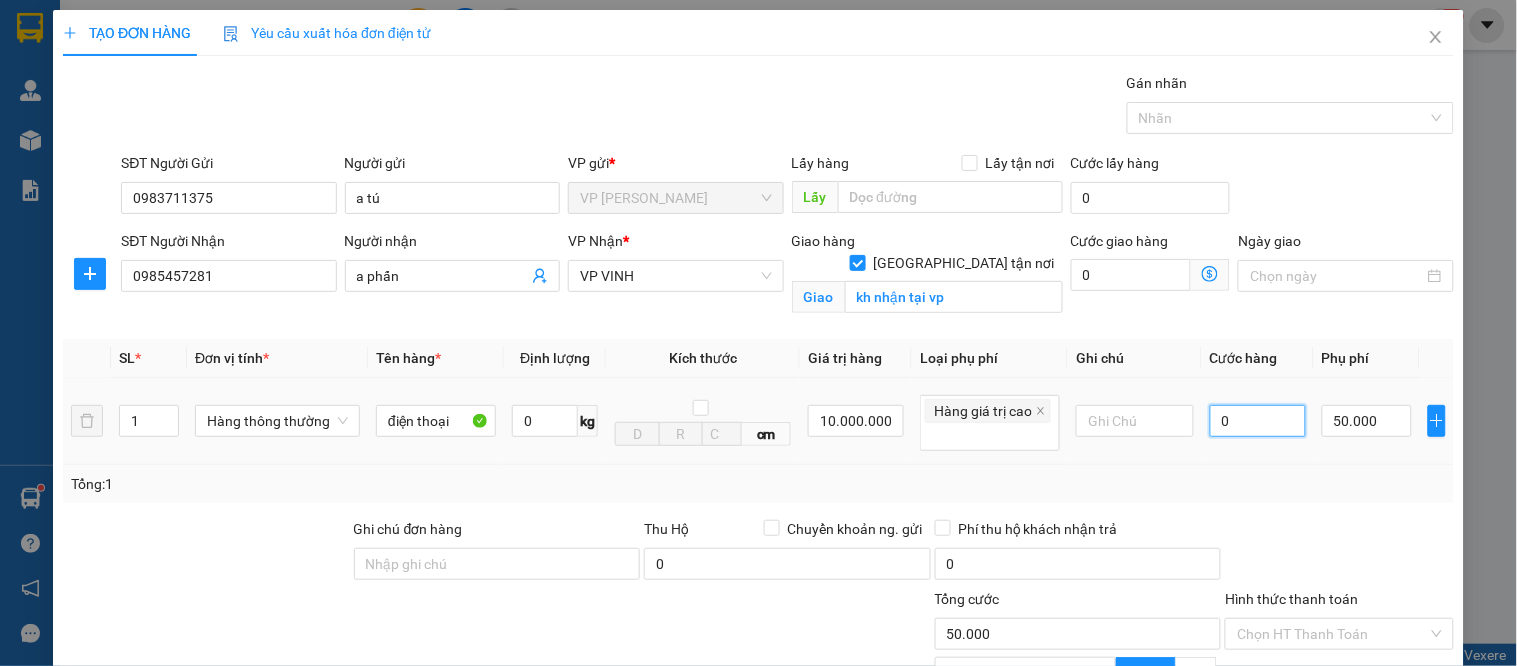 click on "0" at bounding box center [1258, 421] 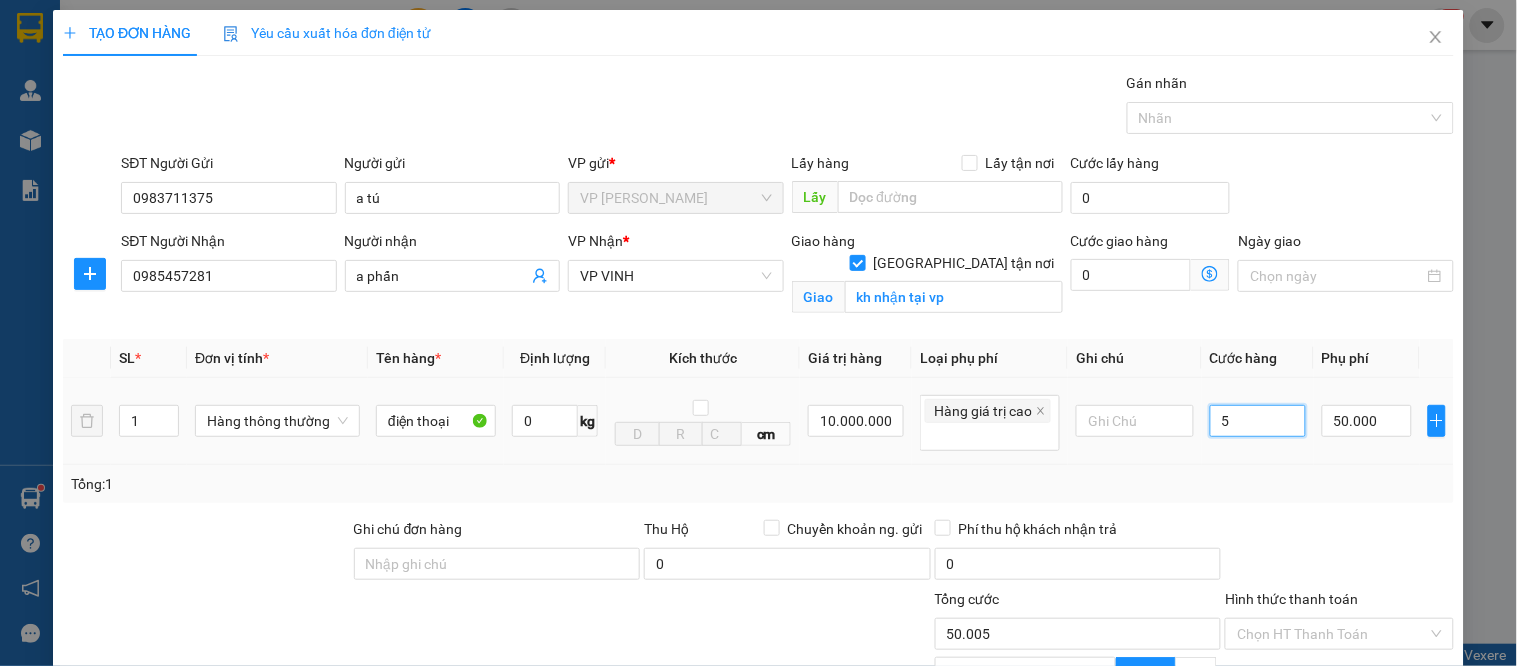 type on "50" 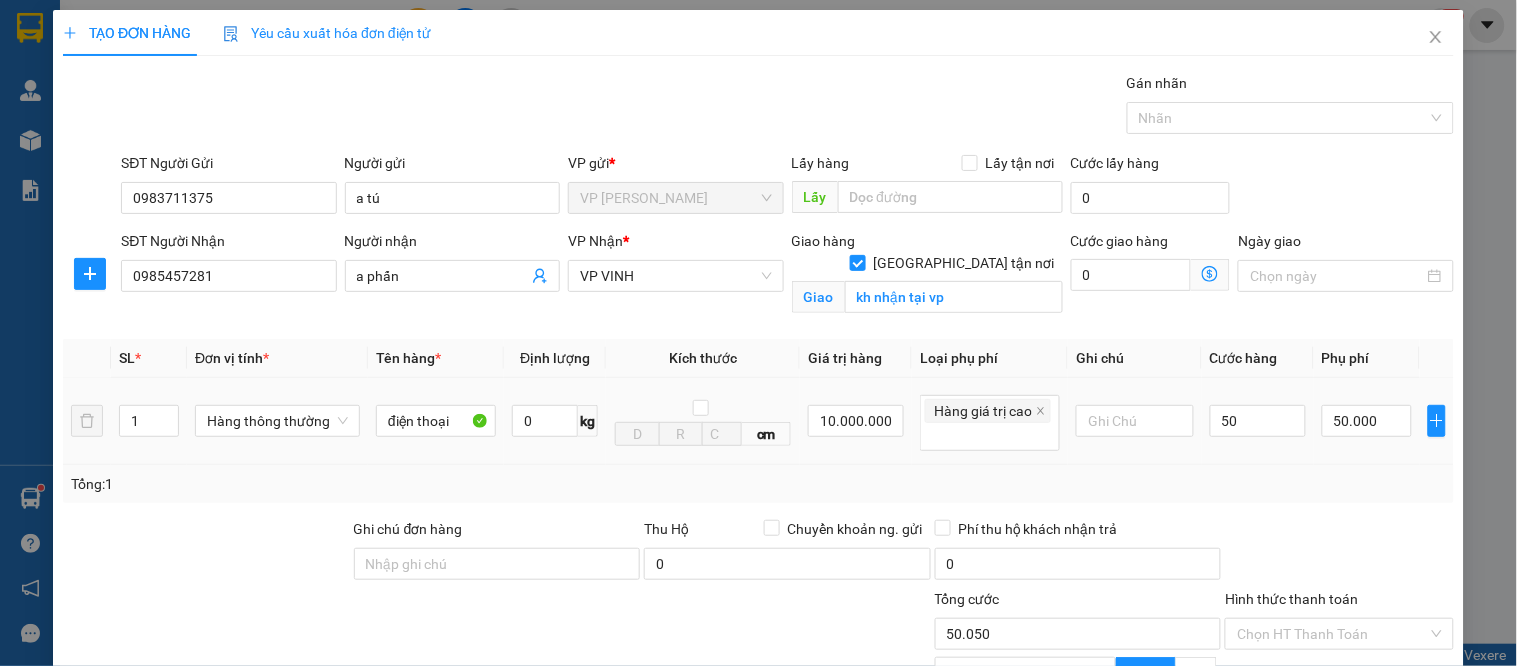 type on "50.000" 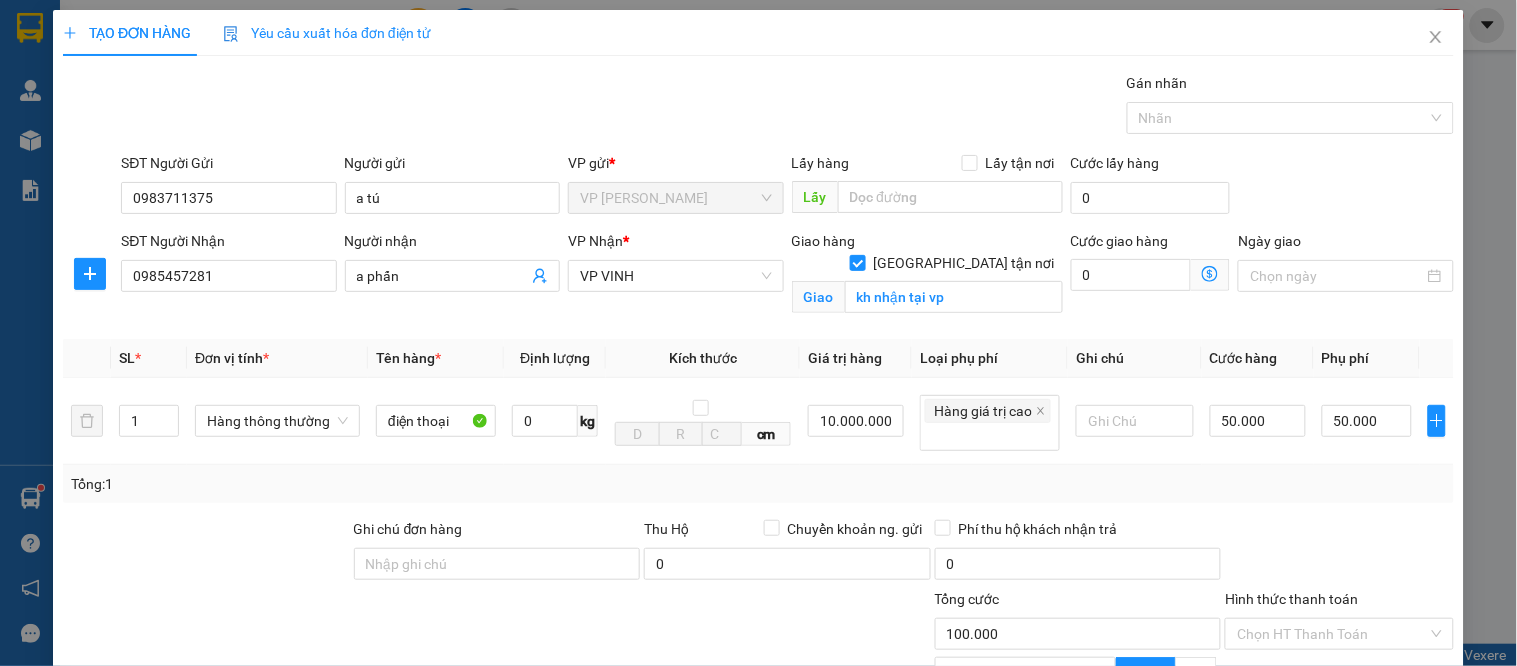 click on "Transit Pickup Surcharge Ids Transit Deliver Surcharge Ids Transit Deliver Surcharge Transit Deliver Surcharge Gói vận chuyển  * Tiêu chuẩn Gán nhãn   Nhãn SĐT Người Gửi 0983711375 Người gửi a tú VP gửi  * VP GIA LÂM Lấy hàng Lấy tận nơi Lấy Cước lấy hàng 0 SĐT Người Nhận 0985457281 Người nhận a phấn VP Nhận  * VP VINH Giao hàng Giao tận nơi Giao kh nhận tại vp Cước giao hàng 0 Ngày giao SL  * Đơn vị tính  * Tên hàng  * Định lượng Kích thước Giá trị hàng Loại phụ phí Ghi chú Cước hàng Phụ phí                         1 Hàng thông thường điện thoại 0 kg cm 10.000.000 Hàng giá trị cao   50.000 50.000 Tổng:  1 Ghi chú đơn hàng Thu Hộ Chuyển khoản ng. gửi 0 Phí thu hộ khách nhận trả 0 Tổng cước 100.000 Hình thức thanh toán Chọn HT Thanh Toán Giảm giá 0 VND % Discount 0 Số tiền thu trước 0 Chưa thanh toán 100.000 Chọn HT Thanh Toán 0" at bounding box center [758, 459] 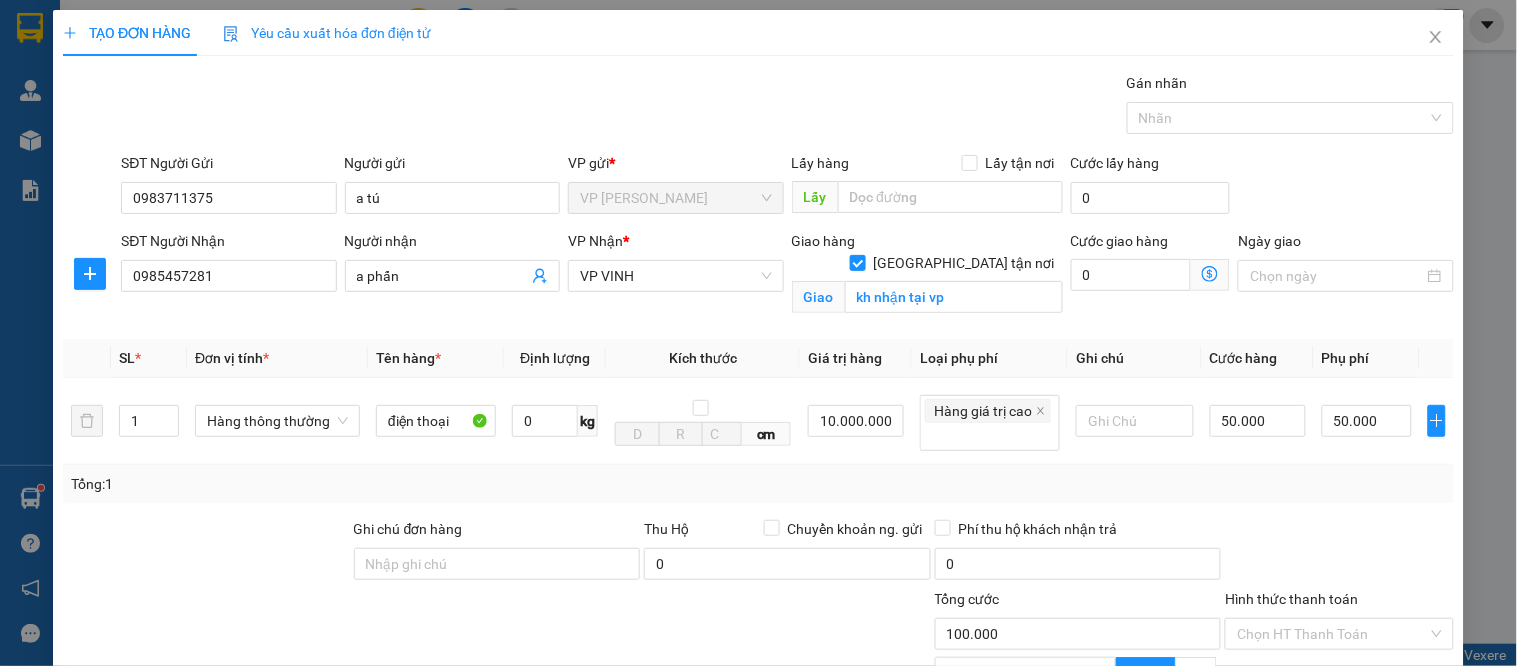 scroll, scrollTop: 220, scrollLeft: 0, axis: vertical 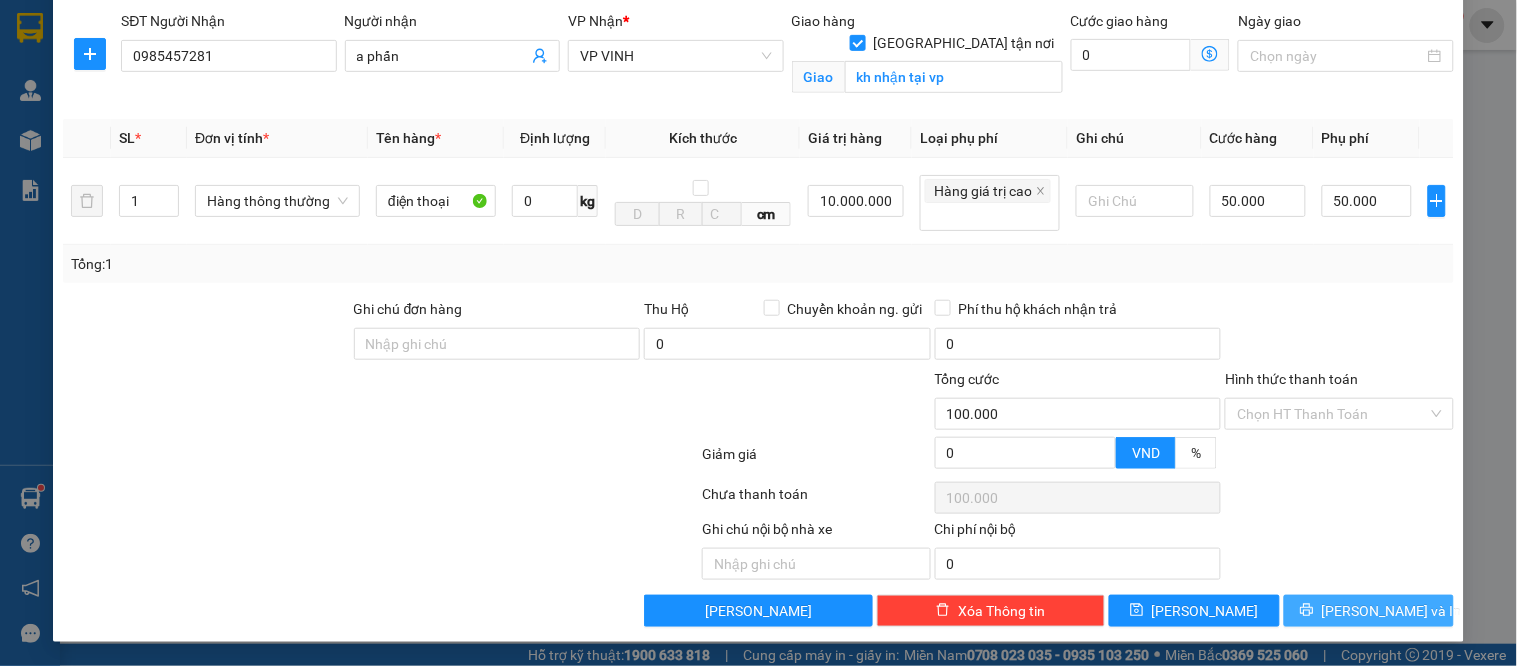 click on "[PERSON_NAME] và In" at bounding box center (1392, 611) 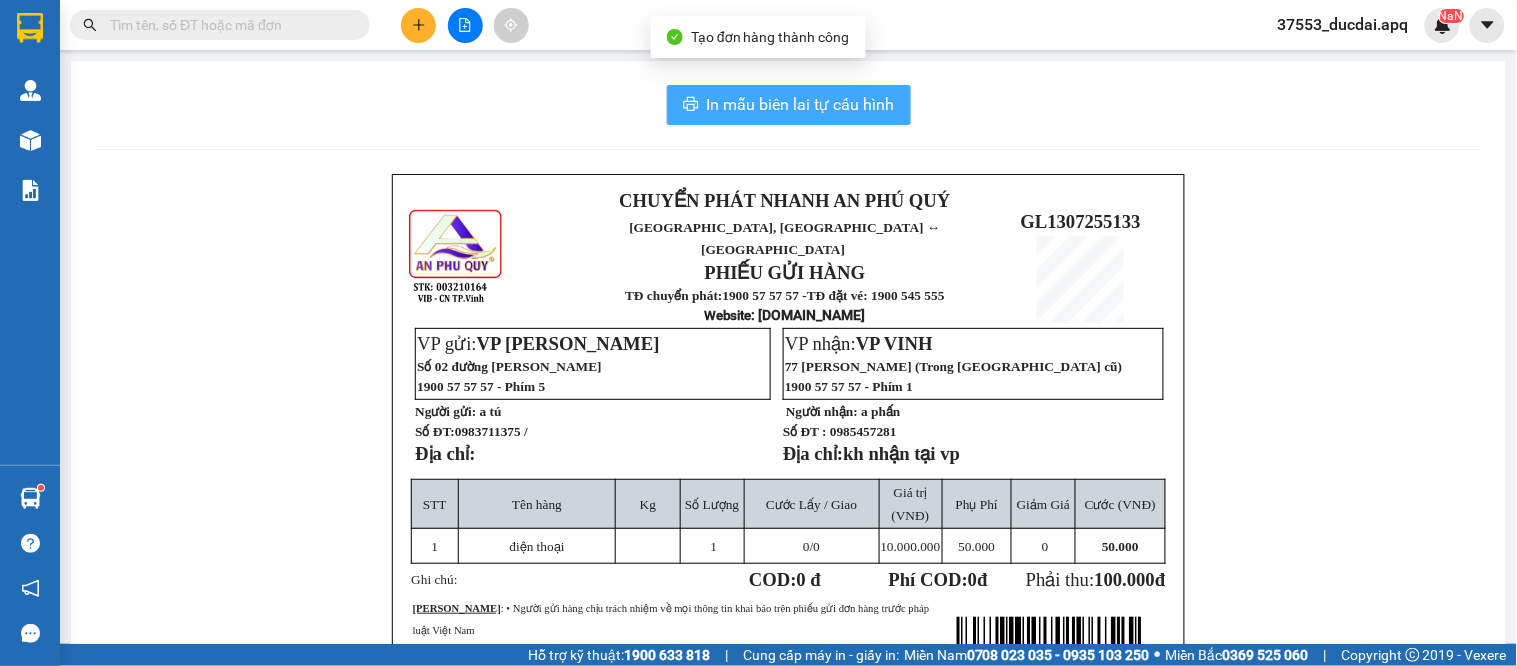 click on "In mẫu biên lai tự cấu hình" at bounding box center [789, 105] 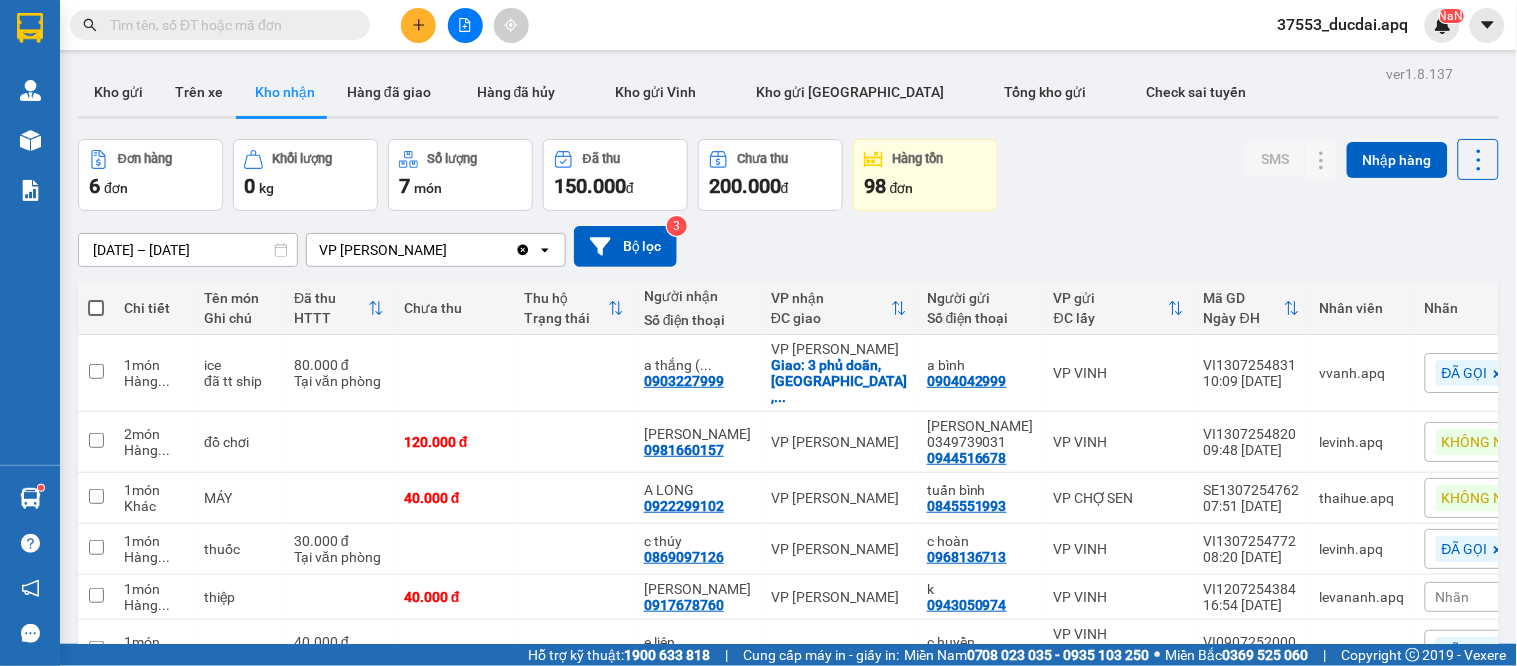 scroll, scrollTop: 111, scrollLeft: 0, axis: vertical 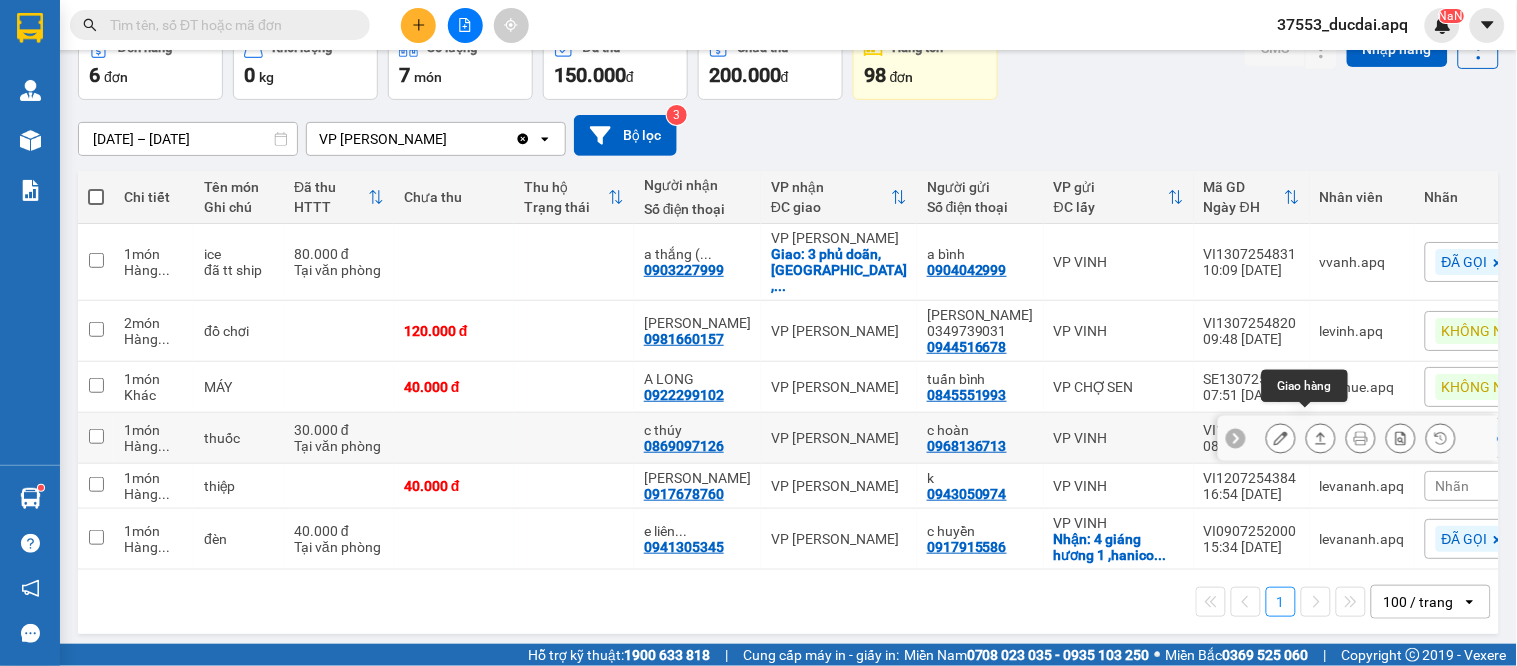click 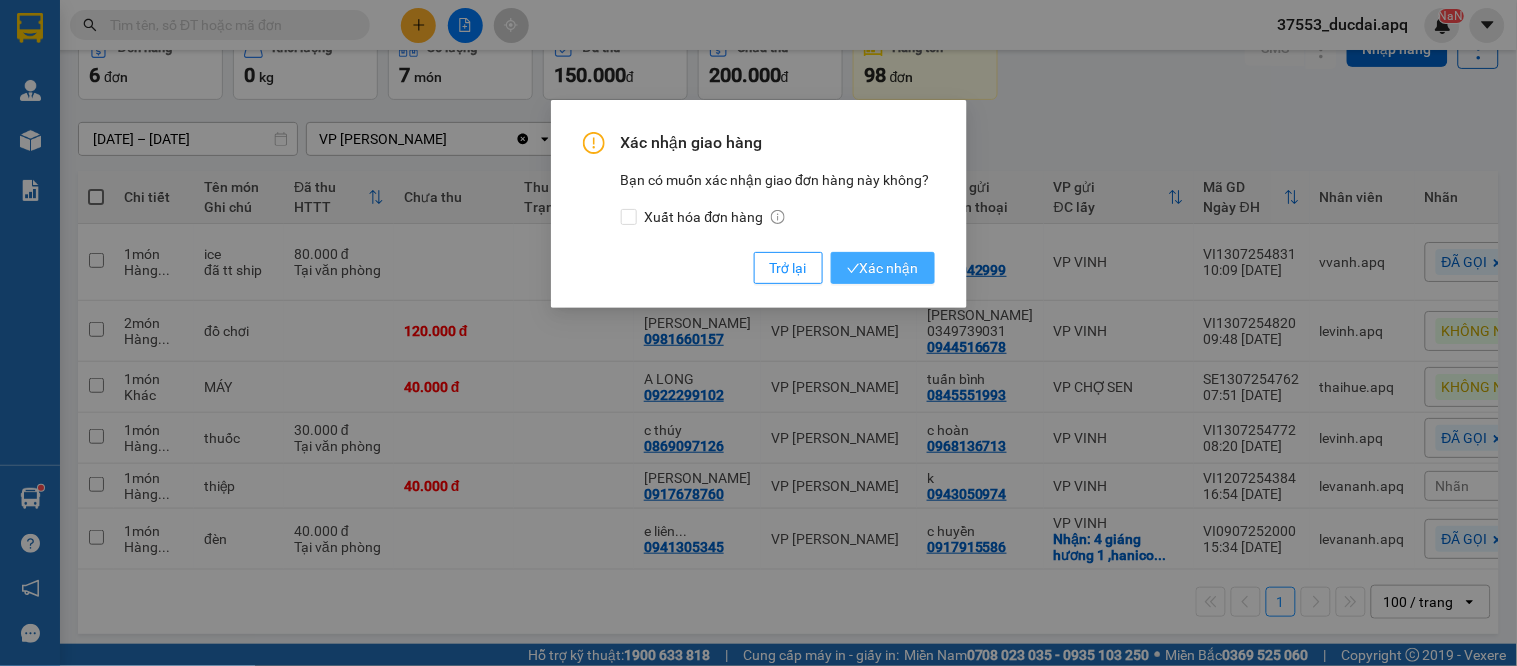 click on "Xác nhận" at bounding box center (883, 268) 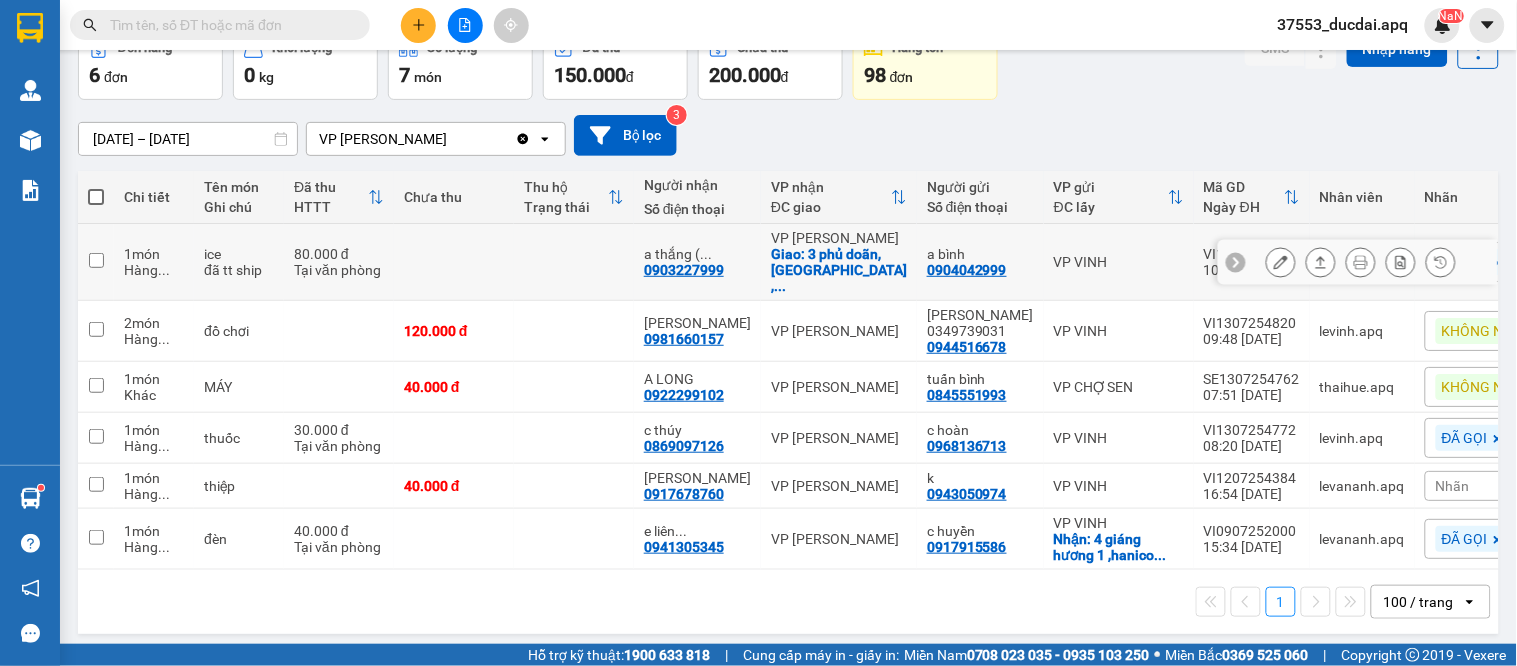 scroll, scrollTop: 92, scrollLeft: 0, axis: vertical 